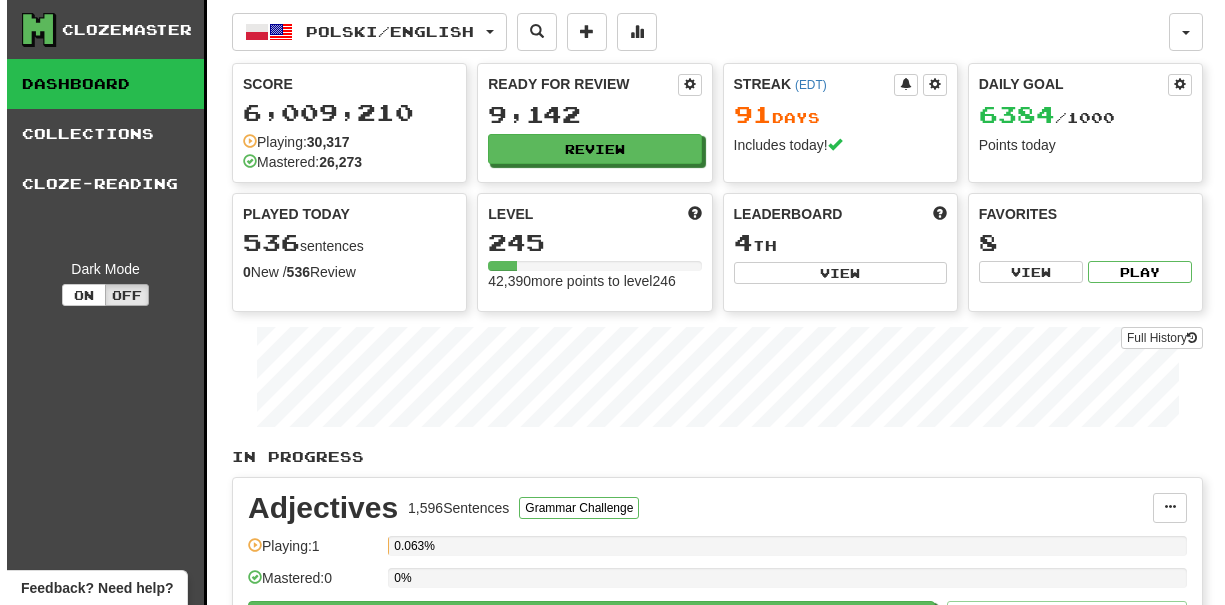 scroll, scrollTop: 0, scrollLeft: 0, axis: both 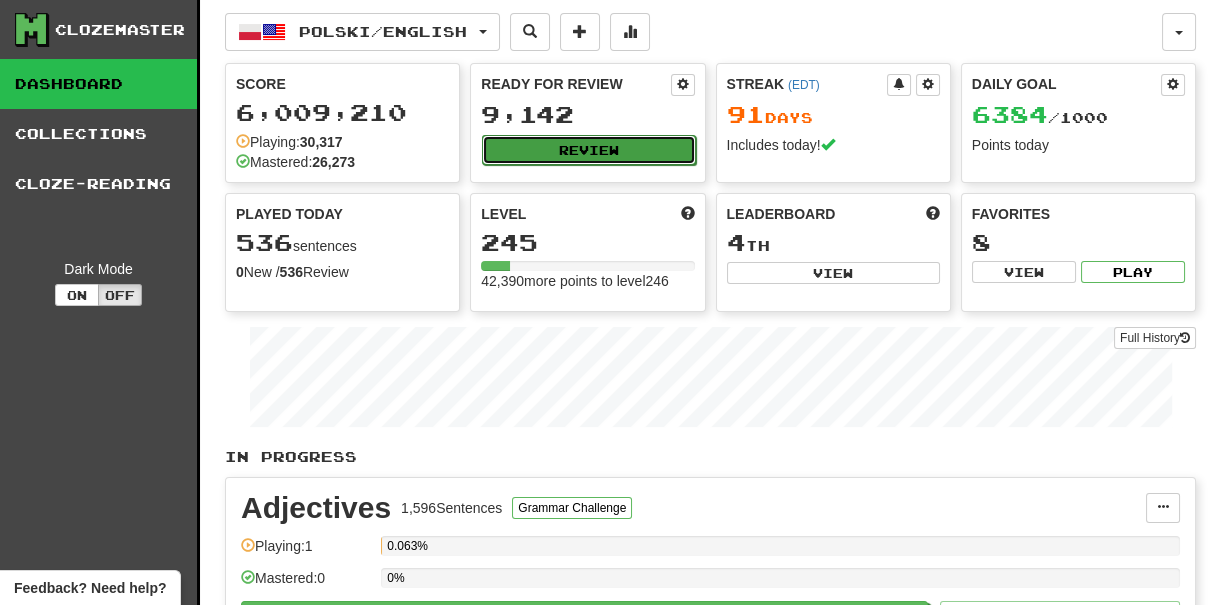 click on "Review" at bounding box center [588, 150] 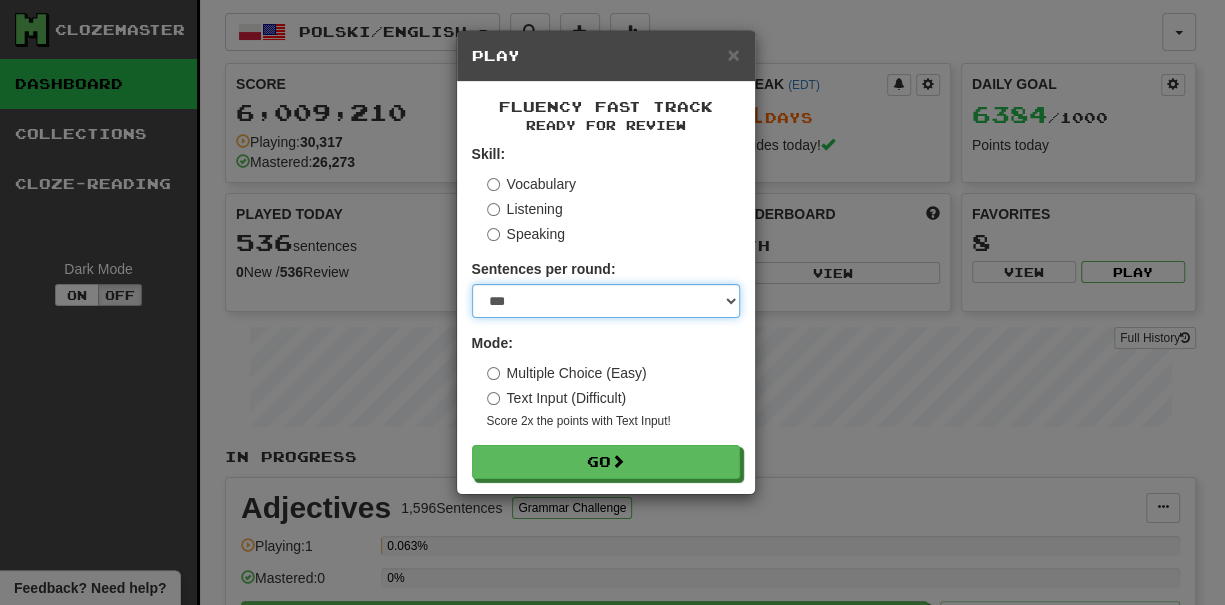 click on "* ** ** ** ** ** *** ********" at bounding box center (606, 301) 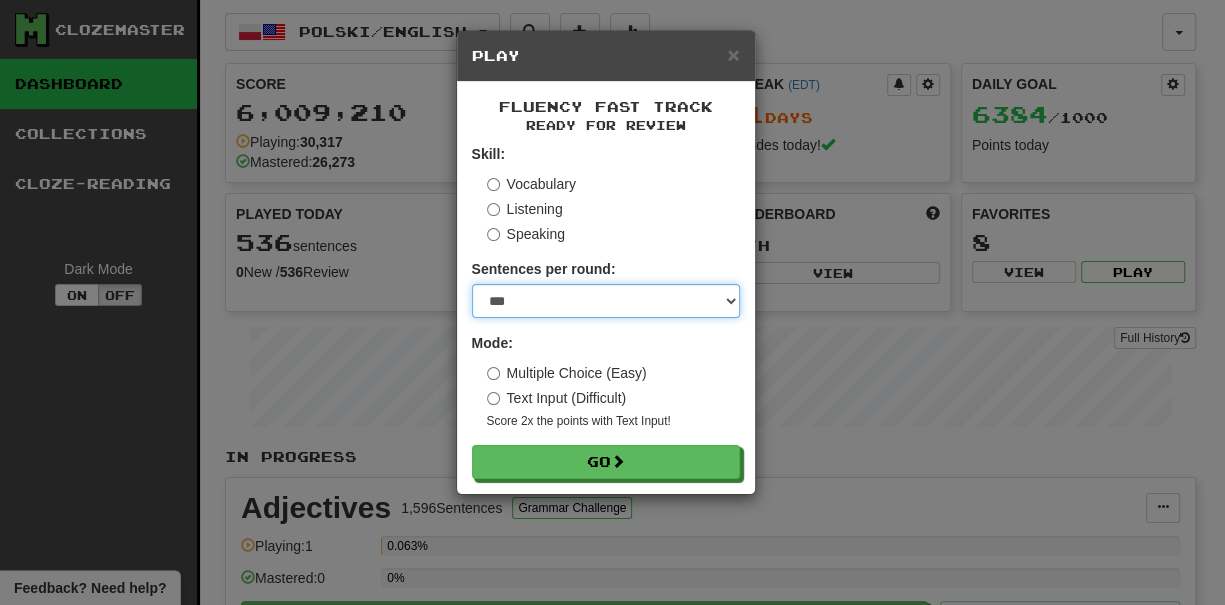 select on "*" 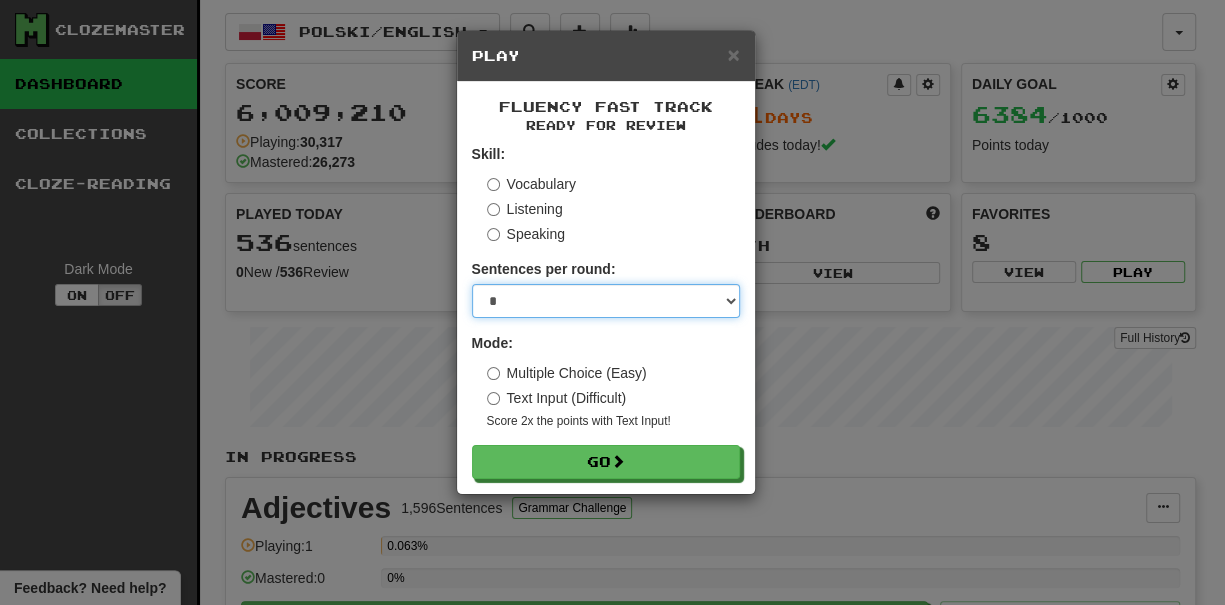 click on "* ** ** ** ** ** *** ********" at bounding box center [606, 301] 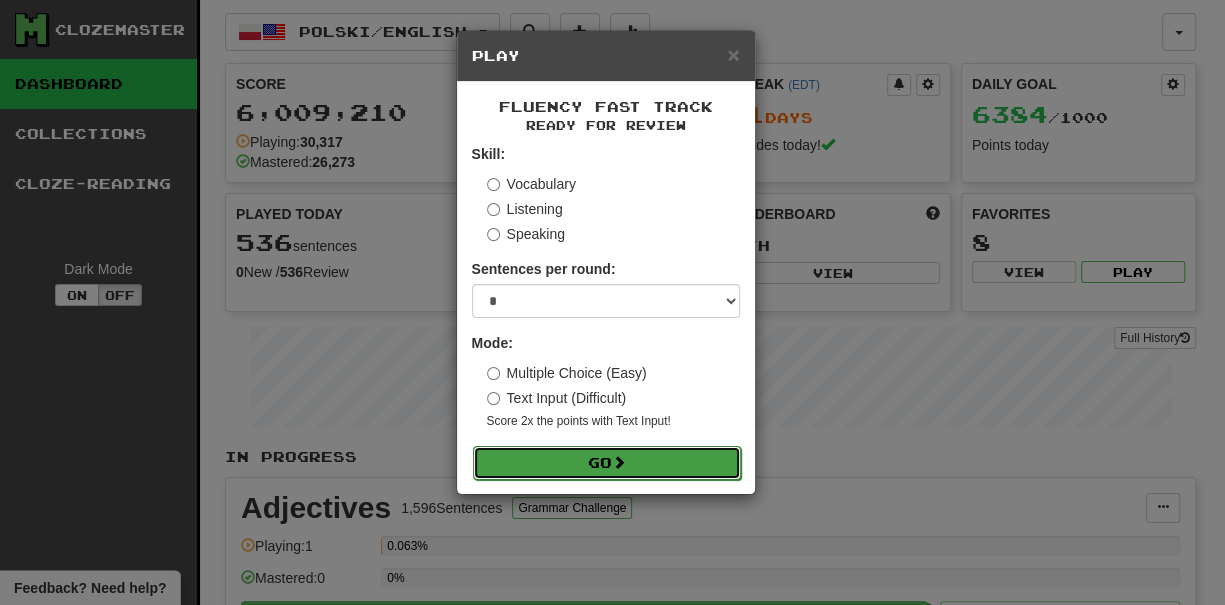click at bounding box center (619, 462) 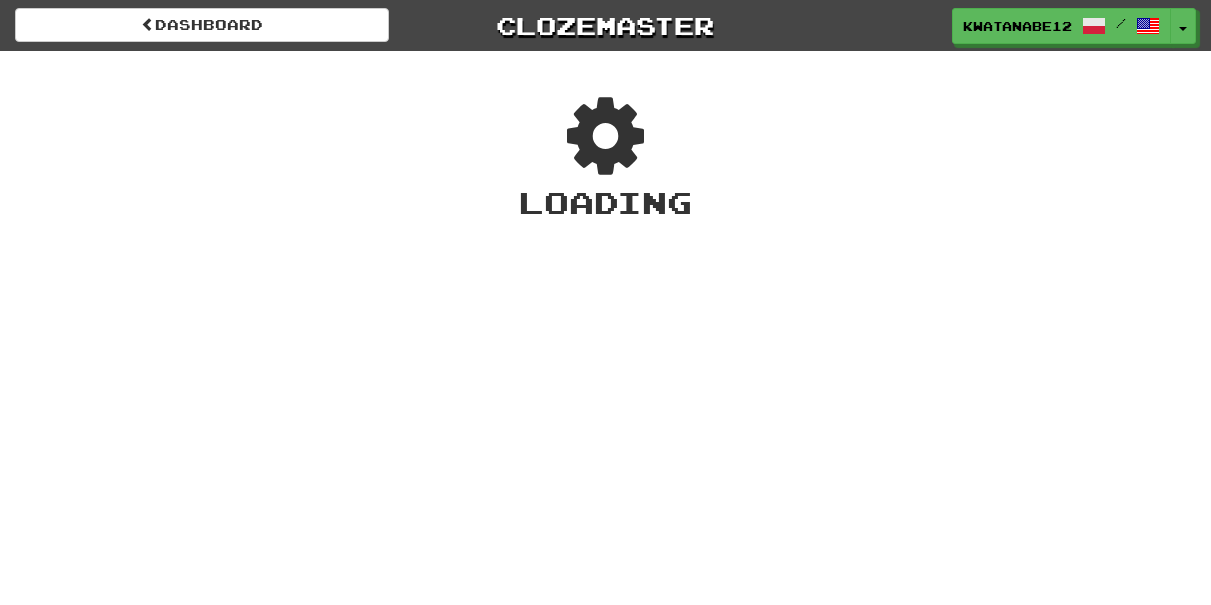 scroll, scrollTop: 0, scrollLeft: 0, axis: both 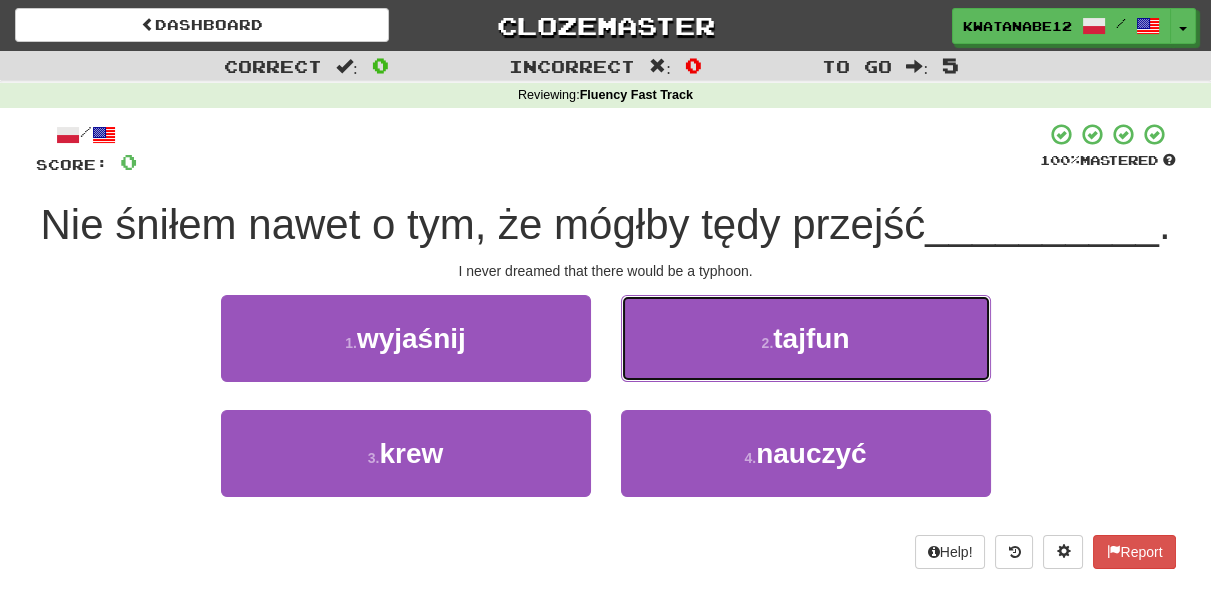 click on "2 .  tajfun" at bounding box center [806, 338] 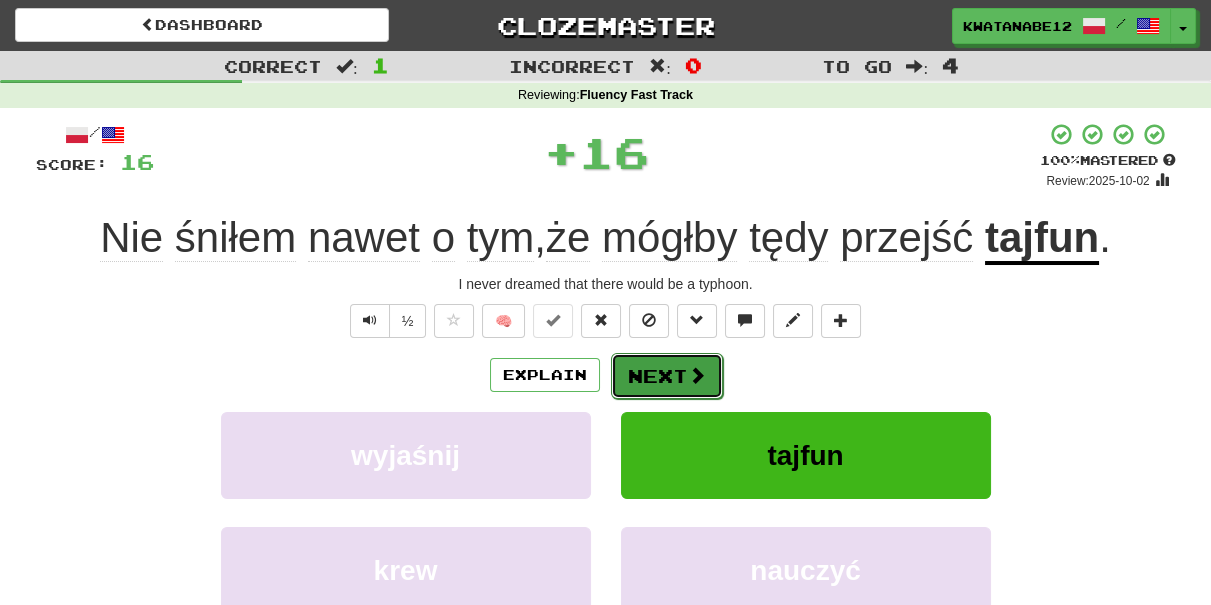 click on "Next" at bounding box center (667, 376) 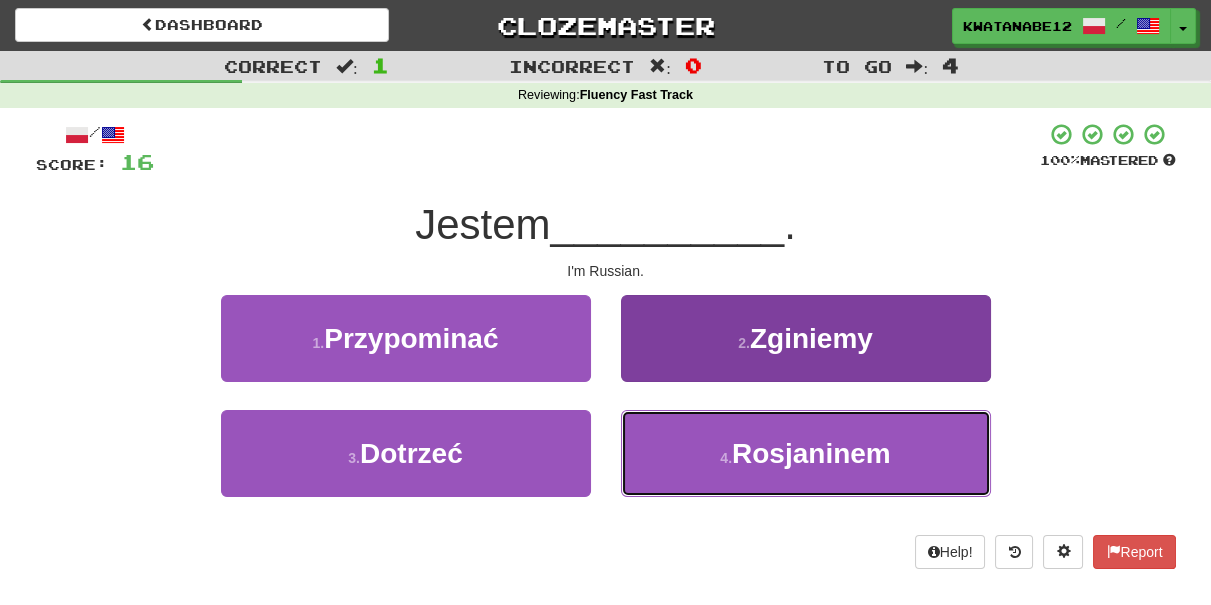 click on "4 .  Rosjaninem" at bounding box center [806, 453] 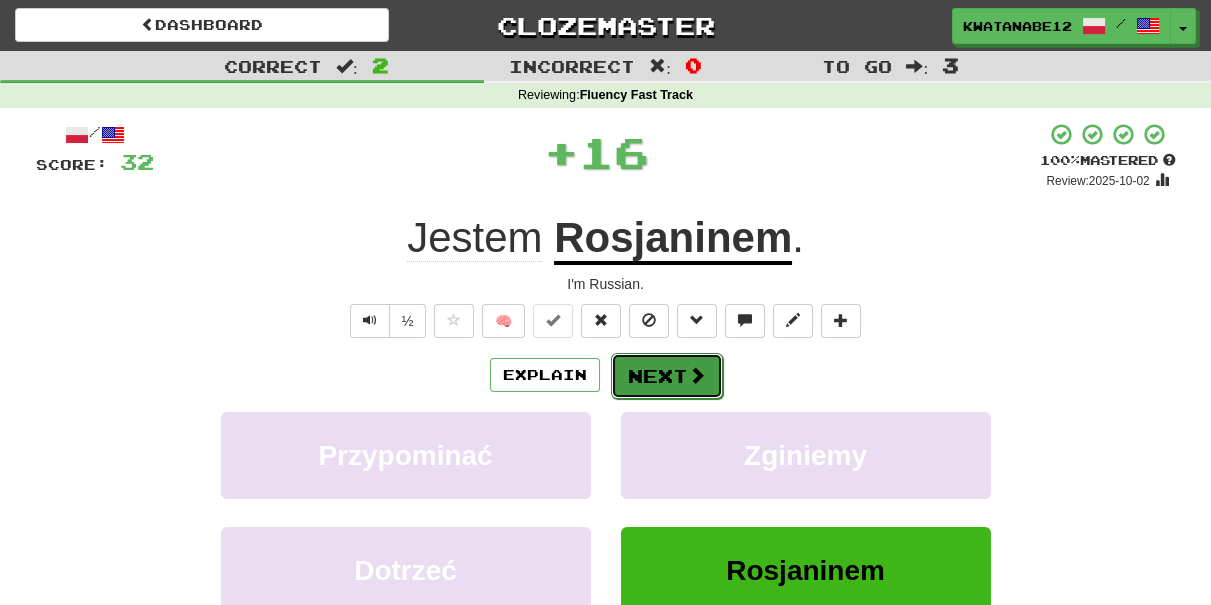 click on "Next" at bounding box center (667, 376) 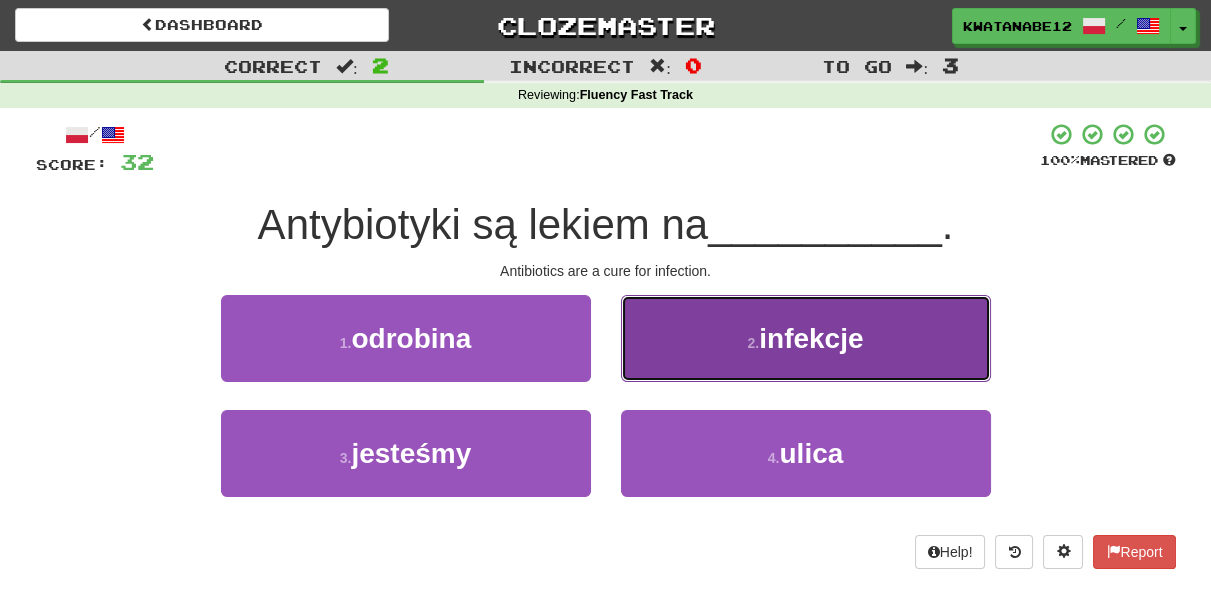 click on "2 .  infekcje" at bounding box center [806, 338] 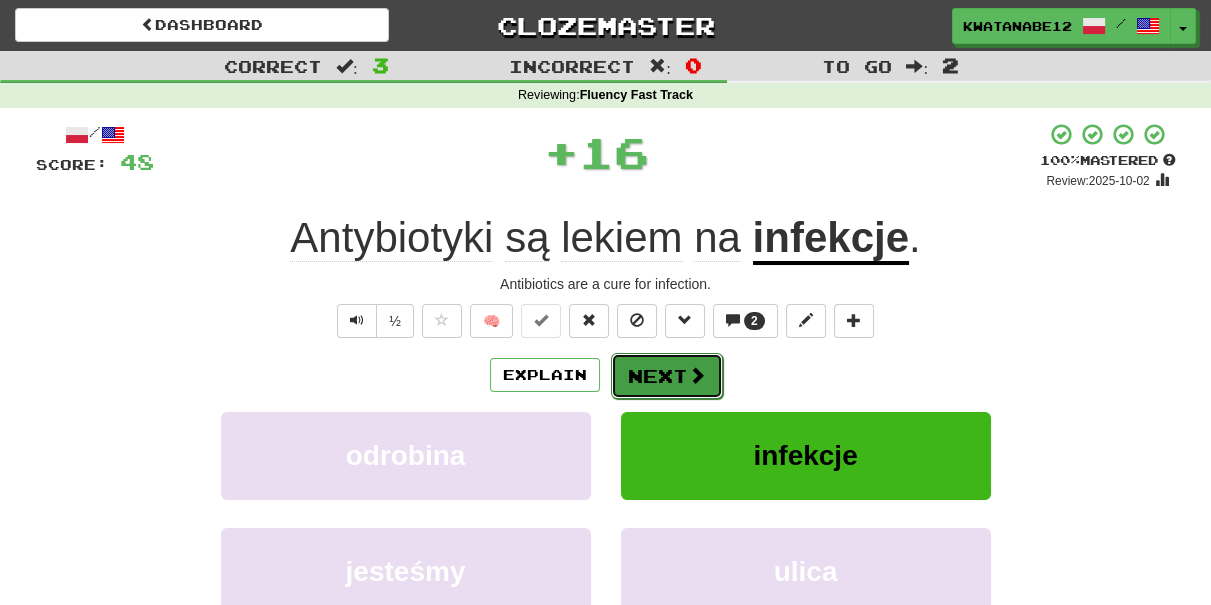 click on "Next" at bounding box center (667, 376) 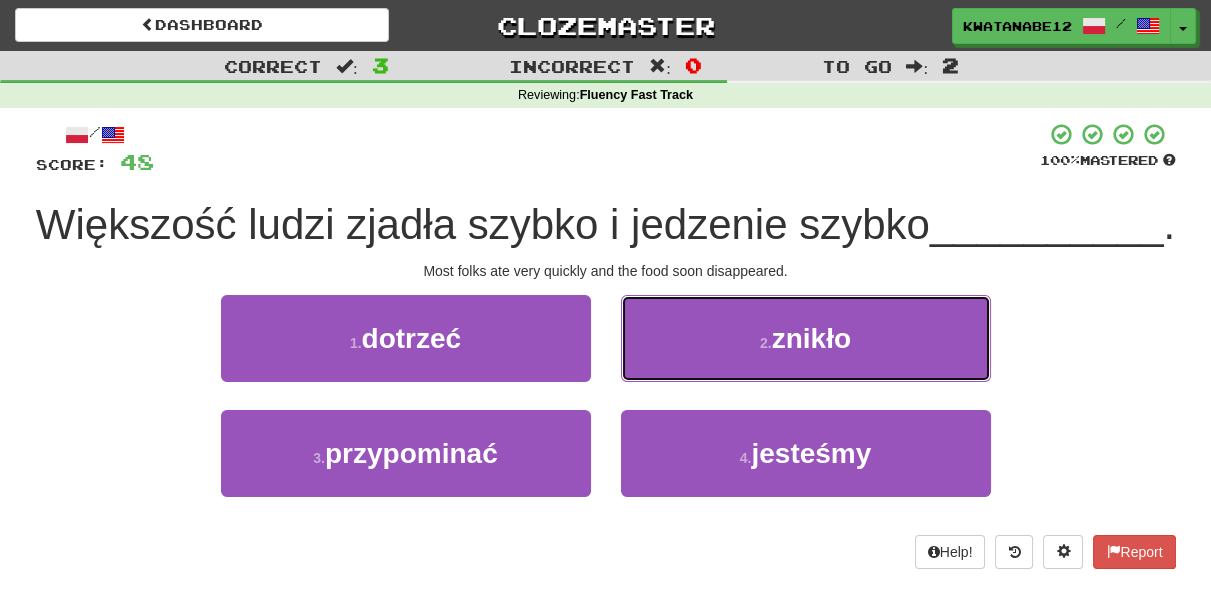 click on "2 .  znikło" at bounding box center [806, 338] 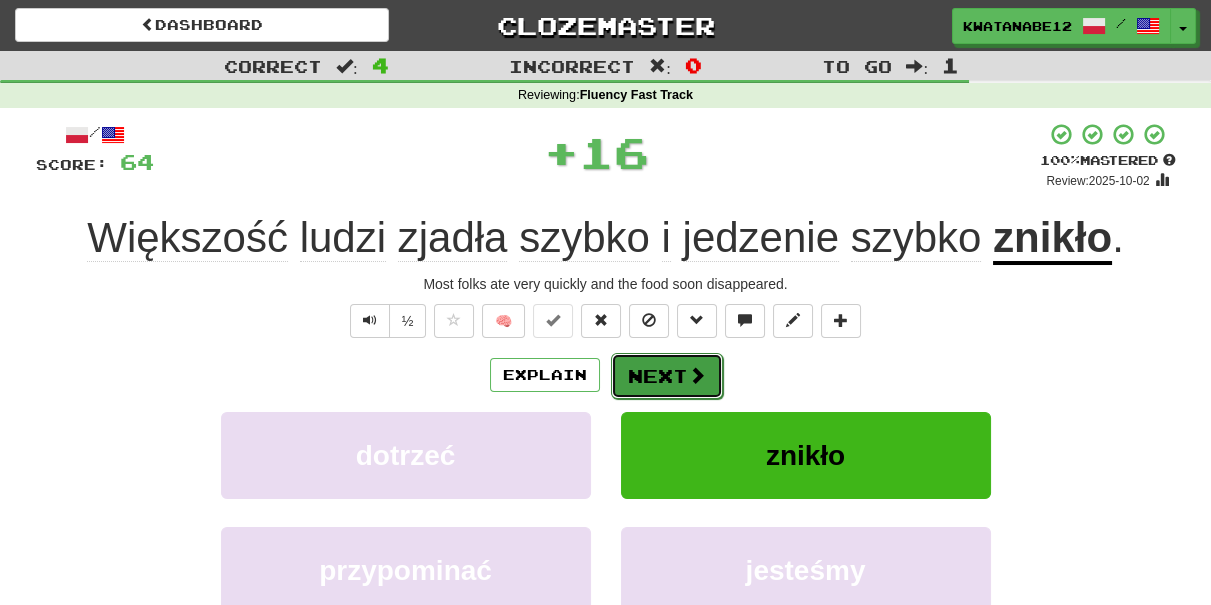 click on "Next" at bounding box center [667, 376] 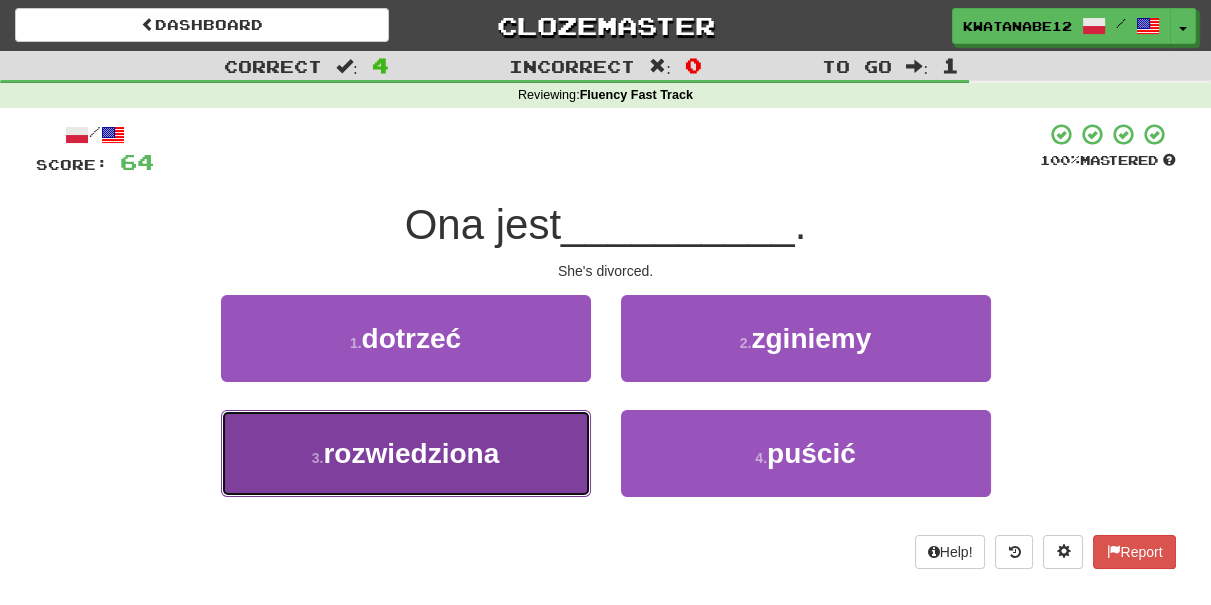 click on "3 .  rozwiedziona" at bounding box center [406, 453] 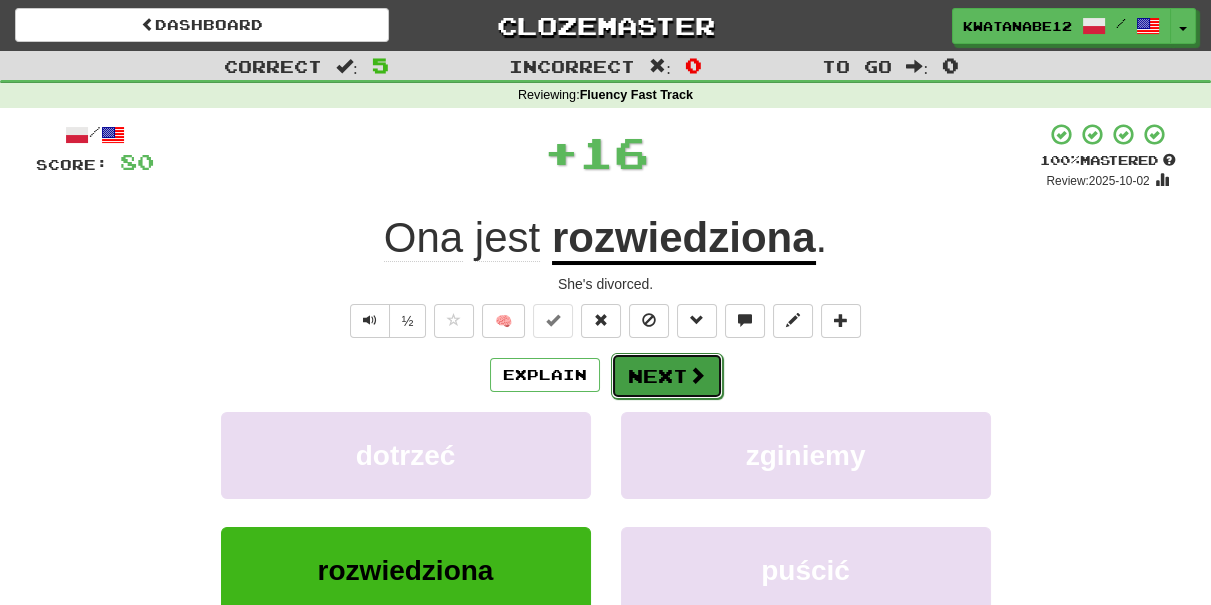 click on "Next" at bounding box center [667, 376] 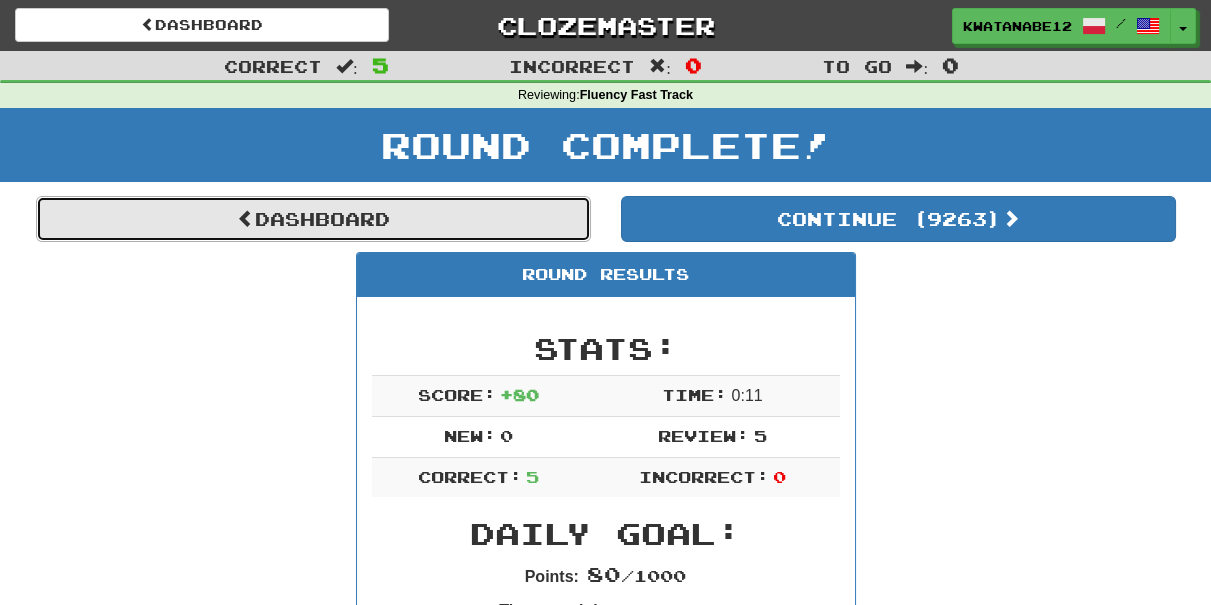 click on "Dashboard" at bounding box center (313, 219) 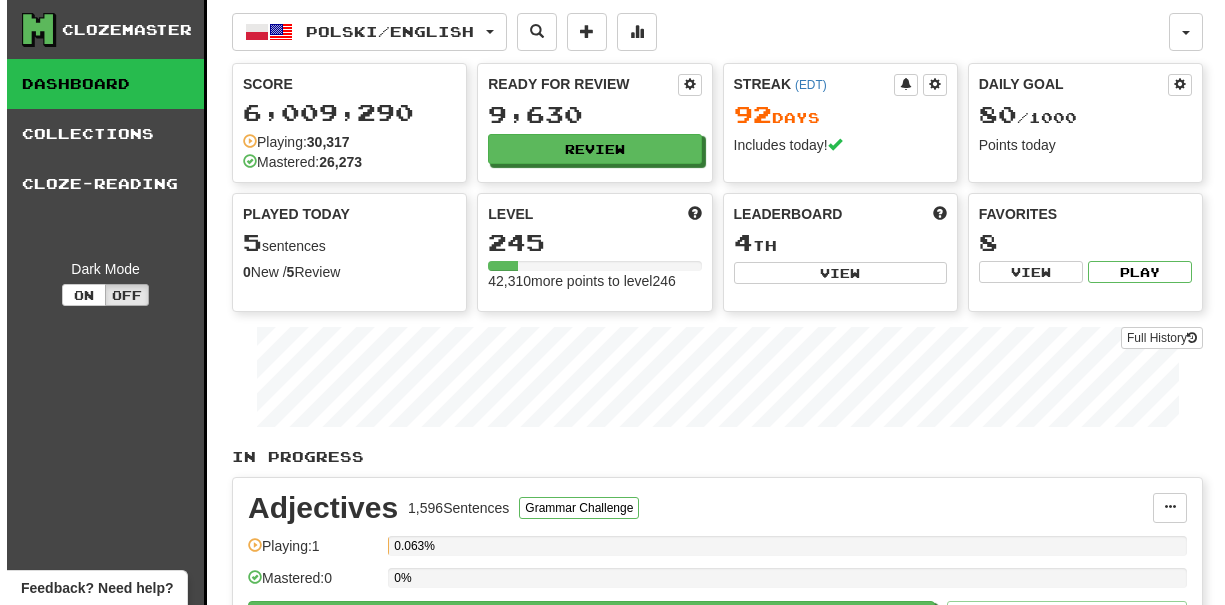 scroll, scrollTop: 0, scrollLeft: 0, axis: both 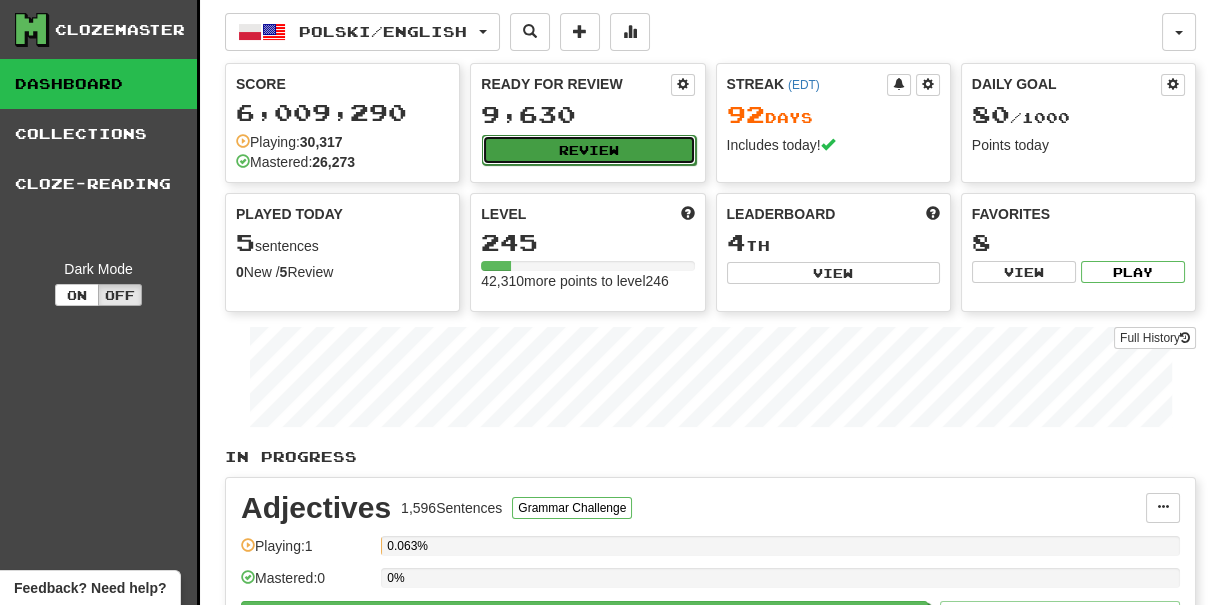click on "Review" at bounding box center [588, 150] 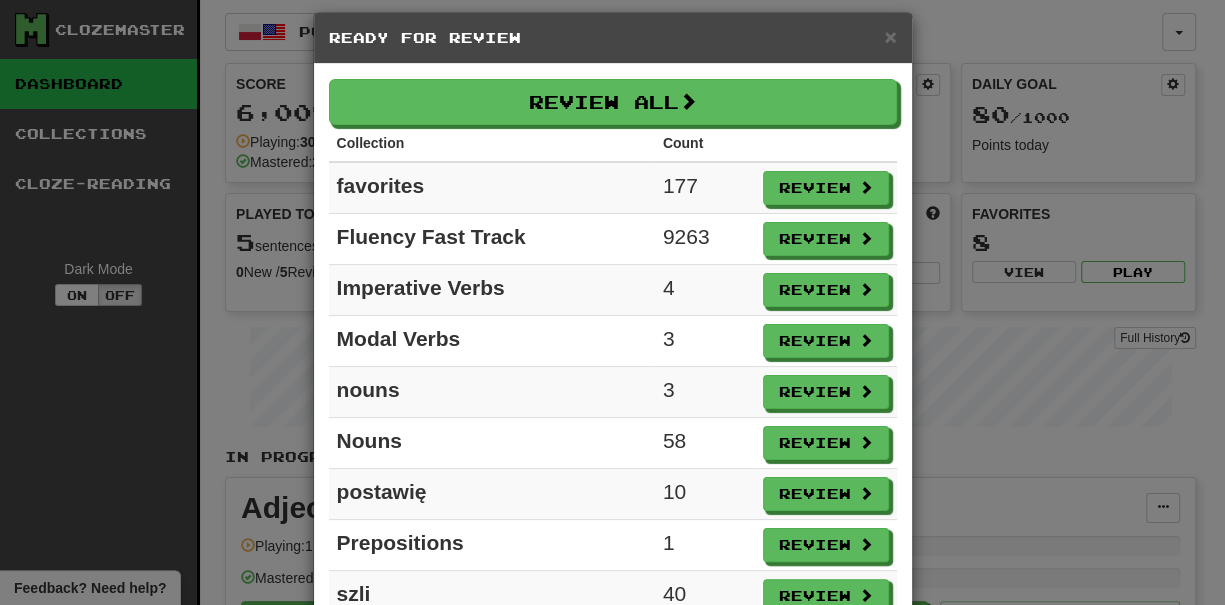scroll, scrollTop: 14, scrollLeft: 0, axis: vertical 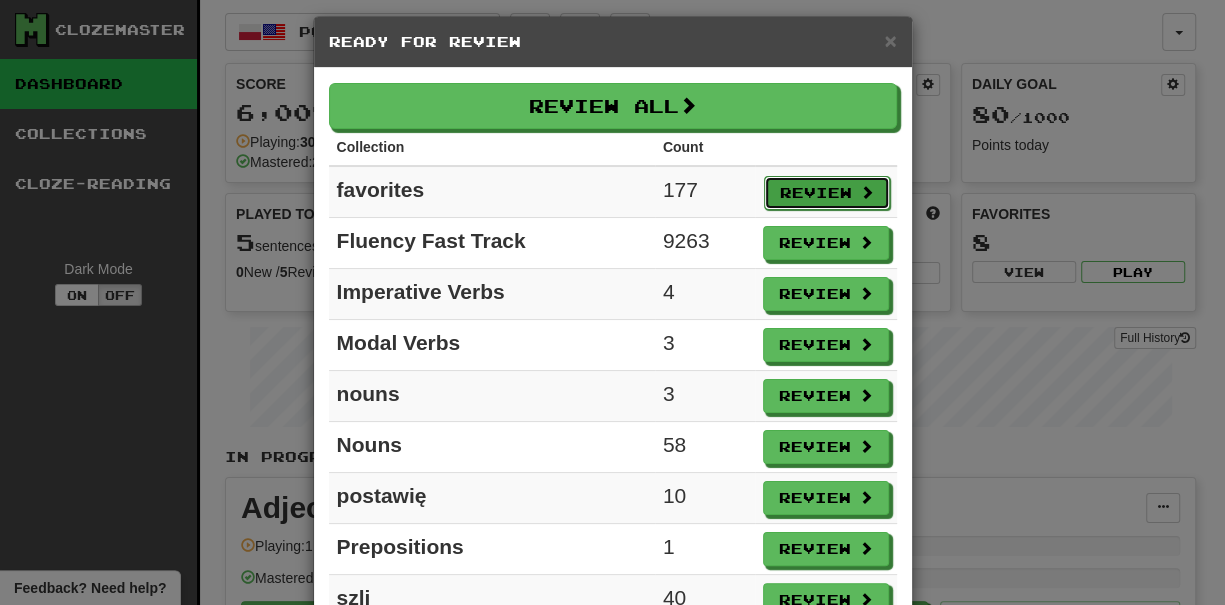 click on "Review" at bounding box center (827, 193) 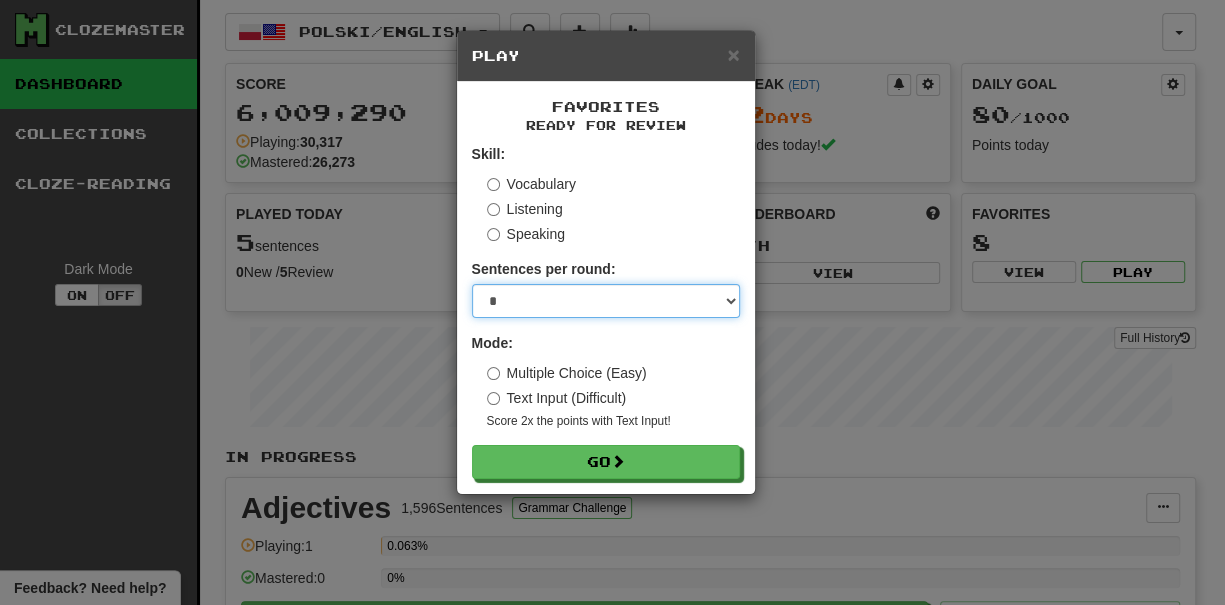 click on "* ** ** ** ** ** *** ********" at bounding box center [606, 301] 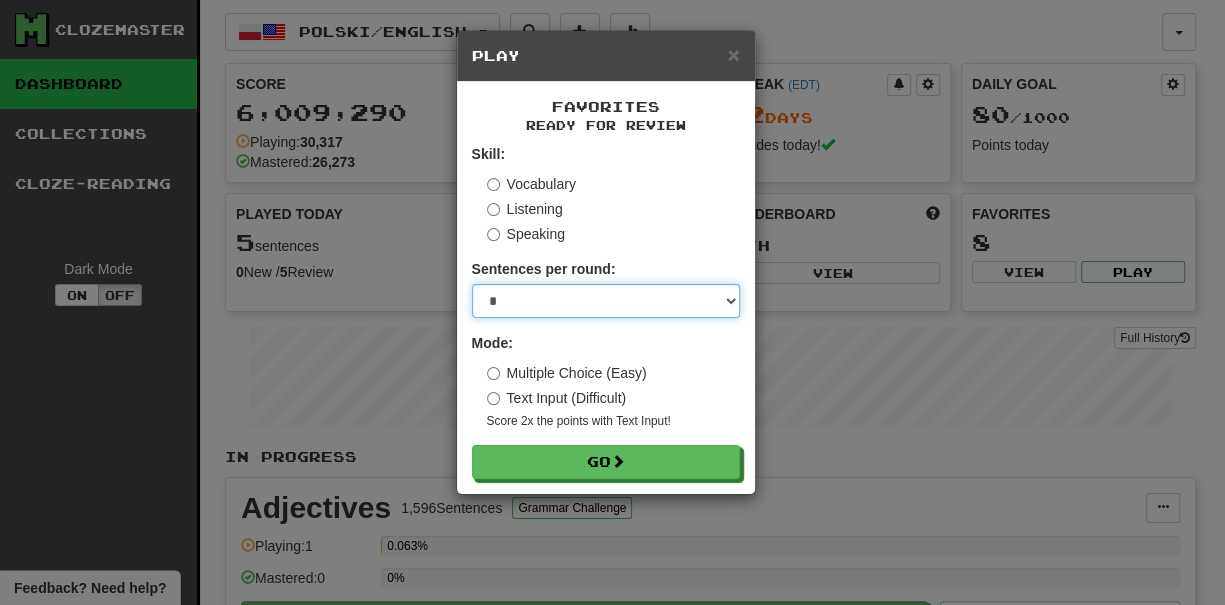 select on "***" 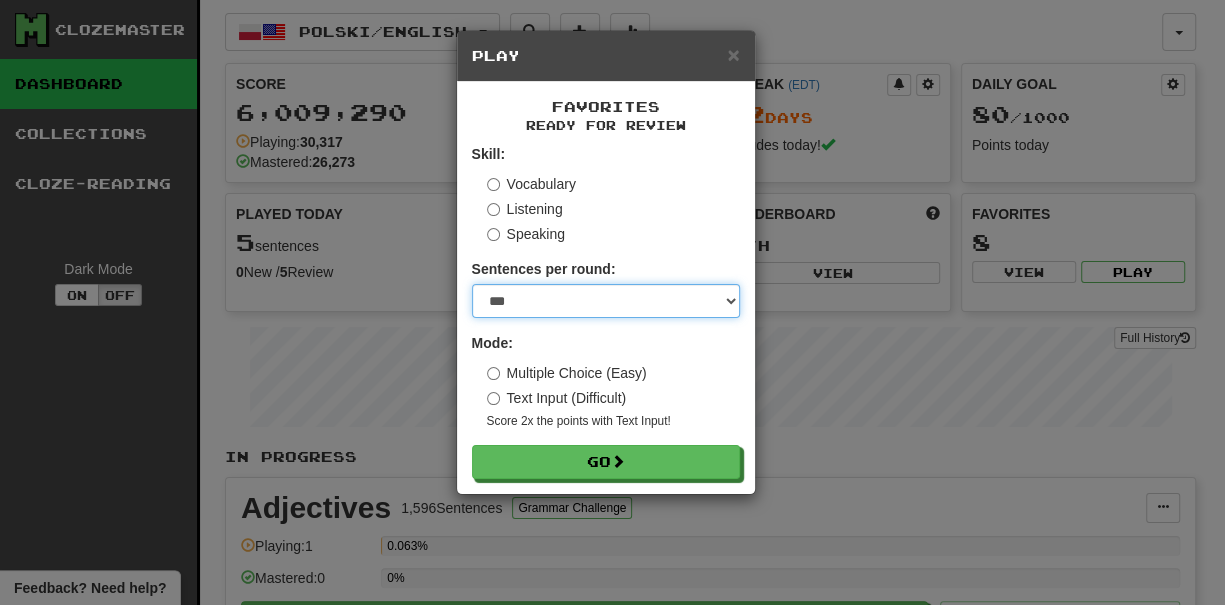 click on "* ** ** ** ** ** *** ********" at bounding box center [606, 301] 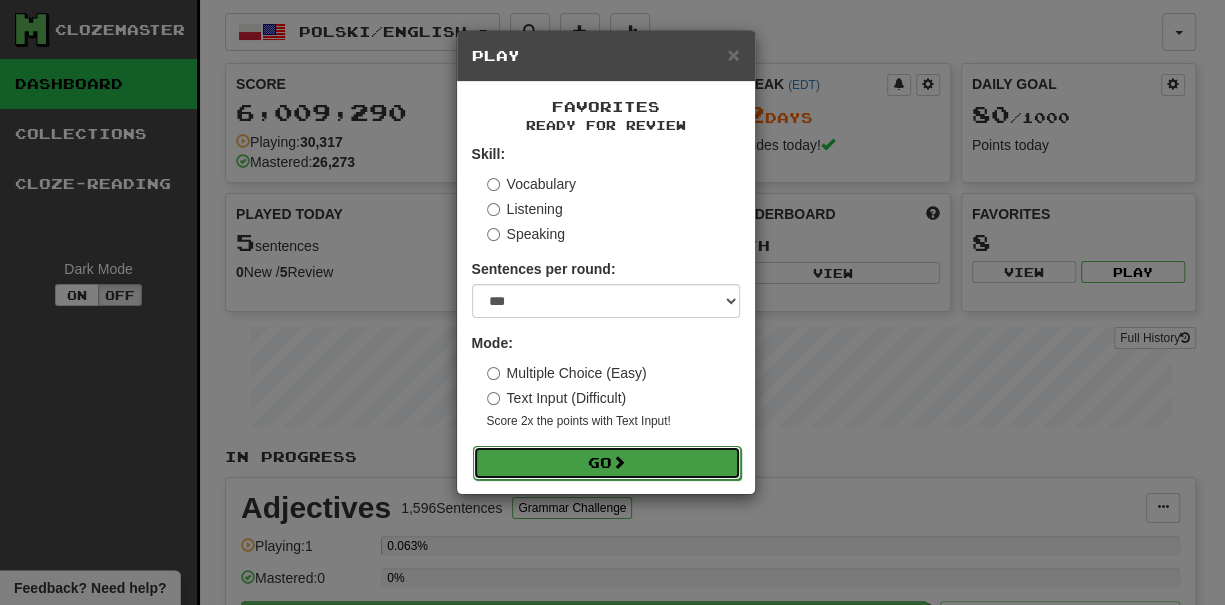 click on "Go" at bounding box center (607, 463) 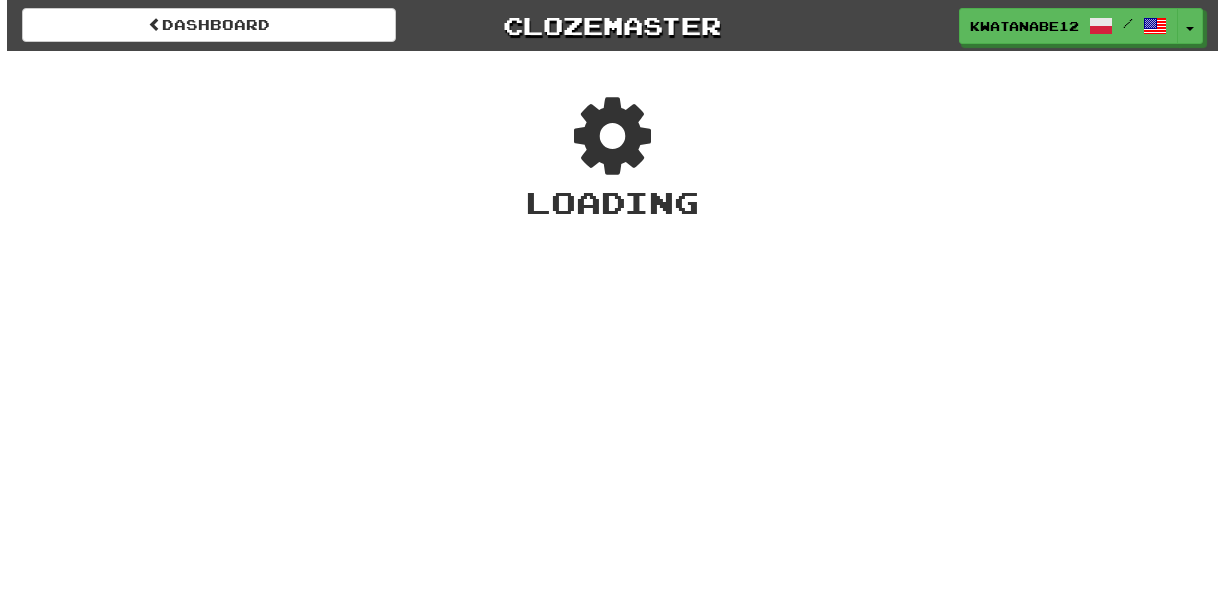 scroll, scrollTop: 0, scrollLeft: 0, axis: both 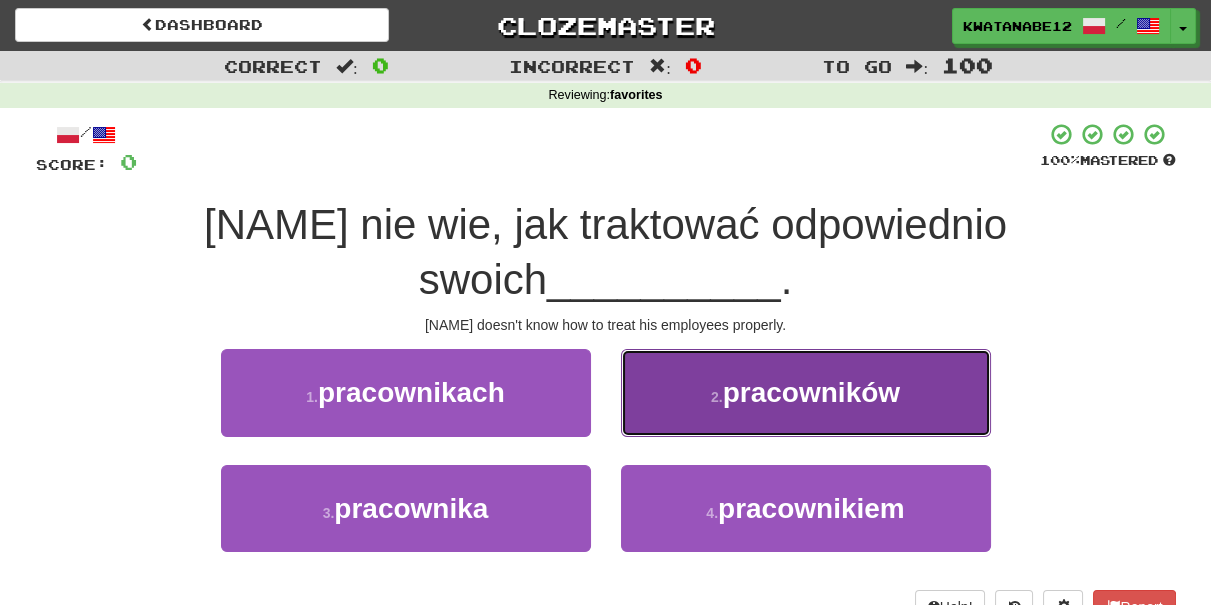 click on "2 .  pracowników" at bounding box center [806, 392] 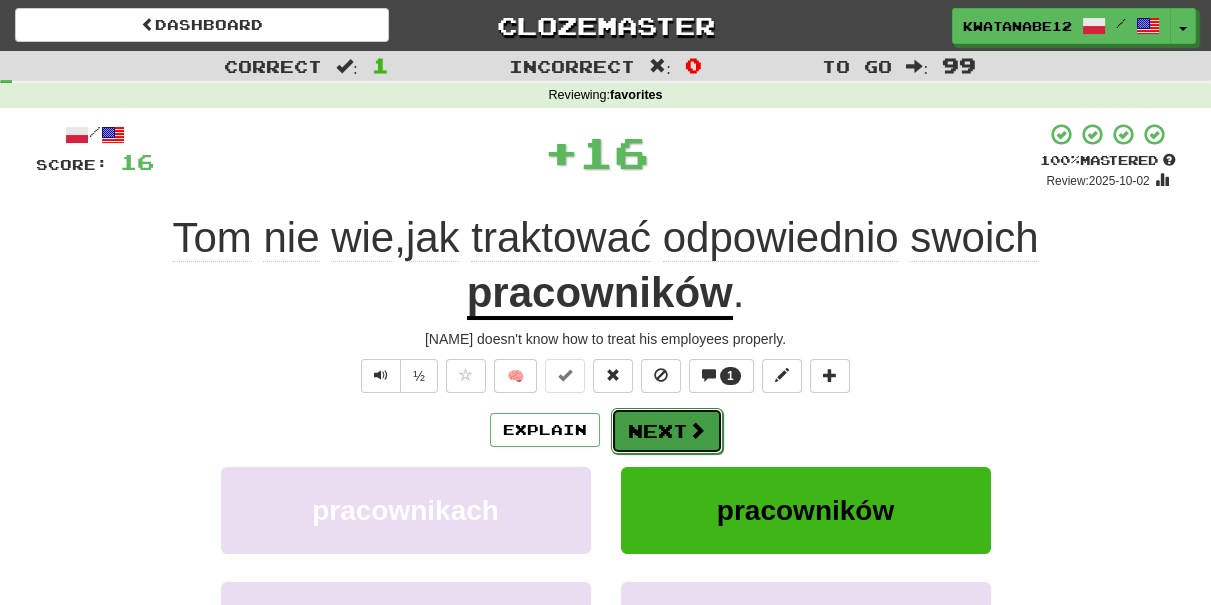 click on "Next" at bounding box center (667, 431) 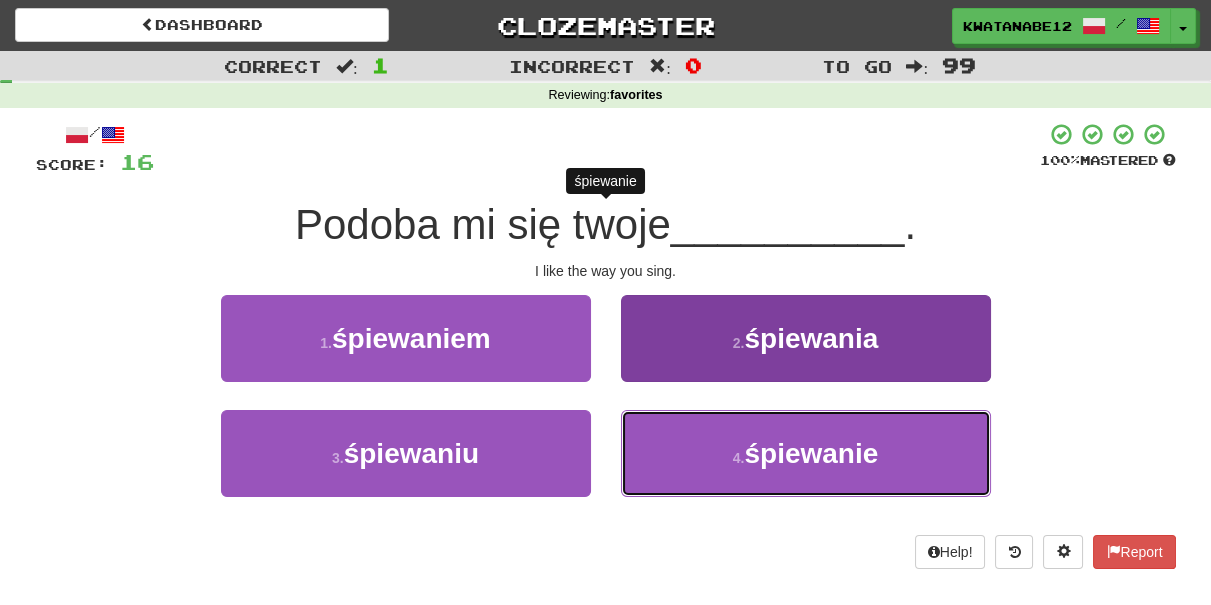 click on "4 .  śpiewanie" at bounding box center (806, 453) 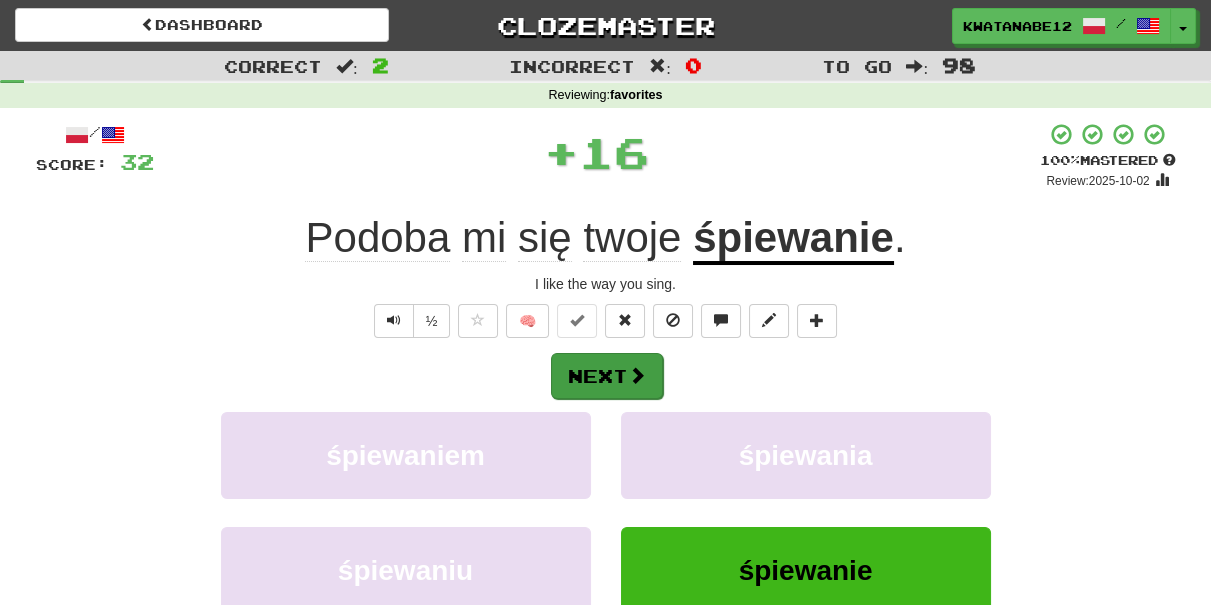 drag, startPoint x: 660, startPoint y: 396, endPoint x: 653, endPoint y: 384, distance: 13.892444 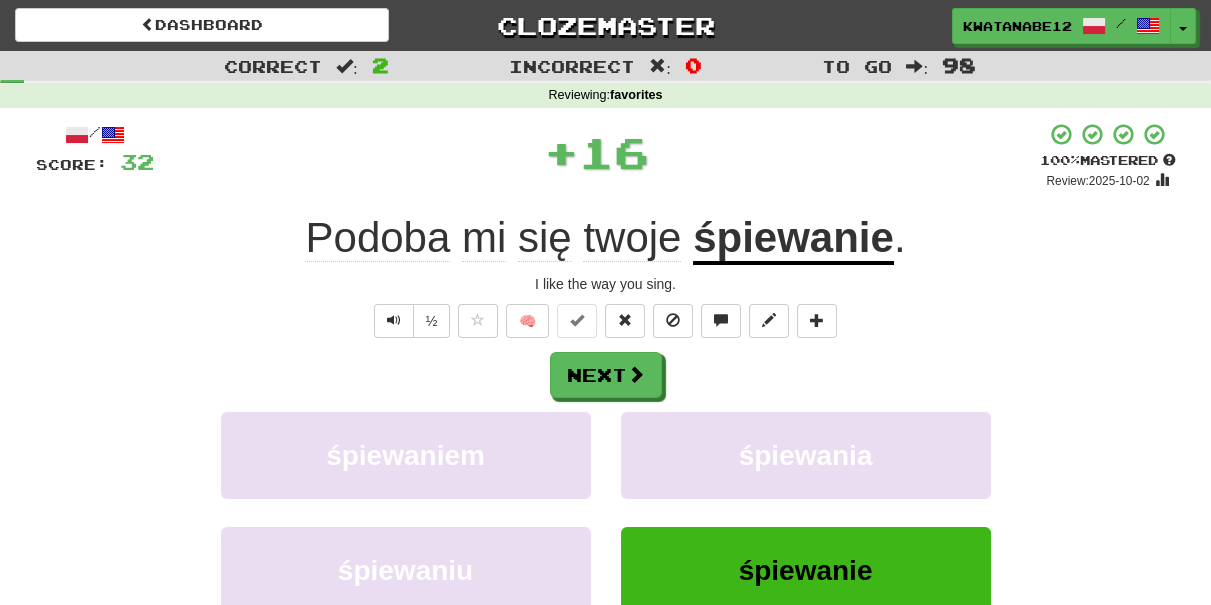 click on "/  Score:   32 + 16 100 %  Mastered Review:  2025-10-02 Podoba   mi   się   twoje   śpiewanie . I like the way you sing. ½ 🧠 Next śpiewaniem śpiewania śpiewaniu śpiewanie Learn more: śpiewaniem śpiewania śpiewaniu śpiewanie  Help!  Report Sentence Source" at bounding box center [606, 435] 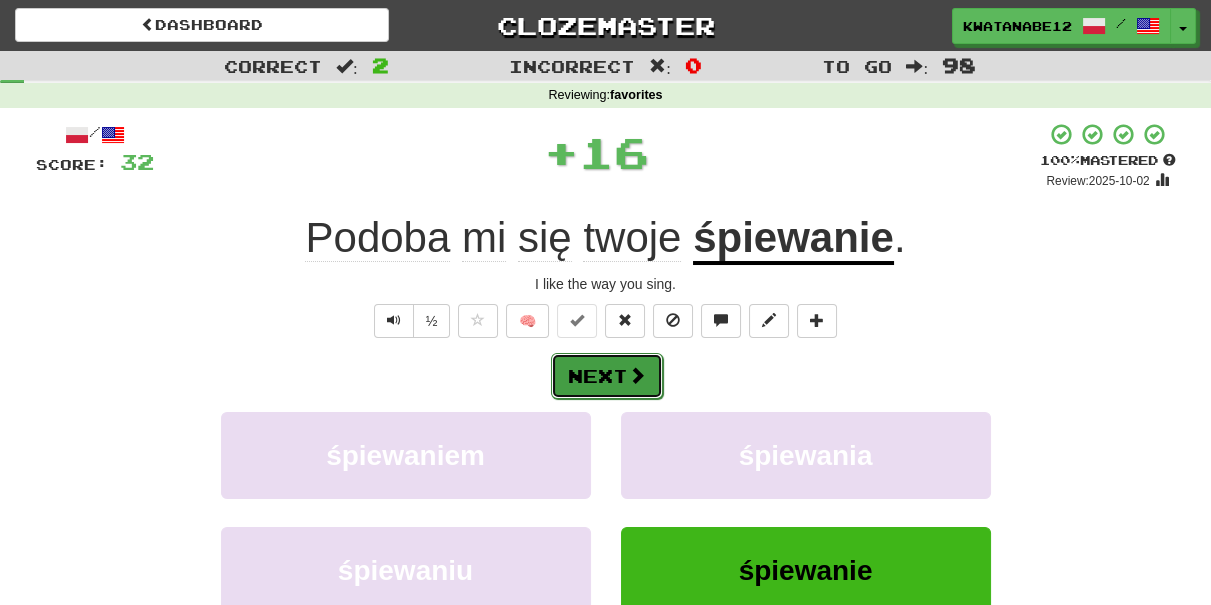 click at bounding box center (637, 375) 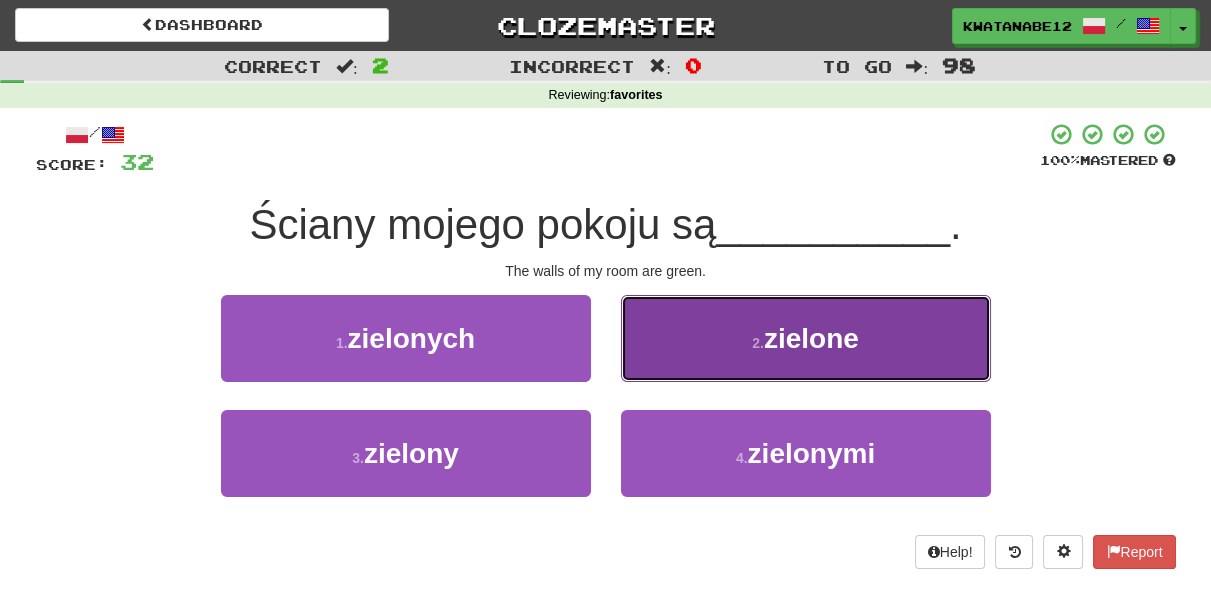 click on "2 .  zielone" at bounding box center (806, 338) 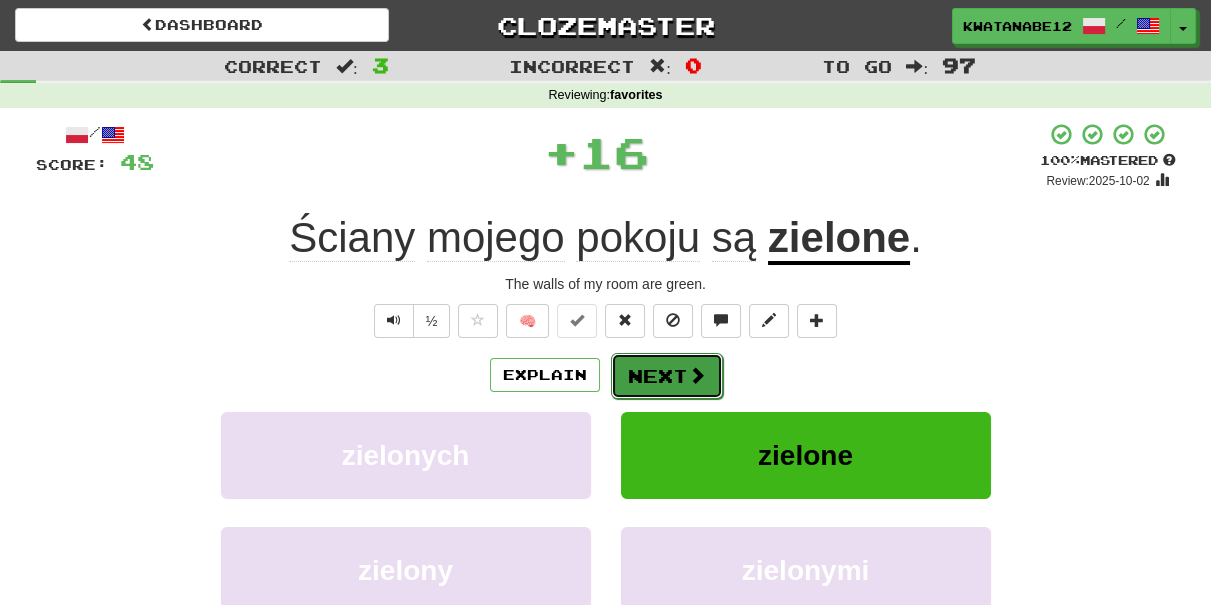 click on "Next" at bounding box center [667, 376] 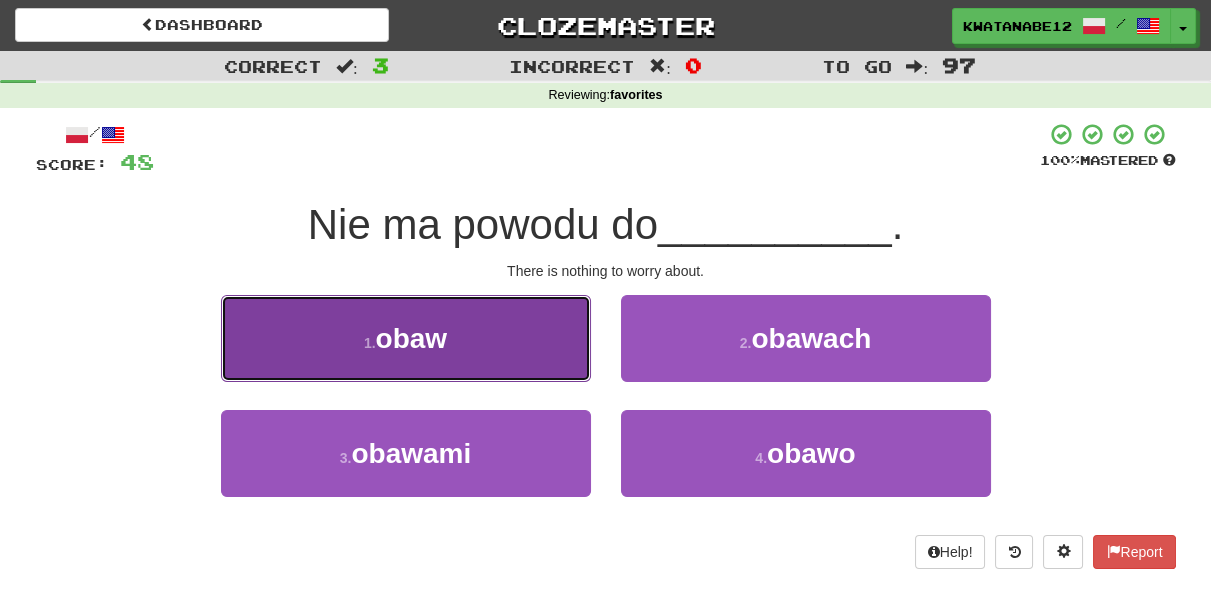 click on "1 .  obaw" at bounding box center (406, 338) 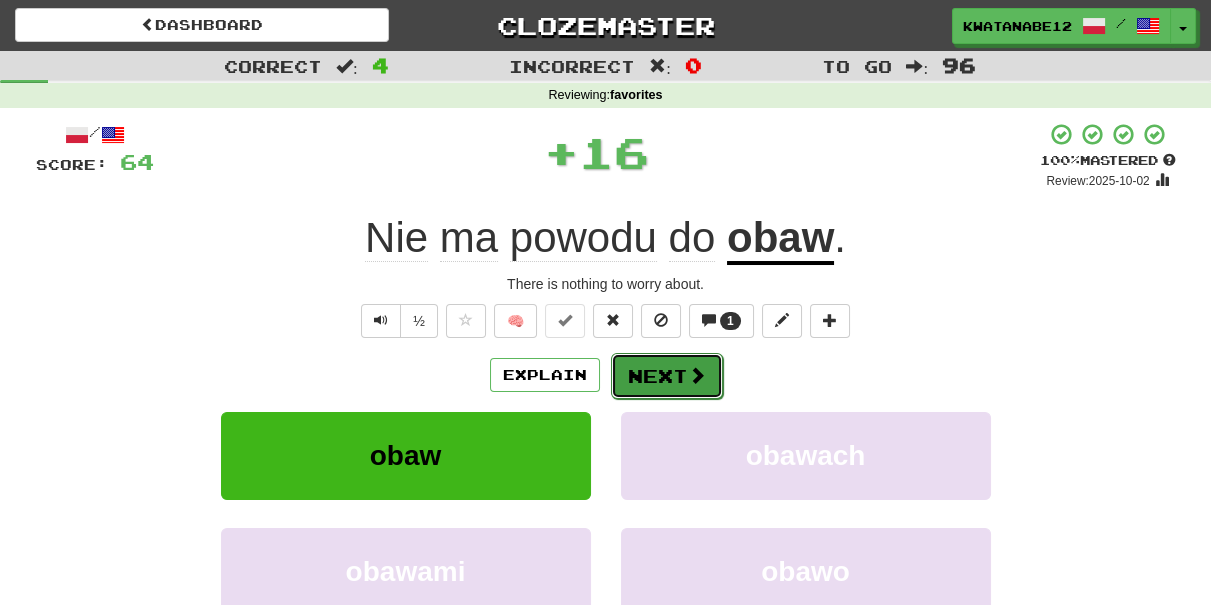 click on "Next" at bounding box center [667, 376] 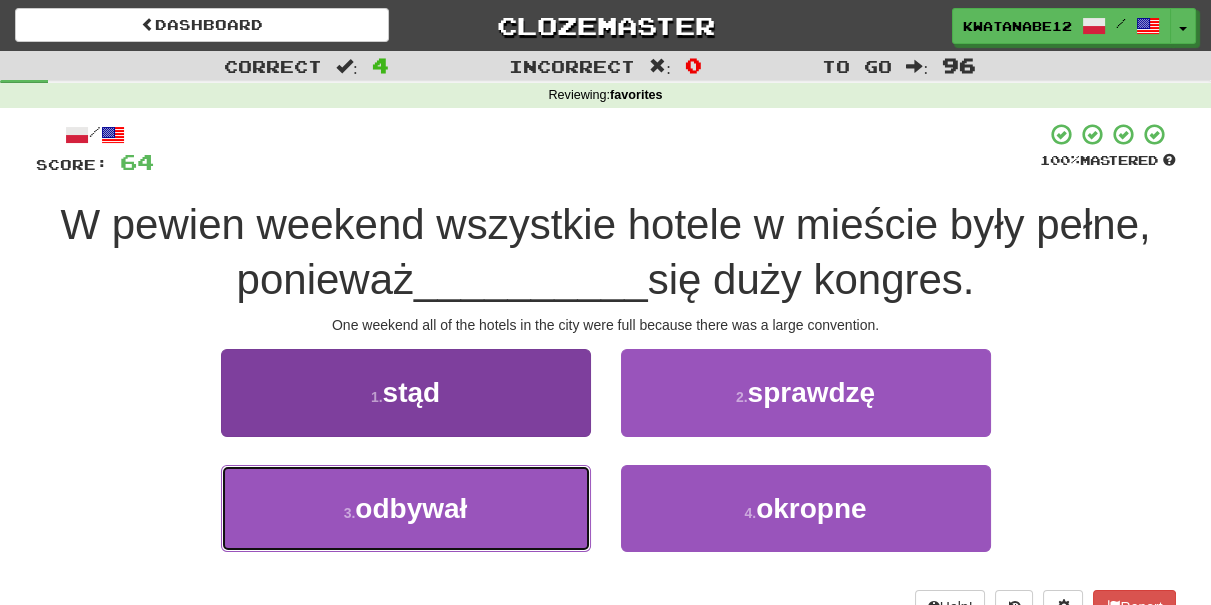 click on "3 .  odbywał" at bounding box center (406, 508) 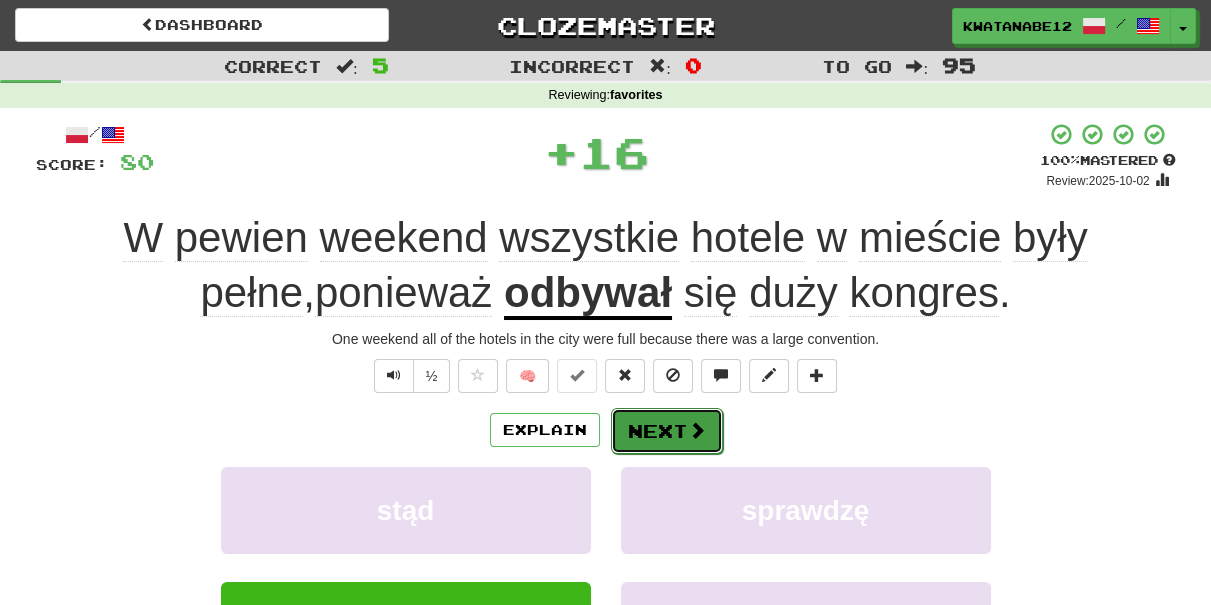 click on "Next" at bounding box center [667, 431] 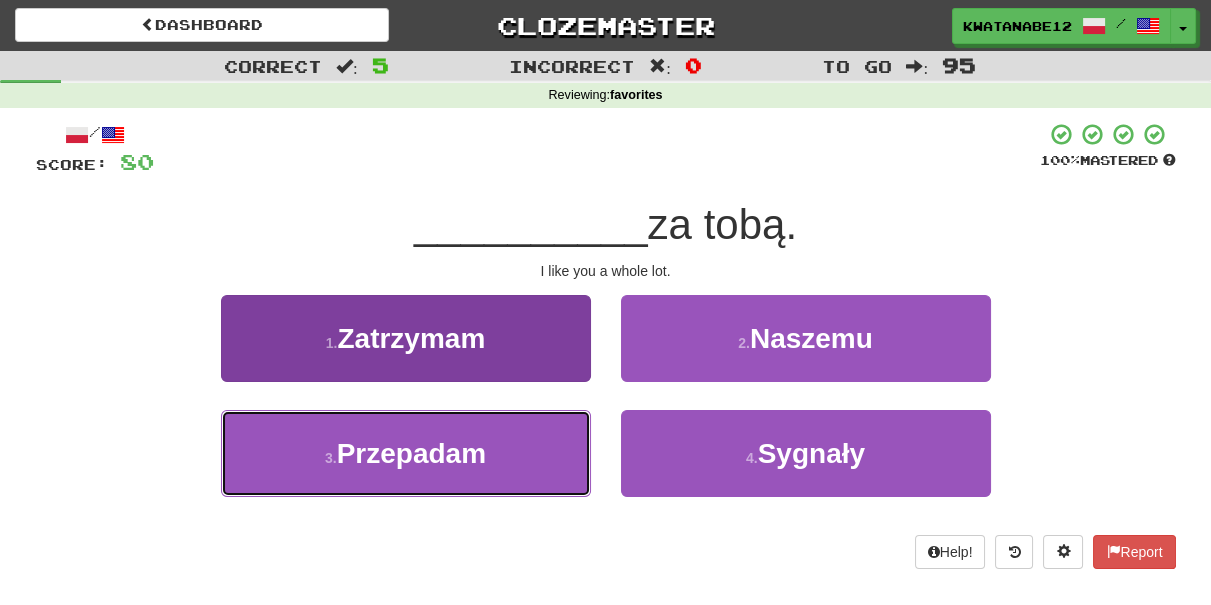 drag, startPoint x: 538, startPoint y: 455, endPoint x: 570, endPoint y: 433, distance: 38.832977 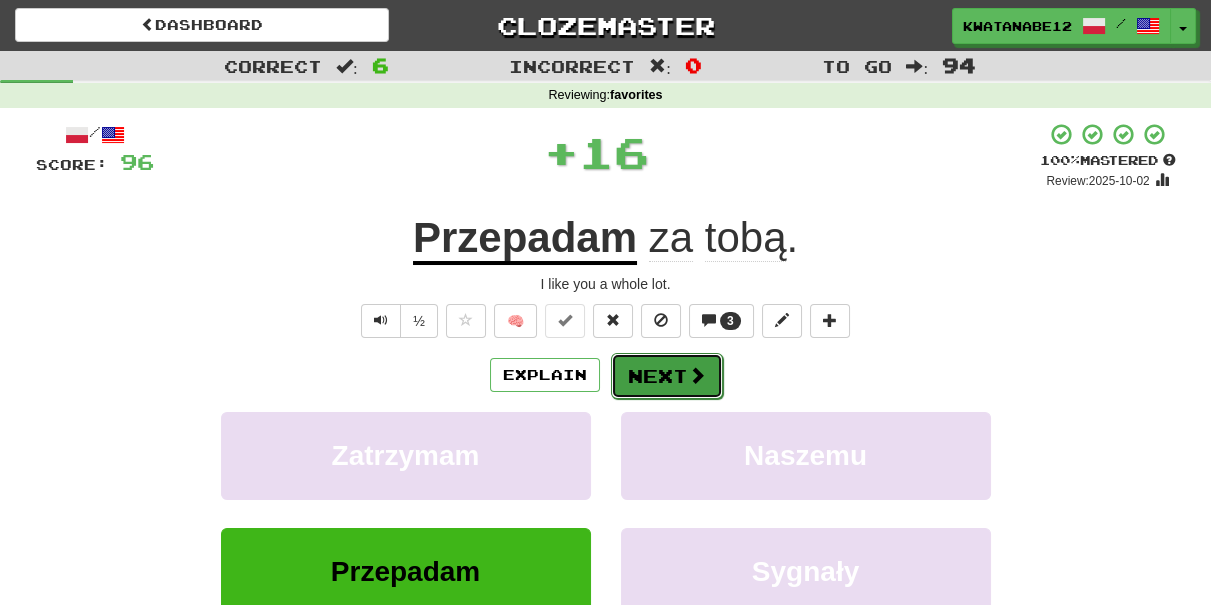 click on "Next" at bounding box center [667, 376] 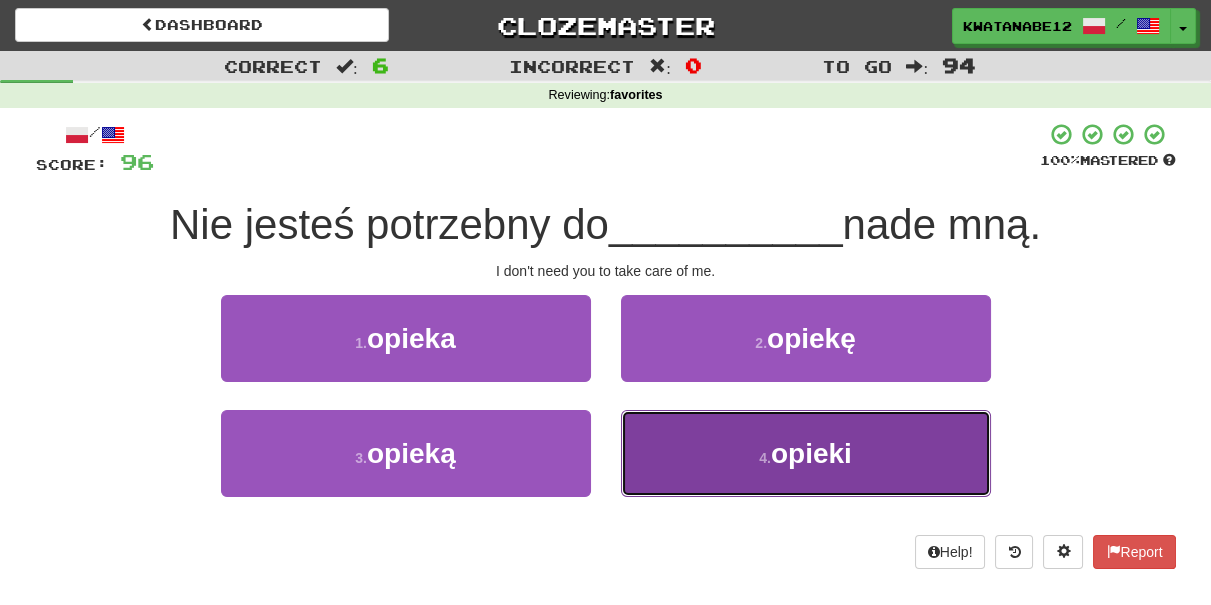 click on "4 ." at bounding box center [765, 458] 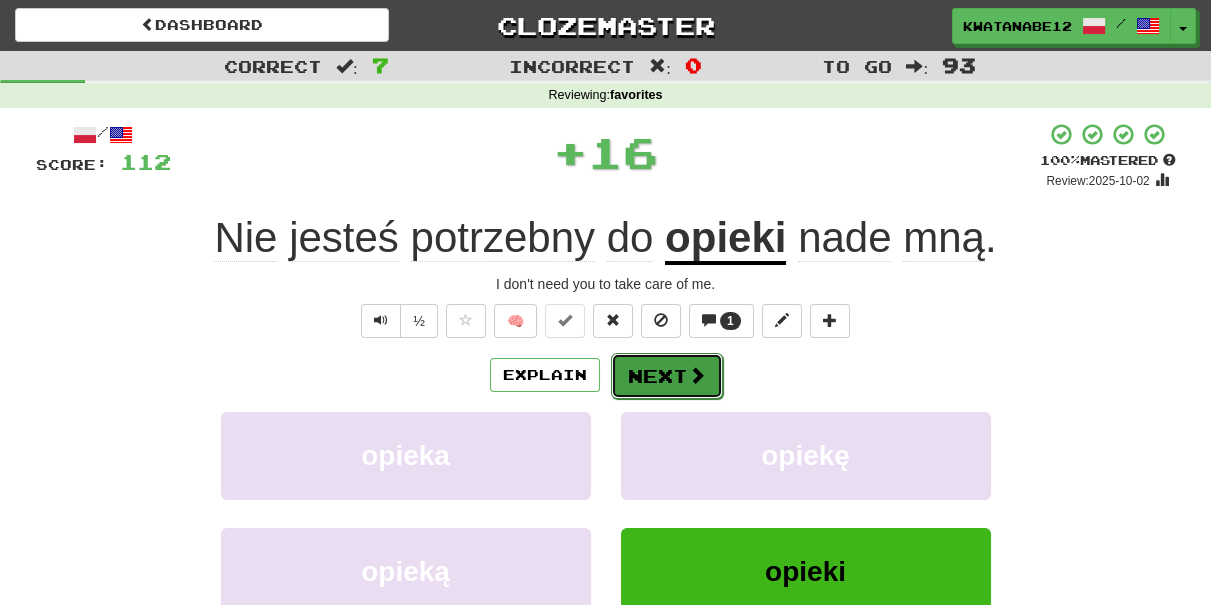 click on "Next" at bounding box center (667, 376) 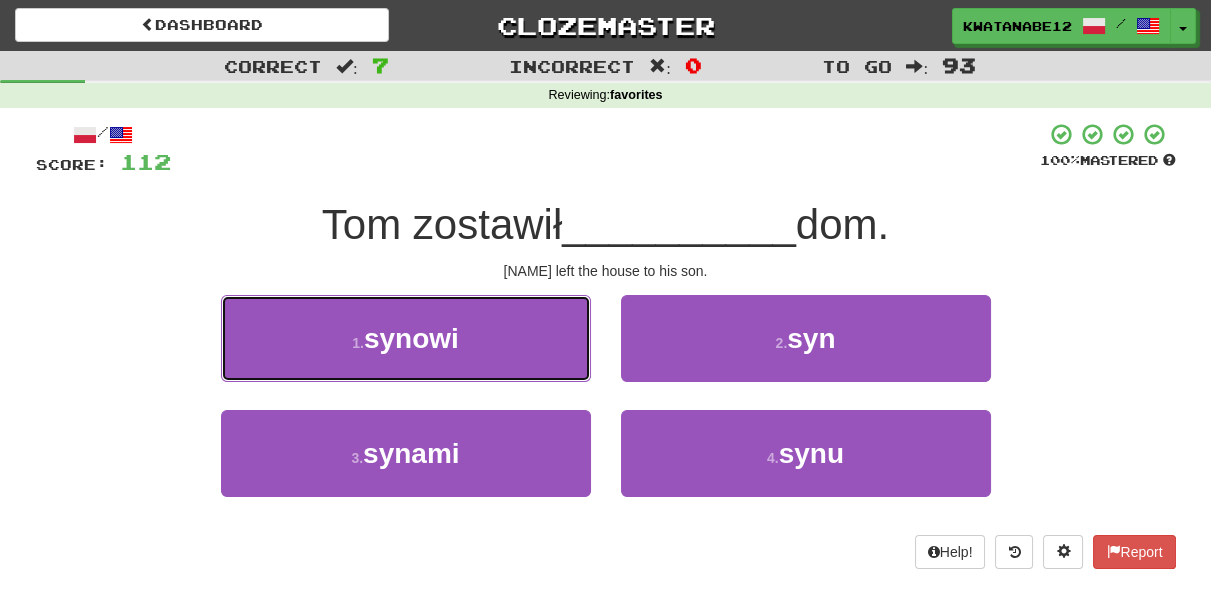 drag, startPoint x: 521, startPoint y: 349, endPoint x: 576, endPoint y: 350, distance: 55.00909 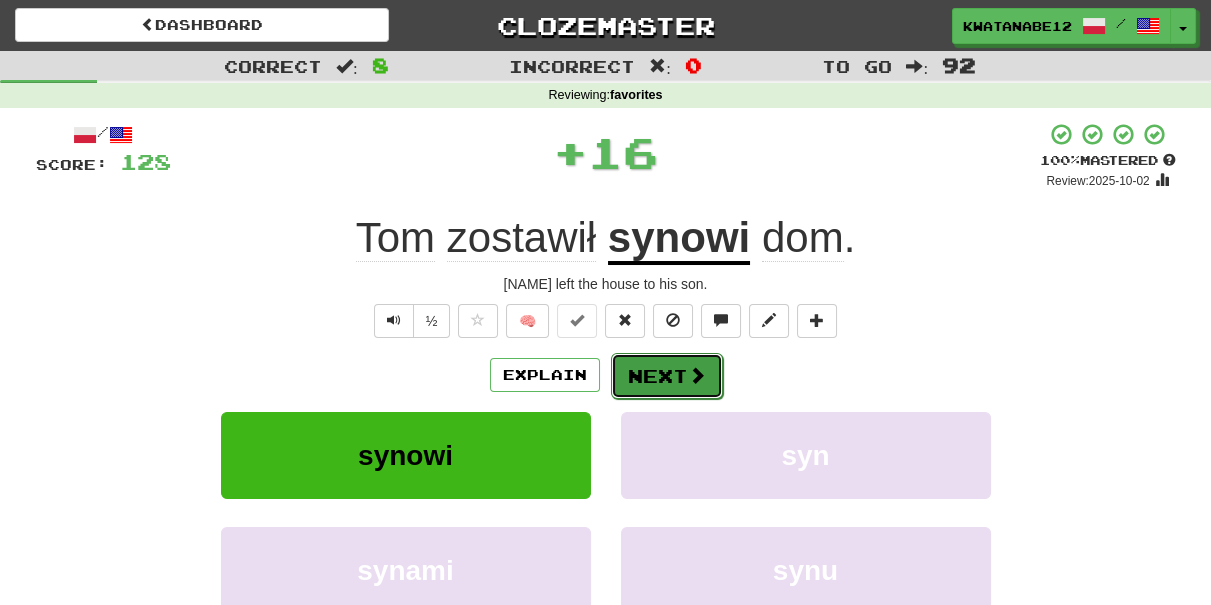 click on "Next" at bounding box center (667, 376) 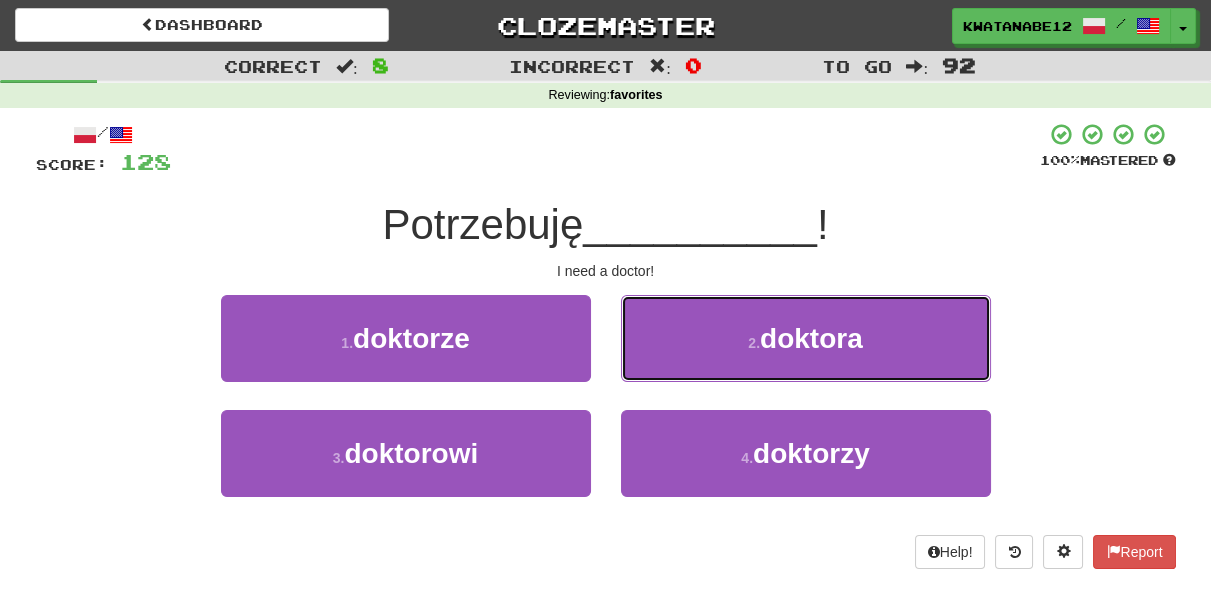 drag, startPoint x: 709, startPoint y: 332, endPoint x: 701, endPoint y: 348, distance: 17.888544 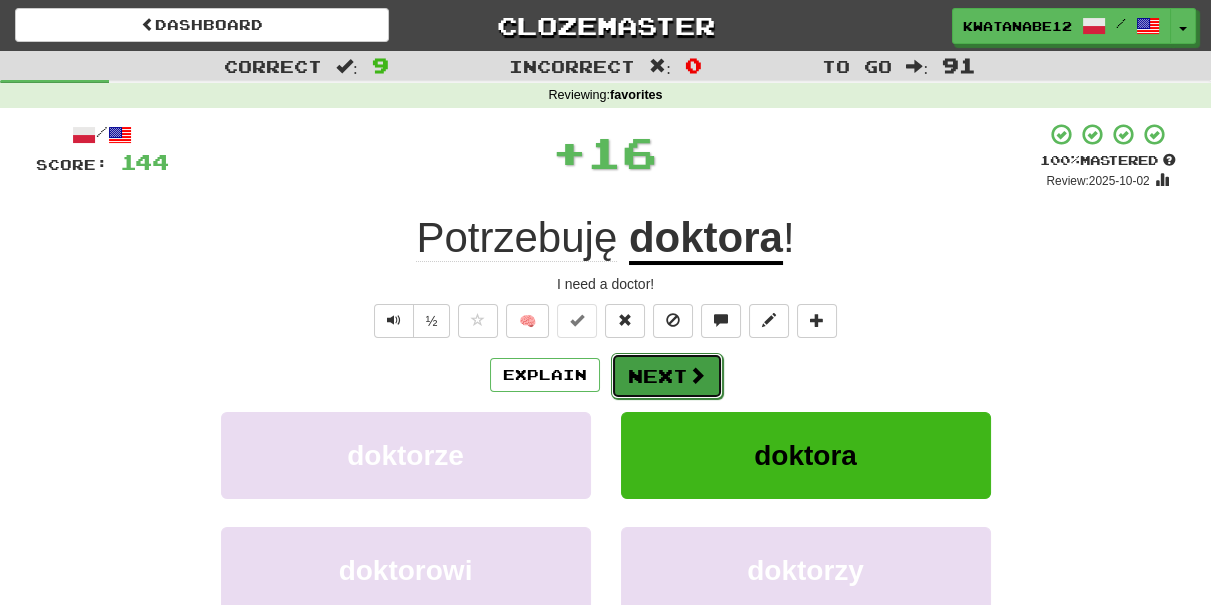 click on "Next" at bounding box center (667, 376) 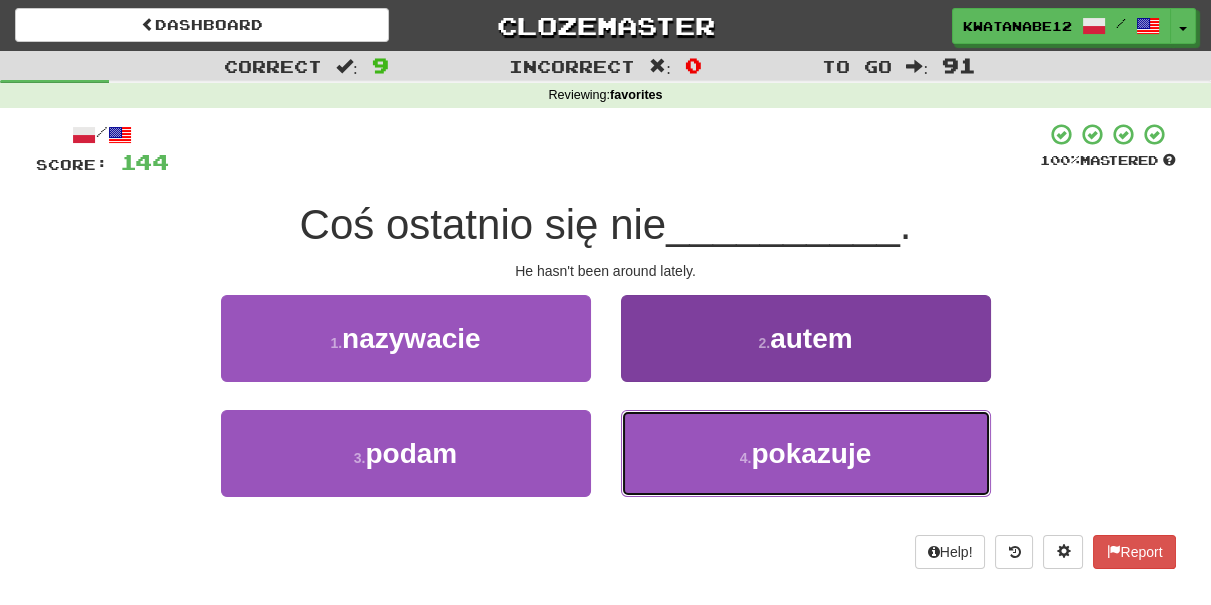 click on "4 .  pokazuje" at bounding box center (806, 453) 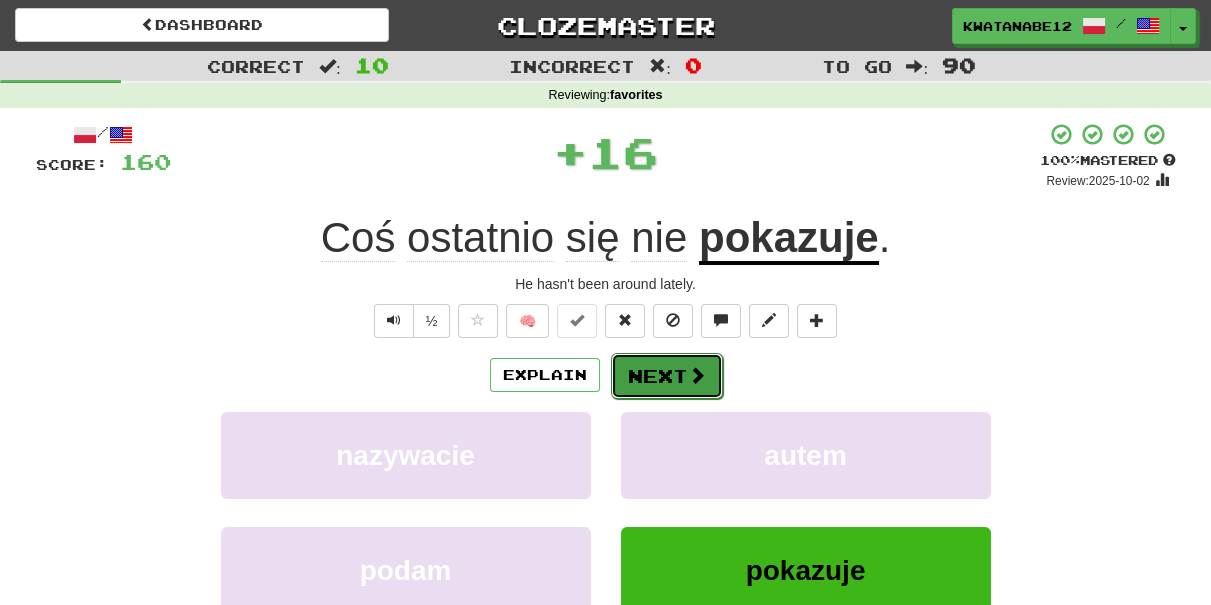 click on "Next" at bounding box center (667, 376) 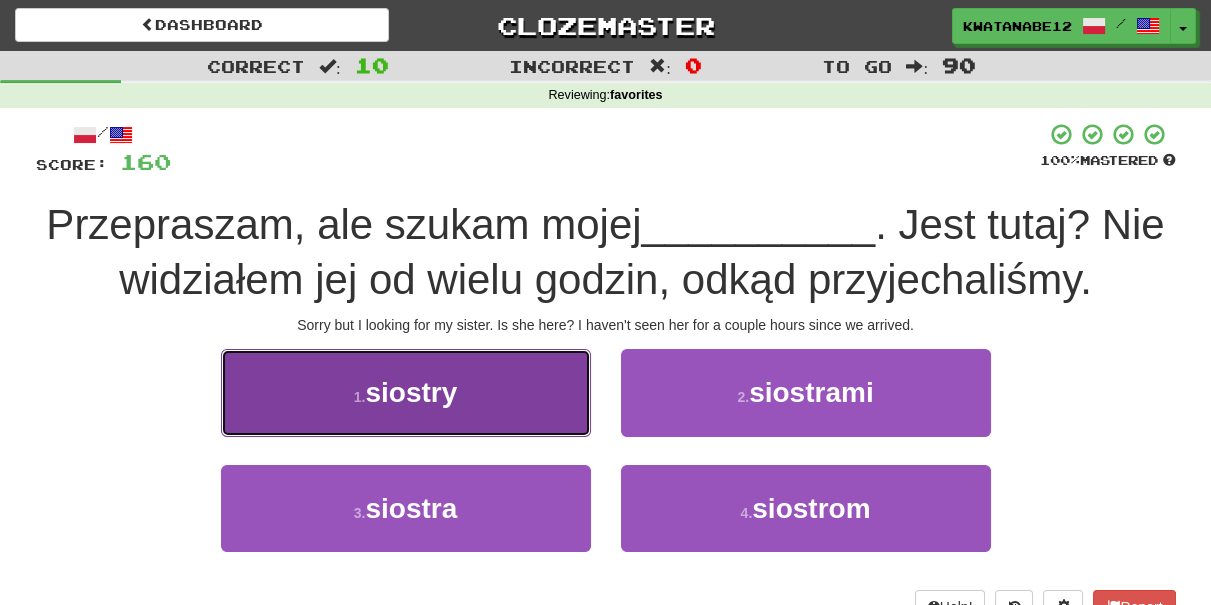 click on "1 .  siostry" at bounding box center (406, 392) 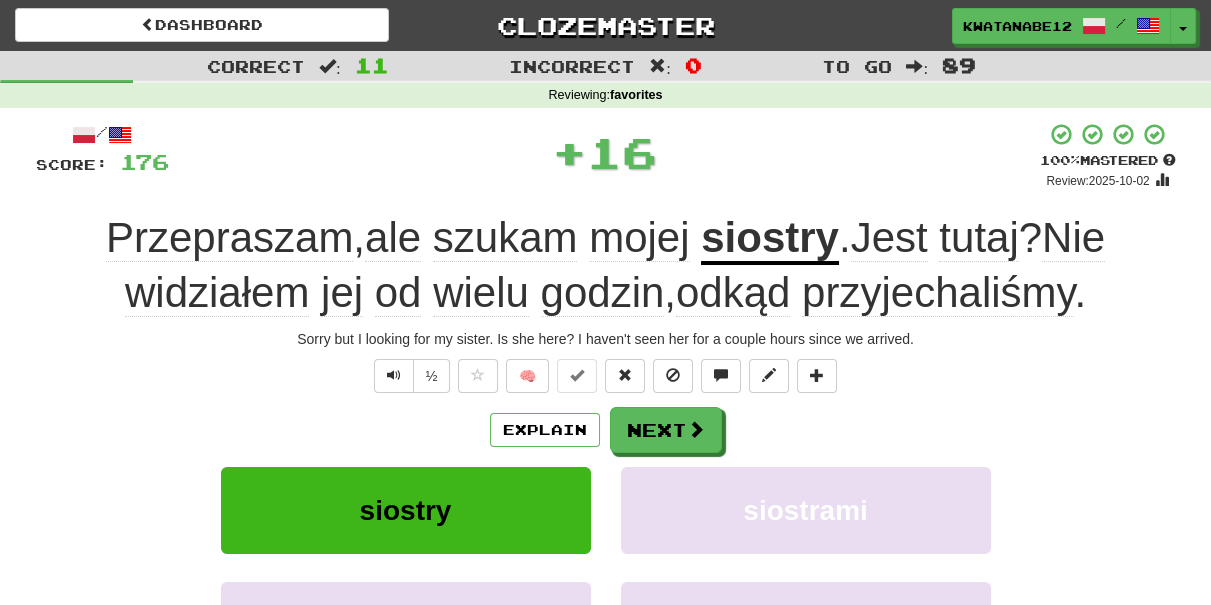 click on "/  Score:   176 + 16 100 %  Mastered Review:  2025-10-02 Przepraszam ,  ale   szukam   mojej   siostry .  Jest   tutaj ?  Nie   widziałem   jej   od   wielu   godzin ,  odkąd   przyjechaliśmy . Sorry but I looking for my sister. Is she here? I haven't seen her for a couple hours since we arrived. ½ 🧠 Explain Next siostry siostrami siostra siostrom Learn more: siostry siostrami siostra siostrom  Help!  Report Sentence Source" at bounding box center [606, 462] 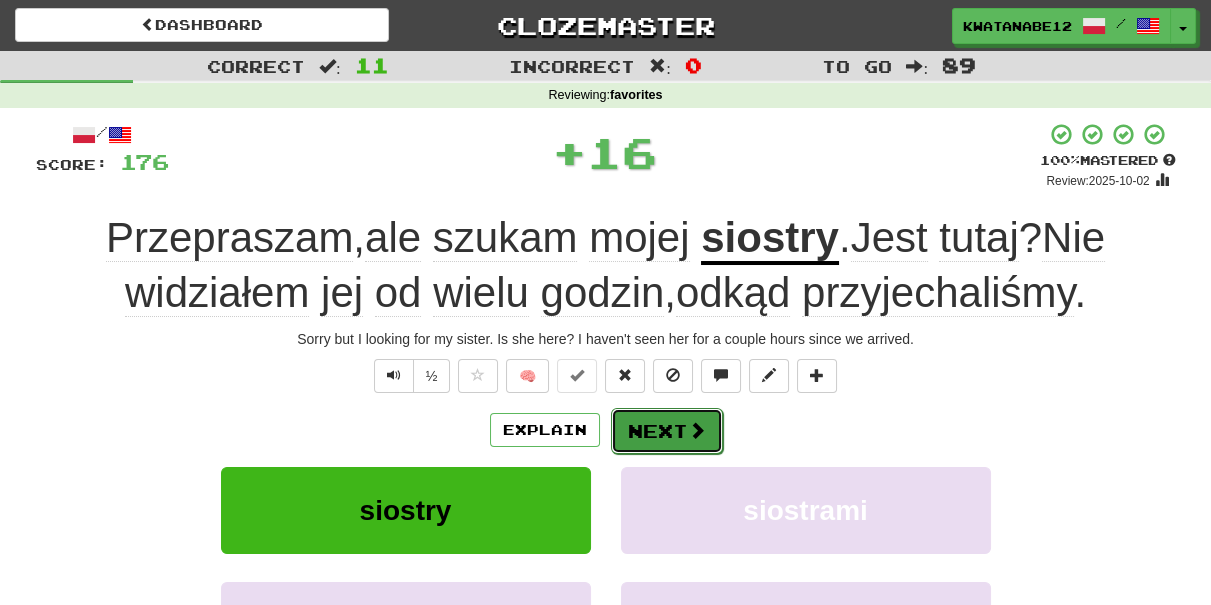 click on "Next" at bounding box center (667, 431) 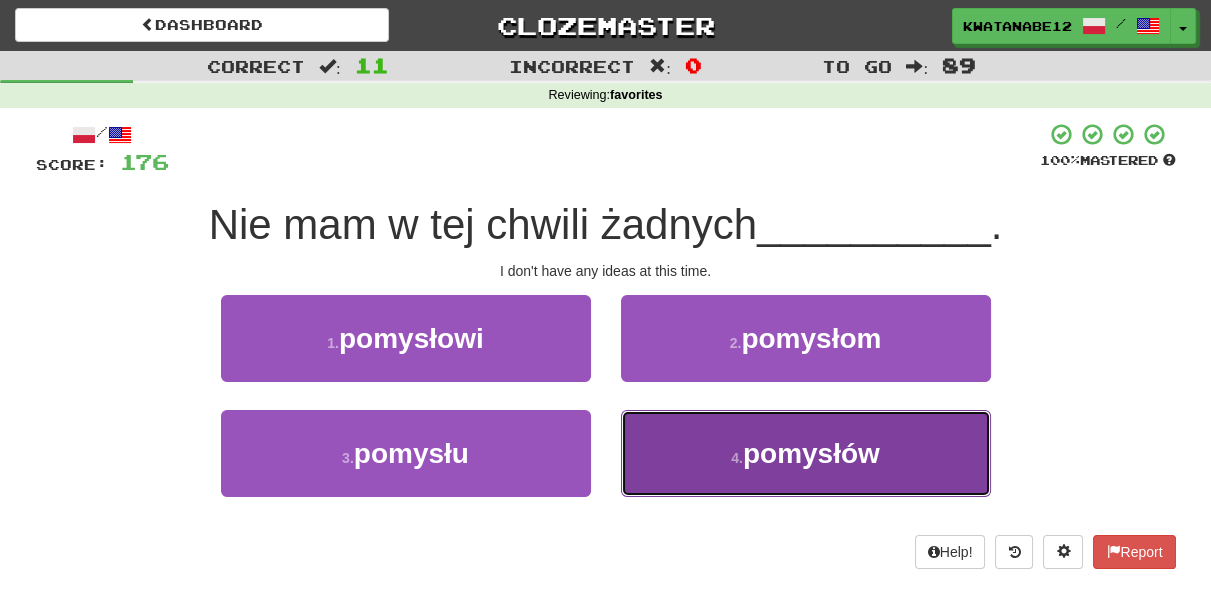 drag, startPoint x: 692, startPoint y: 450, endPoint x: 689, endPoint y: 440, distance: 10.440307 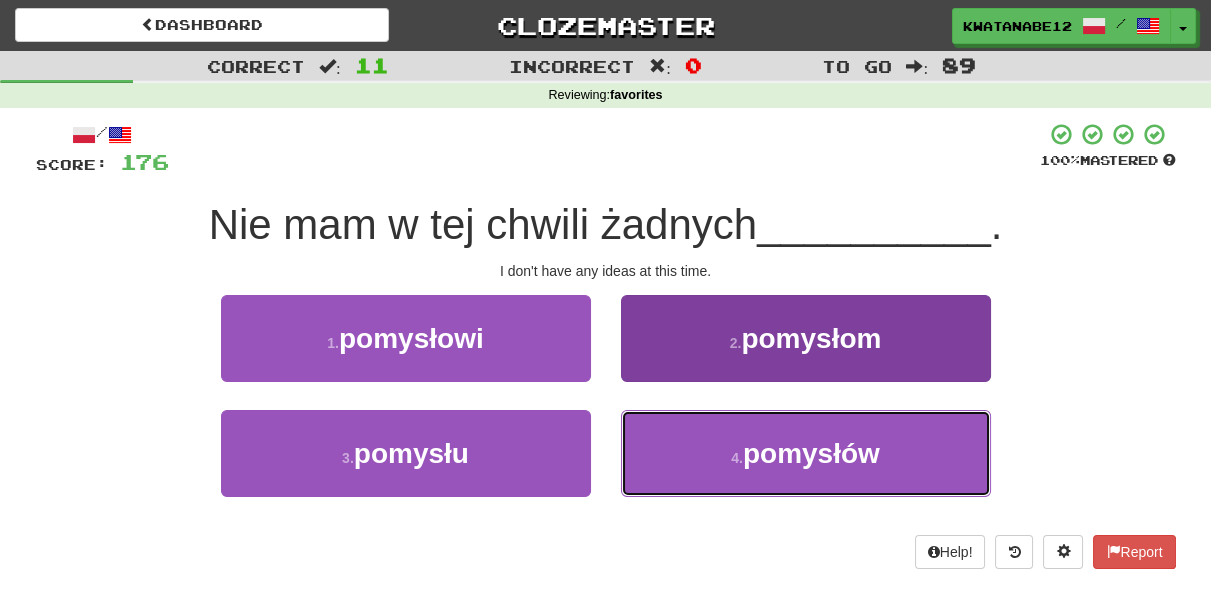 click on "4 .  pomysłów" at bounding box center [806, 453] 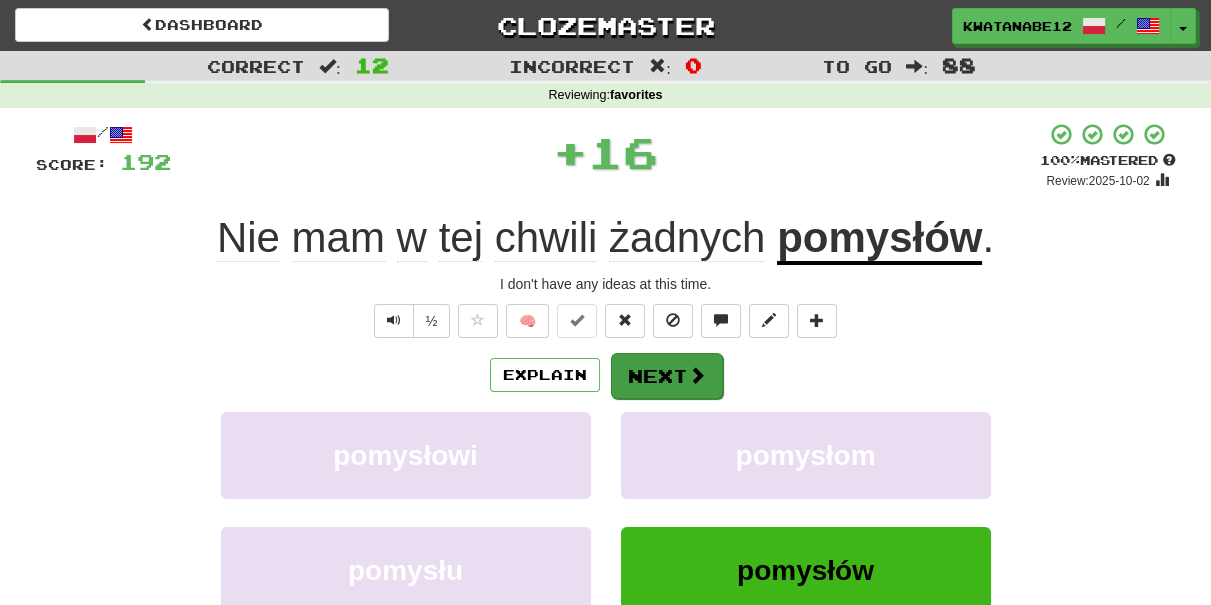 click on "Explain Next" at bounding box center (606, 375) 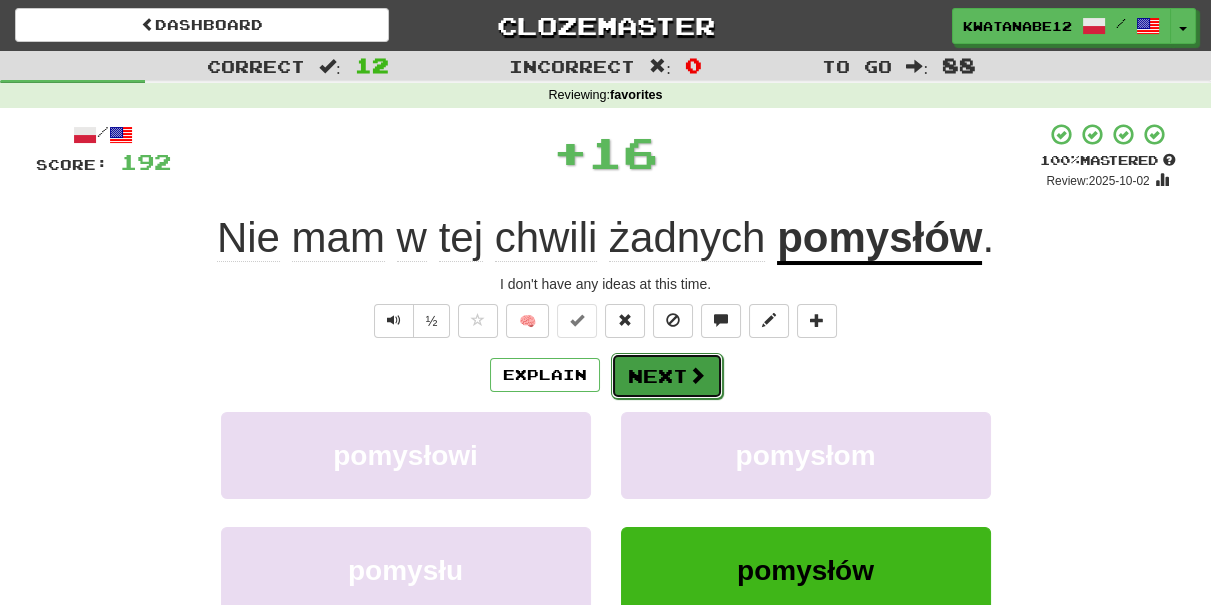 click on "Next" at bounding box center (667, 376) 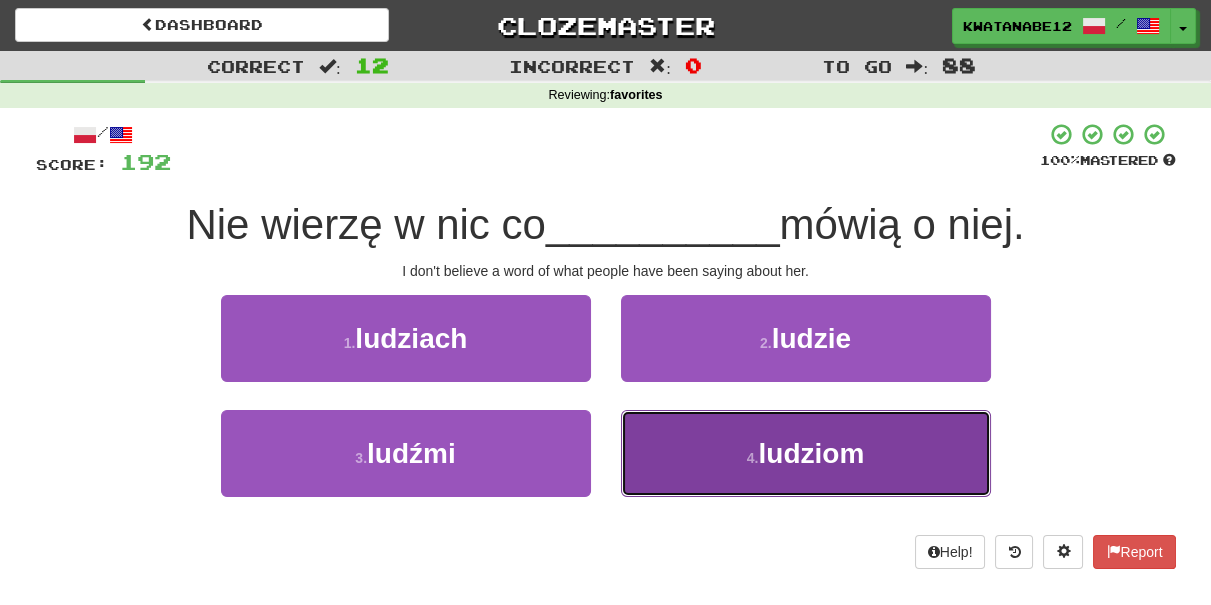 click on "4 .  ludziom" at bounding box center [806, 453] 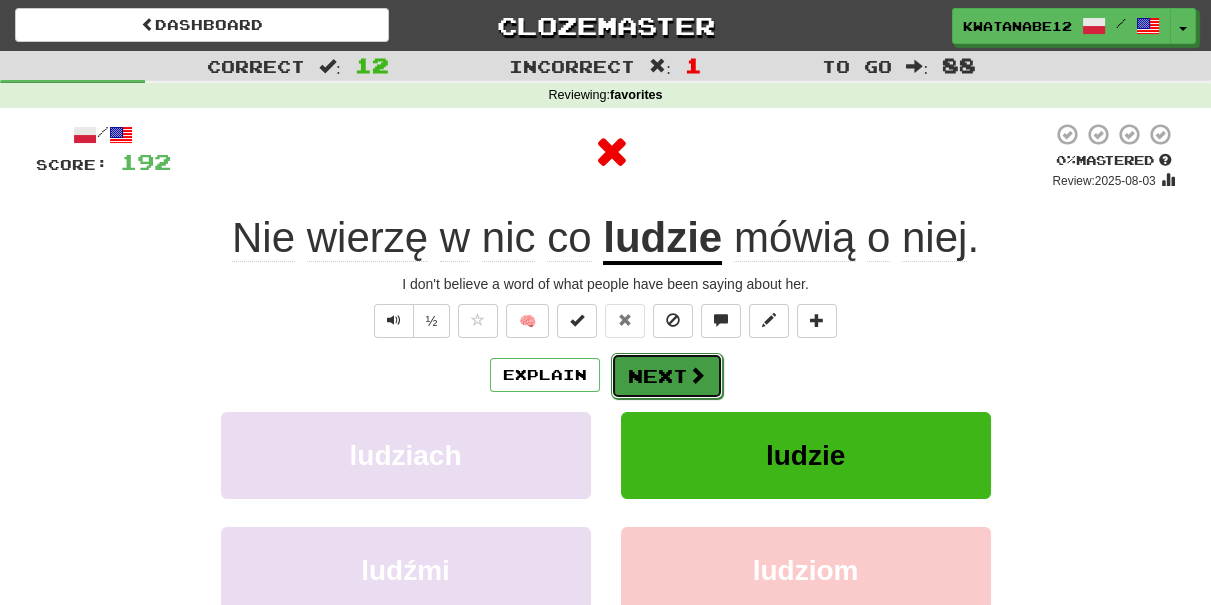 click on "Next" at bounding box center [667, 376] 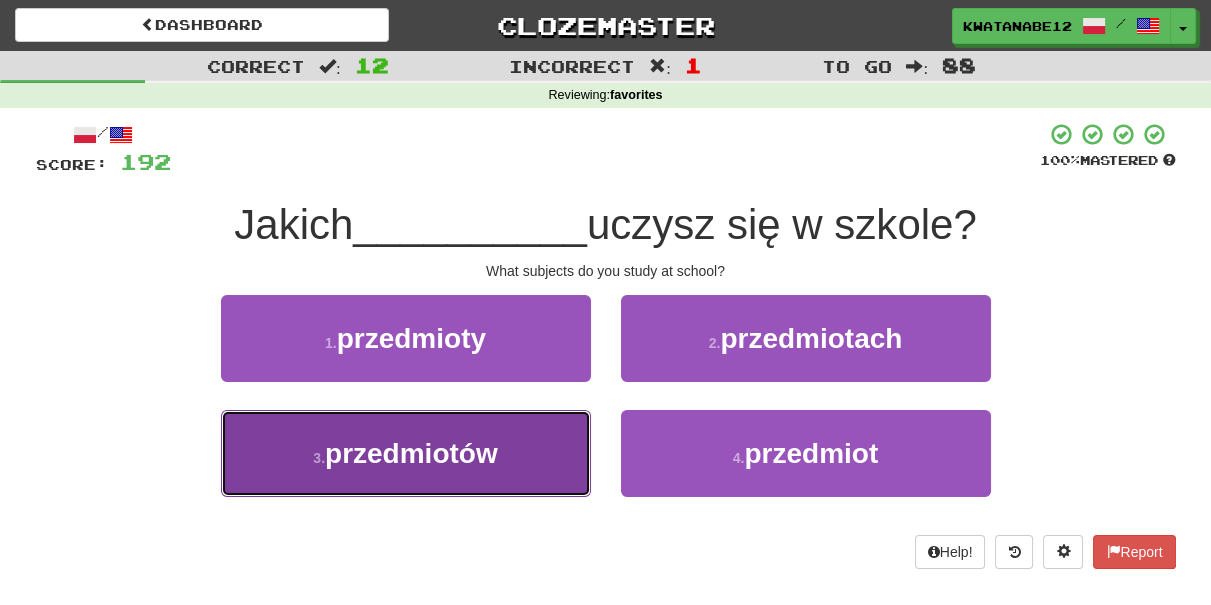click on "3 .  przedmiotów" at bounding box center [406, 453] 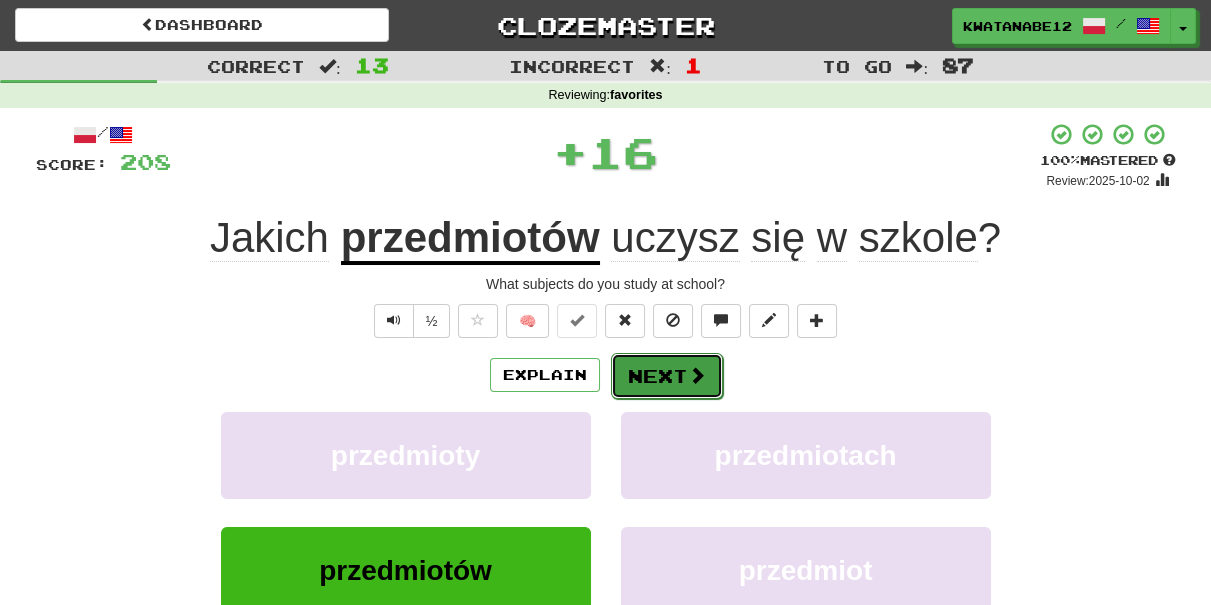 click on "Next" at bounding box center (667, 376) 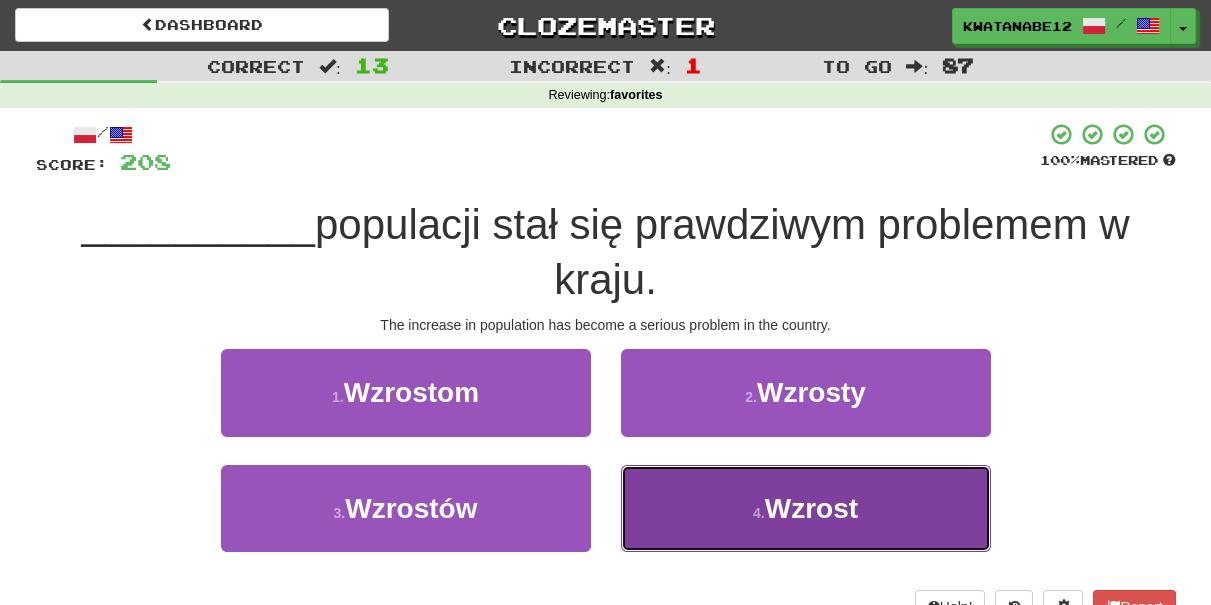 click on "4 .  Wzrost" at bounding box center (806, 508) 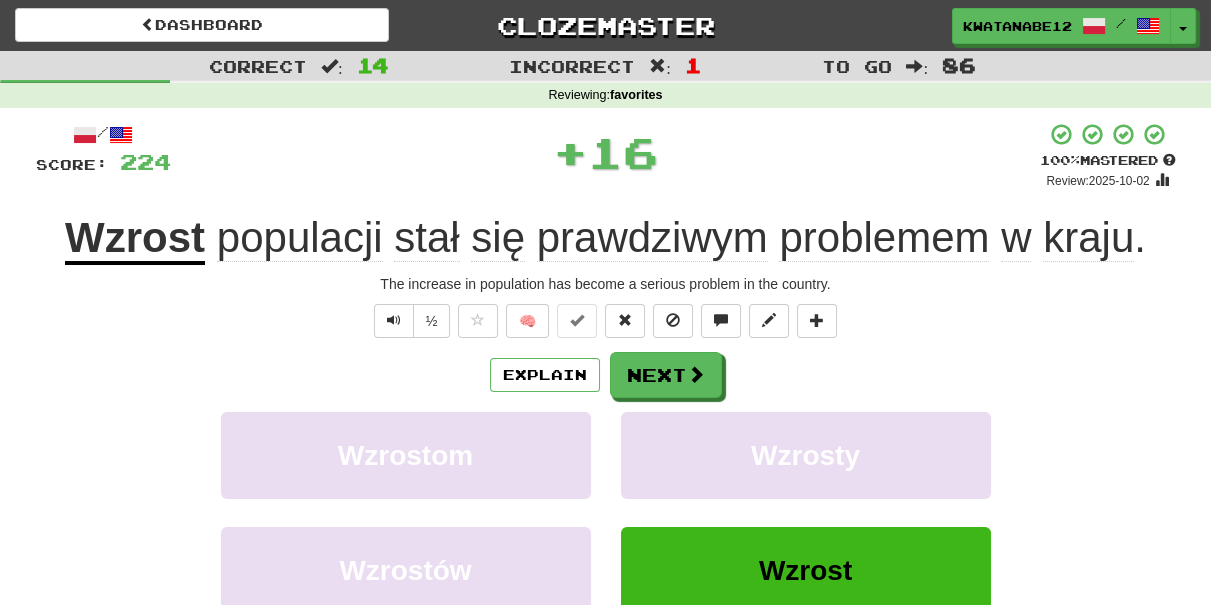 click on "Explain Next Wzrostom Wzrosty Wzrostów Wzrost Learn more: Wzrostom Wzrosty Wzrostów Wzrost" at bounding box center [606, 512] 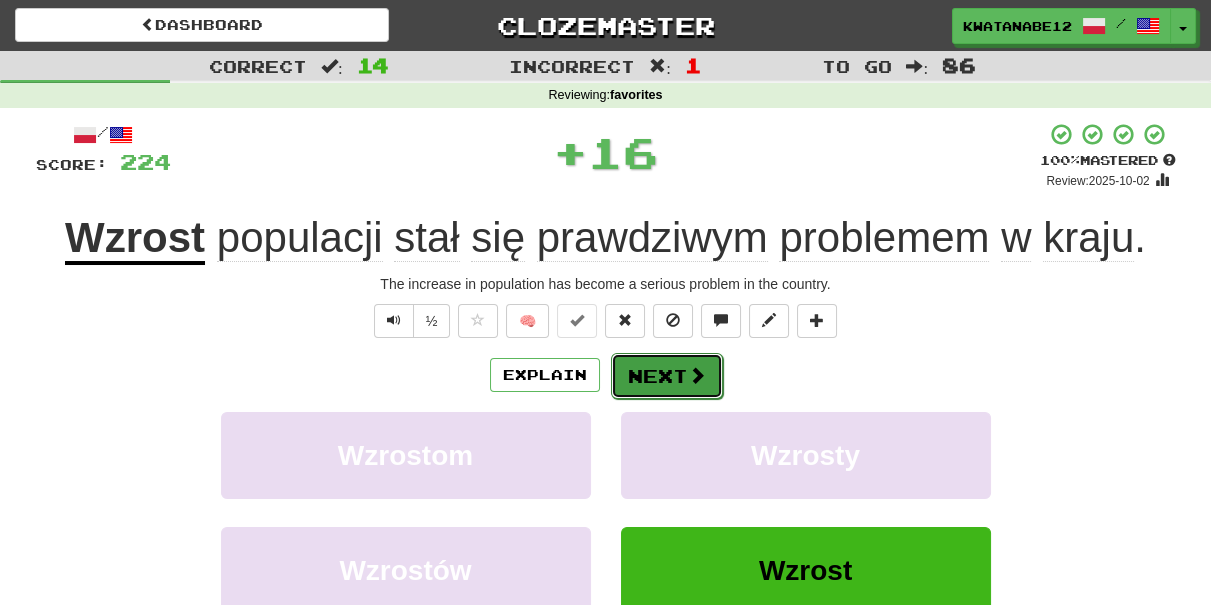 click on "Next" at bounding box center [667, 376] 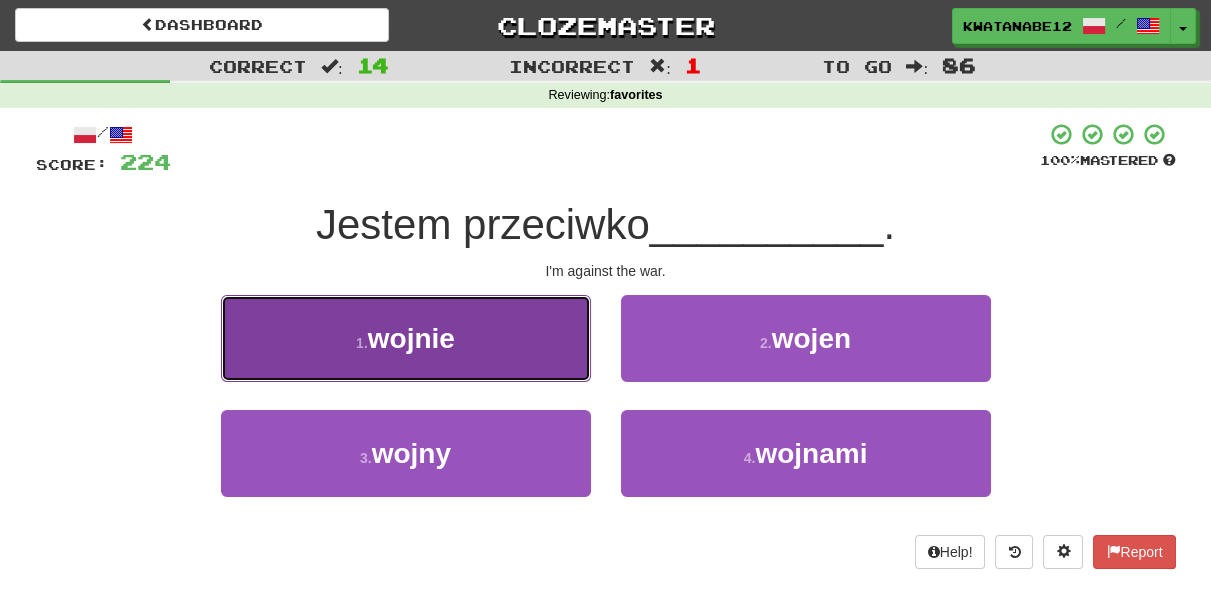 drag, startPoint x: 545, startPoint y: 326, endPoint x: 561, endPoint y: 330, distance: 16.492422 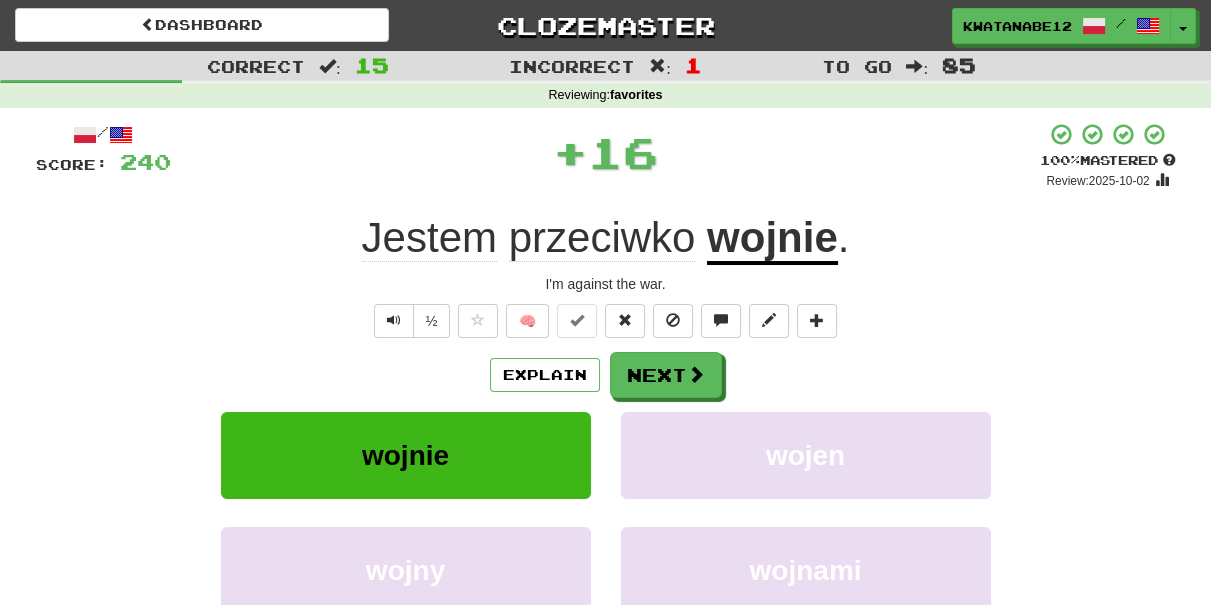 click on "/  Score:   240 + 16 100 %  Mastered Review:  2025-10-02 Jestem   przeciwko   wojnie . I'm against the war. ½ 🧠 Explain Next wojnie wojen wojny wojnami Learn more: wojnie wojen wojny wojnami  Help!  Report Sentence Source" at bounding box center (606, 435) 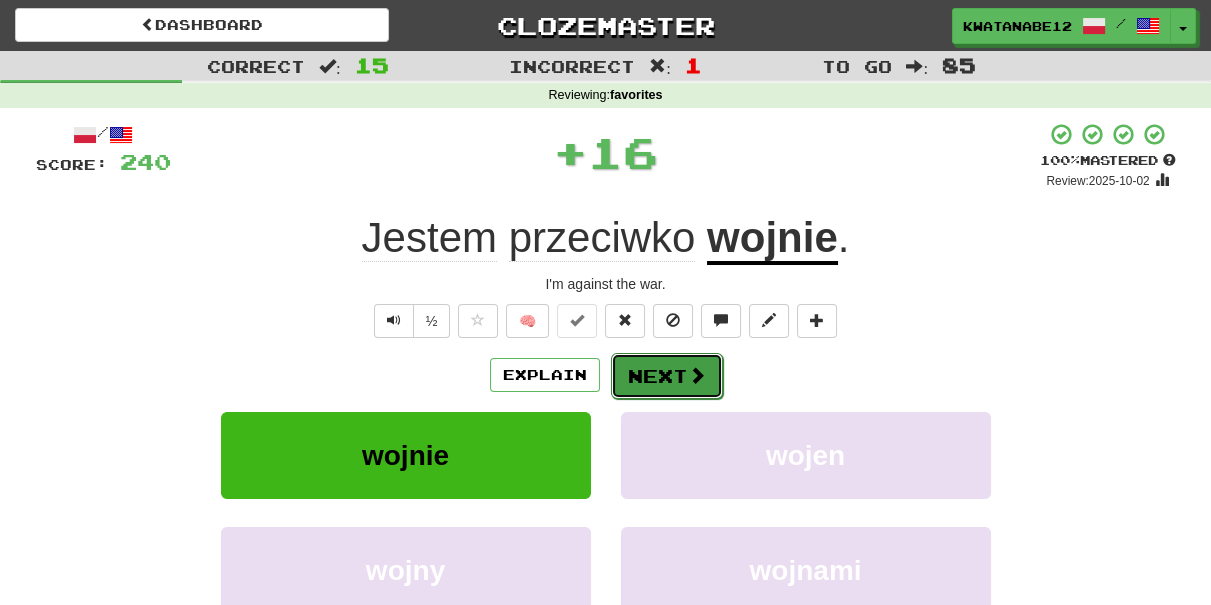 click on "Next" at bounding box center (667, 376) 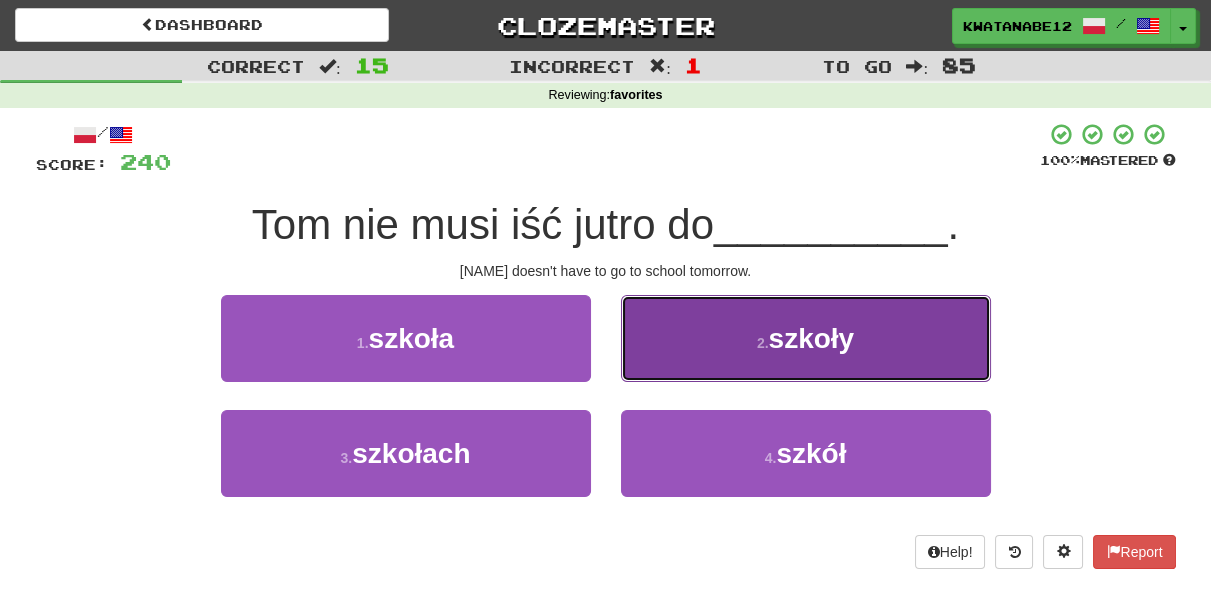 click on "2 .  szkoły" at bounding box center (806, 338) 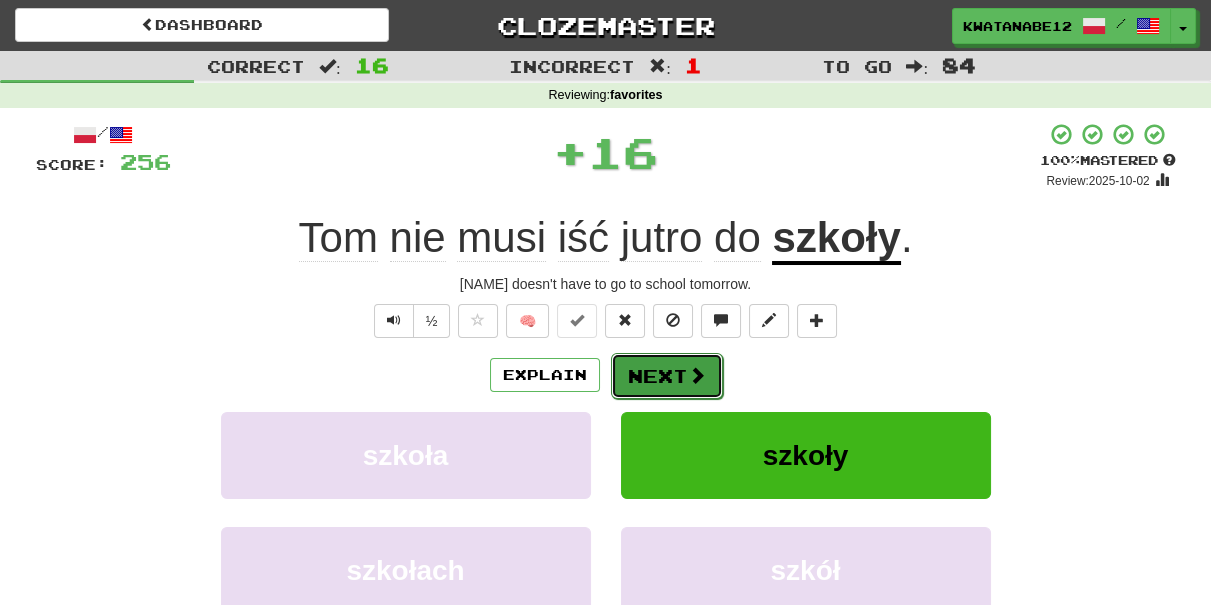 click on "Next" at bounding box center [667, 376] 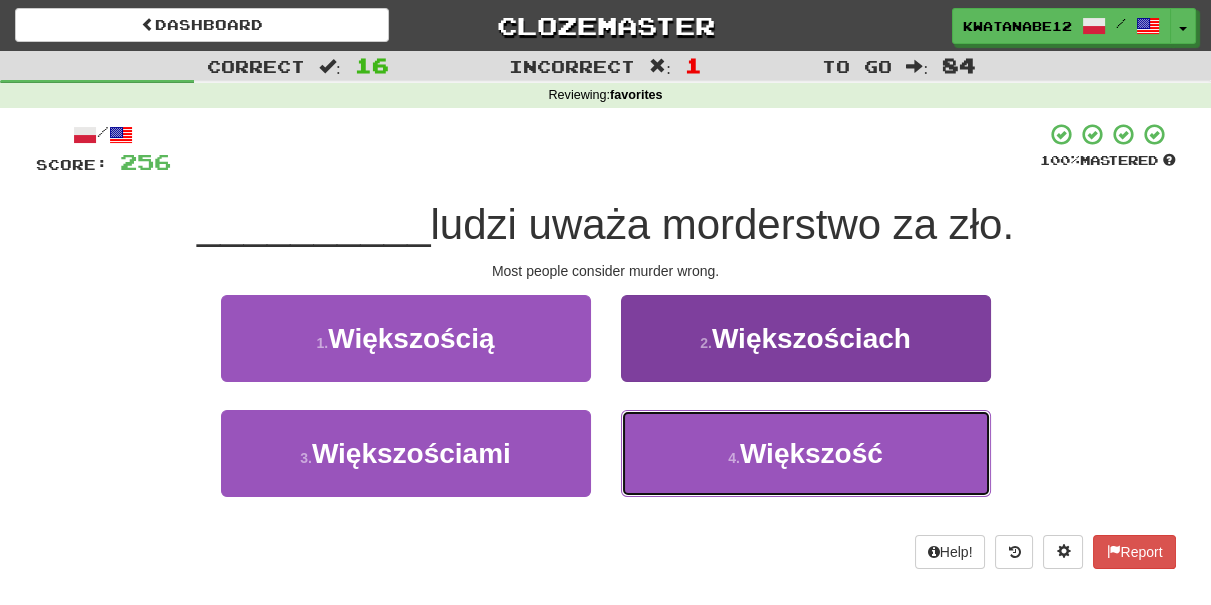 click on "4 .  Większość" at bounding box center (806, 453) 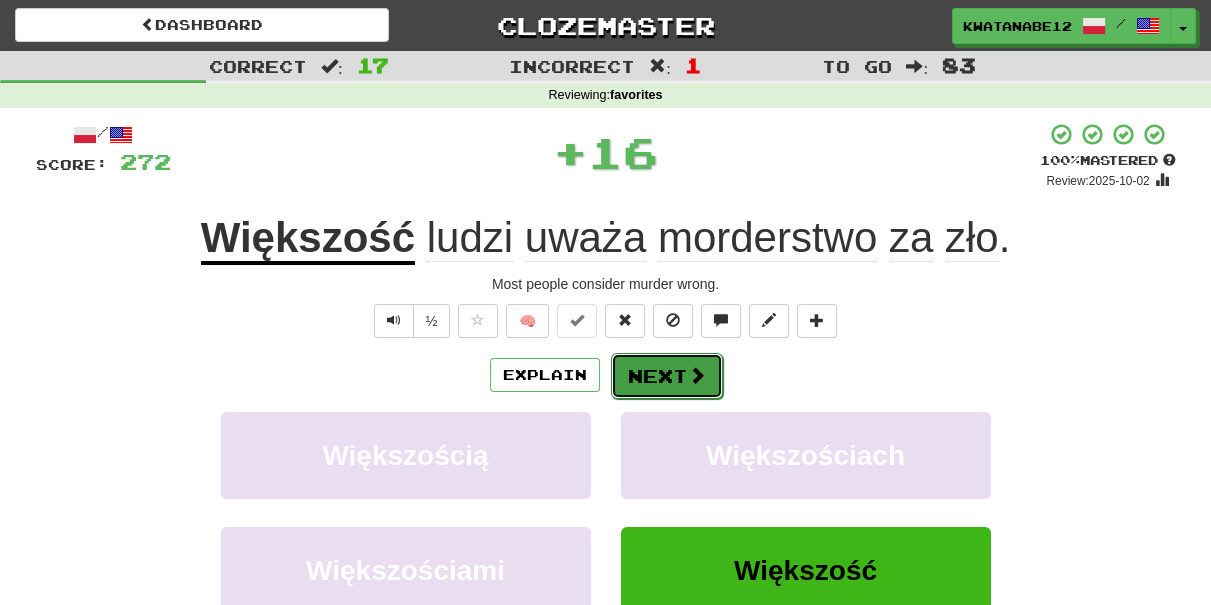 click on "Next" at bounding box center [667, 376] 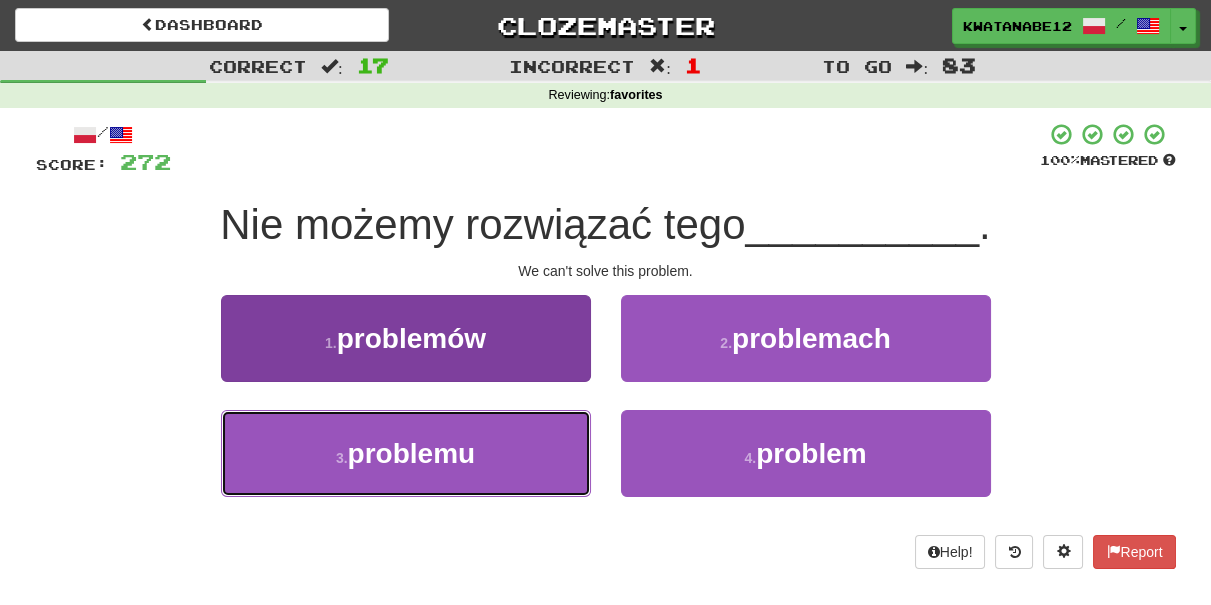 click on "3 .  problemu" at bounding box center [406, 453] 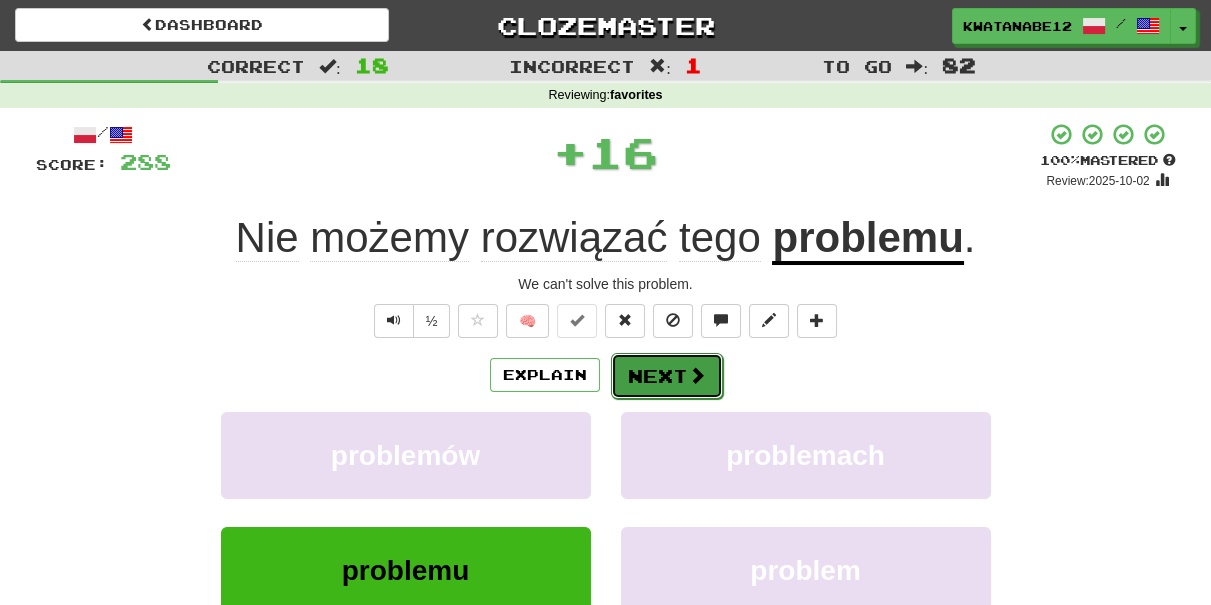 click on "Next" at bounding box center (667, 376) 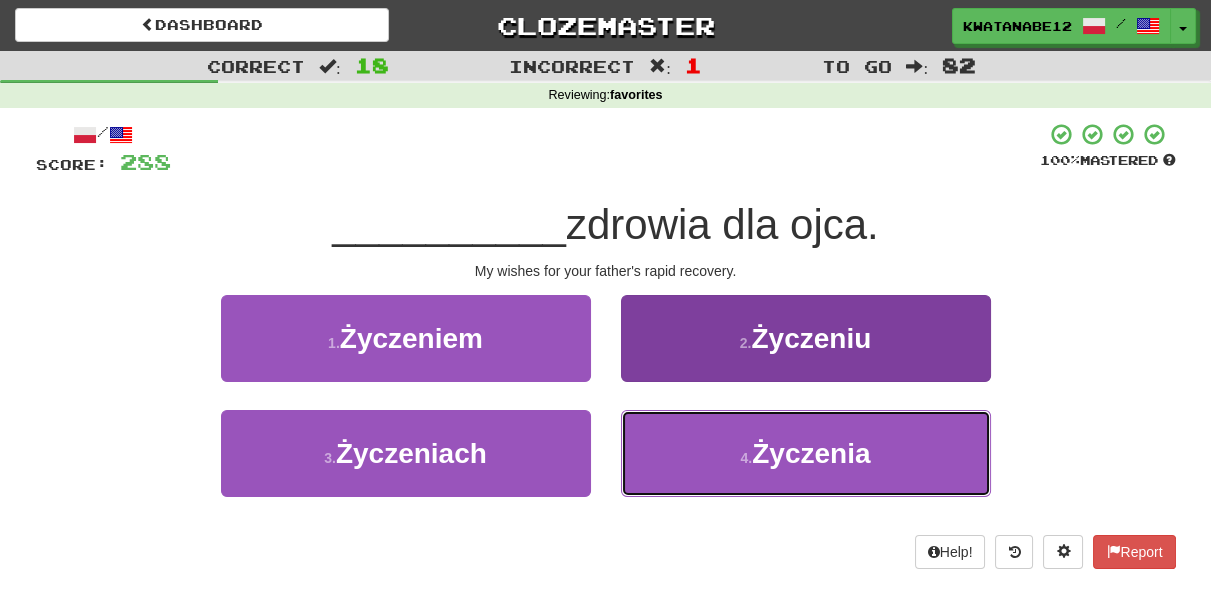 drag, startPoint x: 677, startPoint y: 447, endPoint x: 679, endPoint y: 437, distance: 10.198039 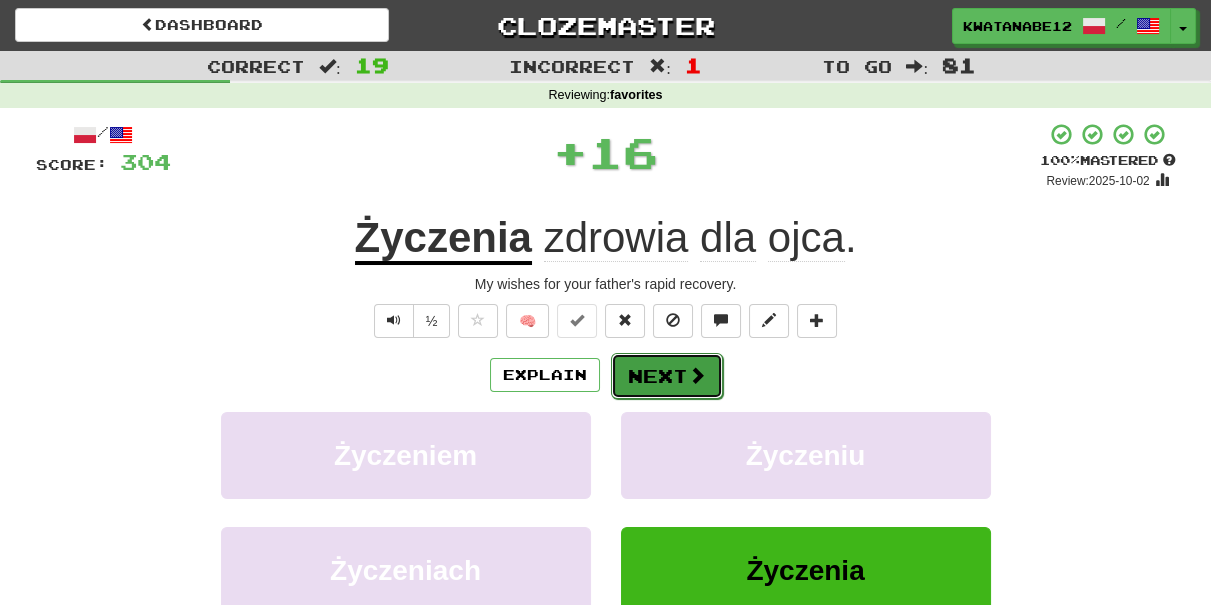 click on "Next" at bounding box center [667, 376] 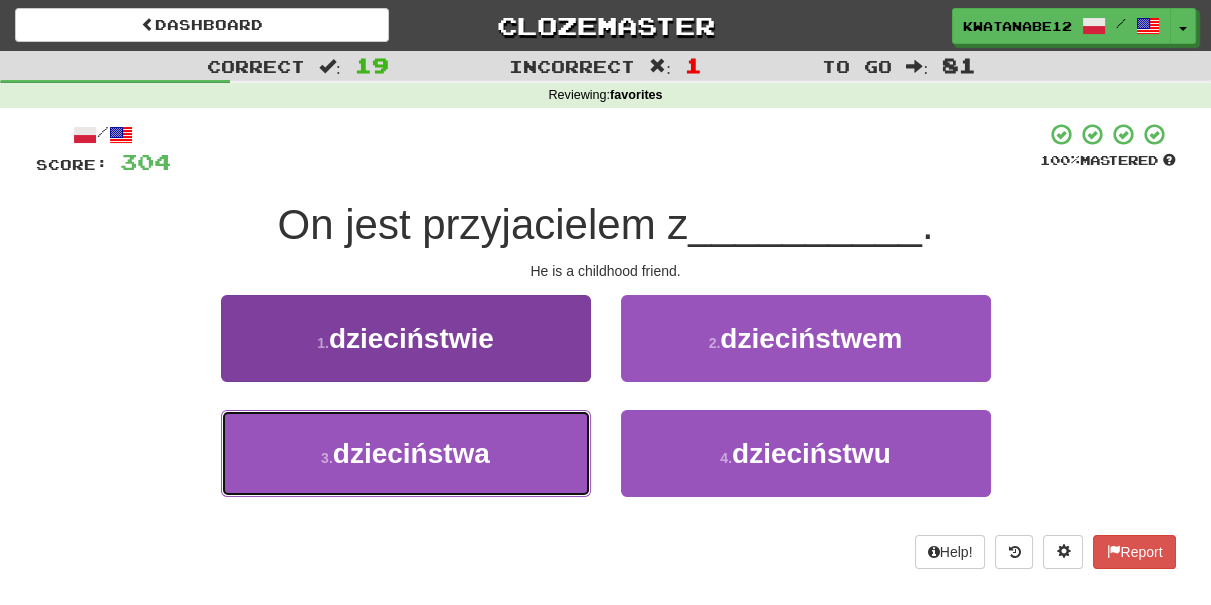 drag, startPoint x: 570, startPoint y: 430, endPoint x: 553, endPoint y: 438, distance: 18.788294 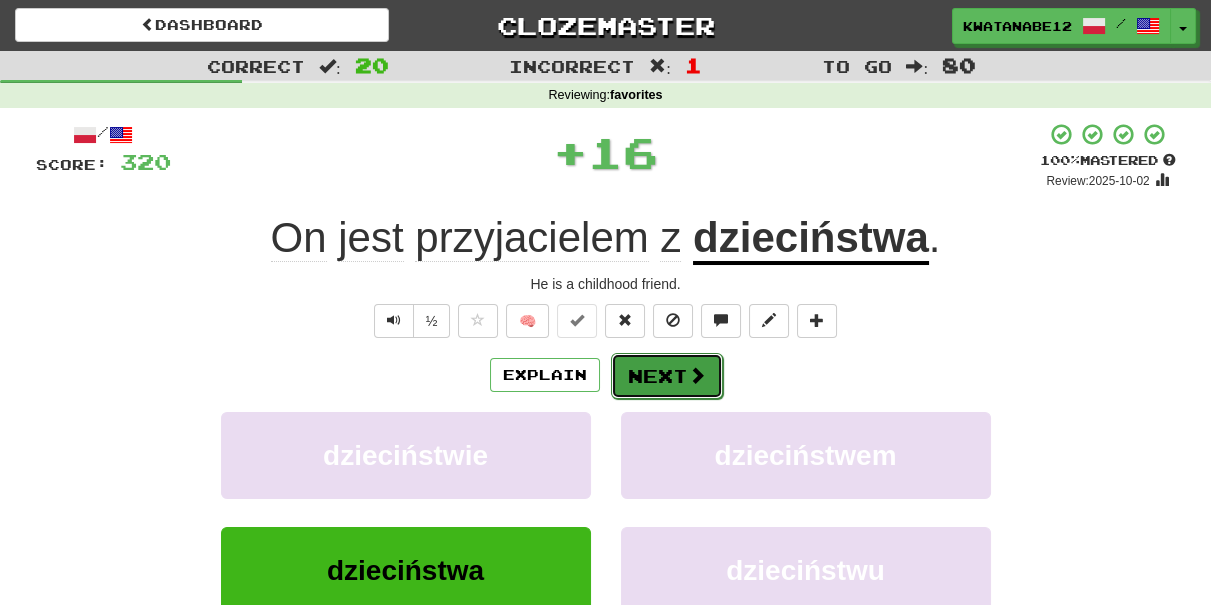 click on "Next" at bounding box center (667, 376) 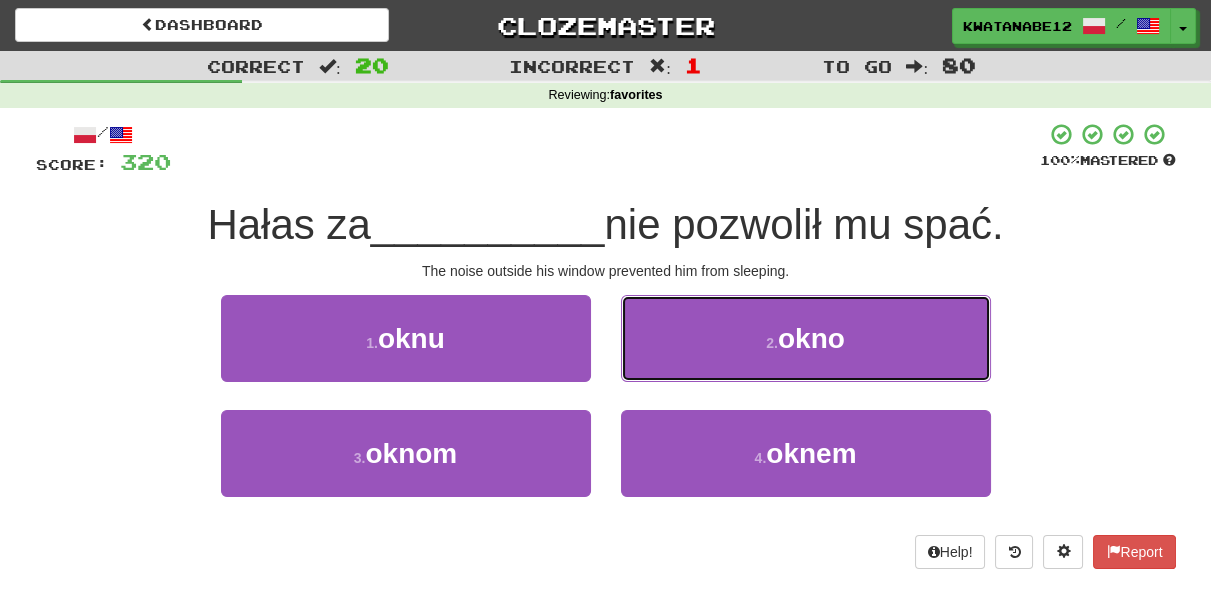 drag, startPoint x: 722, startPoint y: 340, endPoint x: 715, endPoint y: 348, distance: 10.630146 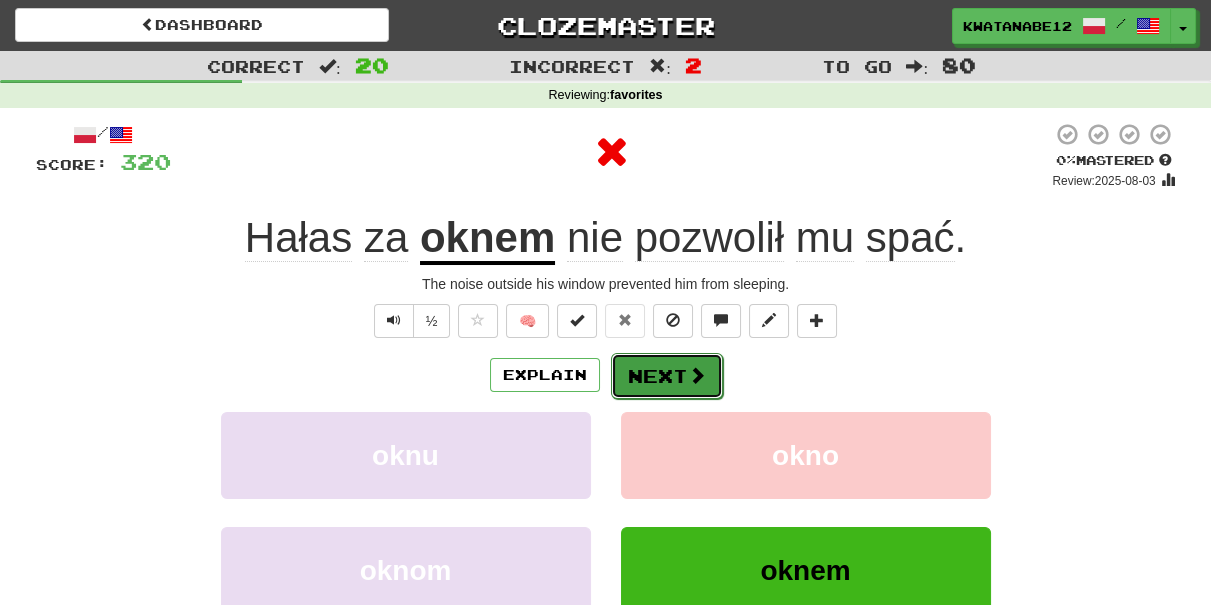 click on "Next" at bounding box center [667, 376] 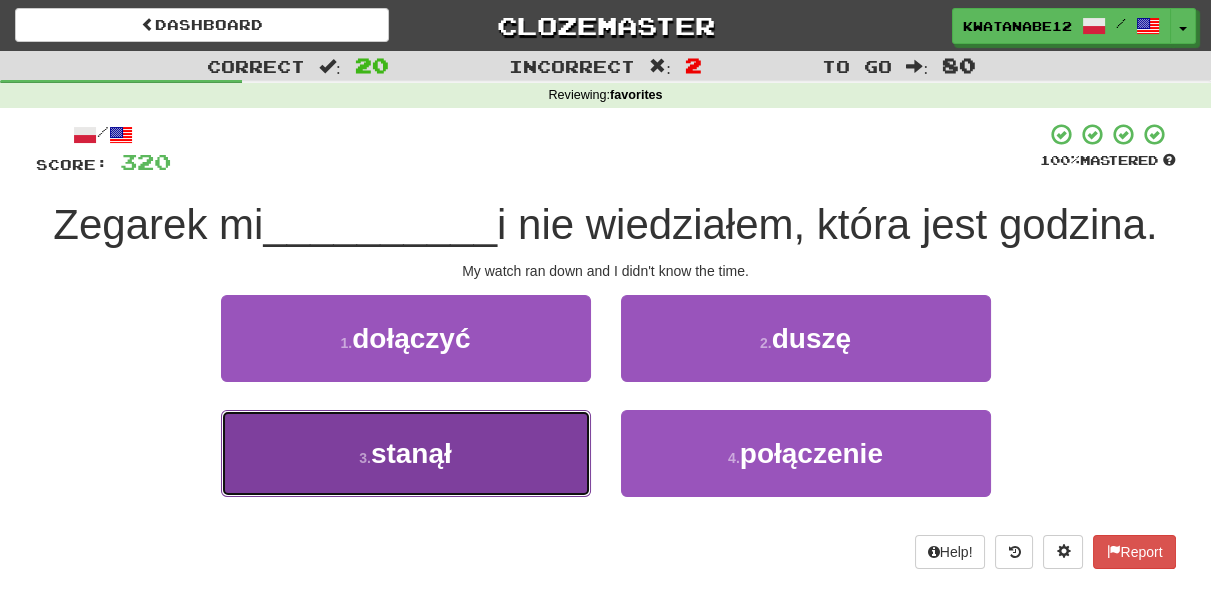 click on "3 .  stanął" at bounding box center [406, 453] 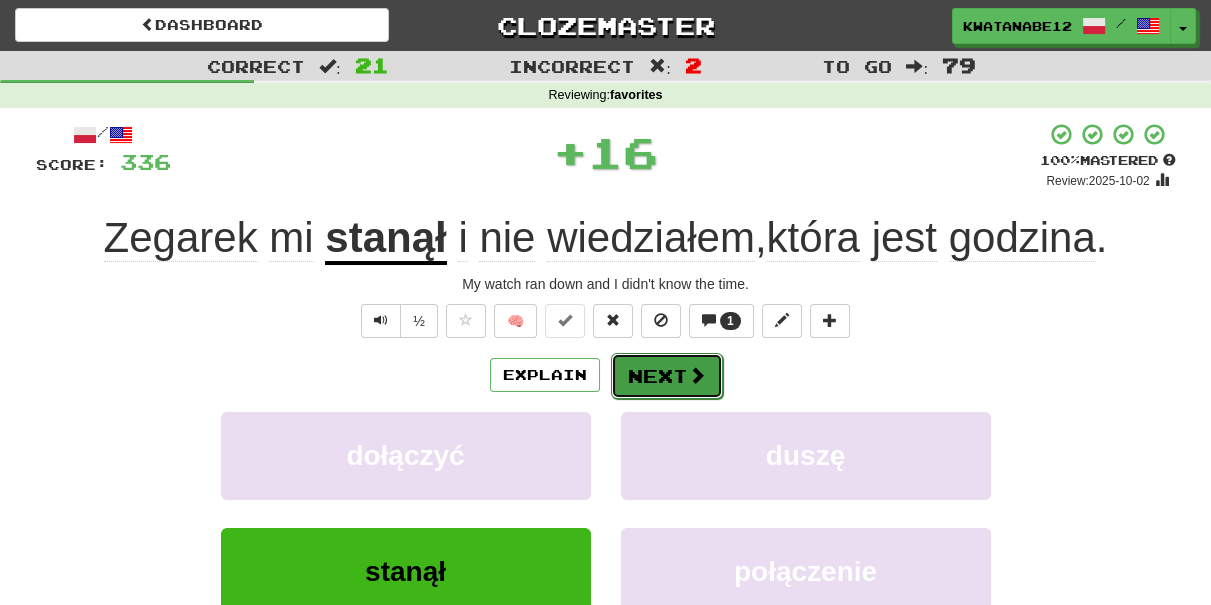 click on "Next" at bounding box center [667, 376] 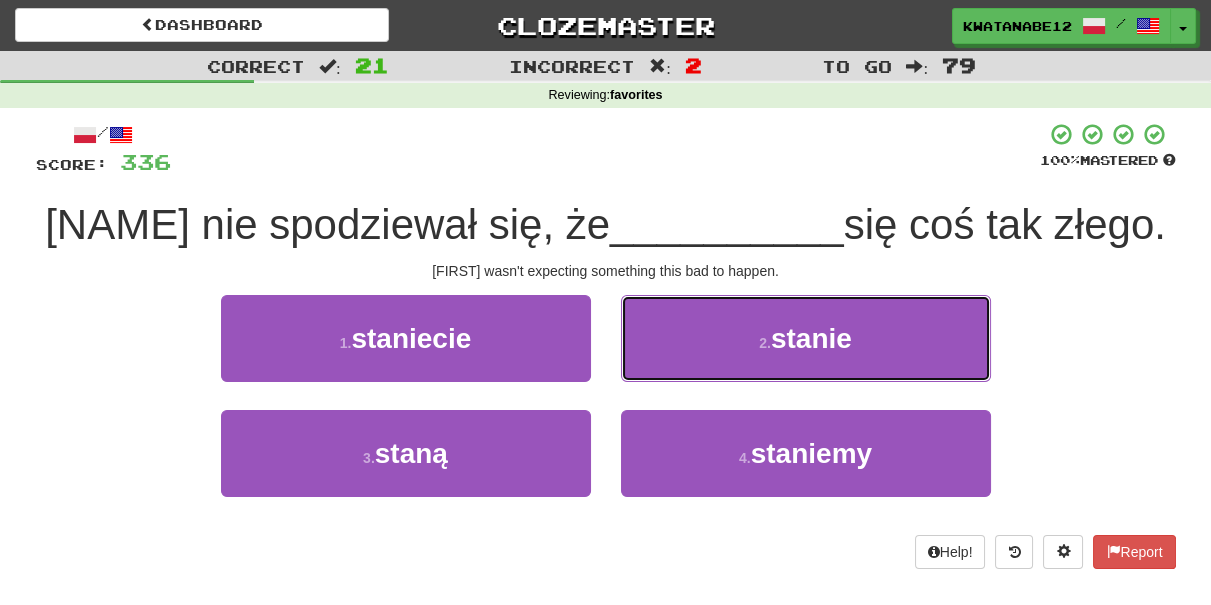 drag, startPoint x: 697, startPoint y: 337, endPoint x: 701, endPoint y: 349, distance: 12.649111 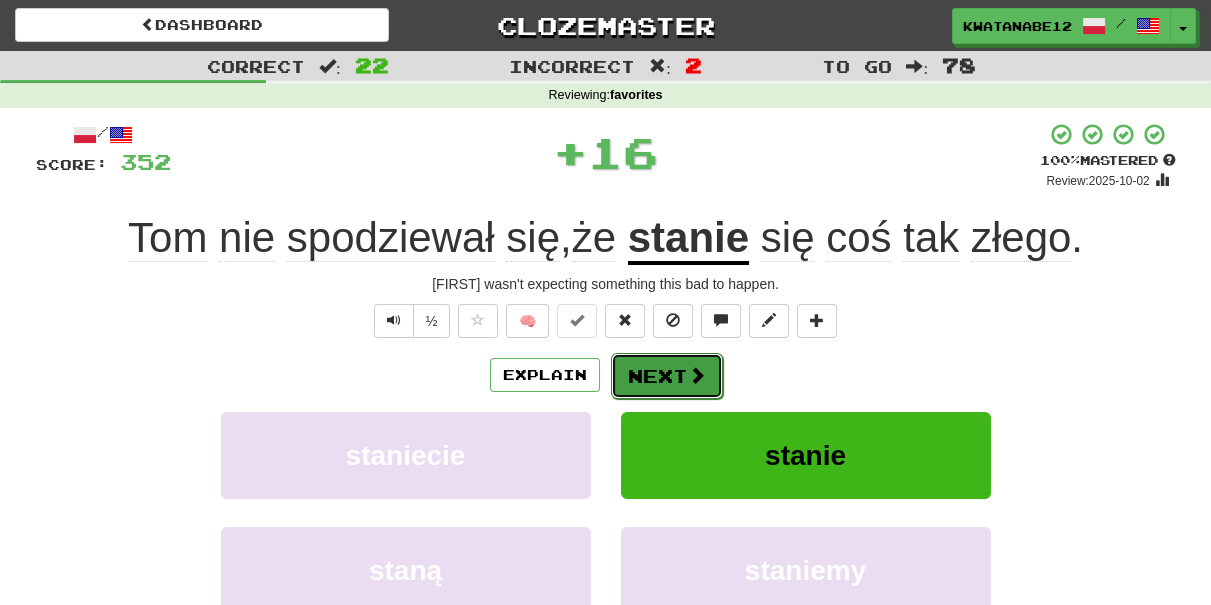 click on "Next" at bounding box center (667, 376) 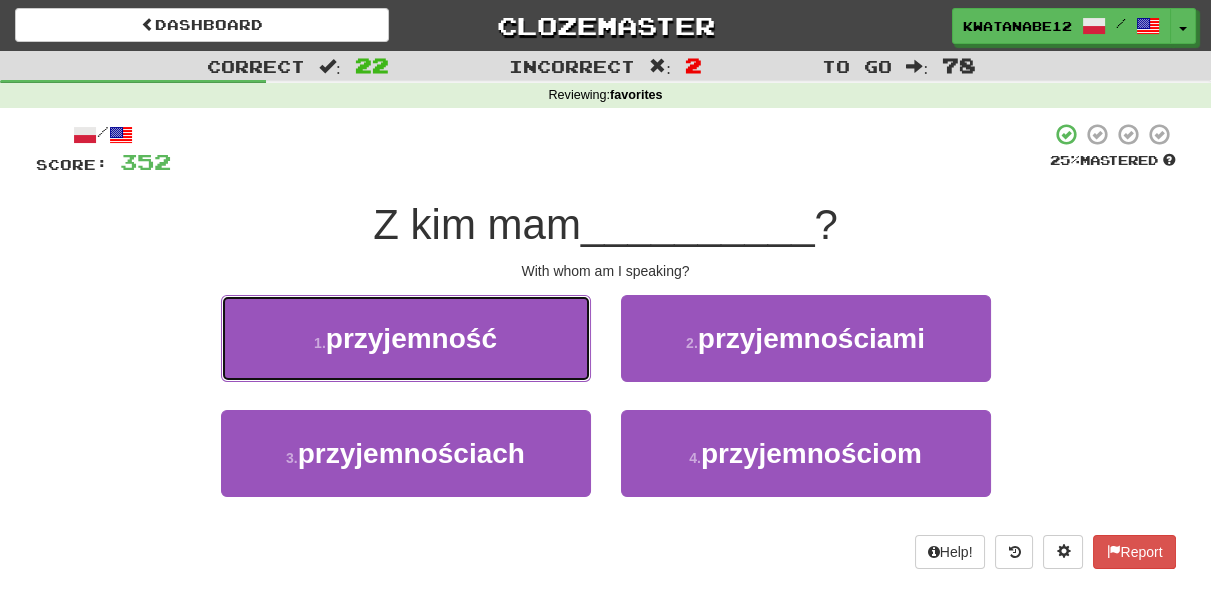 drag, startPoint x: 531, startPoint y: 348, endPoint x: 560, endPoint y: 342, distance: 29.614185 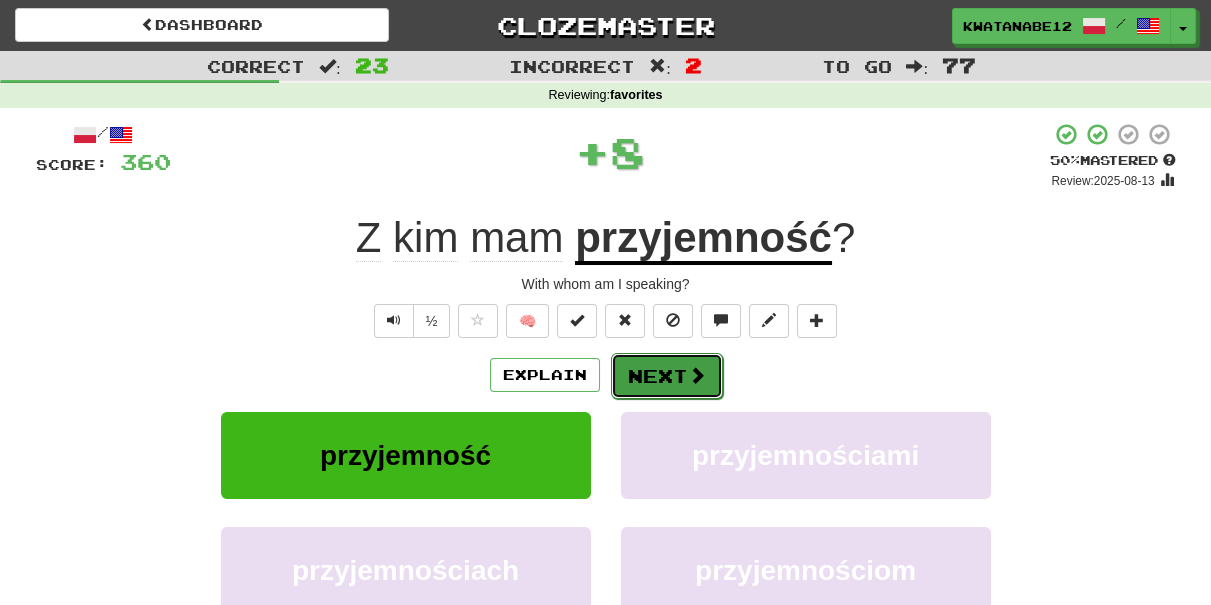 click on "Next" at bounding box center [667, 376] 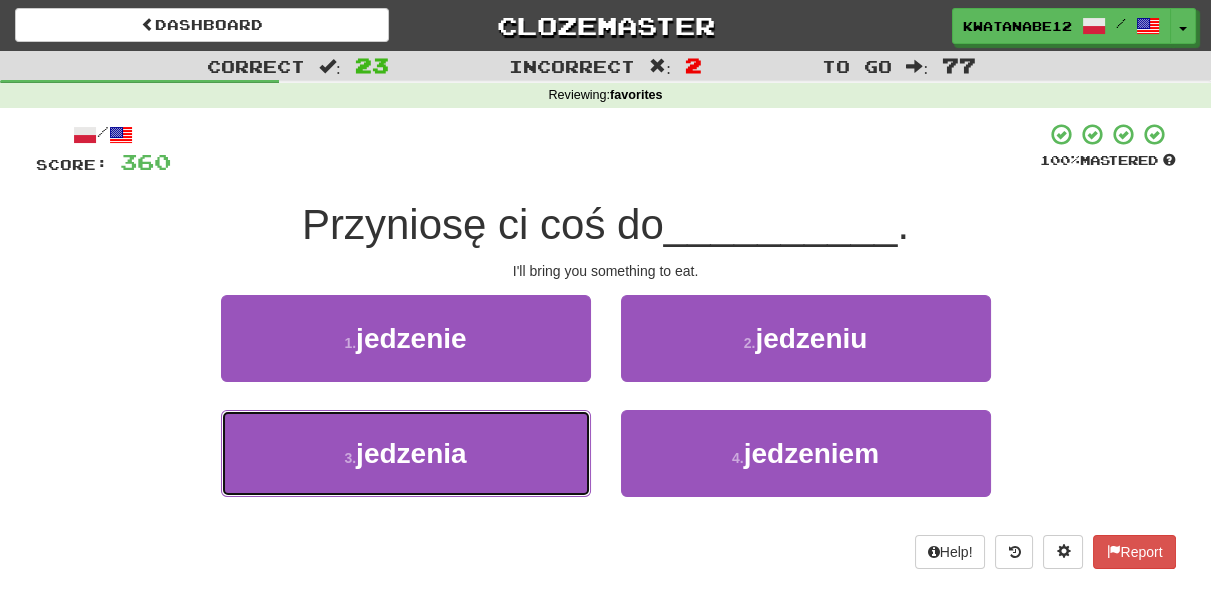 drag, startPoint x: 484, startPoint y: 436, endPoint x: 577, endPoint y: 397, distance: 100.84642 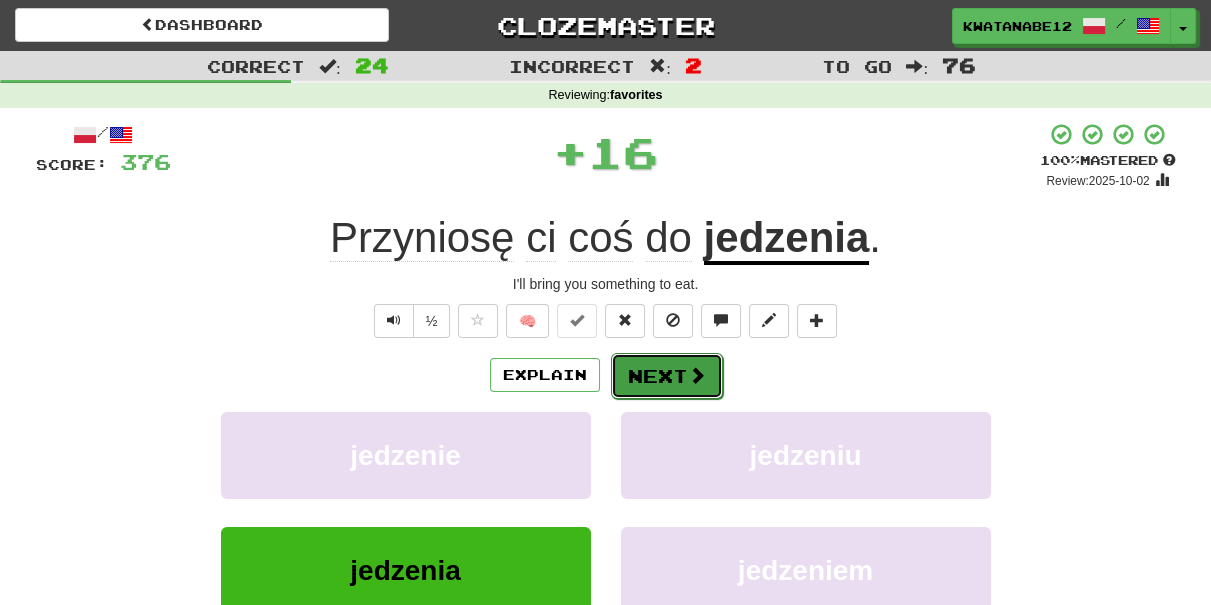 click on "Next" at bounding box center (667, 376) 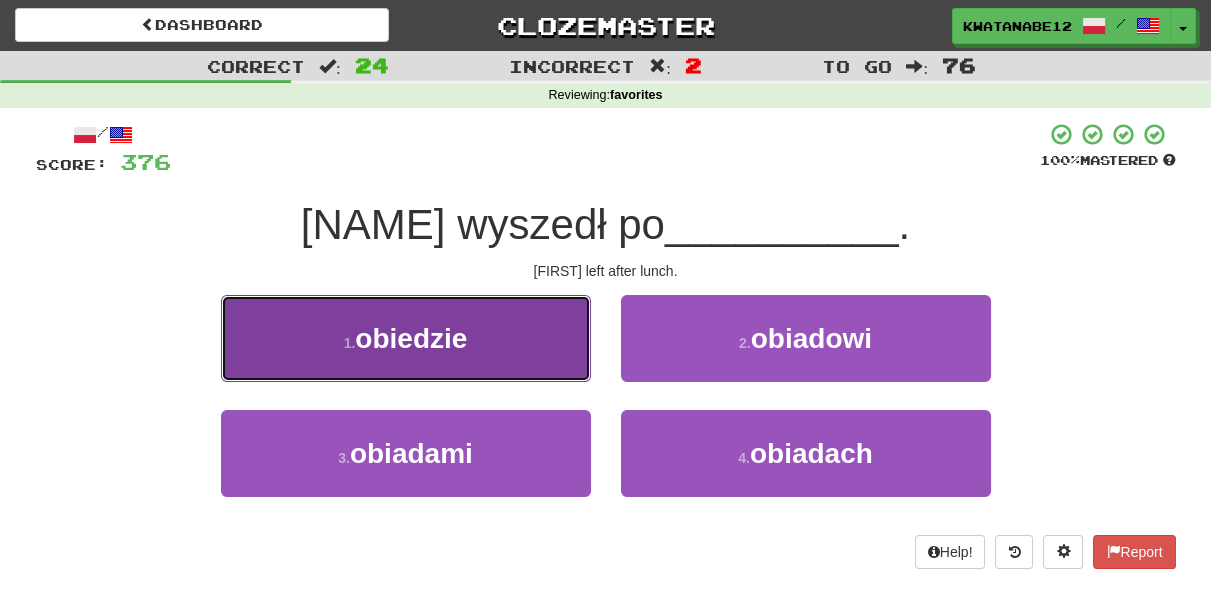 click on "1 .  obiedzie" at bounding box center [406, 338] 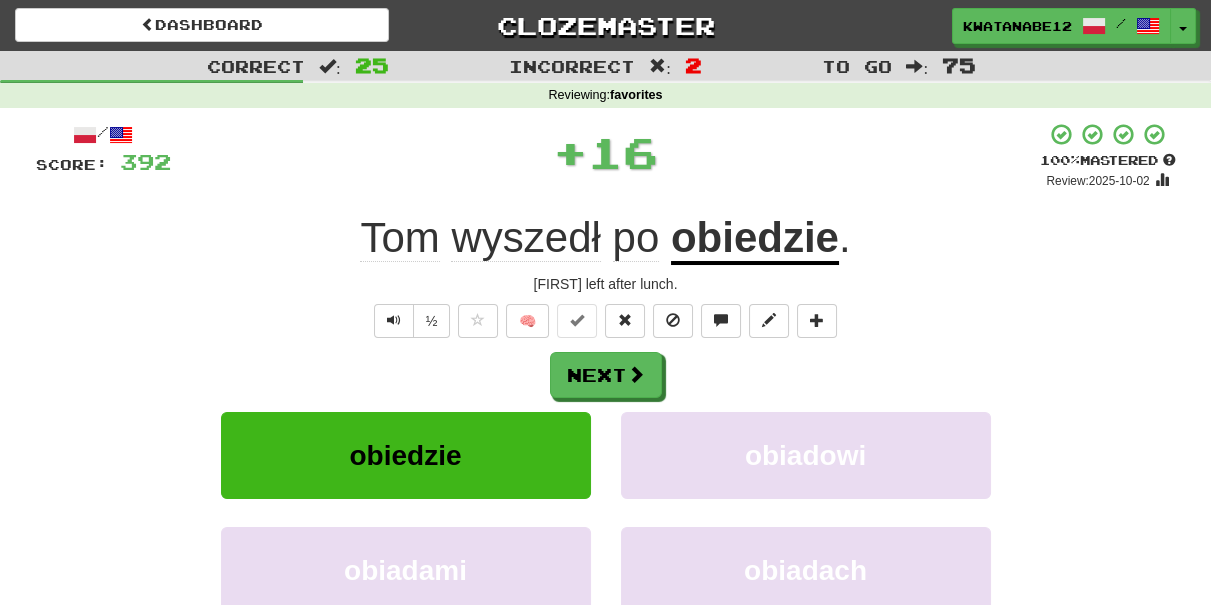 click on "Next" at bounding box center [606, 375] 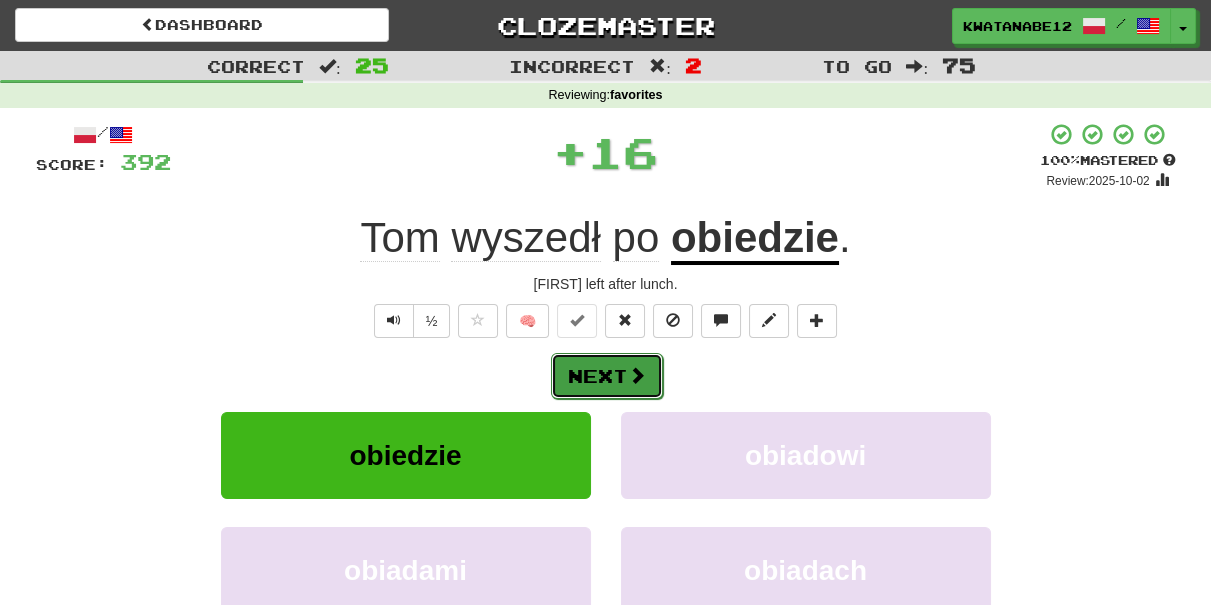 click on "Next" at bounding box center (607, 376) 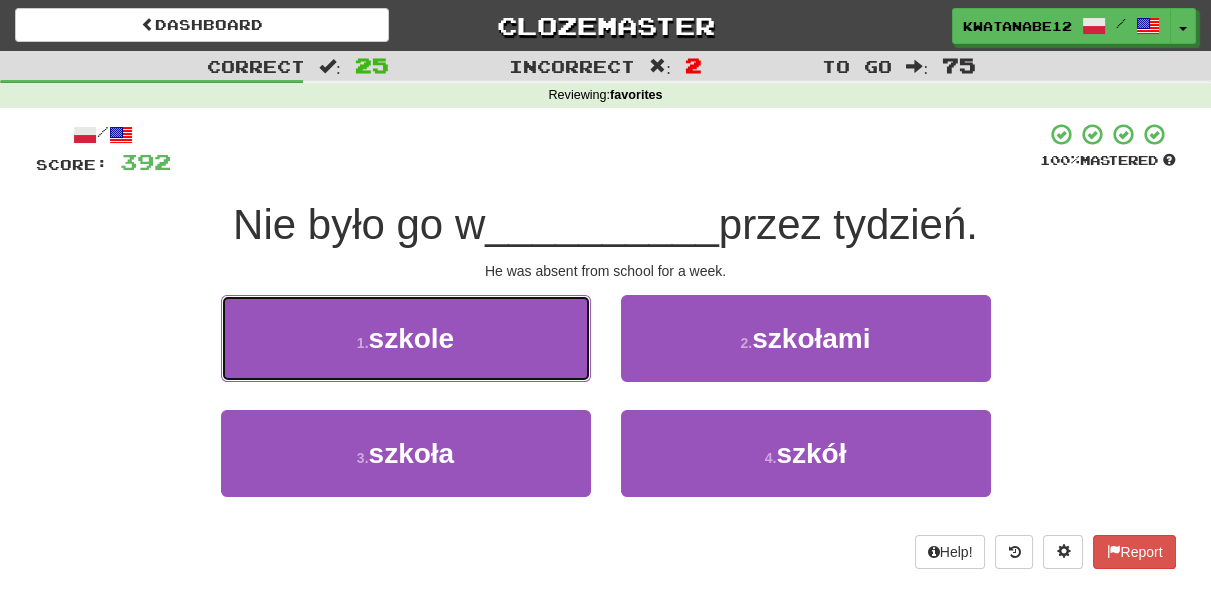 click on "1 .  szkole" at bounding box center [406, 338] 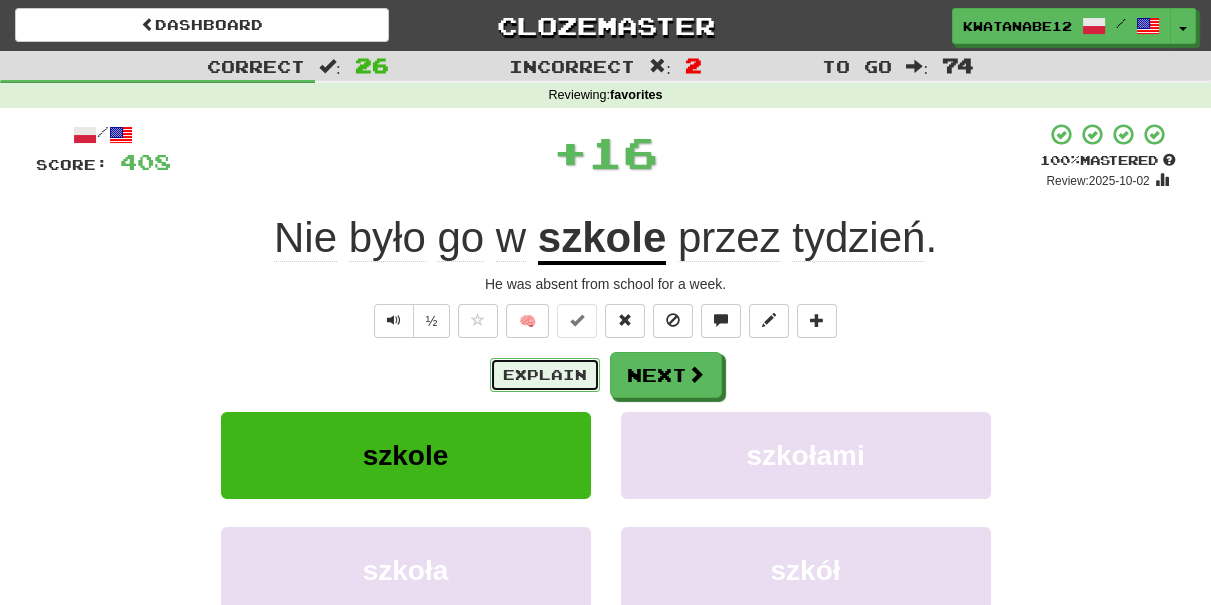 click on "Explain" at bounding box center [545, 375] 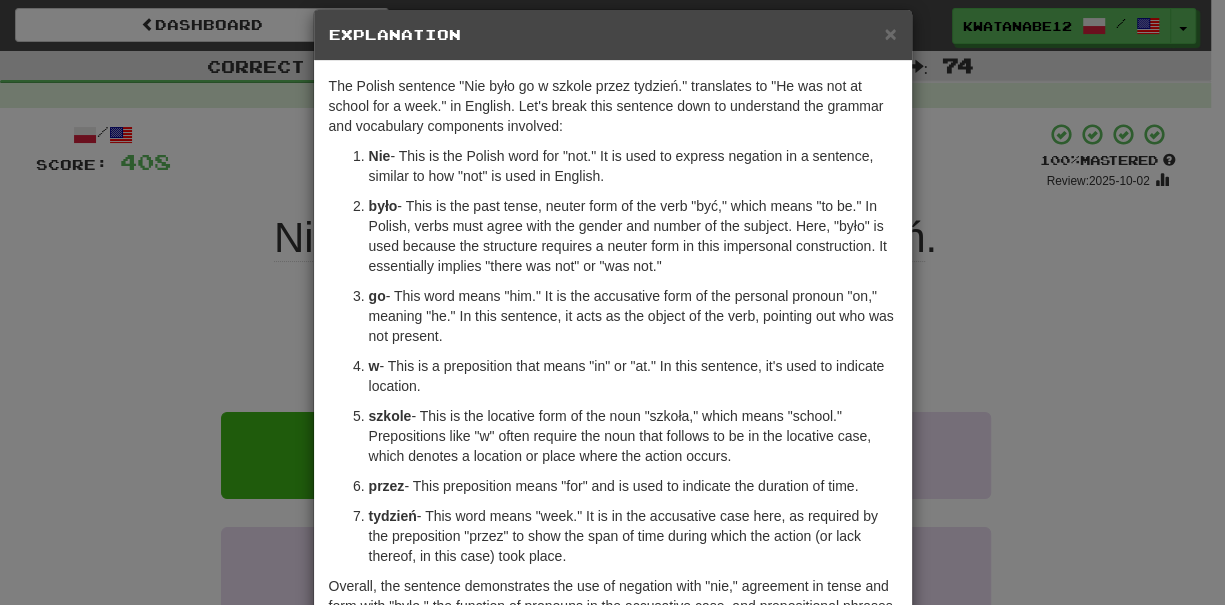 scroll, scrollTop: 22, scrollLeft: 0, axis: vertical 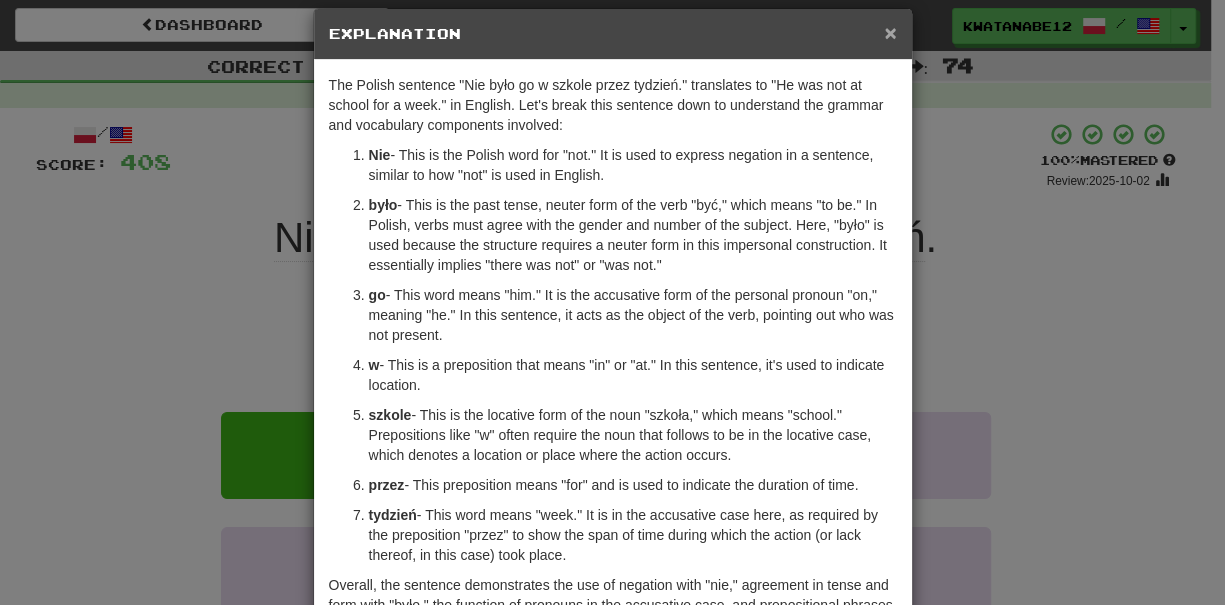 click on "×" at bounding box center [890, 32] 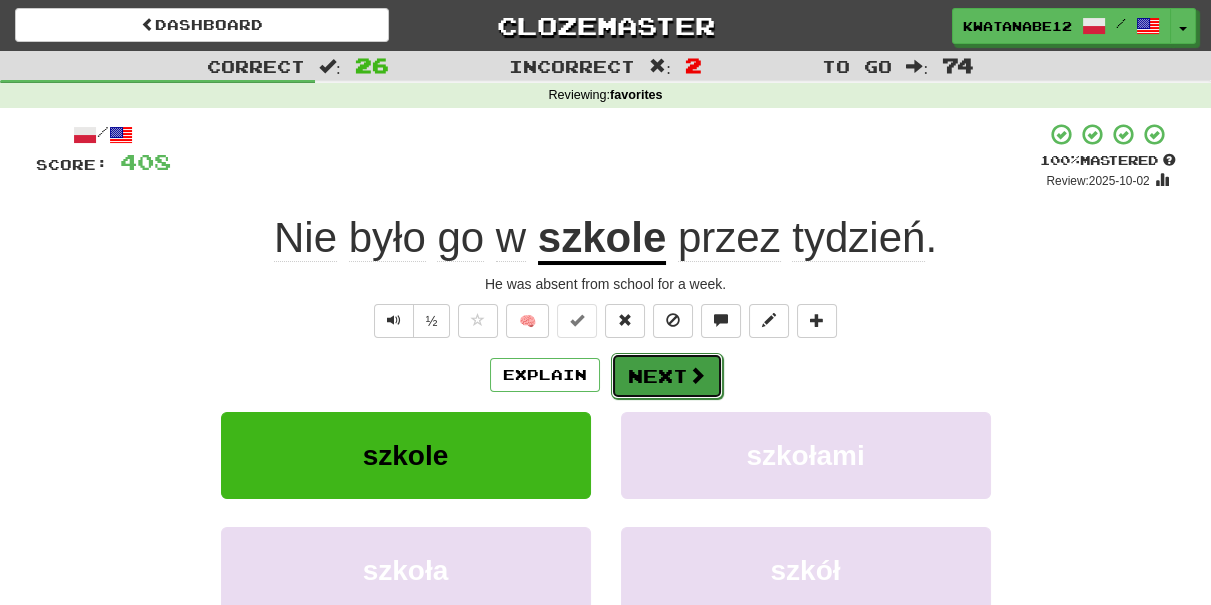 click on "Next" at bounding box center (667, 376) 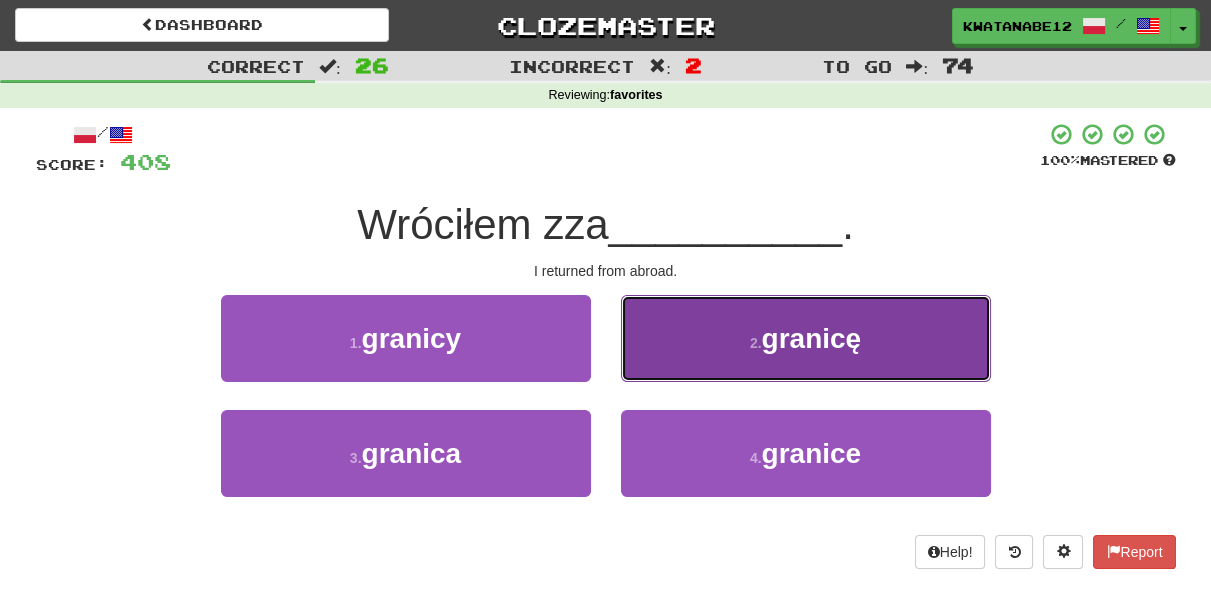 click on "2 .  granicę" at bounding box center (806, 338) 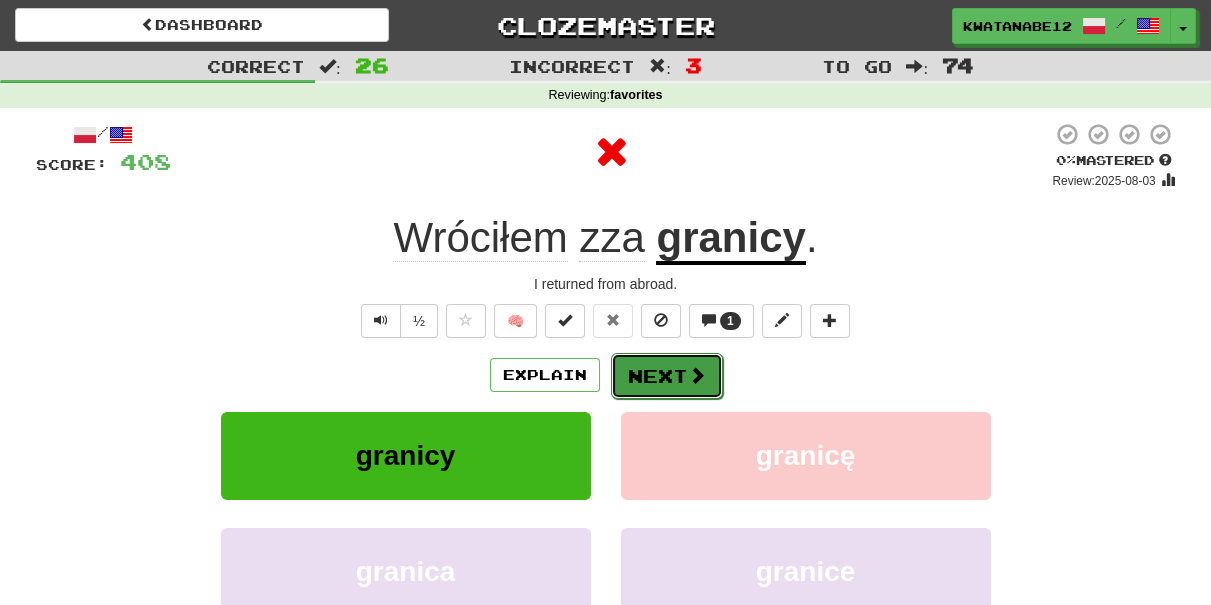 click on "Next" at bounding box center [667, 376] 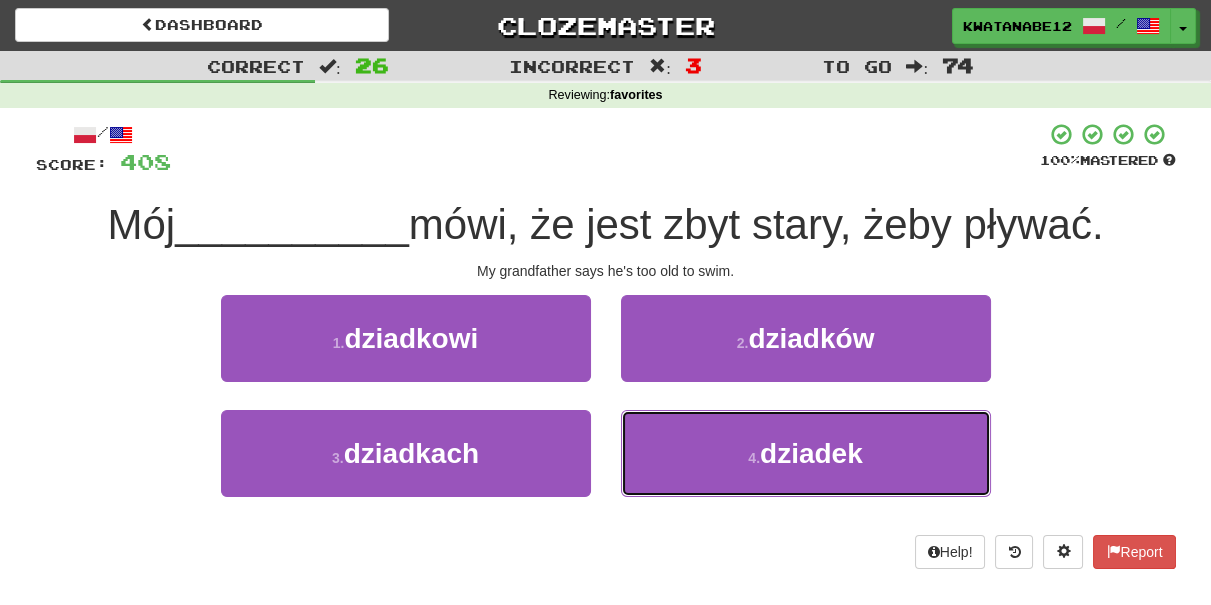 drag, startPoint x: 670, startPoint y: 454, endPoint x: 650, endPoint y: 404, distance: 53.851646 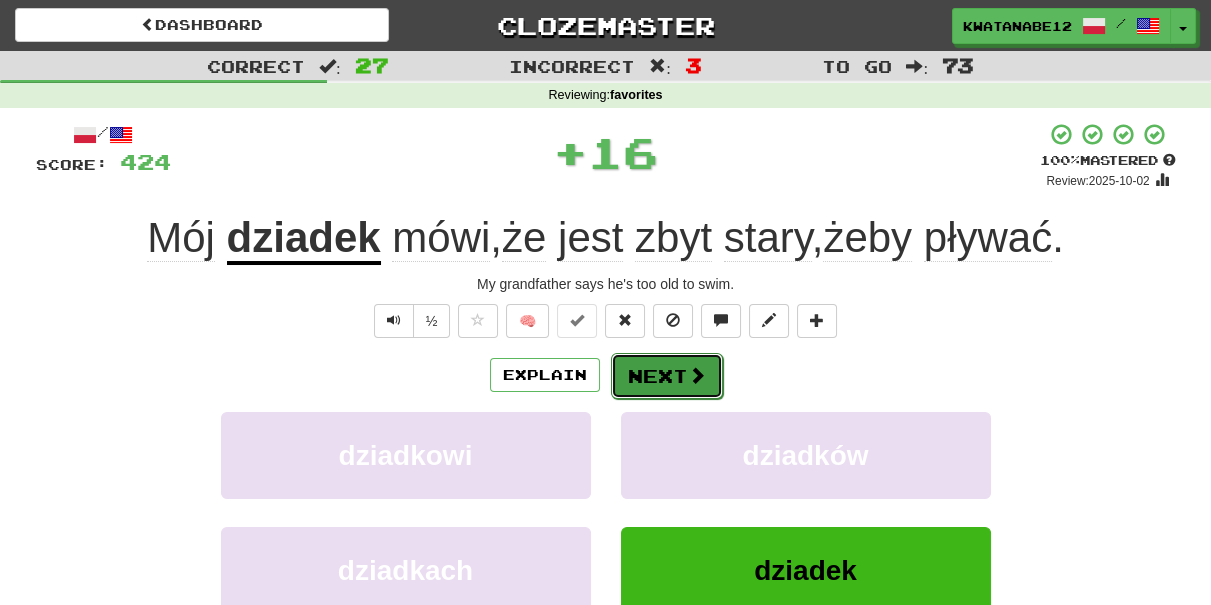 click on "Next" at bounding box center (667, 376) 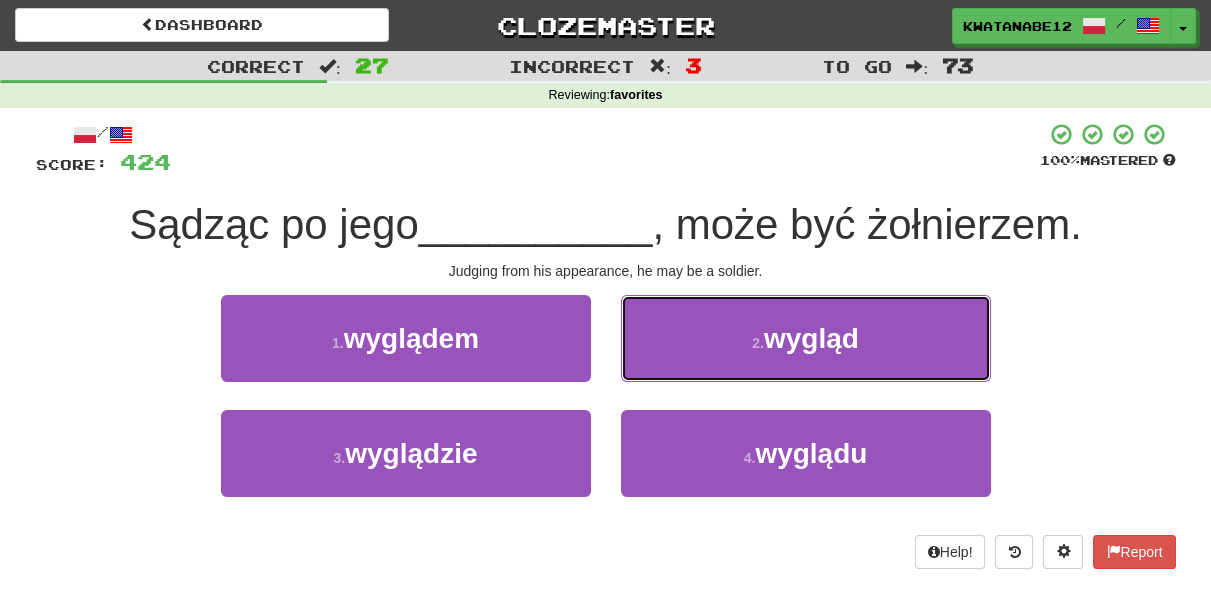 click on "2 .  wygląd" at bounding box center (806, 338) 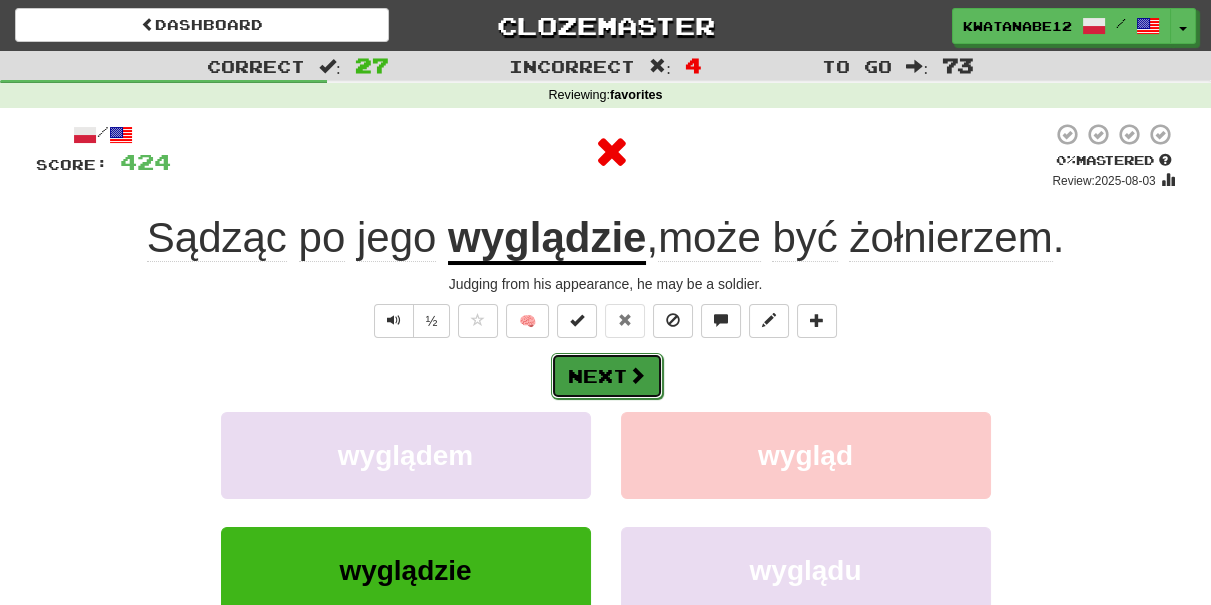 click on "Next" at bounding box center (607, 376) 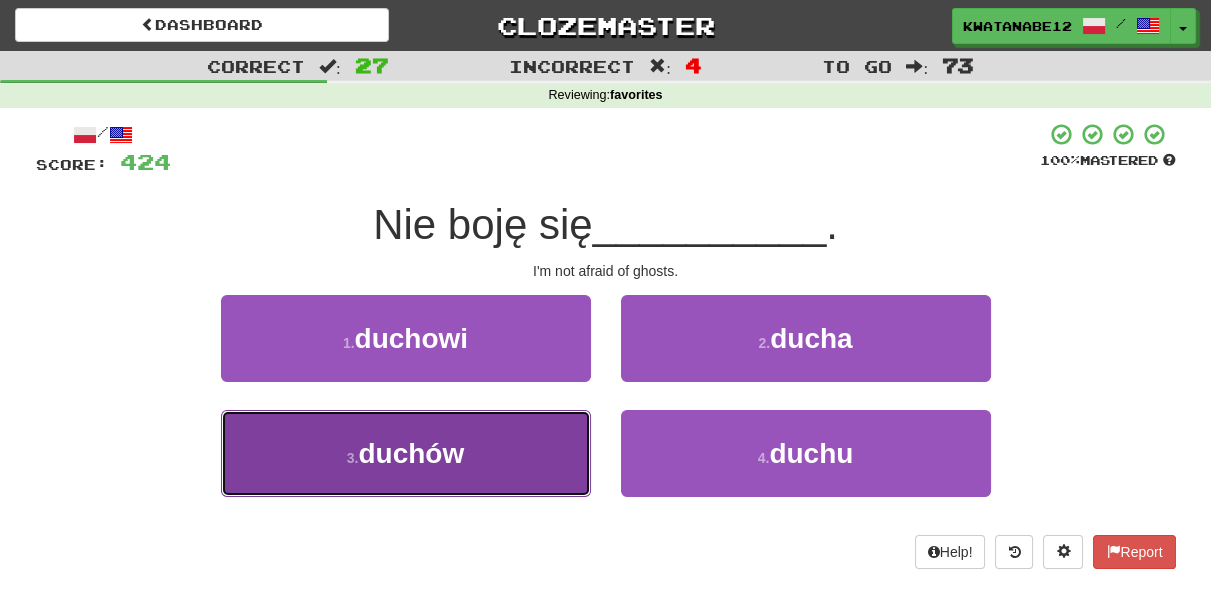 click on "3 .  duchów" at bounding box center [406, 453] 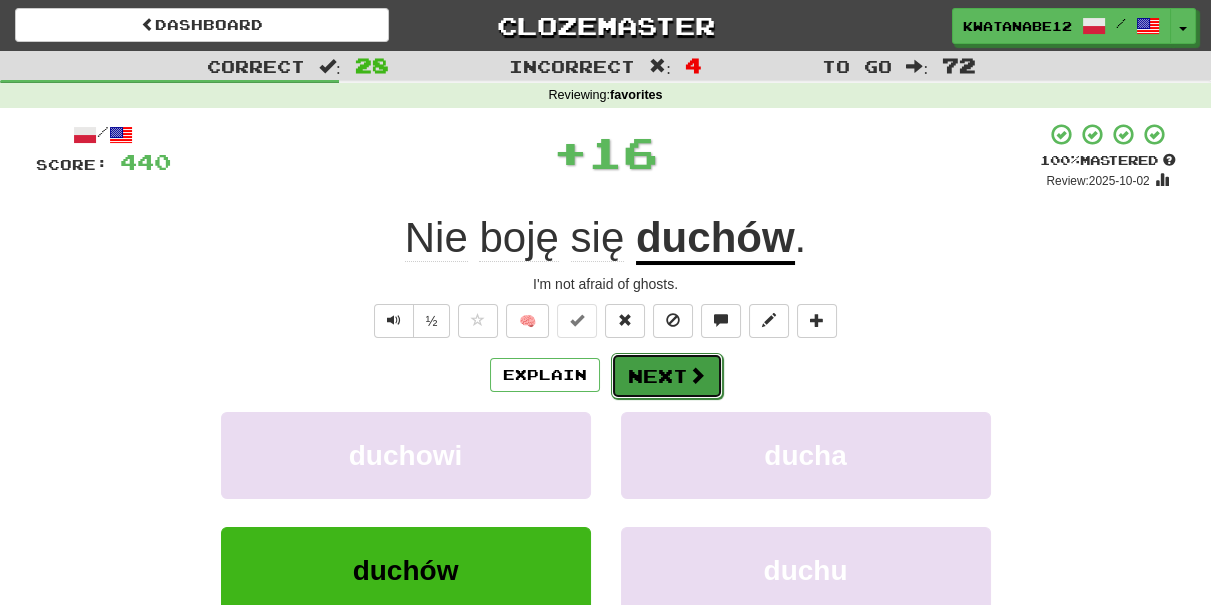 click on "Next" at bounding box center [667, 376] 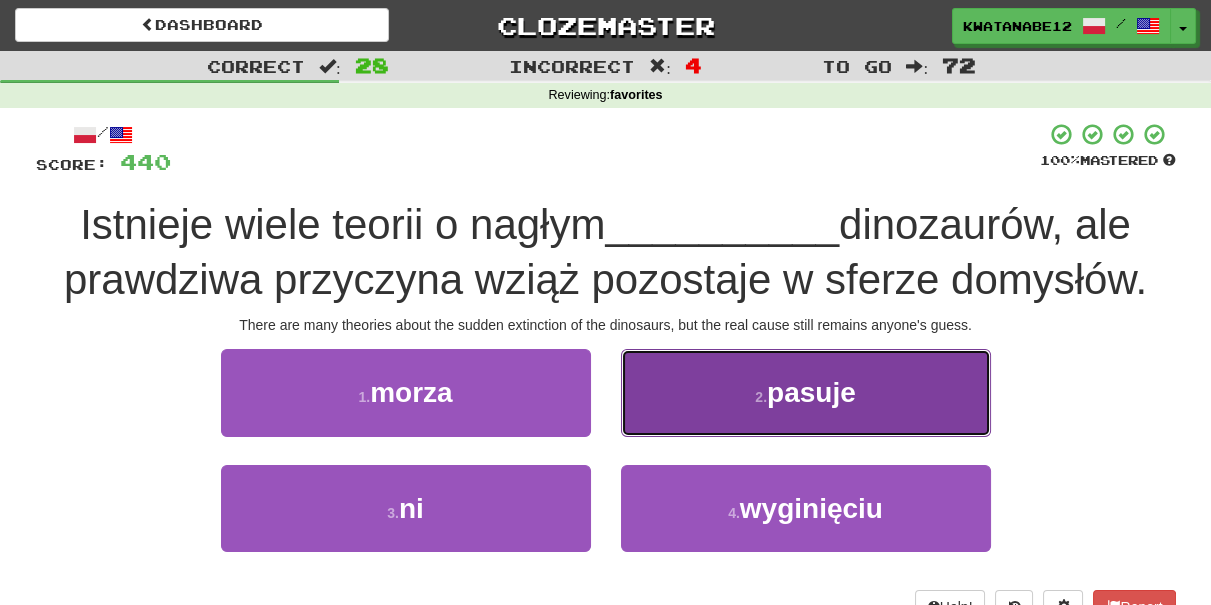 click on "2 .  pasuje" at bounding box center [806, 392] 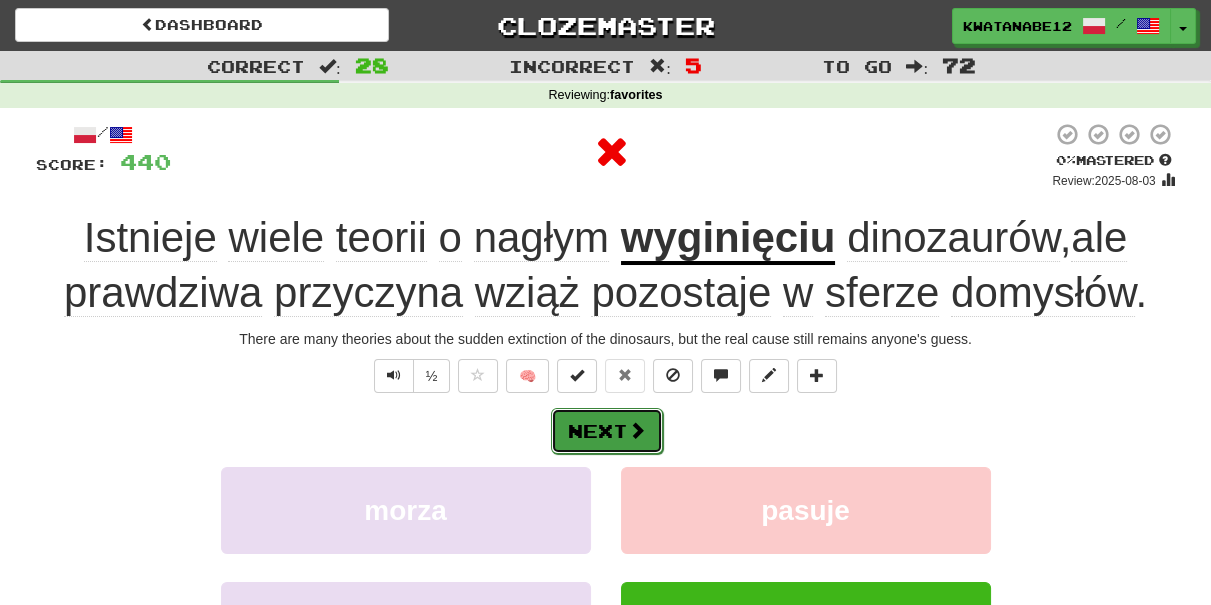 click on "Next" at bounding box center (607, 431) 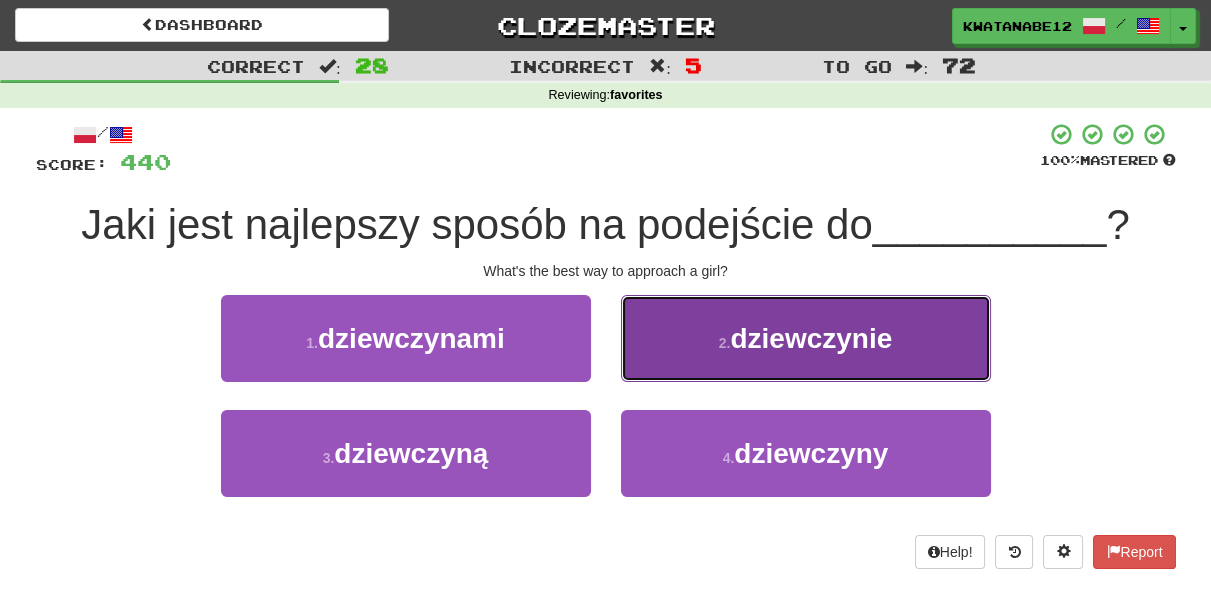 click on "2 .  dziewczynie" at bounding box center (806, 338) 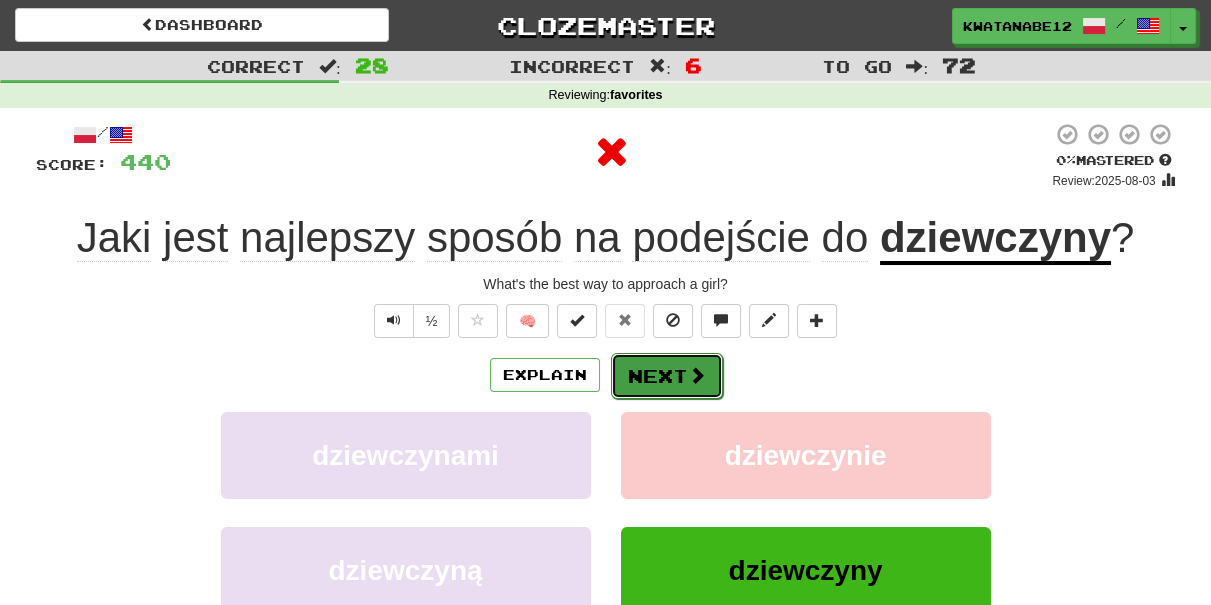 click on "Next" at bounding box center [667, 376] 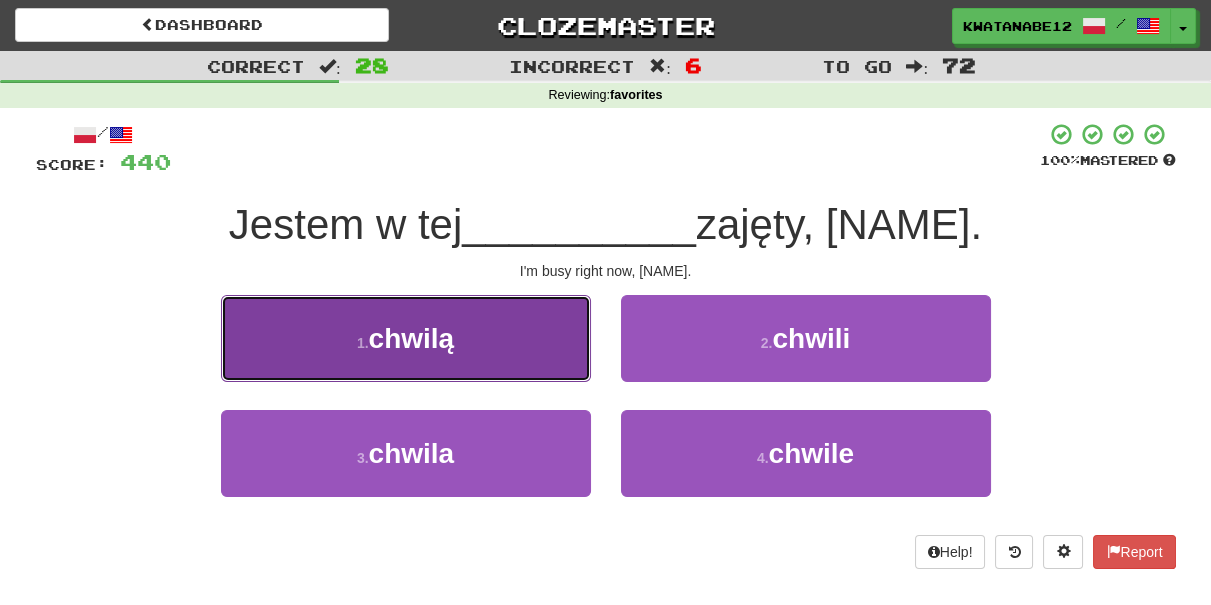 click on "1 .  chwilą" at bounding box center (406, 338) 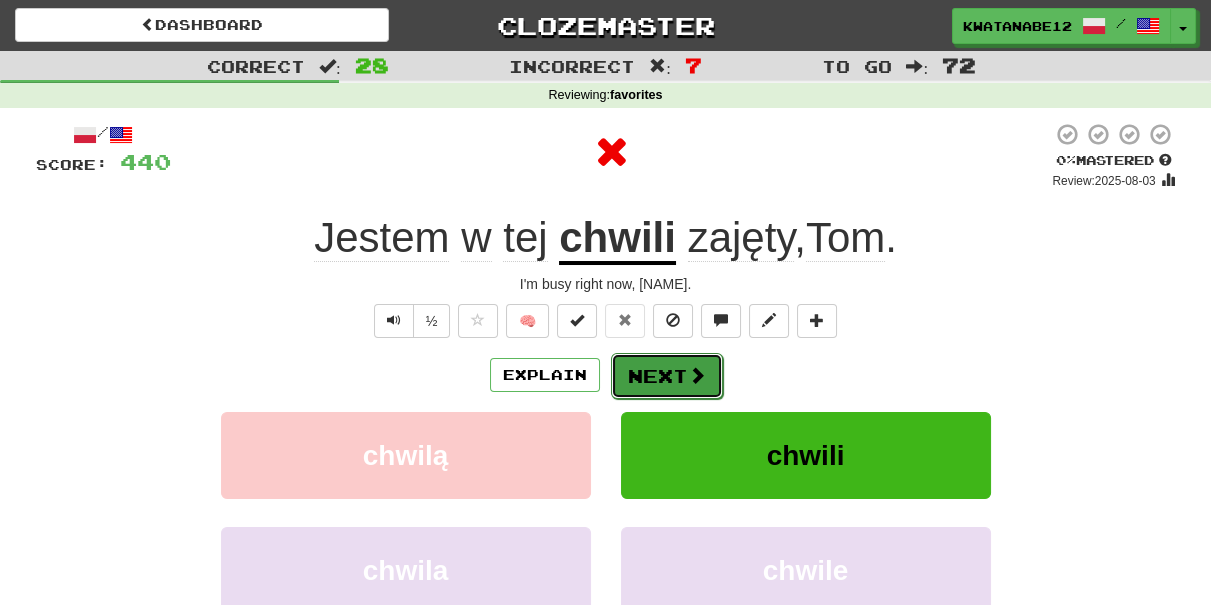 click on "Next" at bounding box center [667, 376] 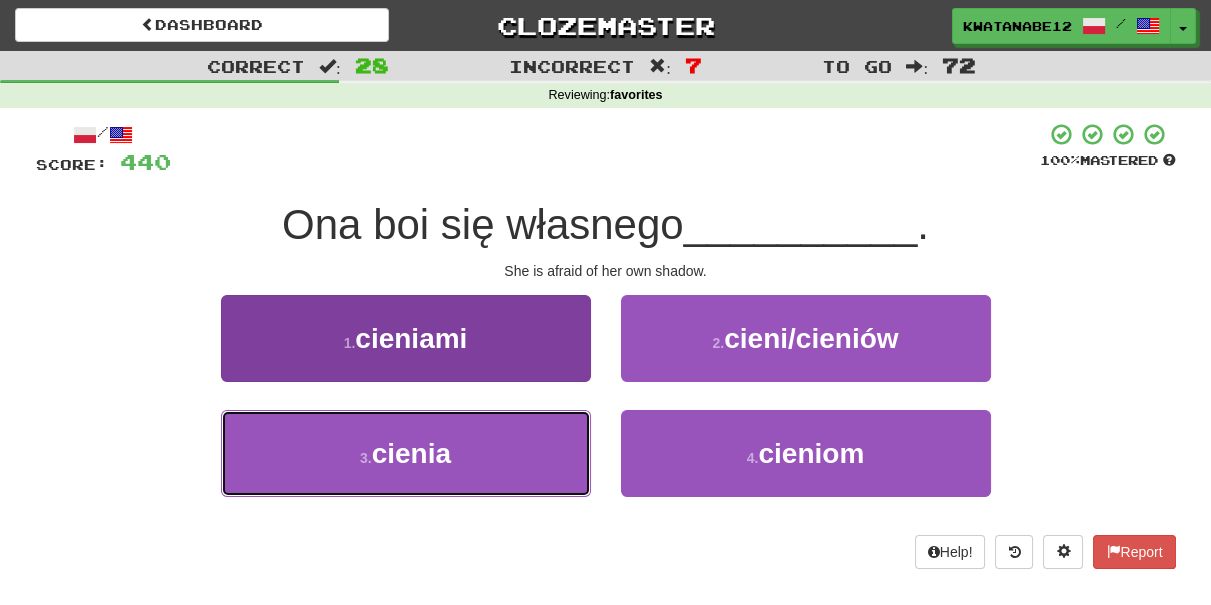 drag, startPoint x: 520, startPoint y: 479, endPoint x: 525, endPoint y: 464, distance: 15.811388 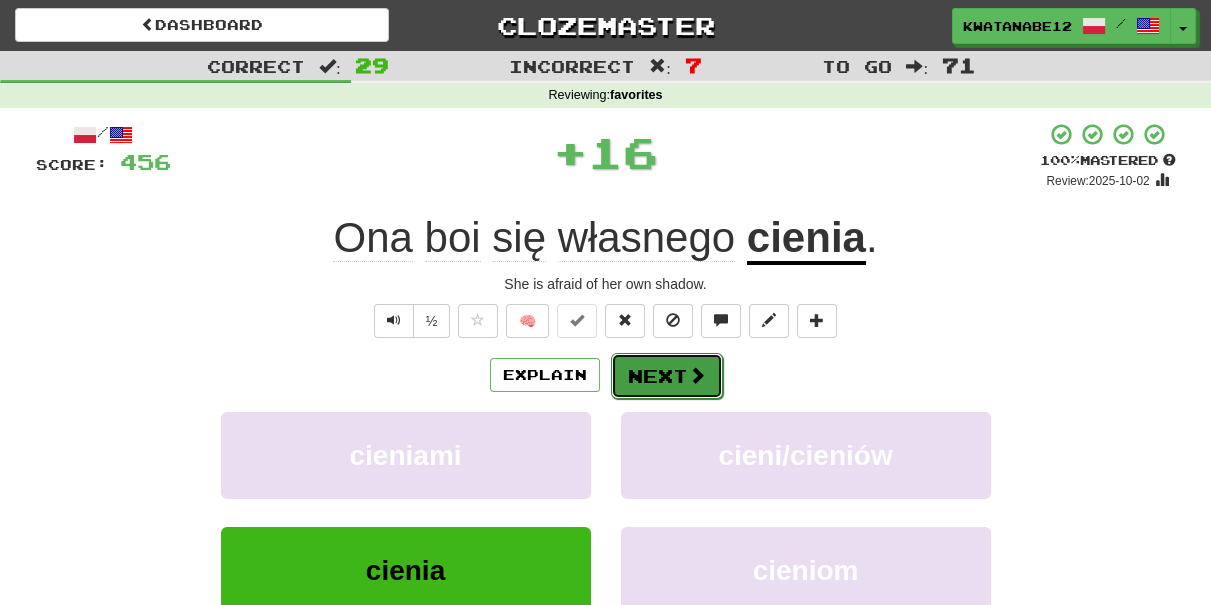 click on "Next" at bounding box center [667, 376] 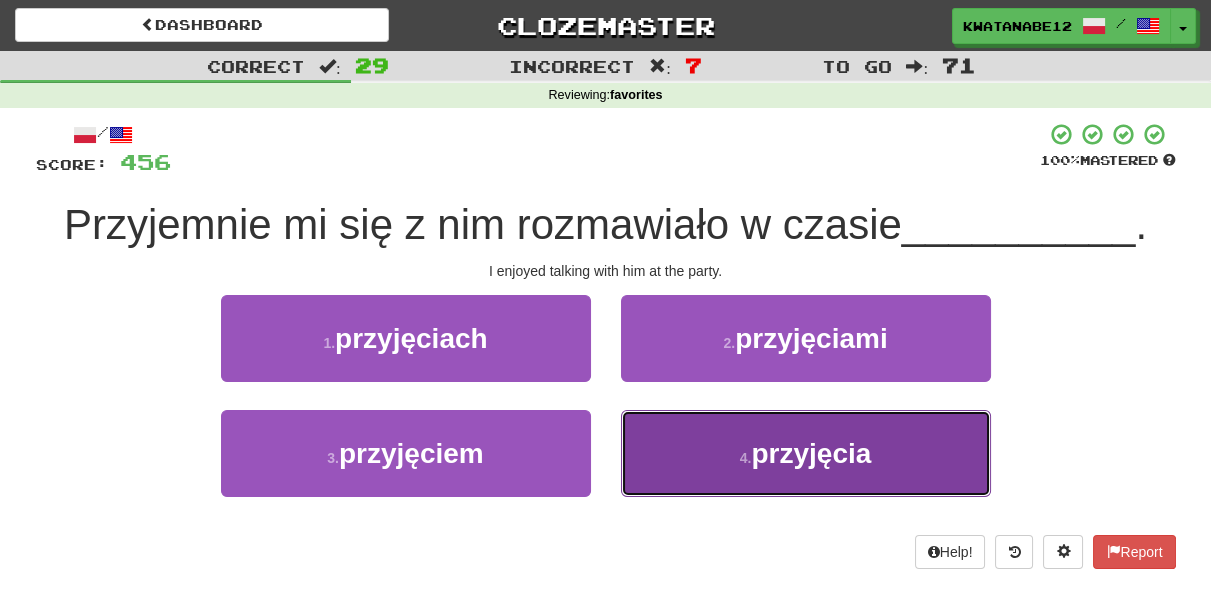 click on "4 .  przyjęcia" at bounding box center (806, 453) 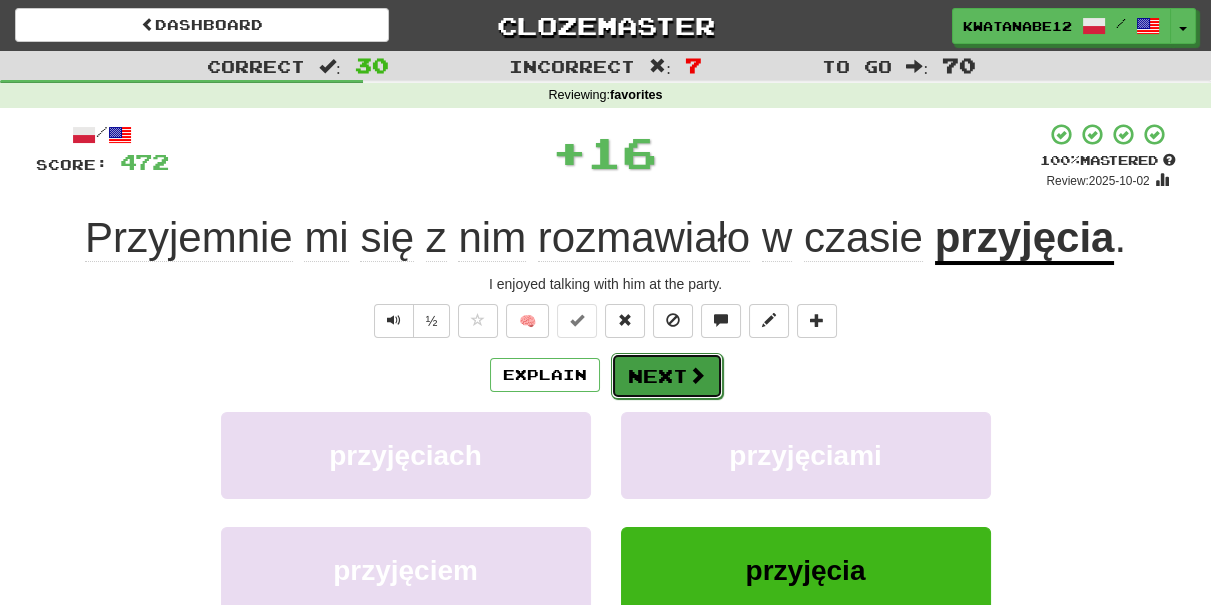 click on "Next" at bounding box center (667, 376) 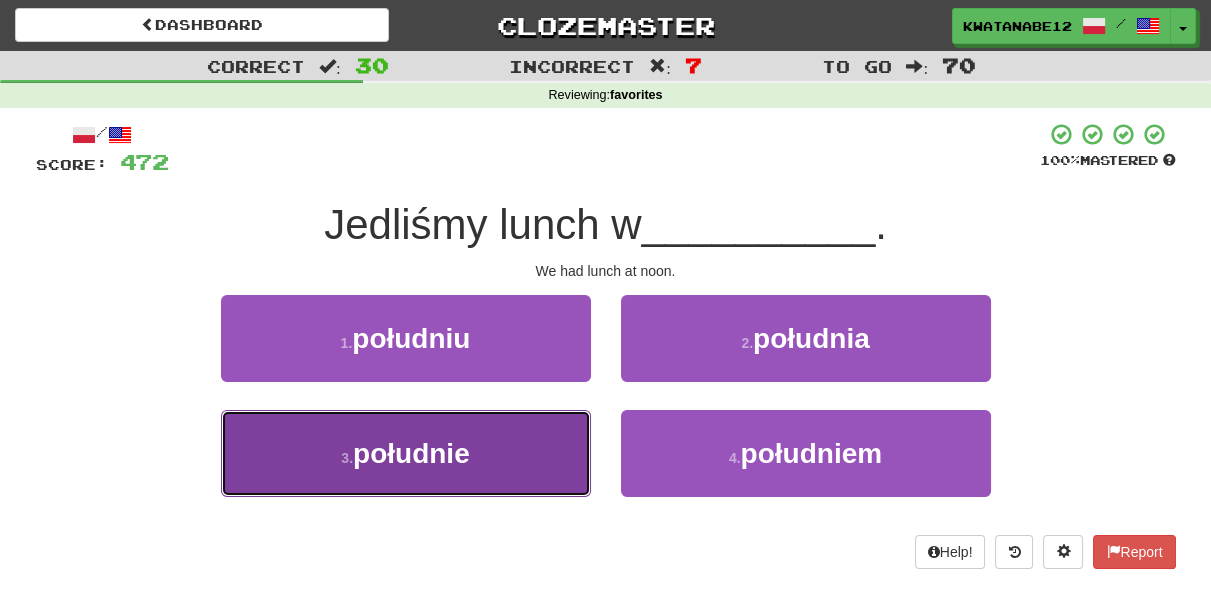 click on "3 .  południe" at bounding box center (406, 453) 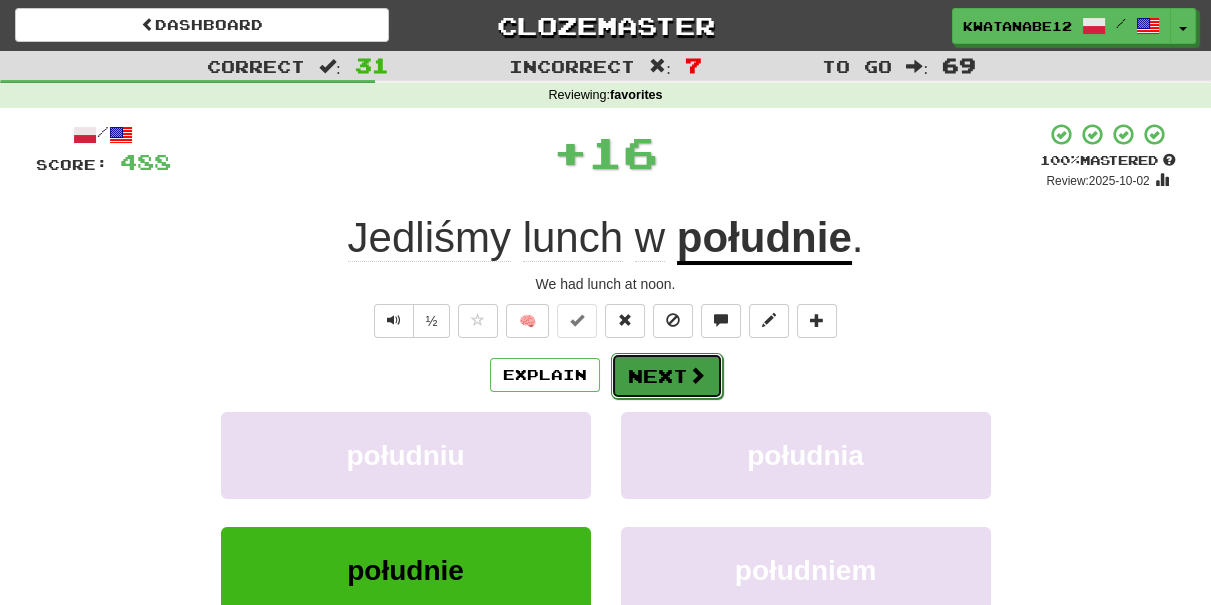 click on "Next" at bounding box center [667, 376] 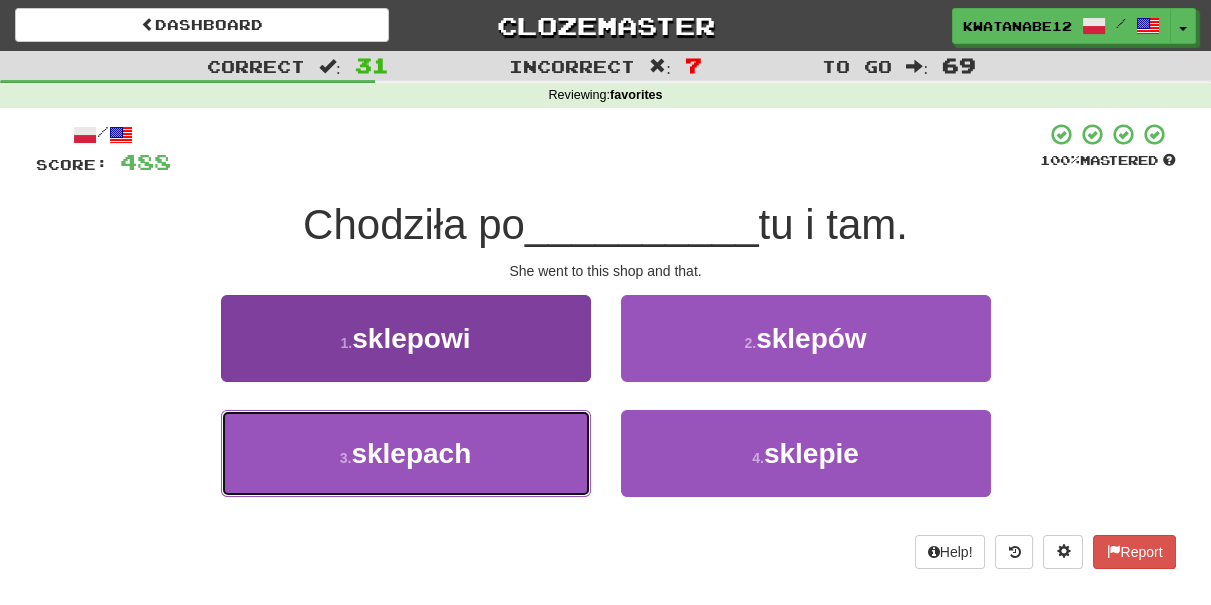click on "3 .  sklepach" at bounding box center [406, 453] 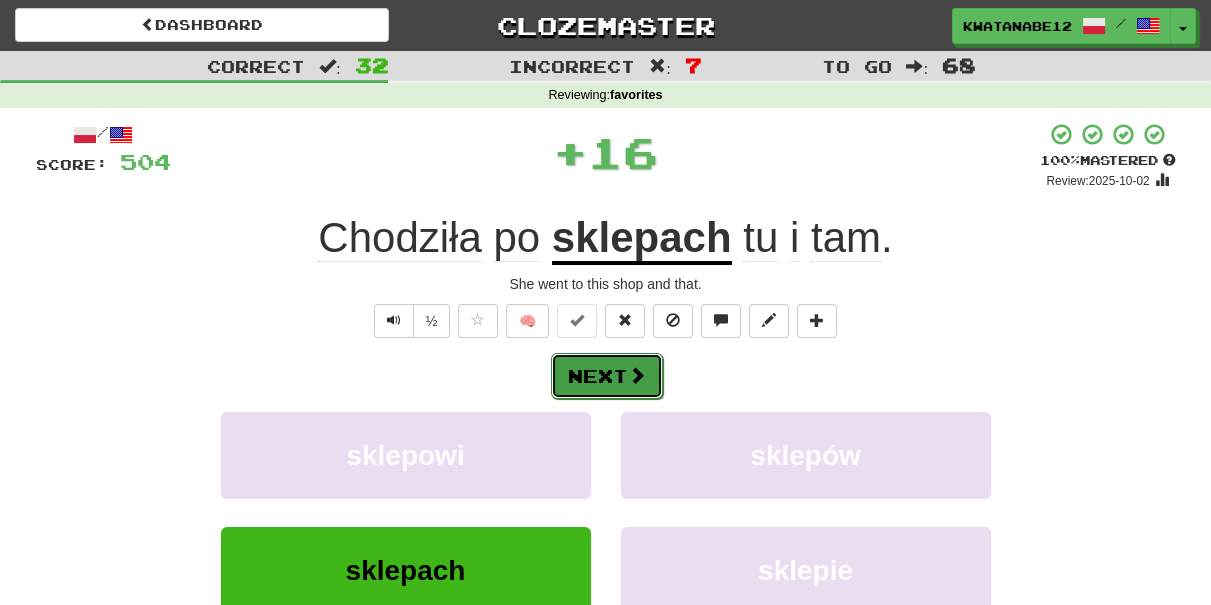 click on "Next" at bounding box center [607, 376] 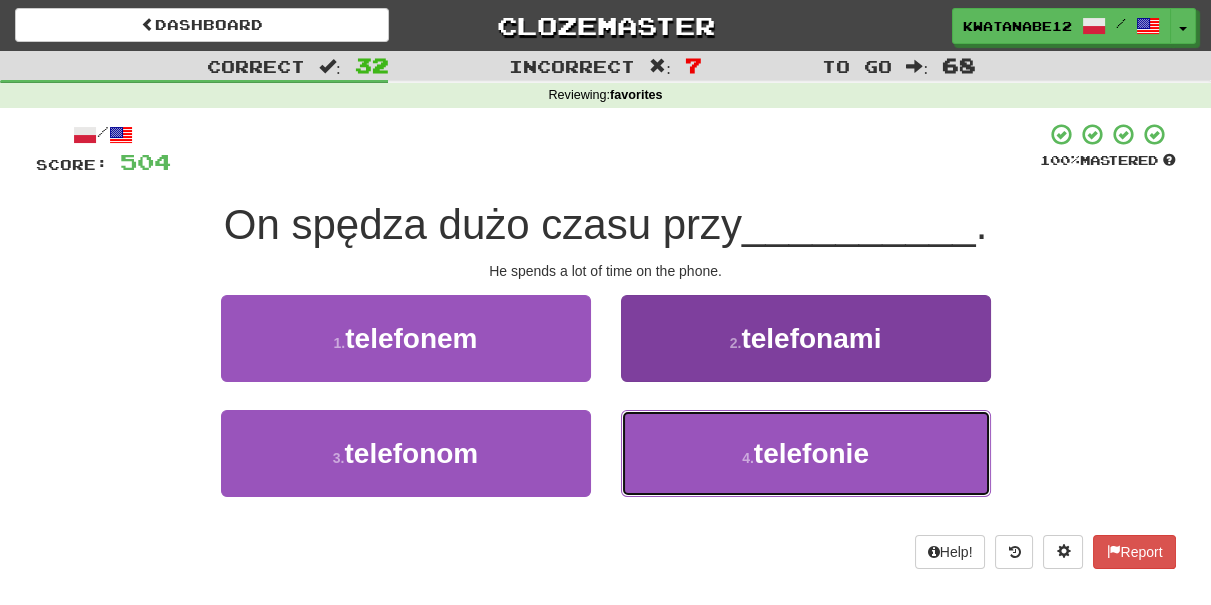 click on "4 .  telefonie" at bounding box center [806, 453] 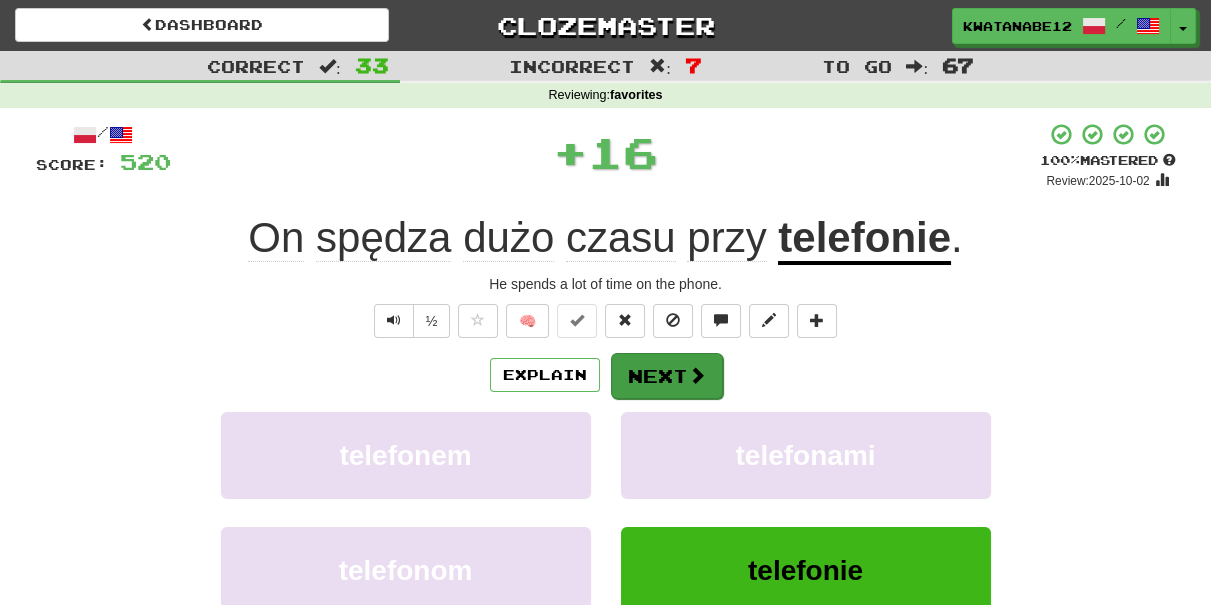 drag, startPoint x: 665, startPoint y: 391, endPoint x: 659, endPoint y: 382, distance: 10.816654 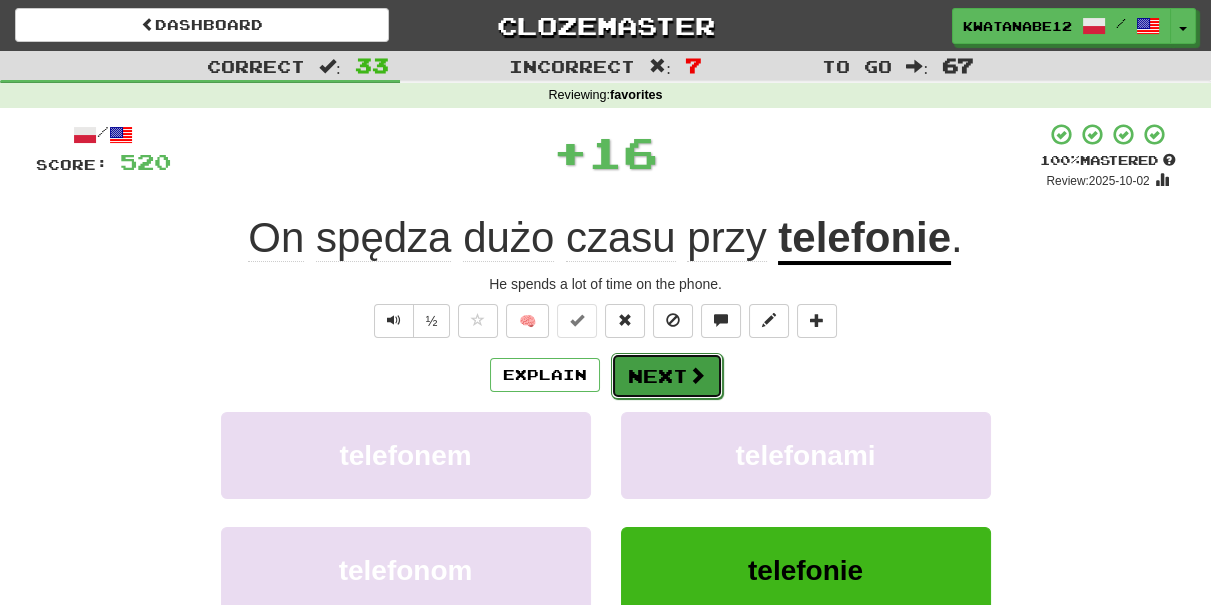 click on "Next" at bounding box center (667, 376) 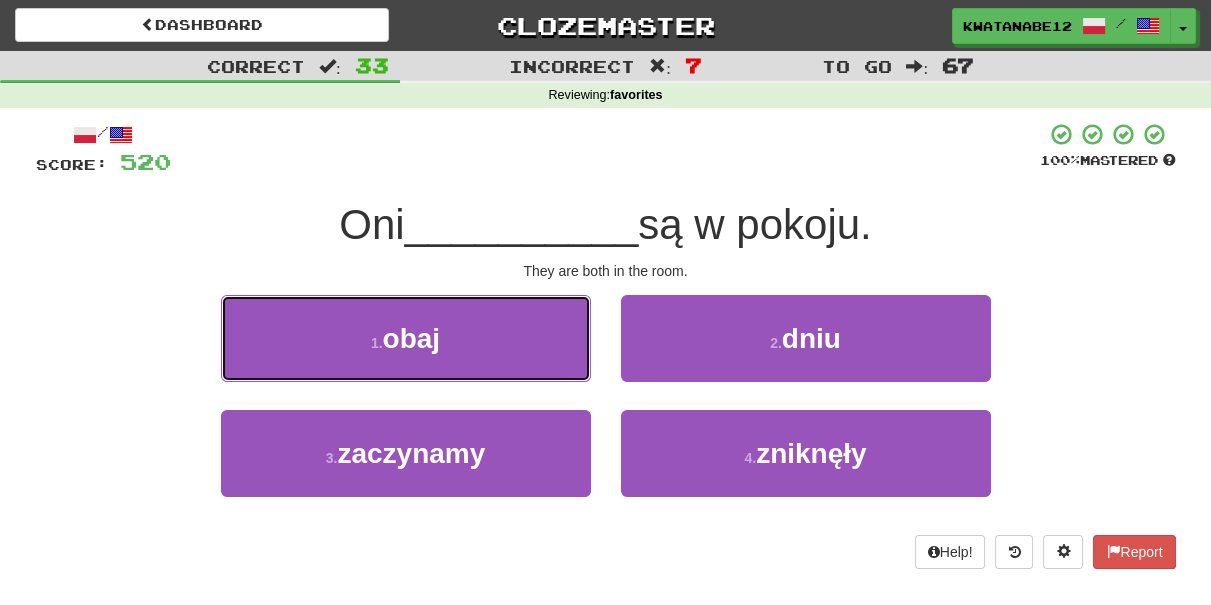 click on "1 .  obaj" at bounding box center (406, 338) 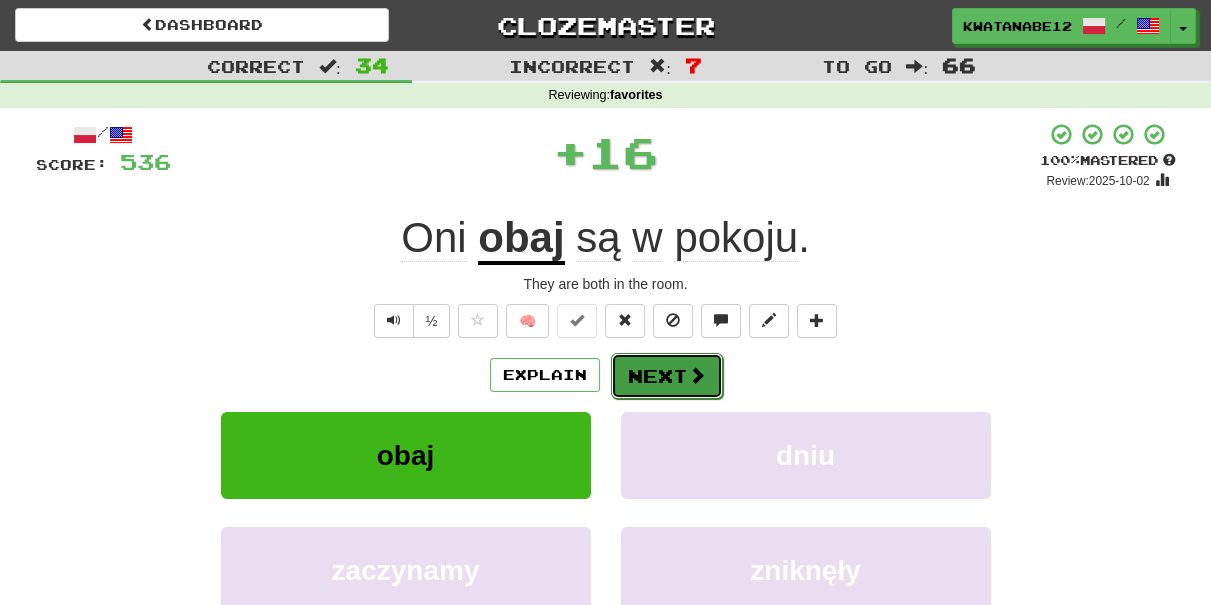 click on "Next" at bounding box center (667, 376) 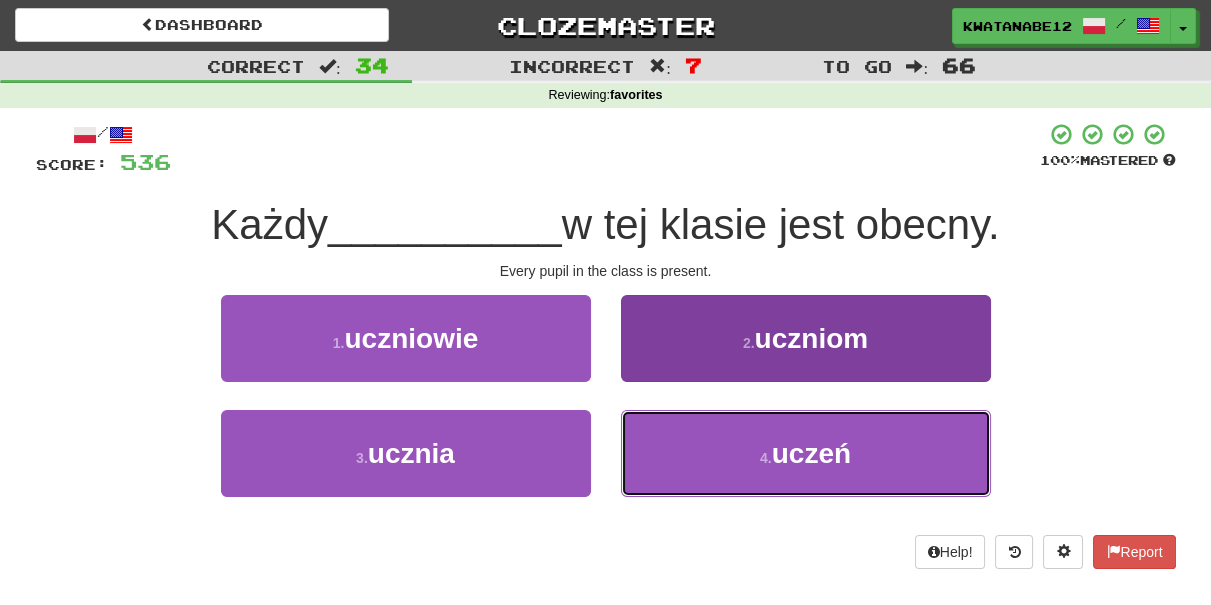 click on "4 .  uczeń" at bounding box center (806, 453) 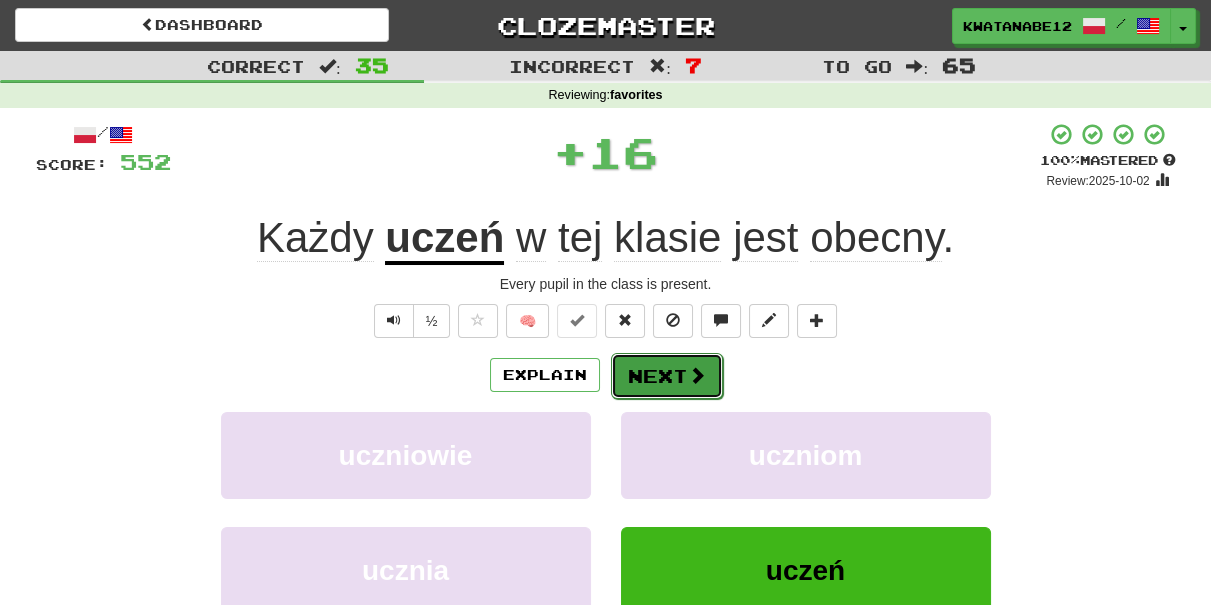 click on "Next" at bounding box center [667, 376] 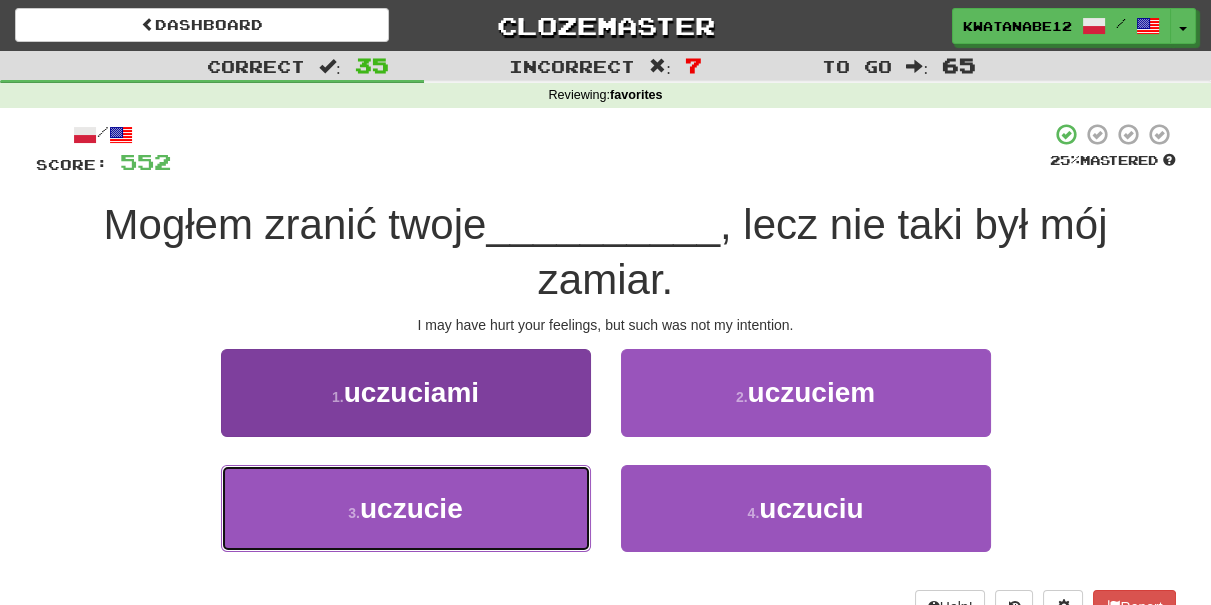 drag, startPoint x: 517, startPoint y: 492, endPoint x: 533, endPoint y: 489, distance: 16.27882 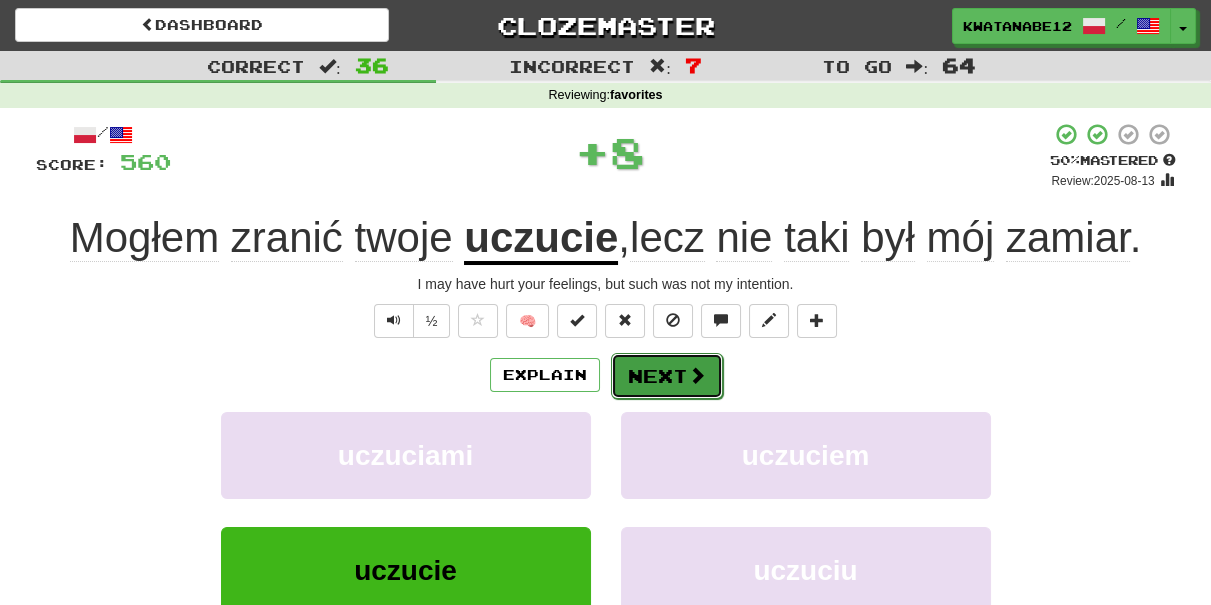 click on "Next" at bounding box center (667, 376) 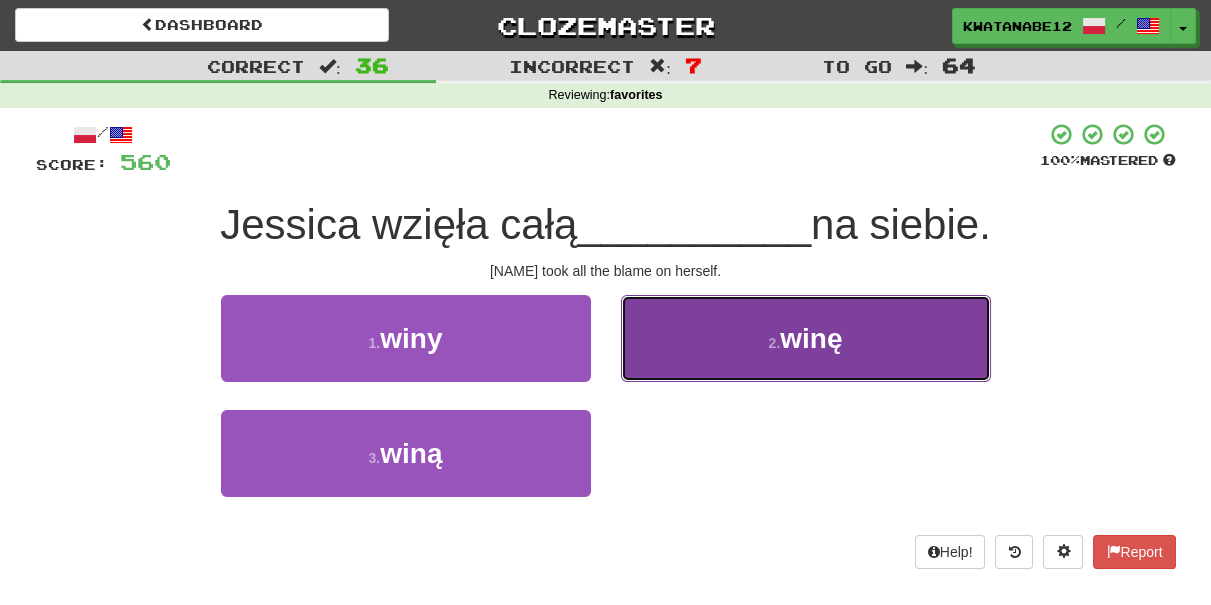 click on "2 .  winę" at bounding box center [806, 338] 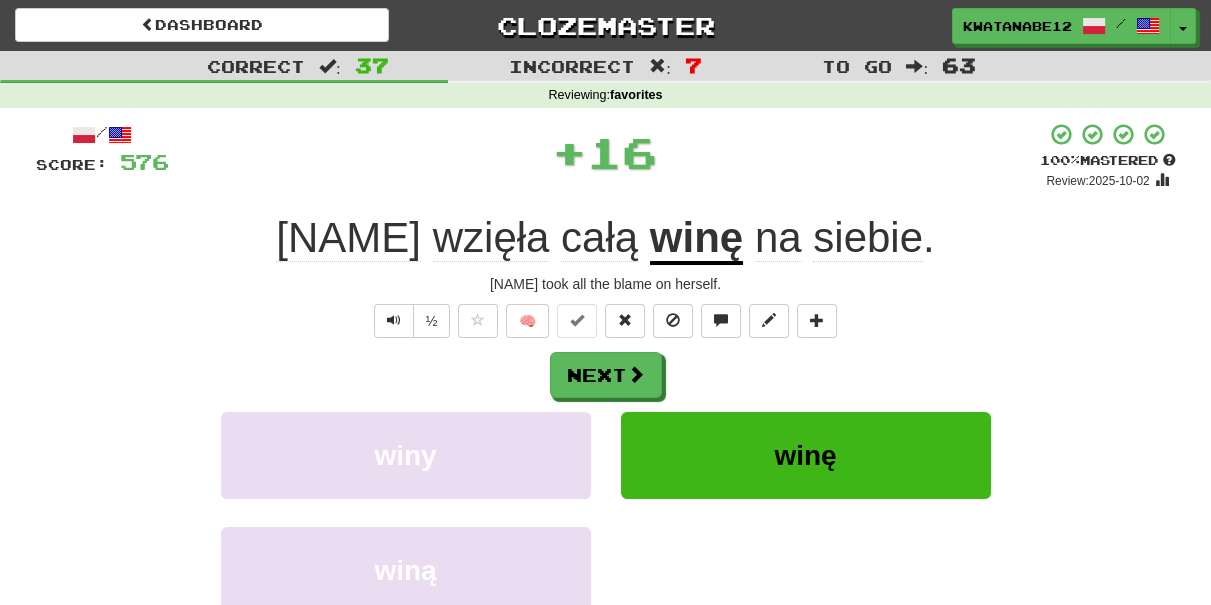 click on "Next" at bounding box center (606, 375) 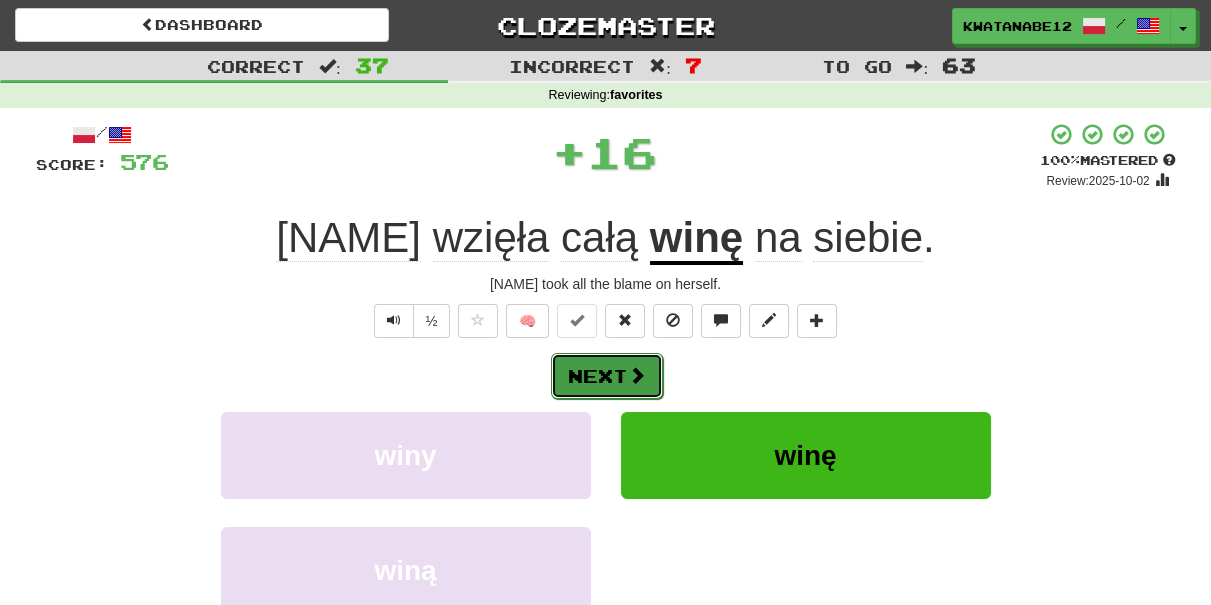 click at bounding box center [637, 375] 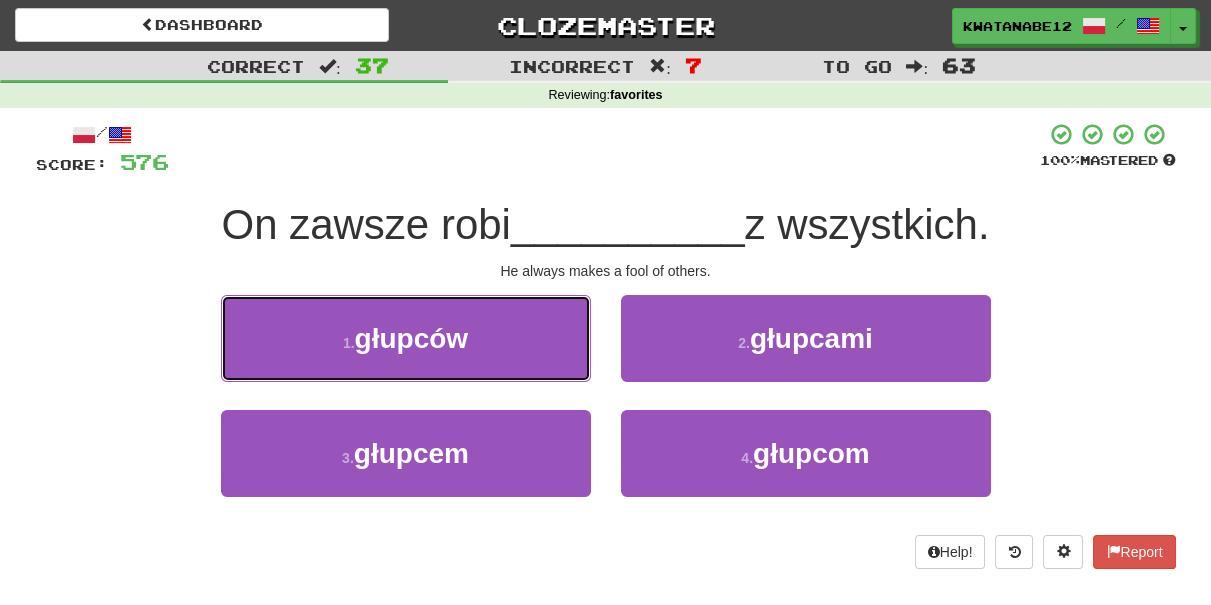 drag, startPoint x: 526, startPoint y: 343, endPoint x: 548, endPoint y: 348, distance: 22.561028 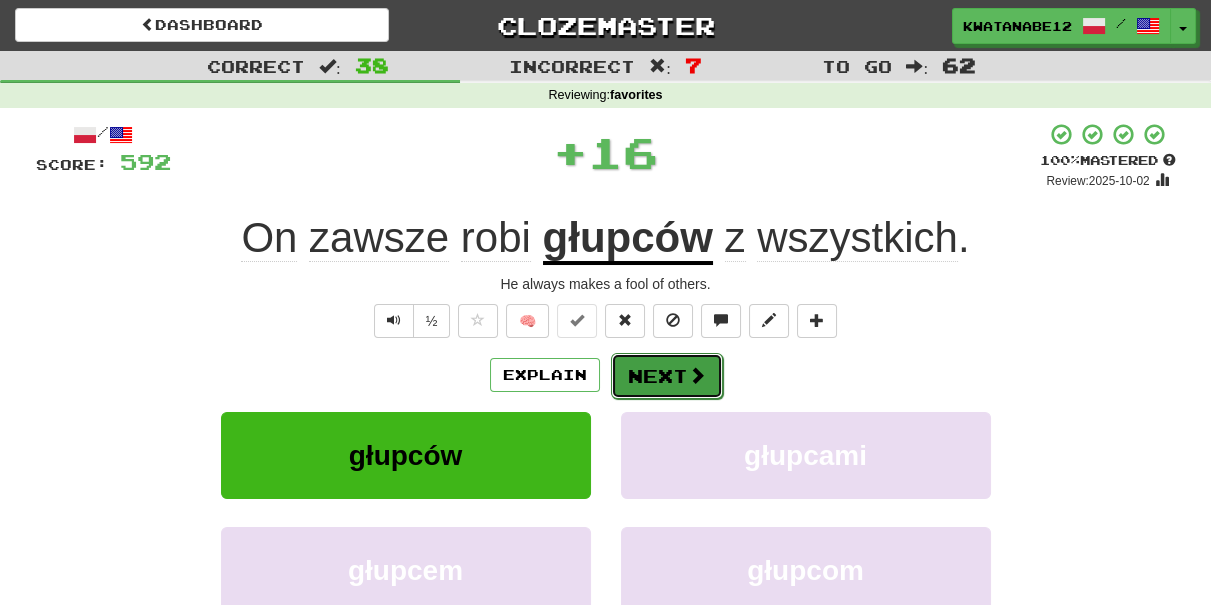 click on "Next" at bounding box center [667, 376] 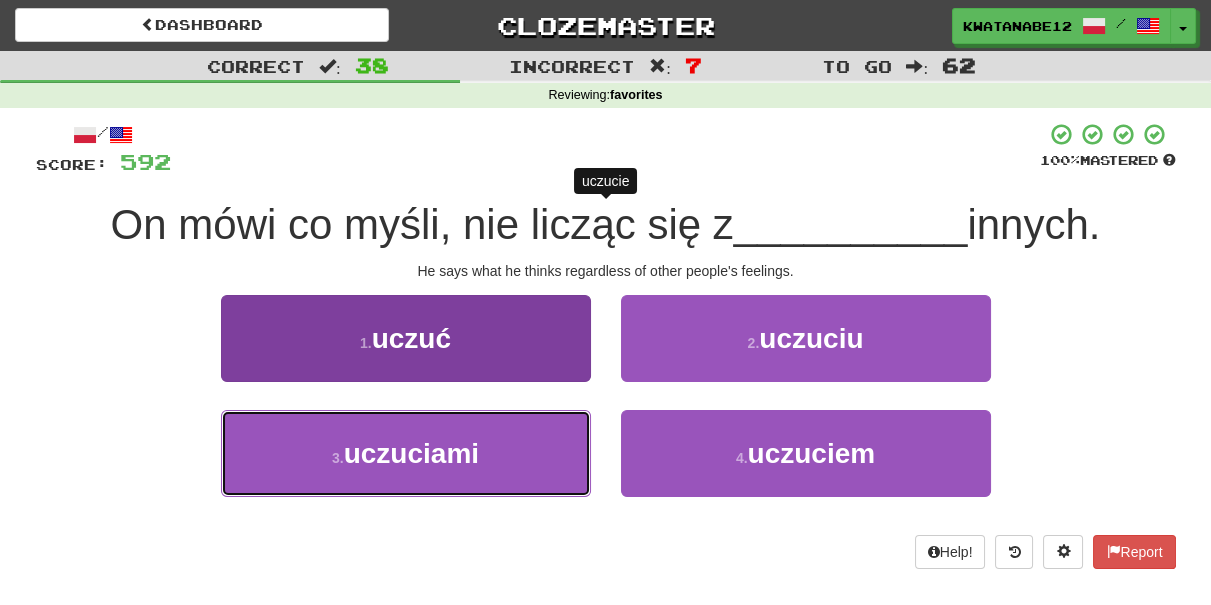 drag, startPoint x: 517, startPoint y: 451, endPoint x: 556, endPoint y: 428, distance: 45.276924 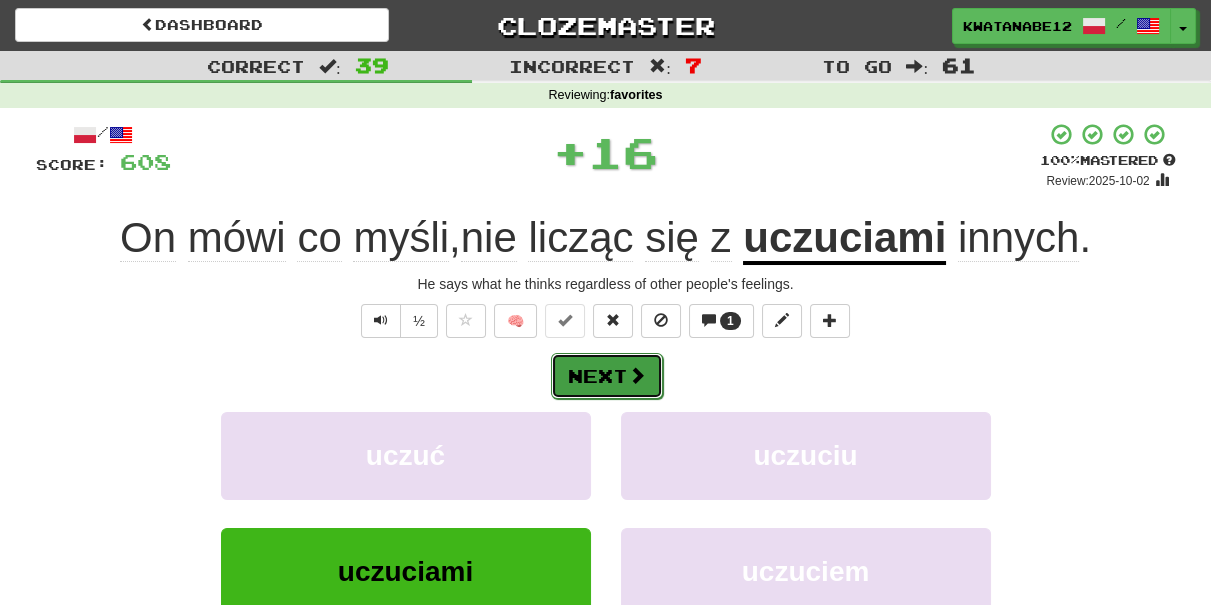 click on "Next" at bounding box center (607, 376) 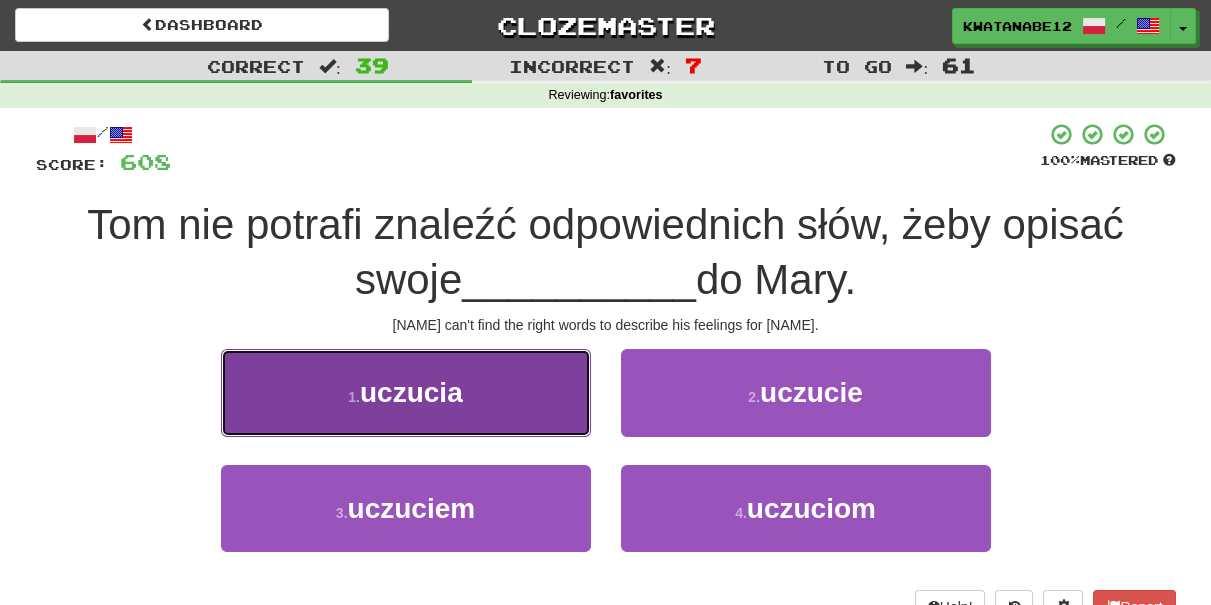 click on "1 .  uczucia" at bounding box center [406, 392] 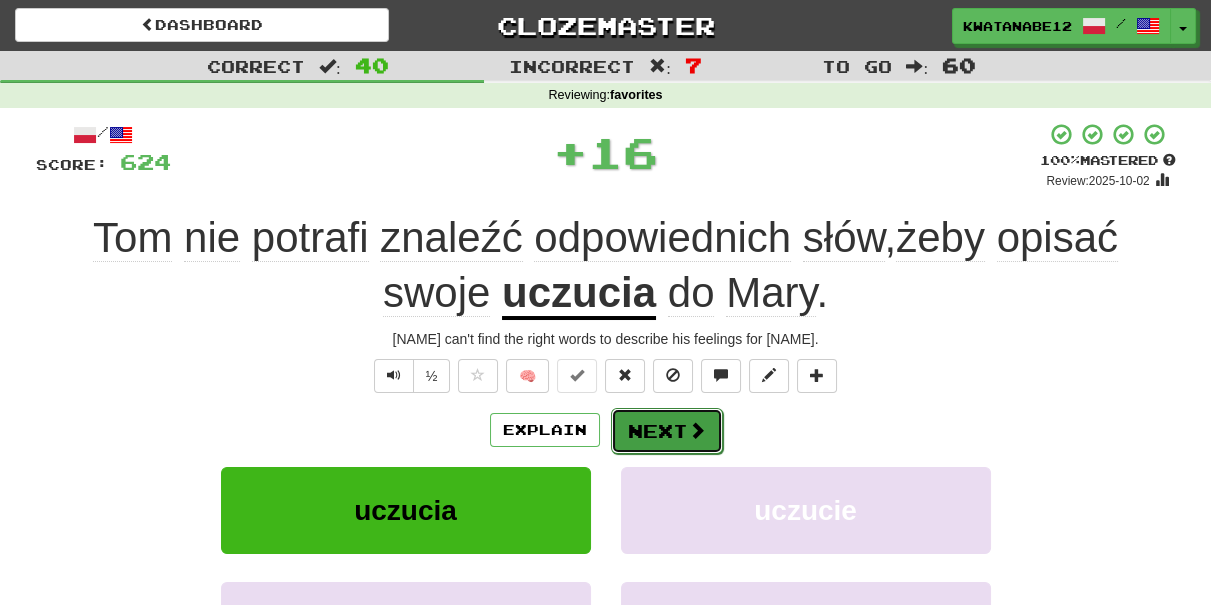click on "Next" at bounding box center (667, 431) 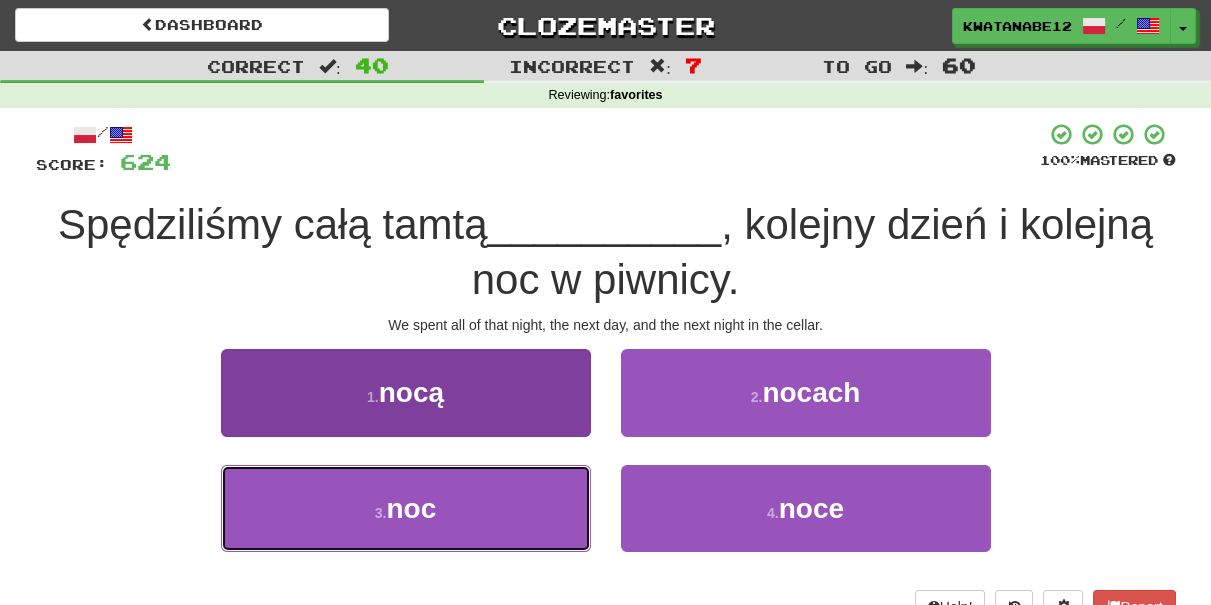 drag, startPoint x: 504, startPoint y: 523, endPoint x: 569, endPoint y: 468, distance: 85.146935 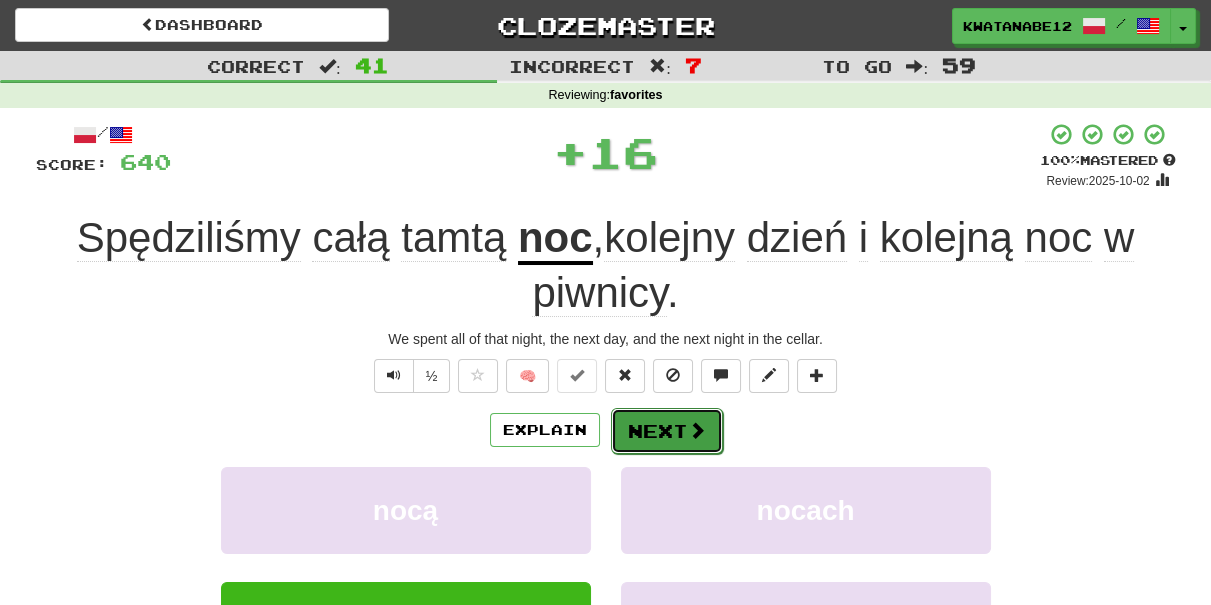 click on "Next" at bounding box center [667, 431] 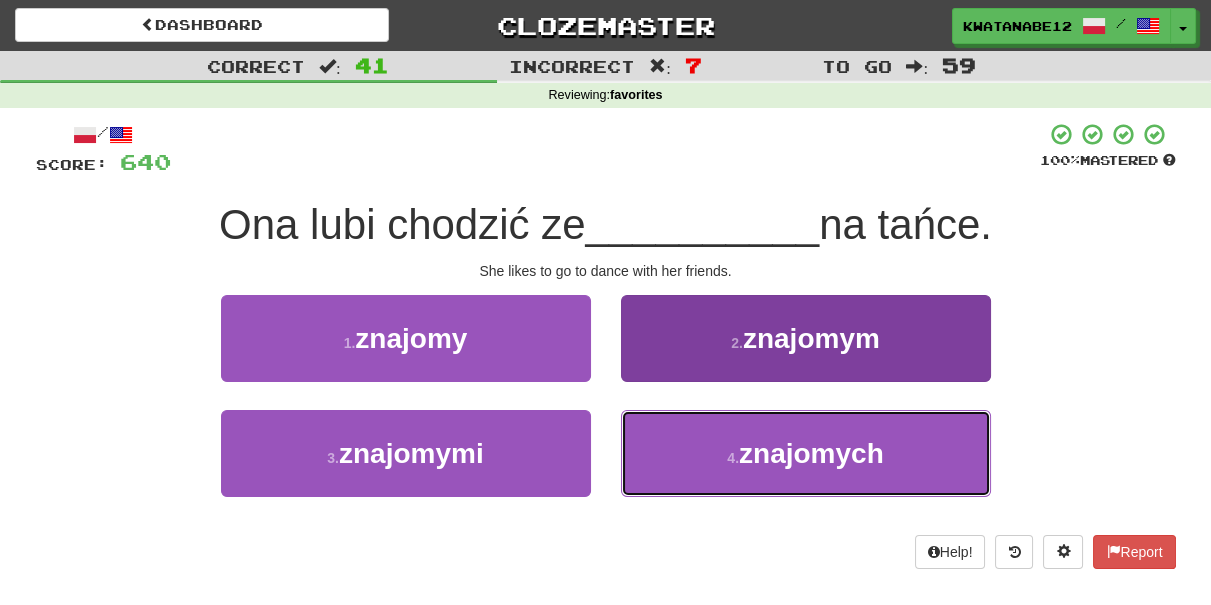 click on "4 .  znajomych" at bounding box center [806, 453] 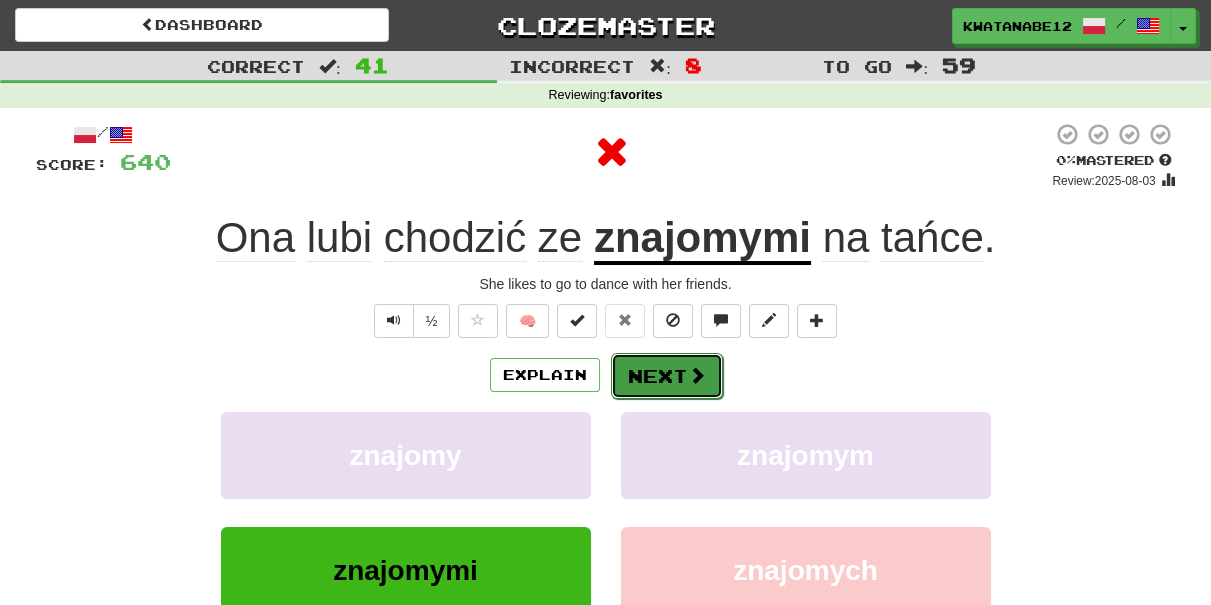 click on "Next" at bounding box center [667, 376] 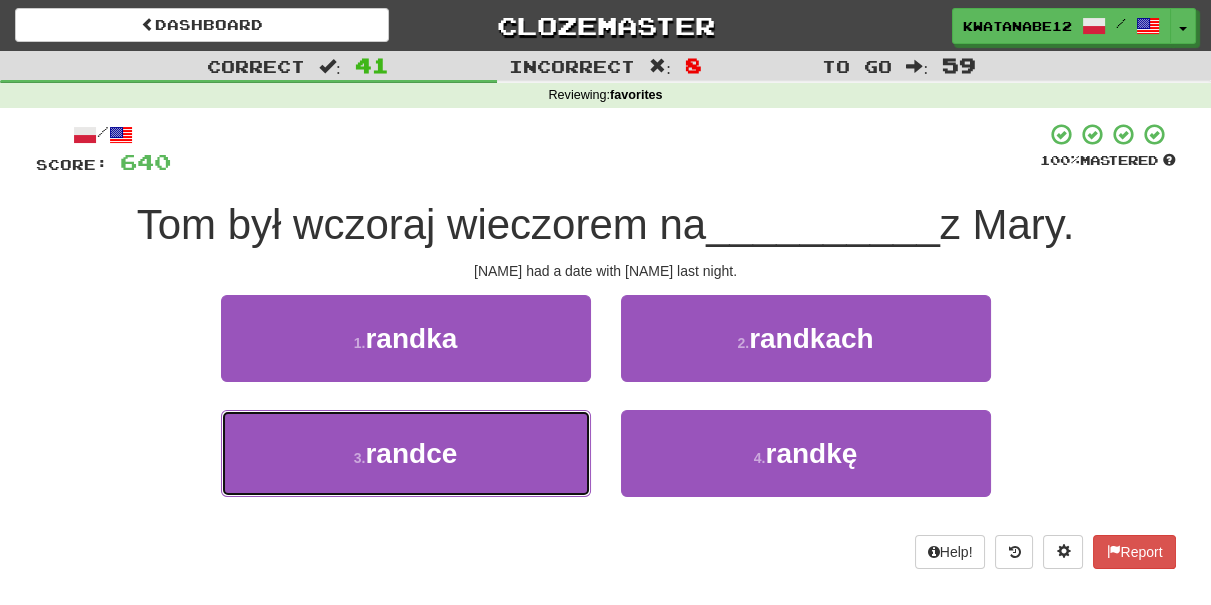 drag, startPoint x: 528, startPoint y: 430, endPoint x: 613, endPoint y: 398, distance: 90.824005 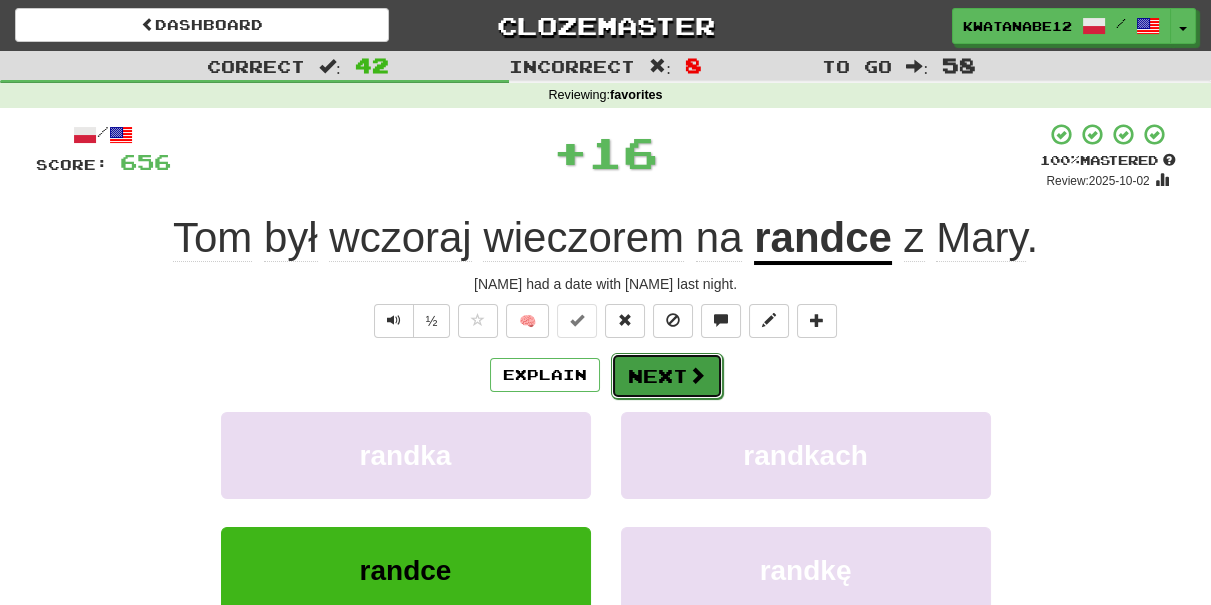 drag, startPoint x: 645, startPoint y: 367, endPoint x: 512, endPoint y: 245, distance: 180.47992 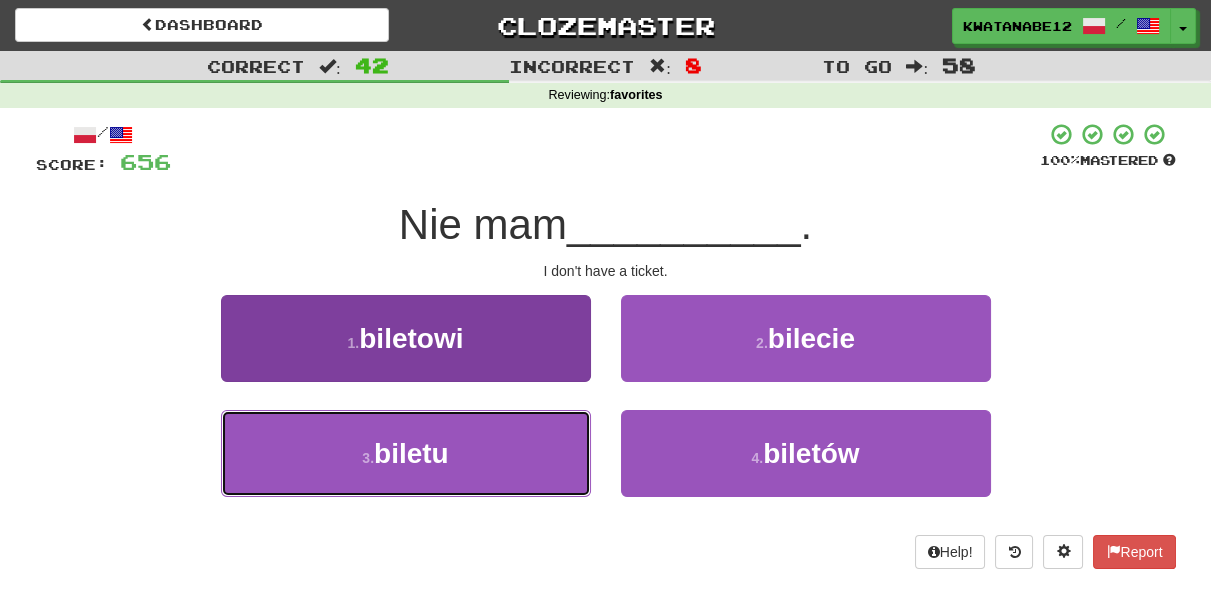 click on "3 .  biletu" at bounding box center [406, 453] 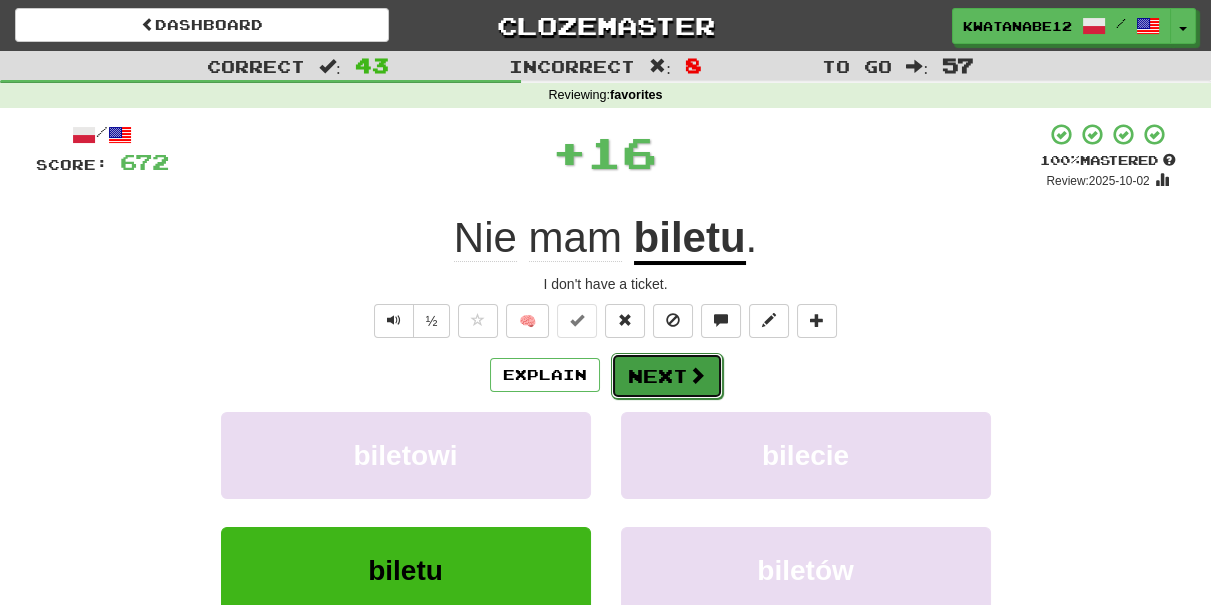 click on "Next" at bounding box center (667, 376) 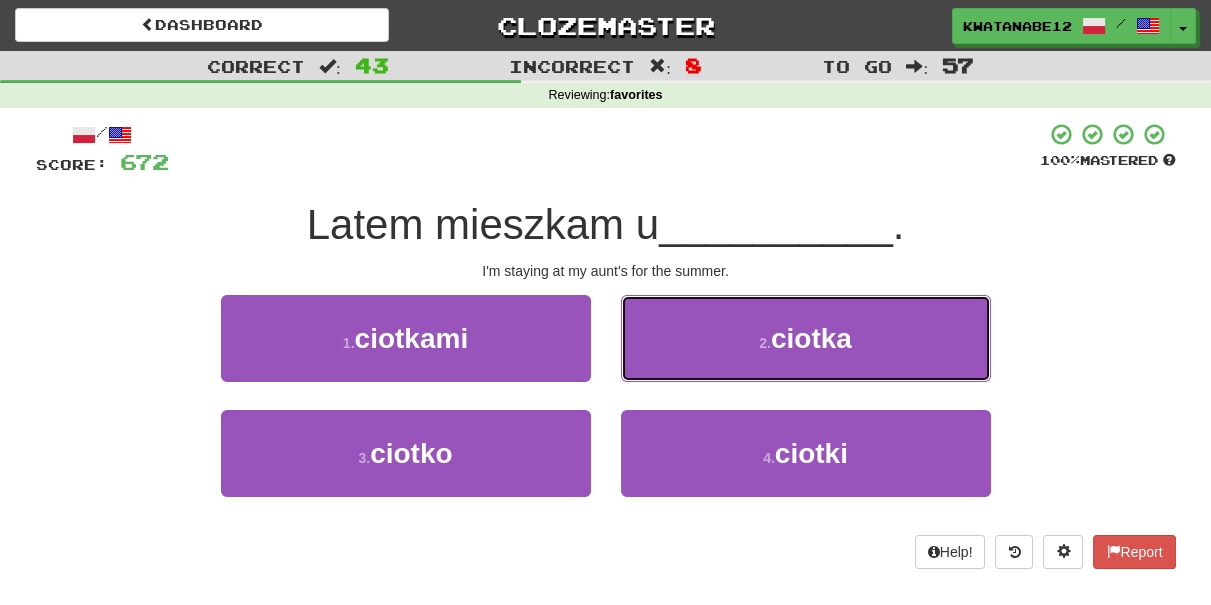click on "2 .  ciotka" at bounding box center [806, 338] 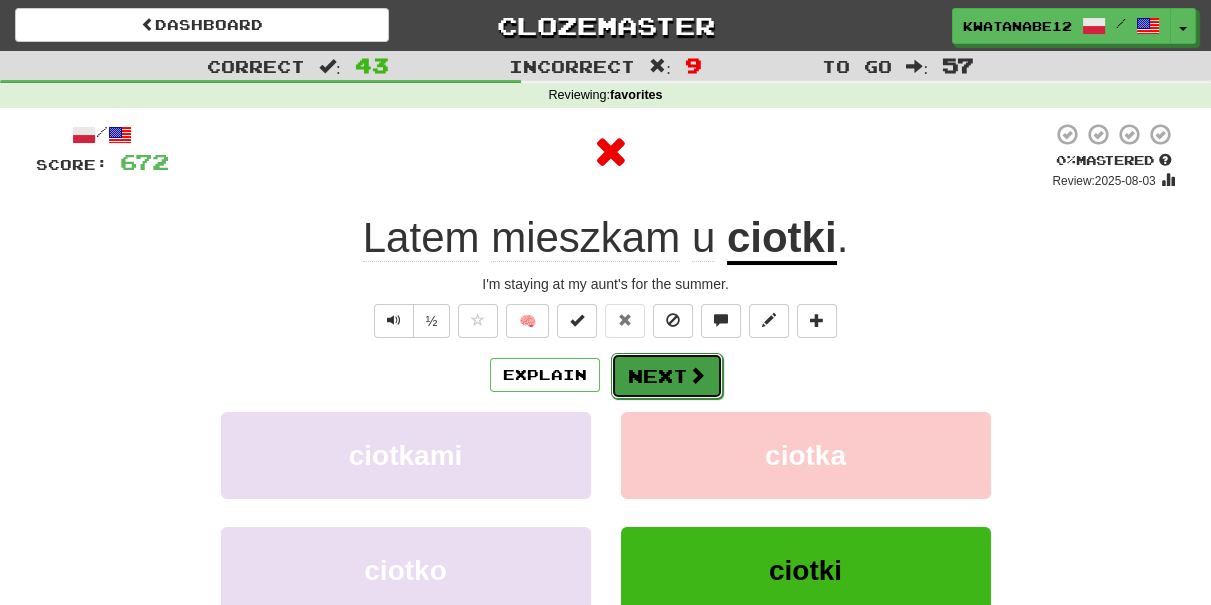 click on "Next" at bounding box center (667, 376) 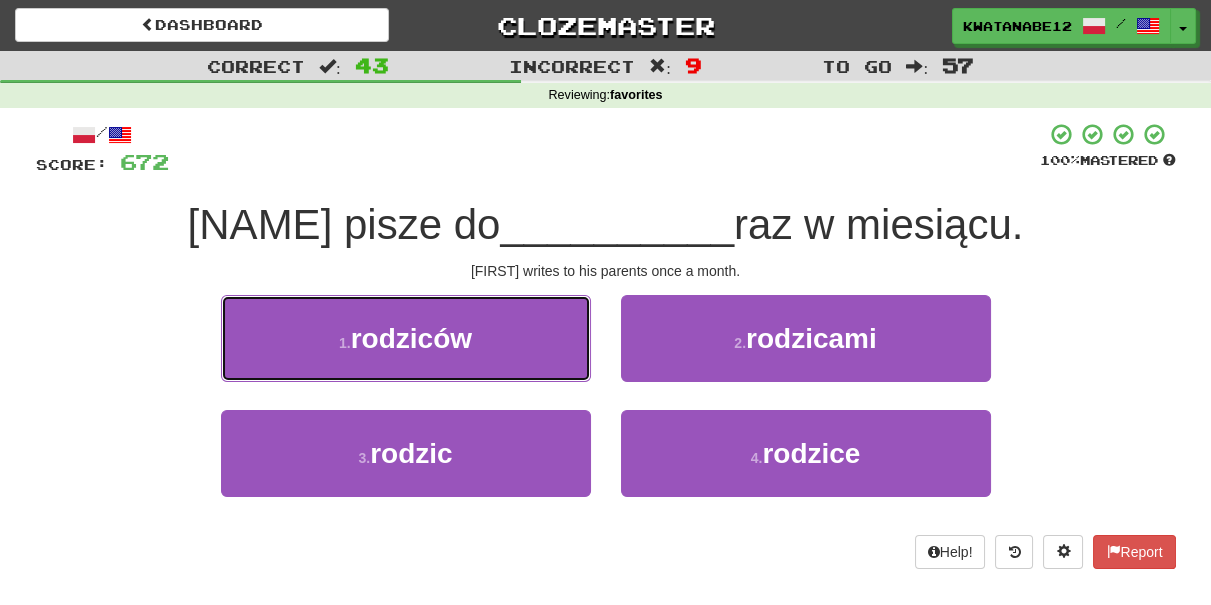 drag, startPoint x: 518, startPoint y: 339, endPoint x: 663, endPoint y: 348, distance: 145.27904 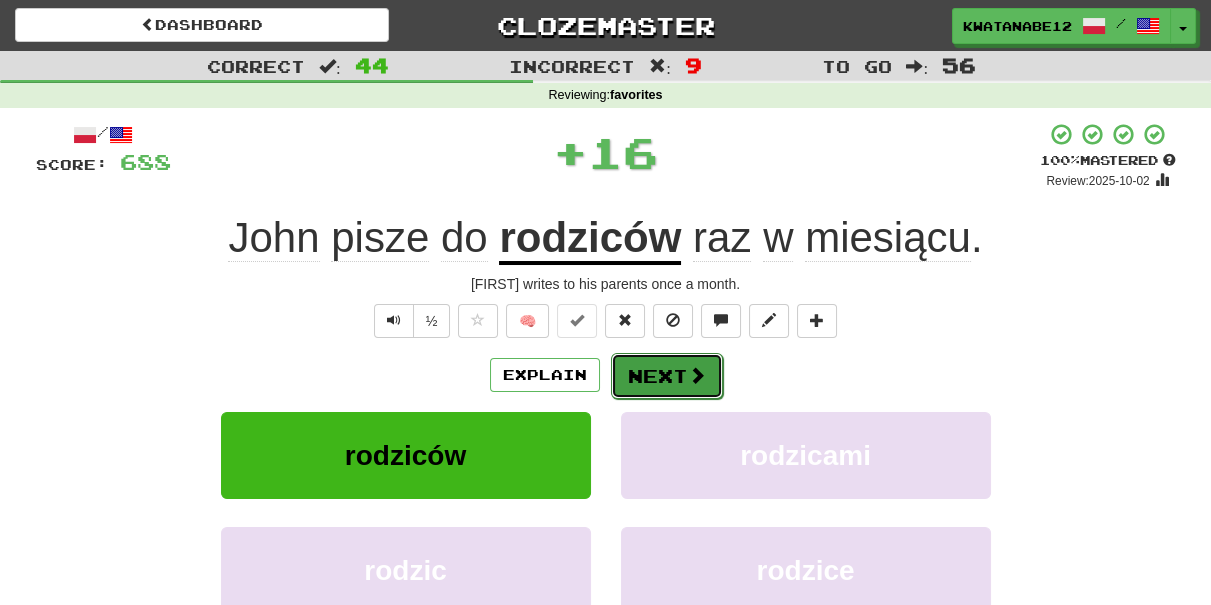 drag, startPoint x: 680, startPoint y: 351, endPoint x: 672, endPoint y: 364, distance: 15.264338 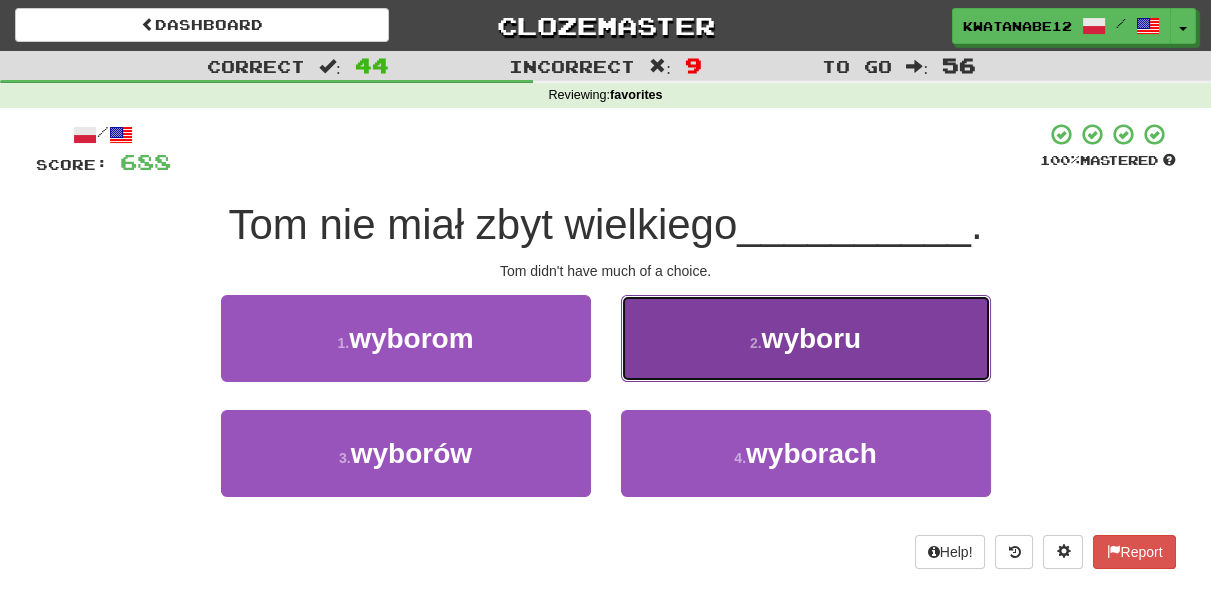 click on "2 .  wyboru" at bounding box center (806, 338) 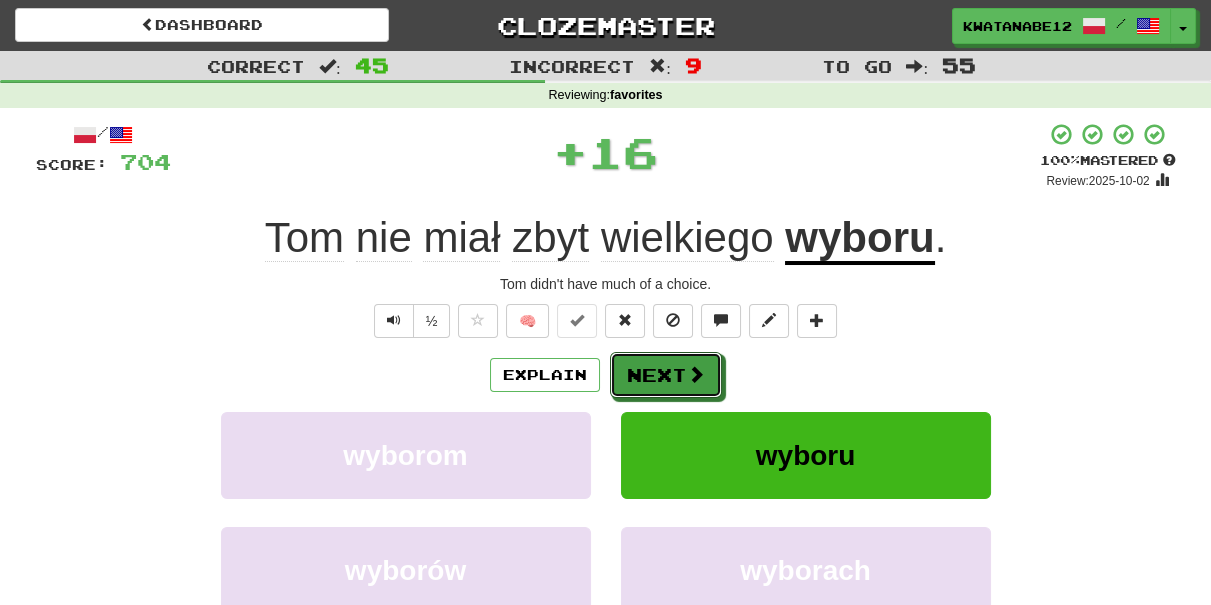 drag, startPoint x: 633, startPoint y: 379, endPoint x: 664, endPoint y: 376, distance: 31.144823 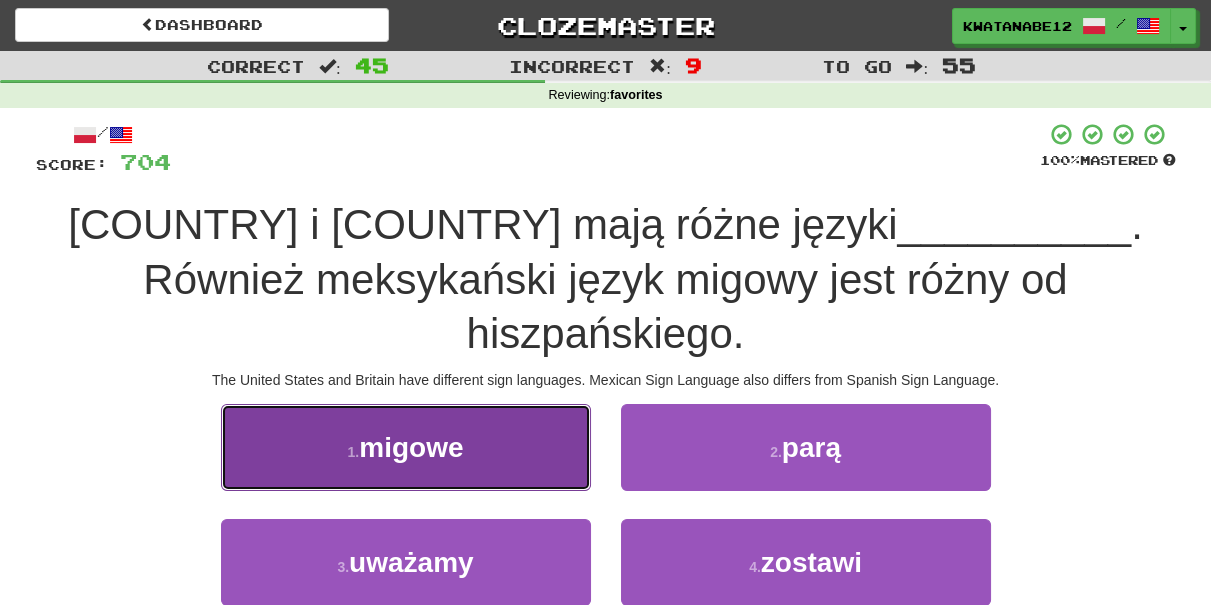click on "1 .  migowe" at bounding box center (406, 447) 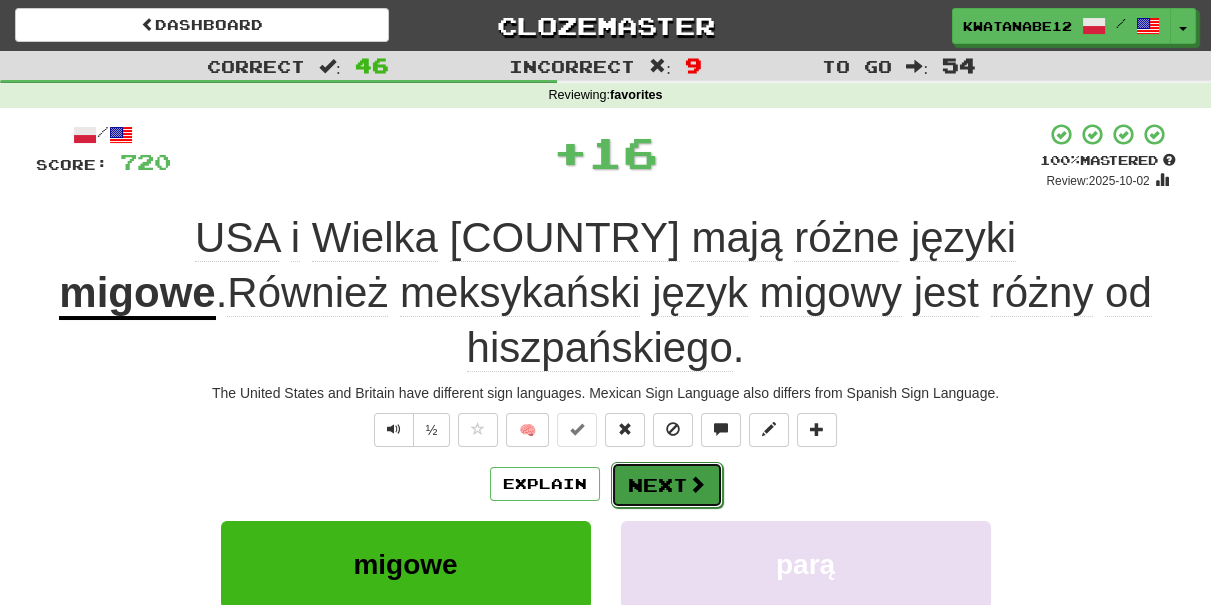 click on "Next" at bounding box center (667, 485) 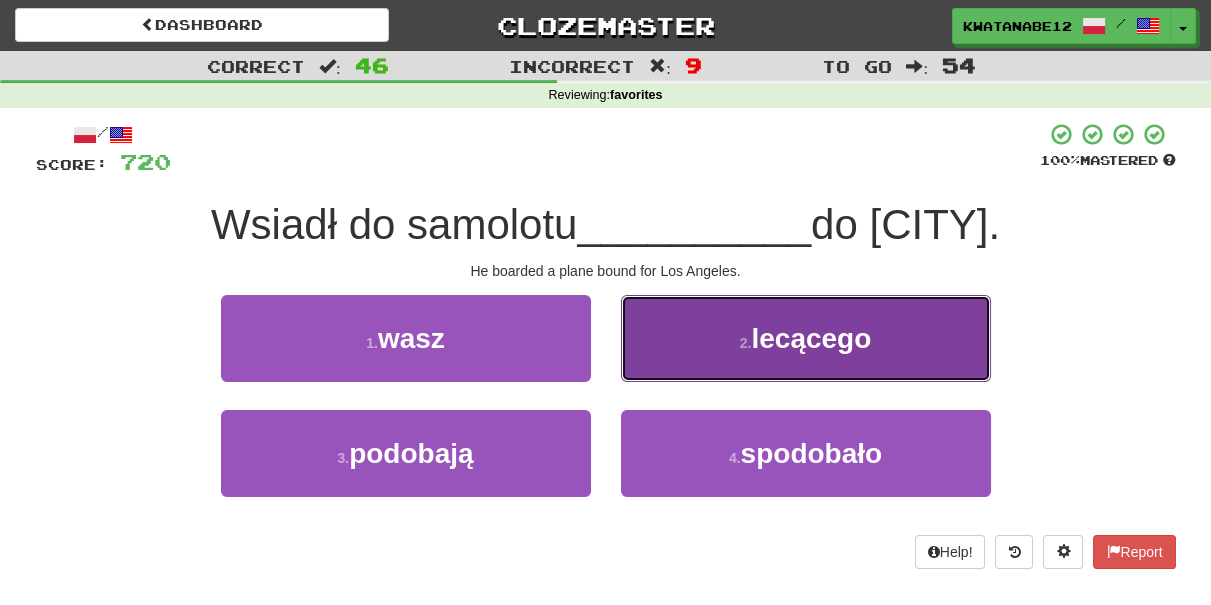click on "2 .  lecącego" at bounding box center (806, 338) 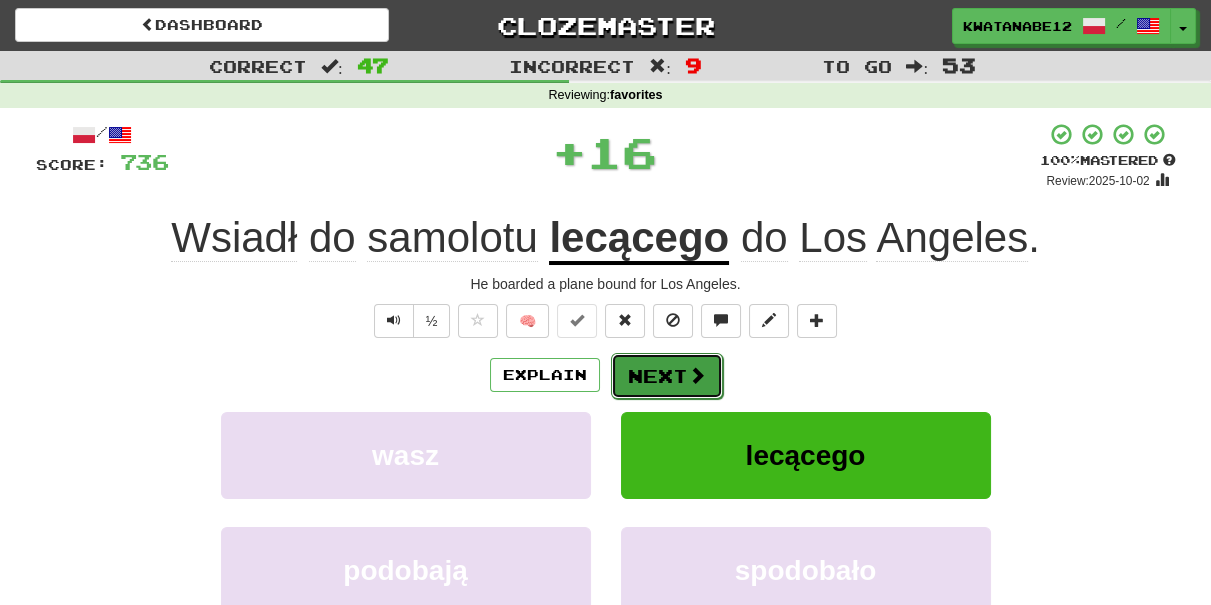 click on "Next" at bounding box center (667, 376) 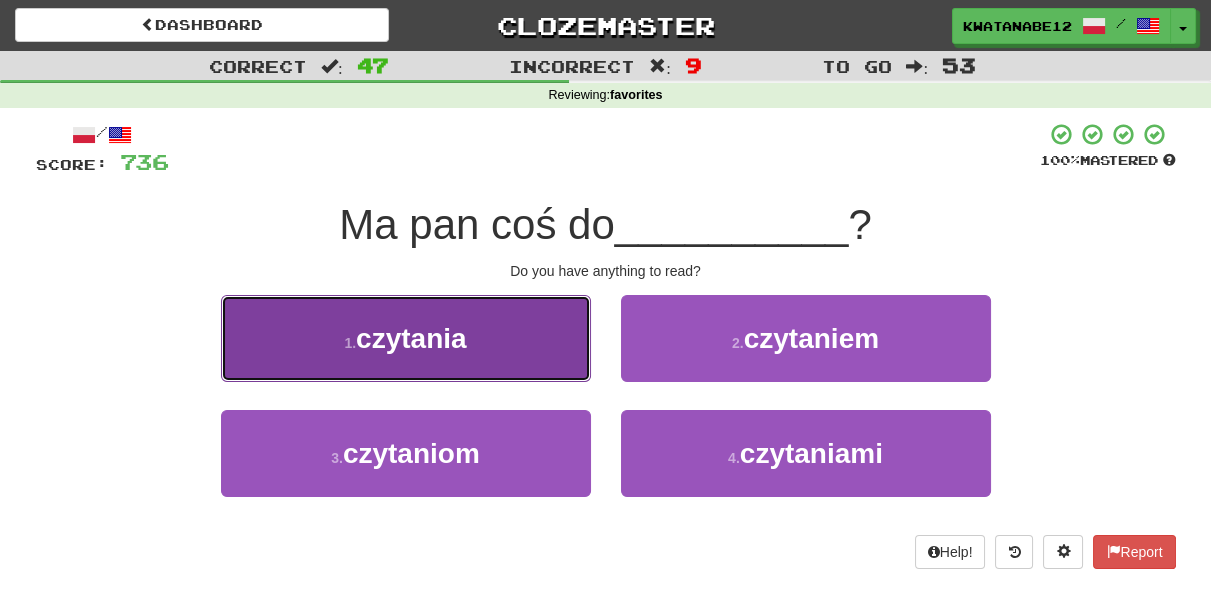 click on "1 .  czytania" at bounding box center [406, 338] 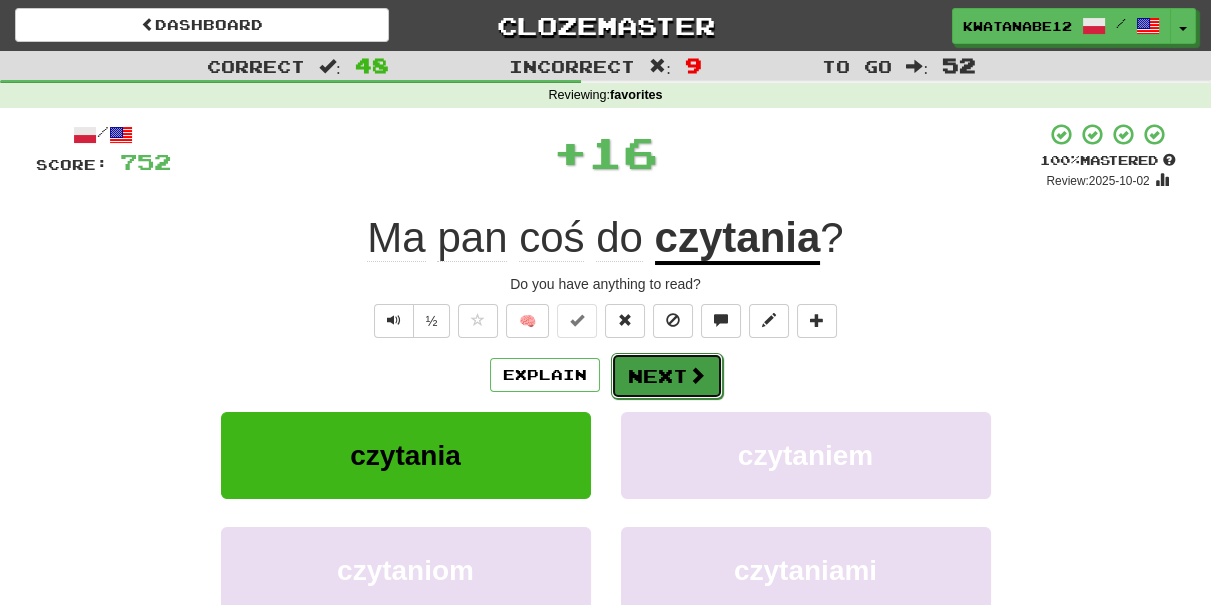 click on "Next" at bounding box center [667, 376] 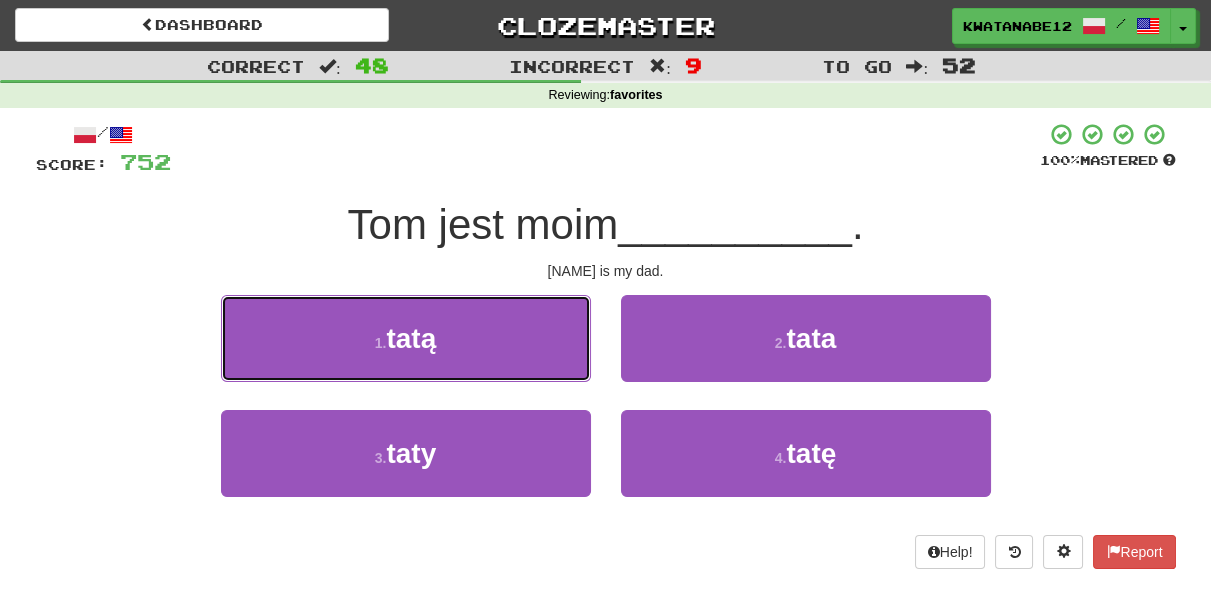 drag, startPoint x: 521, startPoint y: 338, endPoint x: 559, endPoint y: 350, distance: 39.849716 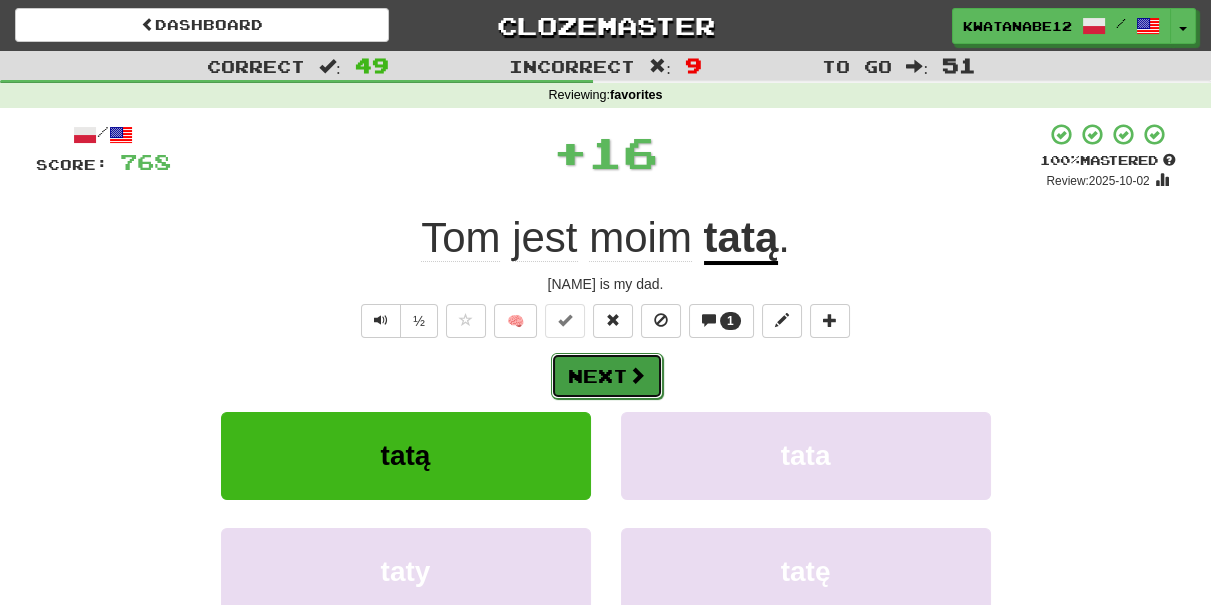 drag, startPoint x: 643, startPoint y: 378, endPoint x: 632, endPoint y: 375, distance: 11.401754 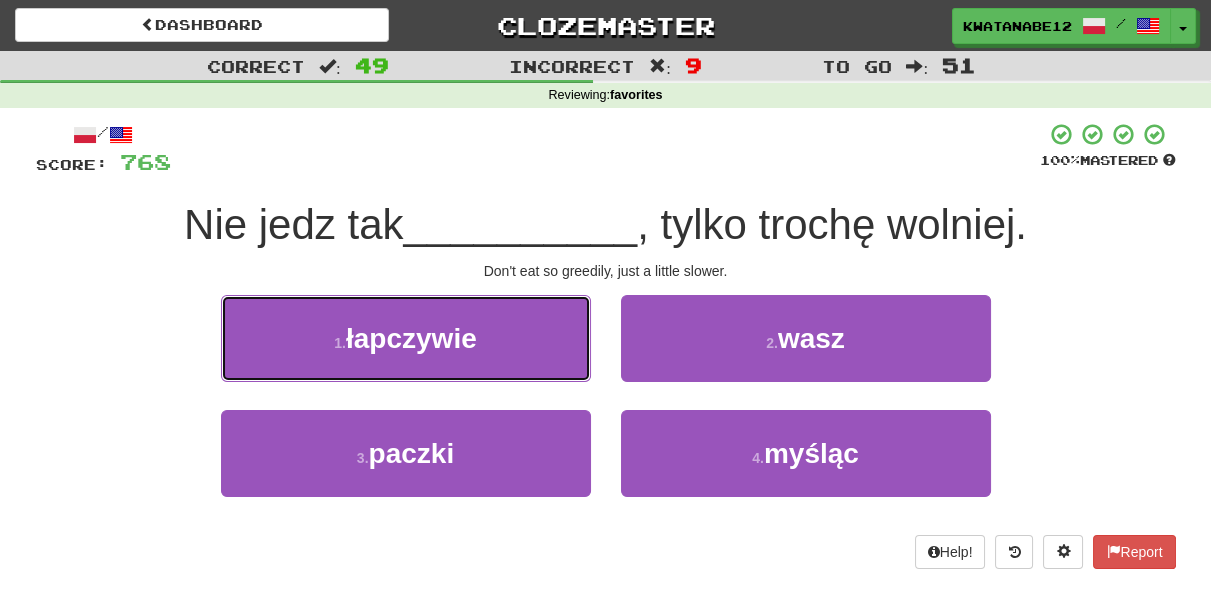 drag, startPoint x: 498, startPoint y: 342, endPoint x: 560, endPoint y: 349, distance: 62.39391 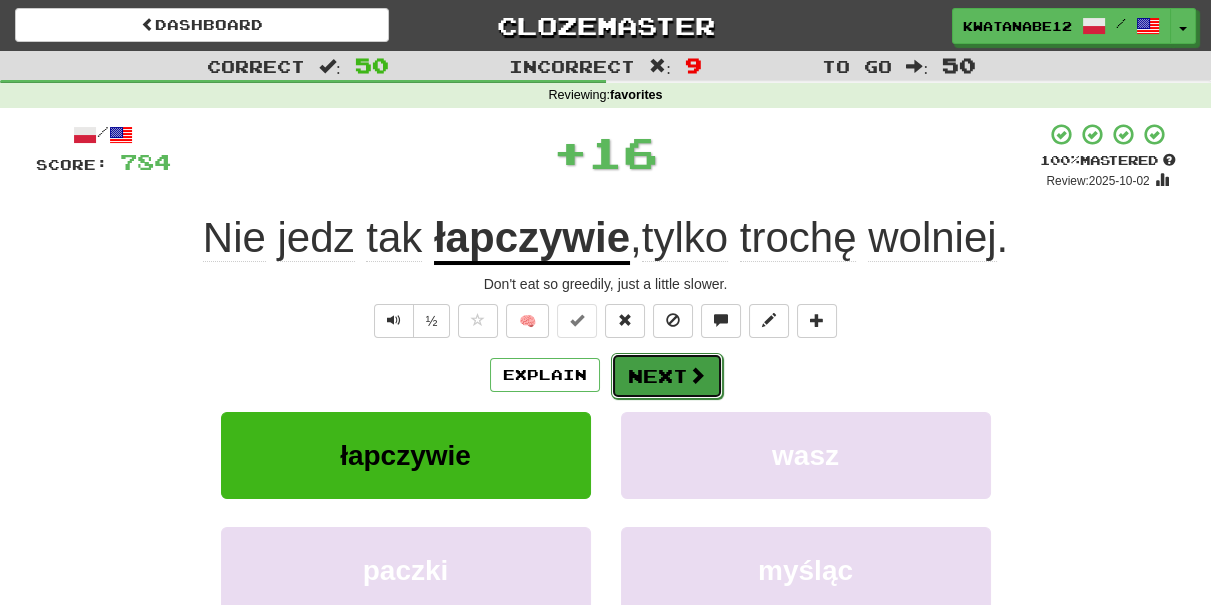 click on "Next" at bounding box center [667, 376] 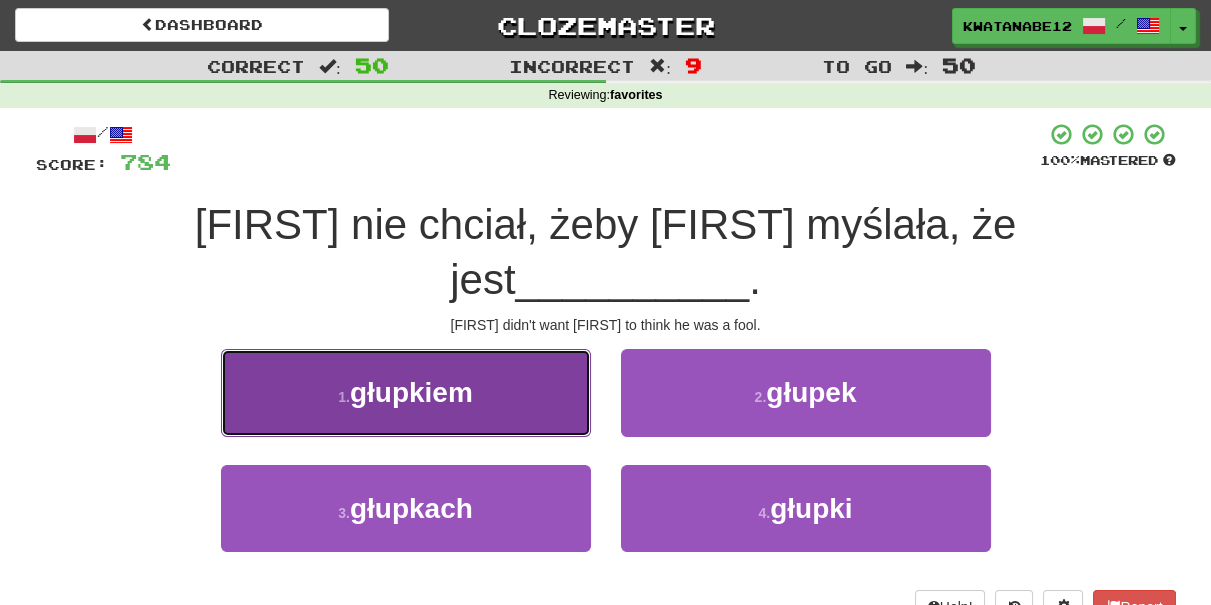 click on "1 .  głupkiem" at bounding box center [406, 392] 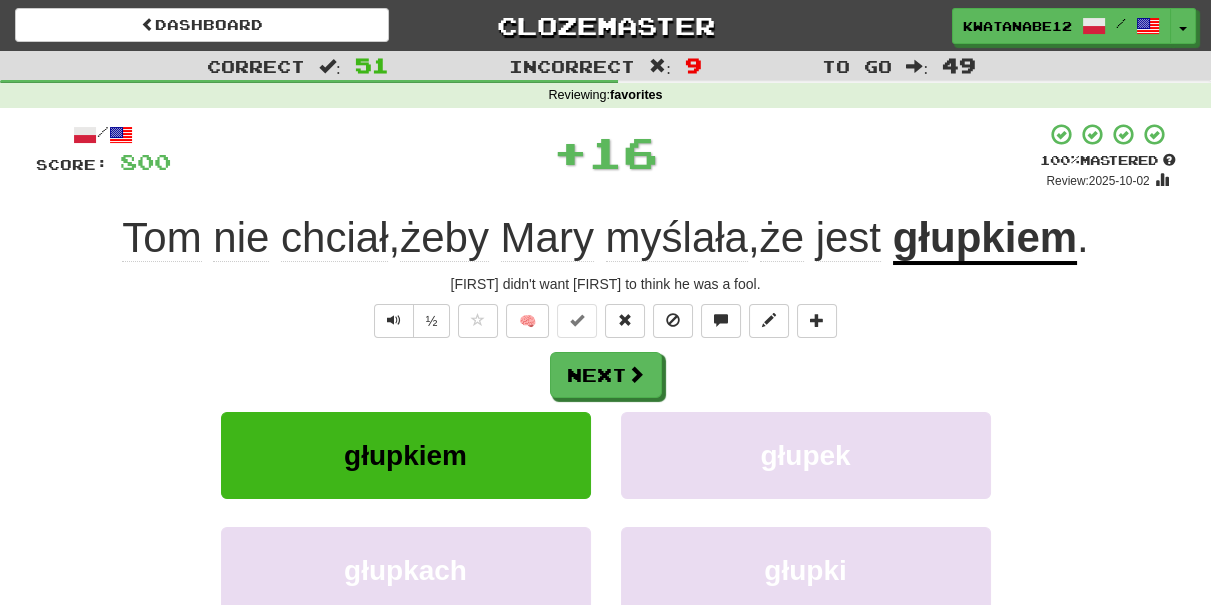 click on "Next" at bounding box center [606, 375] 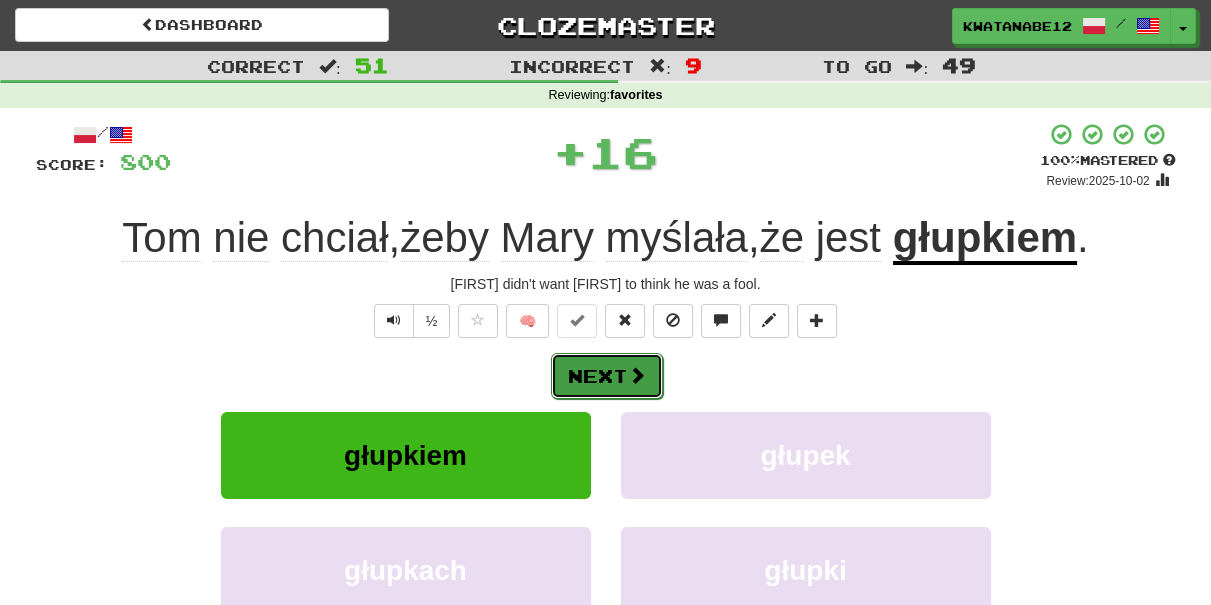 click on "Next" at bounding box center (607, 376) 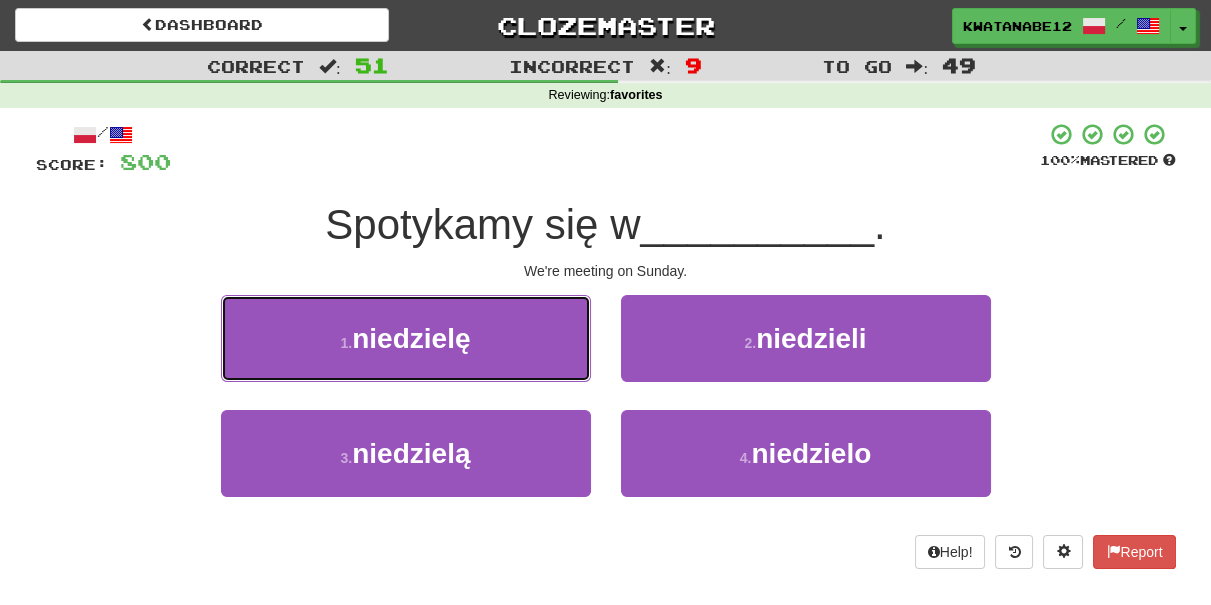 click on "1 .  niedzielę" at bounding box center [406, 338] 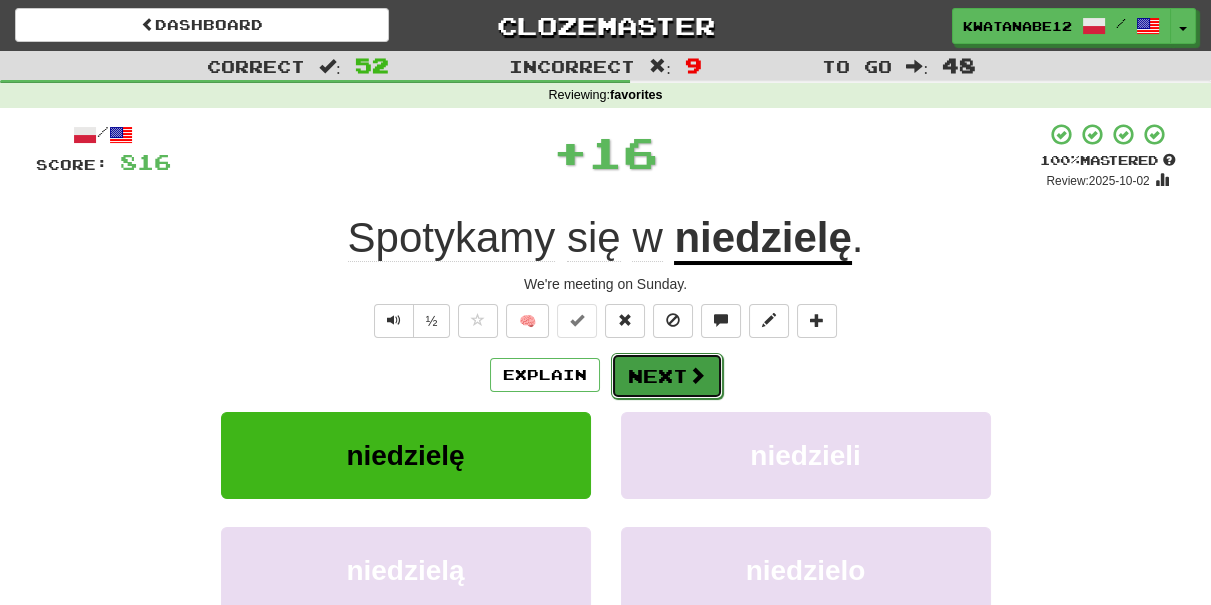 click on "Next" at bounding box center (667, 376) 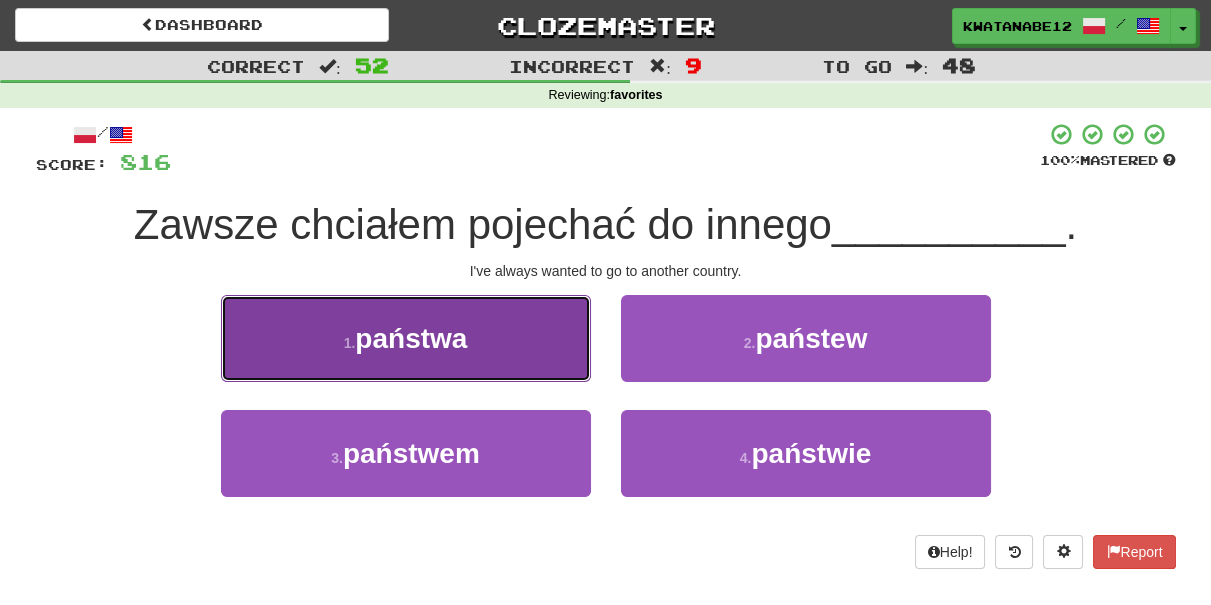 drag, startPoint x: 502, startPoint y: 336, endPoint x: 544, endPoint y: 359, distance: 47.88528 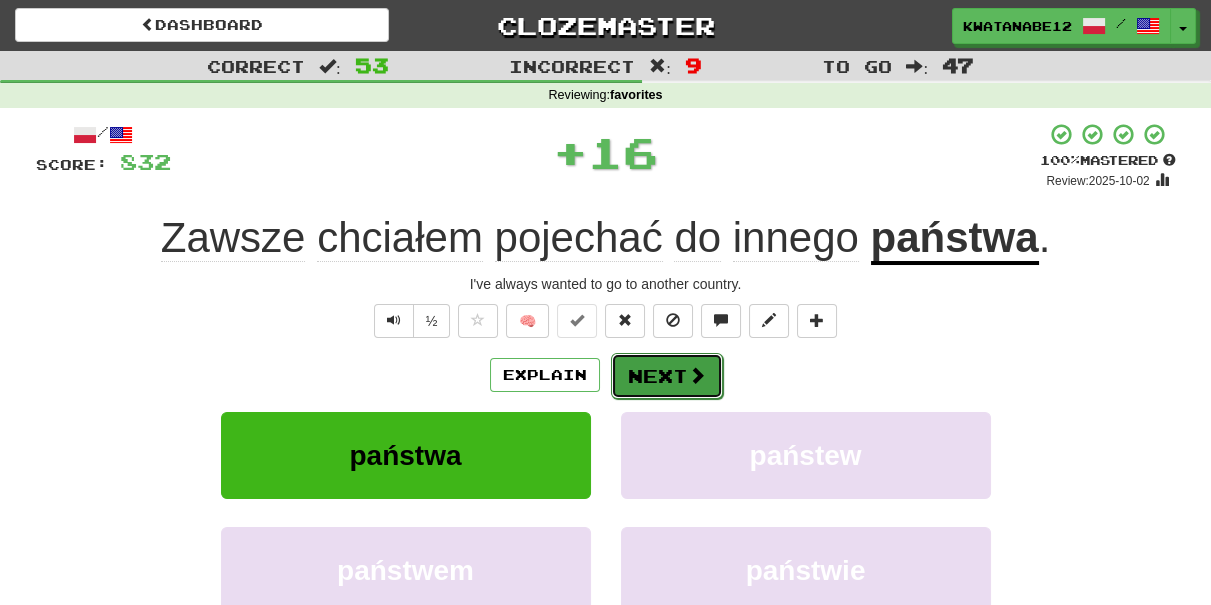 click on "Next" at bounding box center (667, 376) 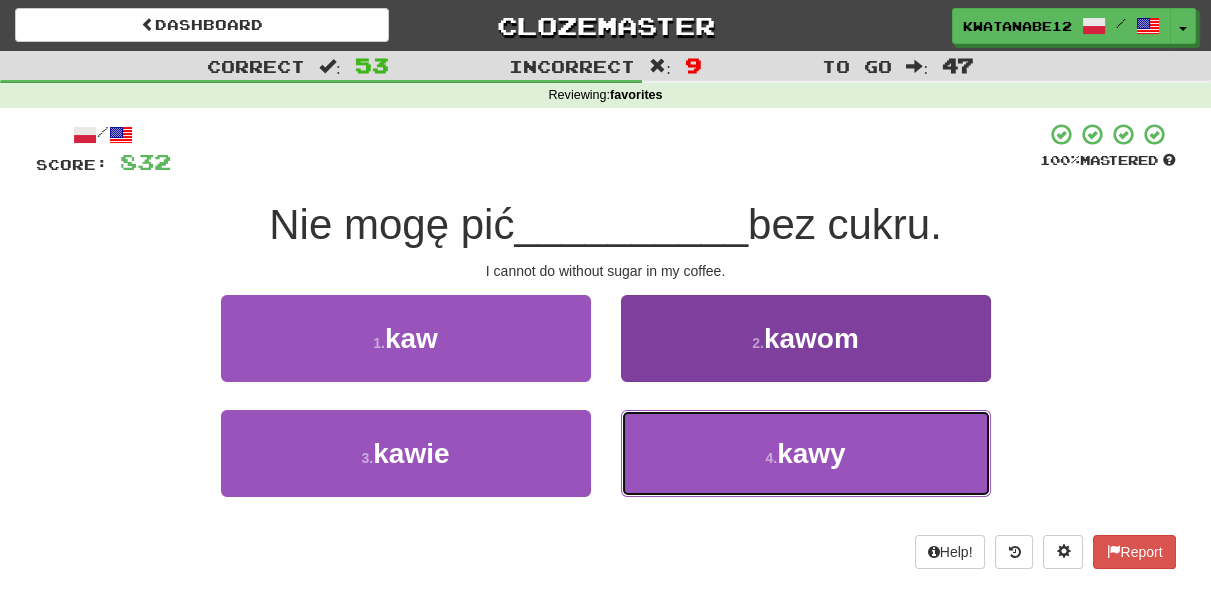 click on "4 .  kawy" at bounding box center (806, 453) 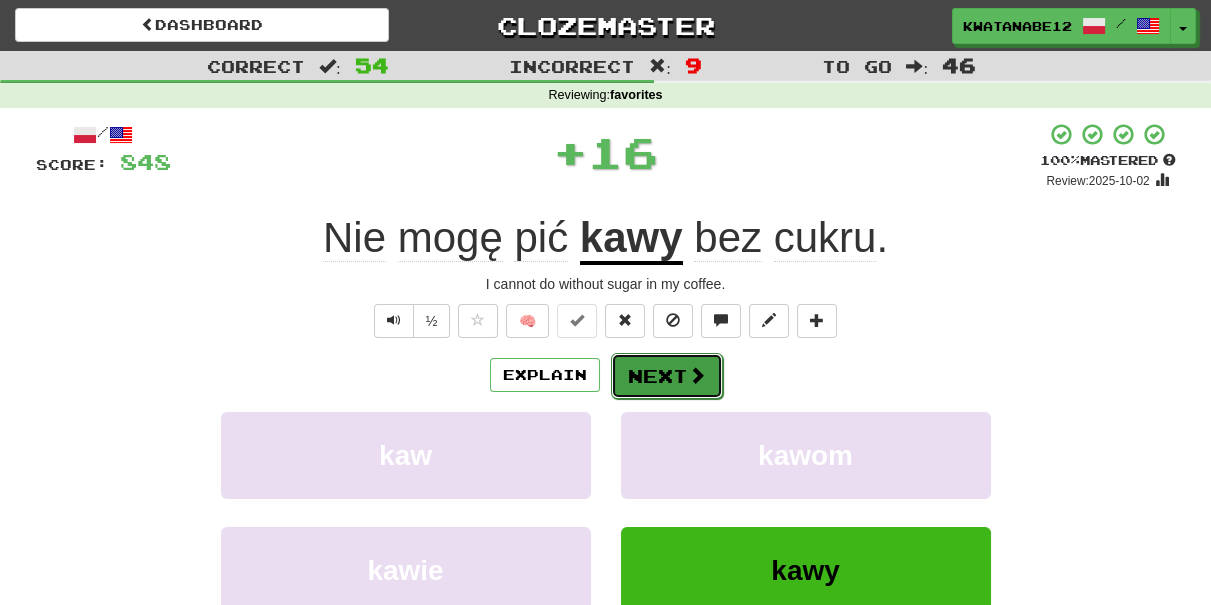 click on "Next" at bounding box center (667, 376) 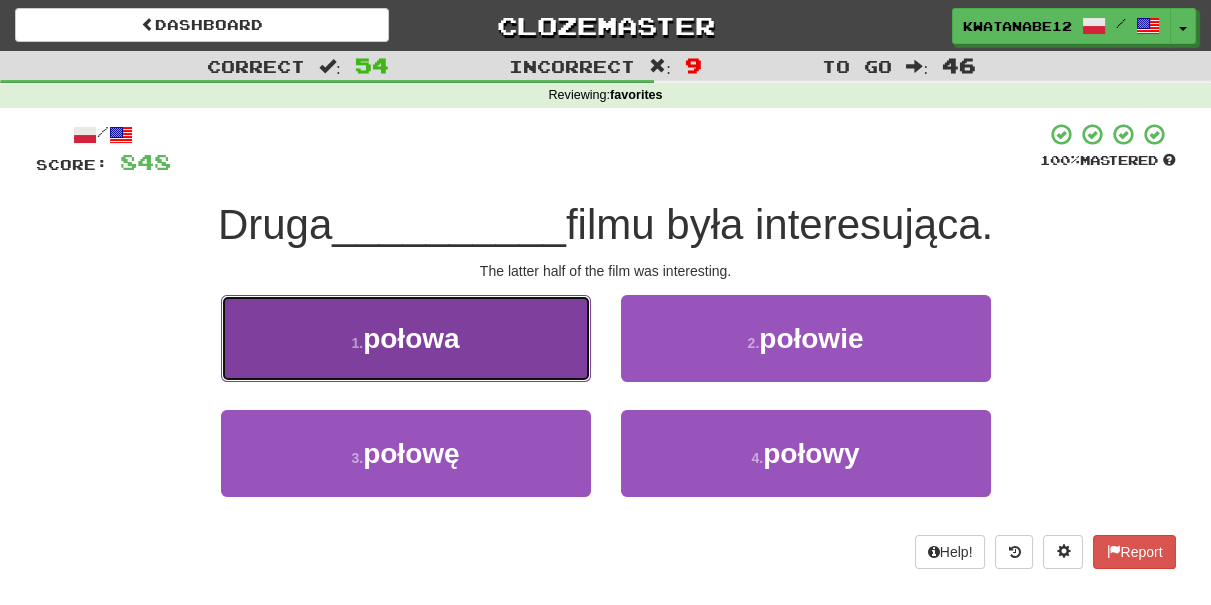drag, startPoint x: 525, startPoint y: 335, endPoint x: 600, endPoint y: 349, distance: 76.29548 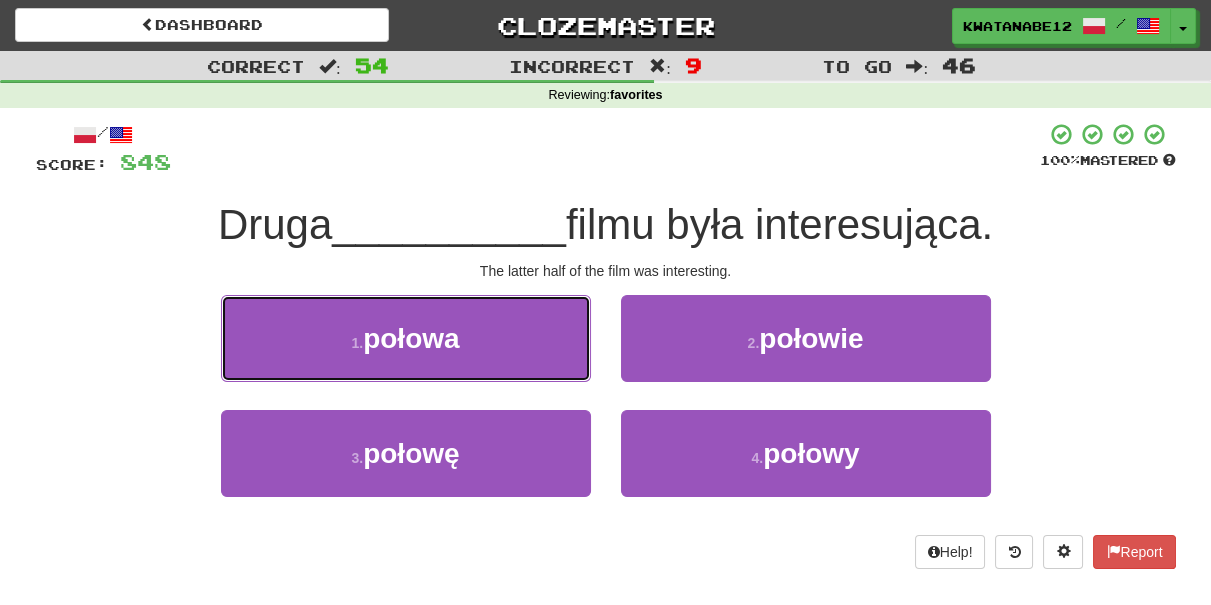 click on "1 .  połowa" at bounding box center [406, 338] 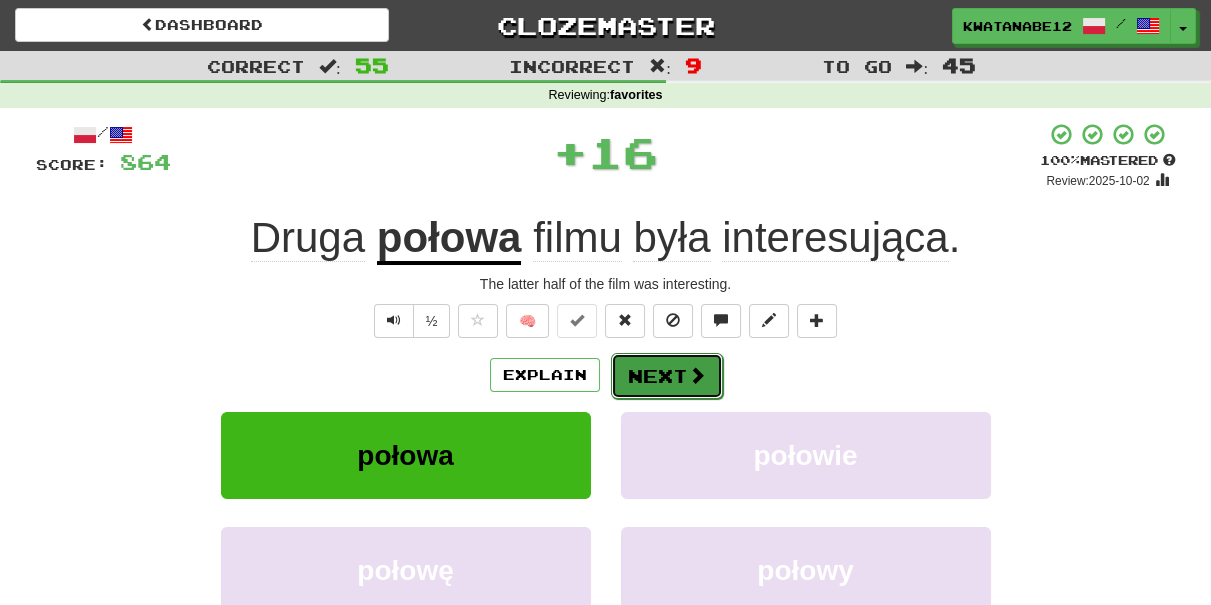 click on "Next" at bounding box center (667, 376) 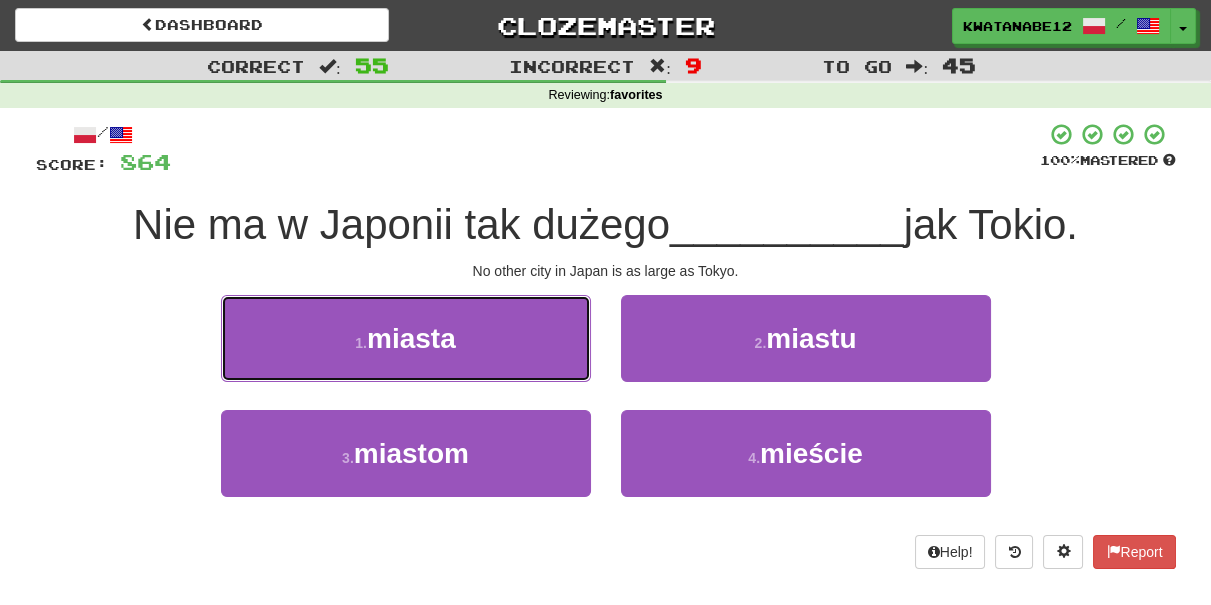 drag, startPoint x: 517, startPoint y: 337, endPoint x: 576, endPoint y: 349, distance: 60.207973 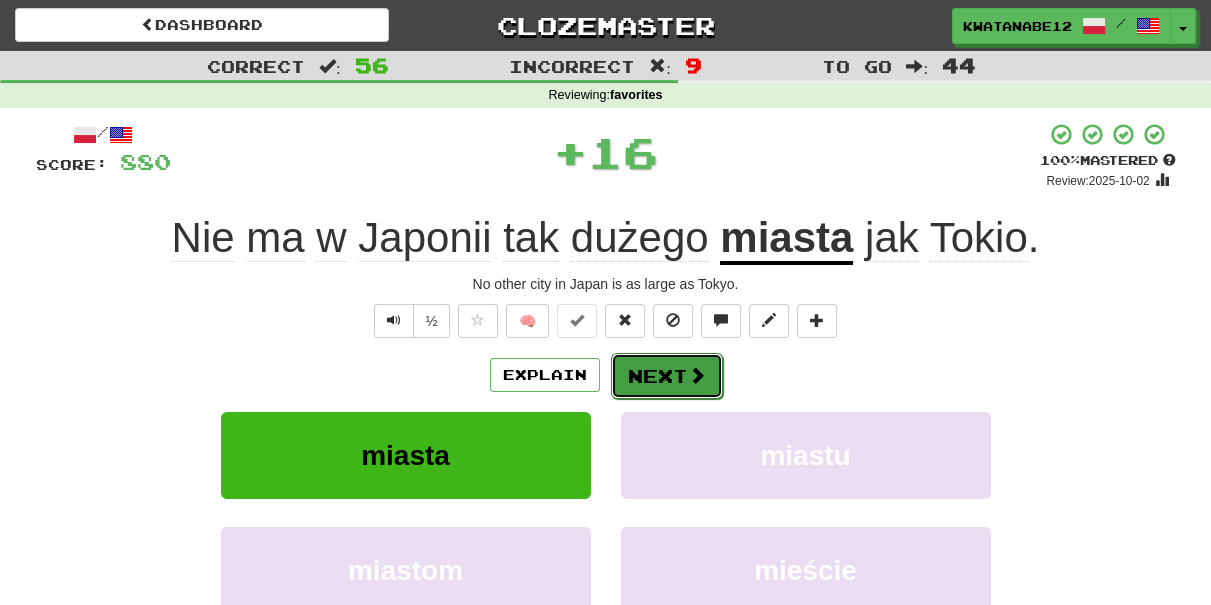 click on "Next" at bounding box center (667, 376) 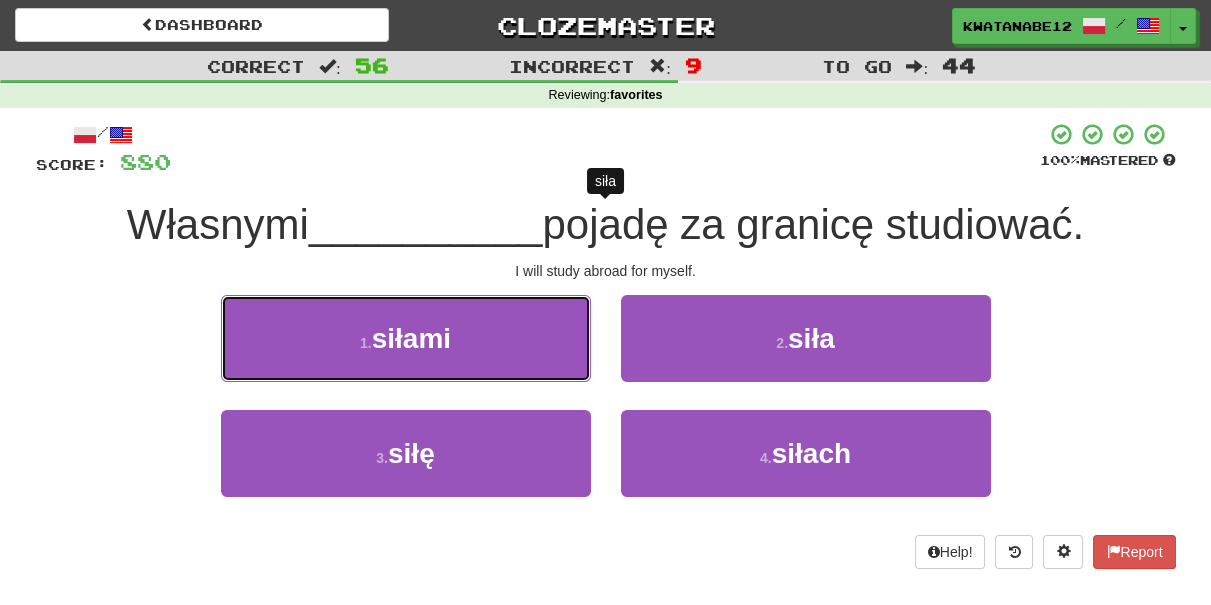 drag, startPoint x: 528, startPoint y: 341, endPoint x: 549, endPoint y: 350, distance: 22.847319 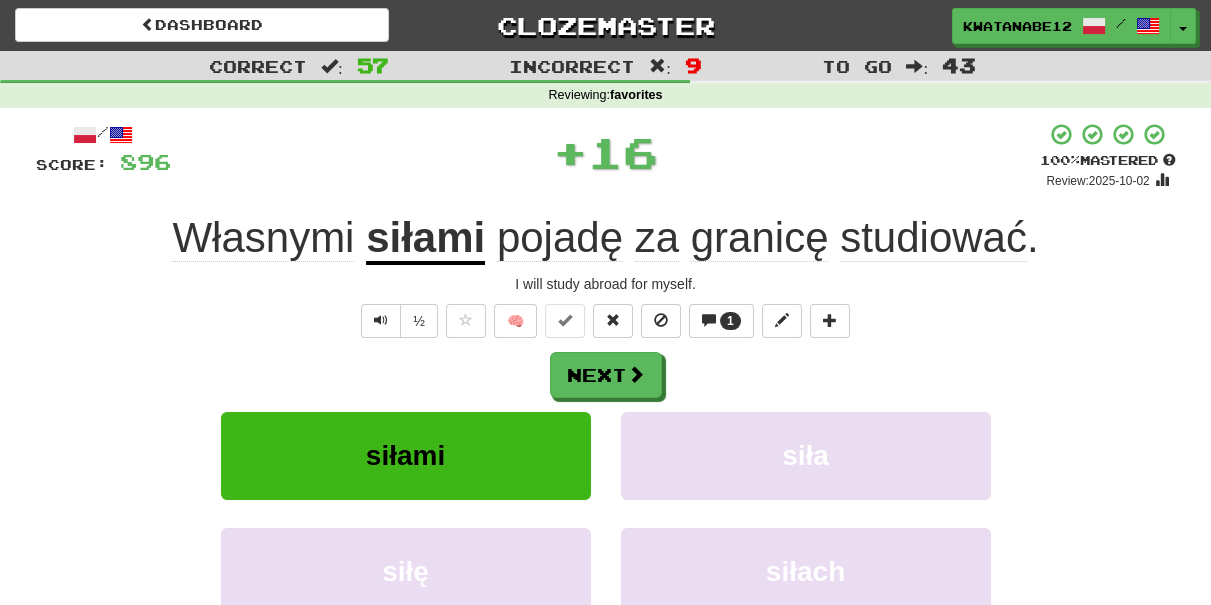 click on "Next" at bounding box center [606, 375] 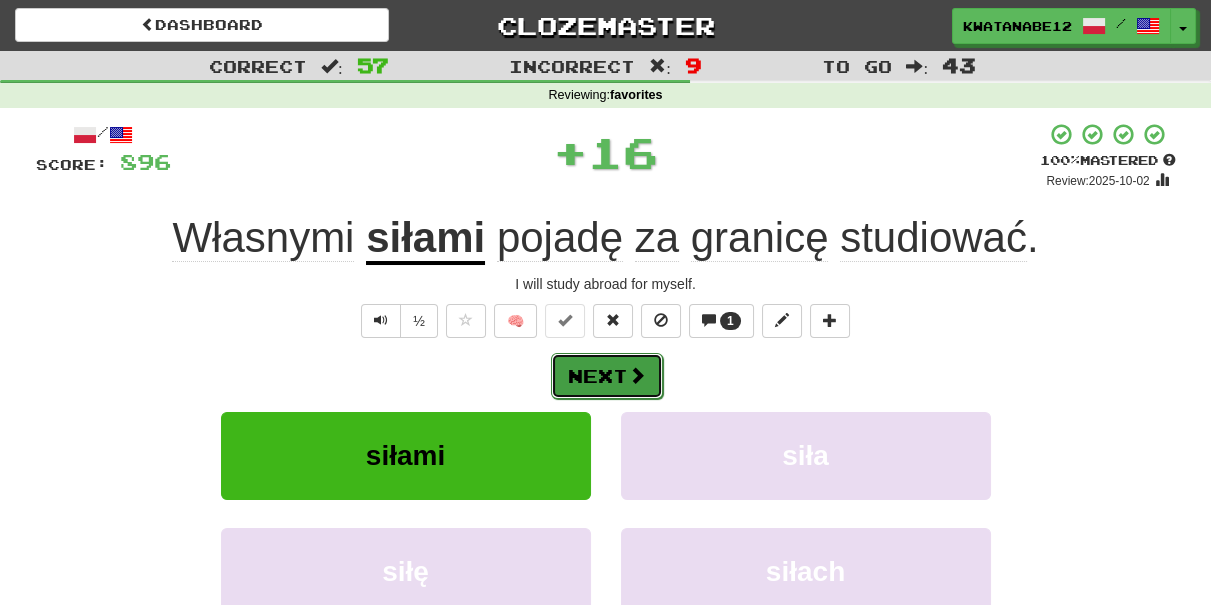 click on "Next" at bounding box center [607, 376] 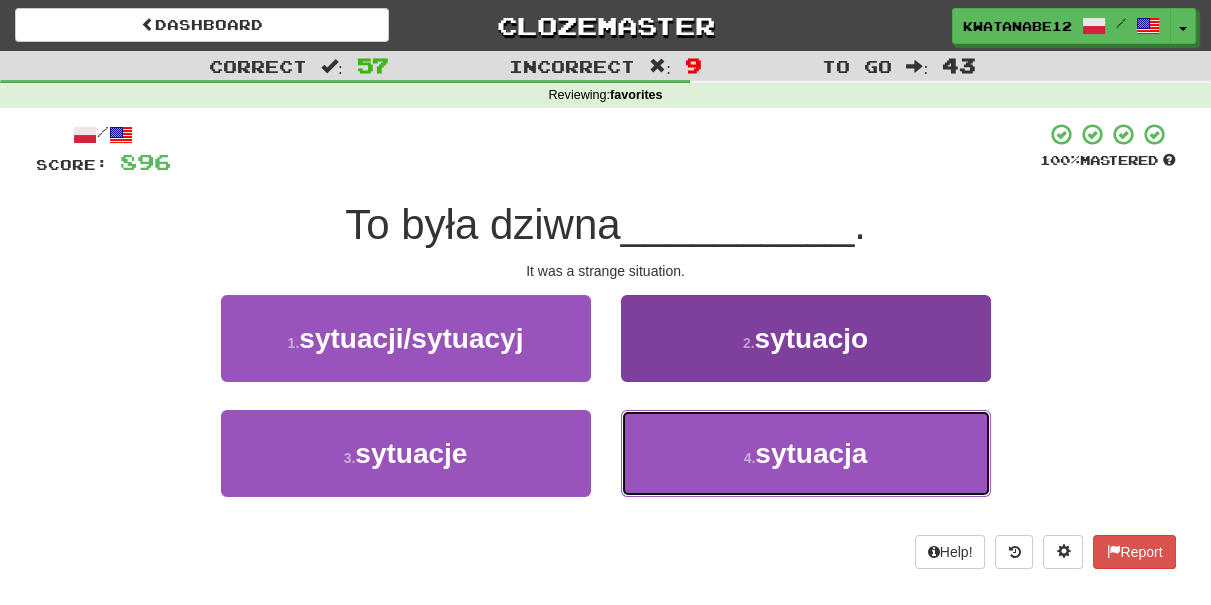 drag, startPoint x: 646, startPoint y: 486, endPoint x: 650, endPoint y: 474, distance: 12.649111 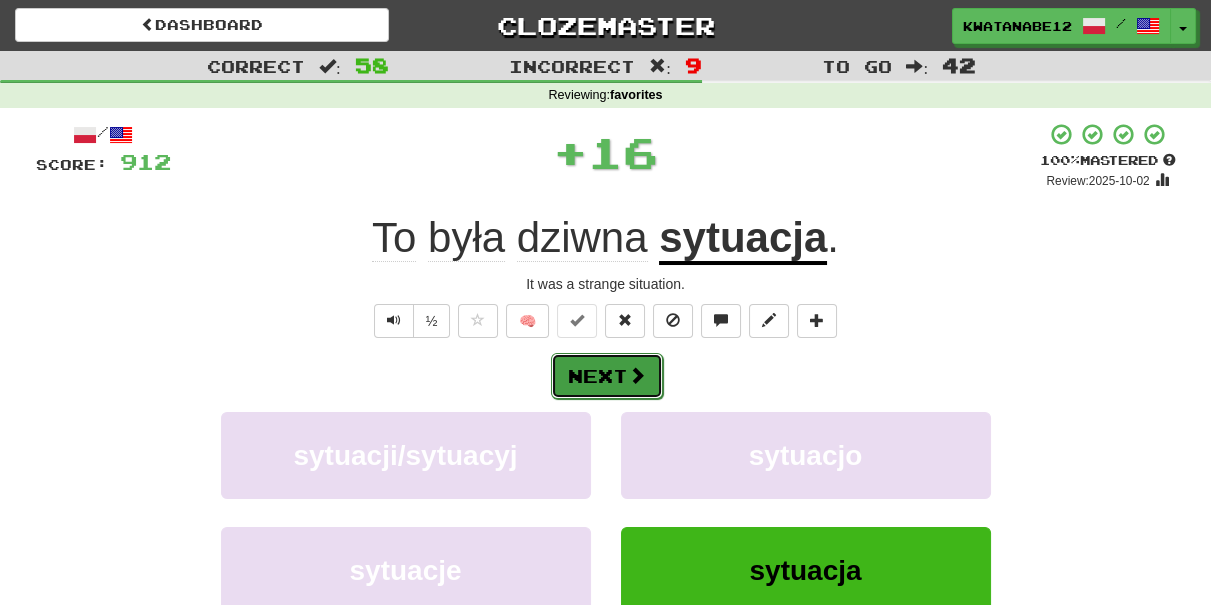 click on "Next" at bounding box center (607, 376) 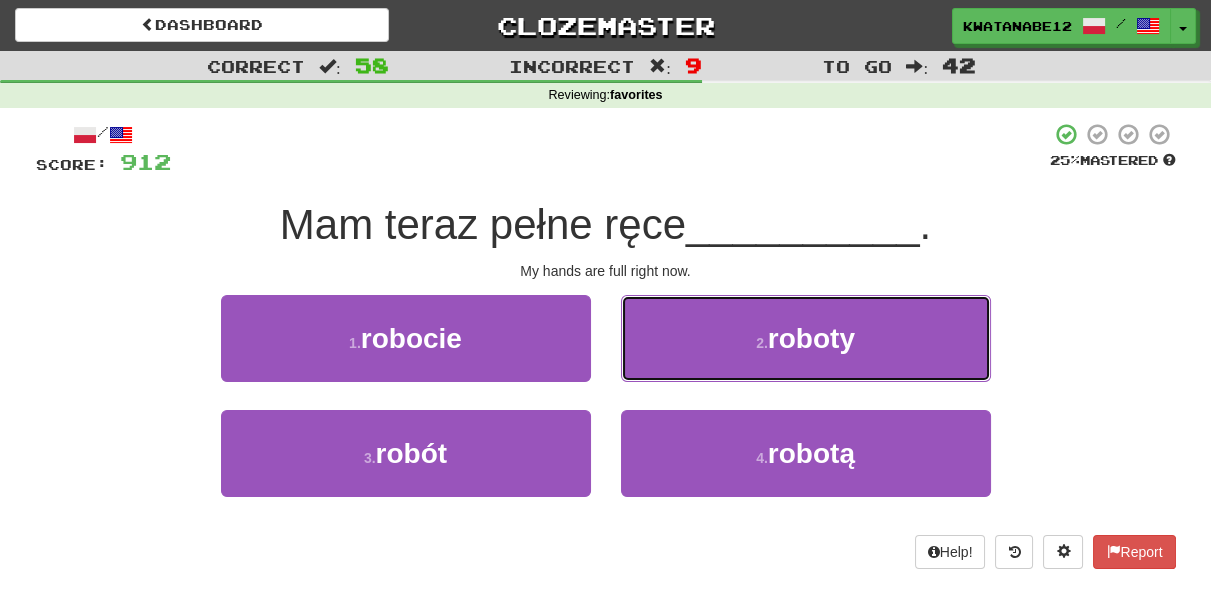 drag, startPoint x: 652, startPoint y: 343, endPoint x: 666, endPoint y: 348, distance: 14.866069 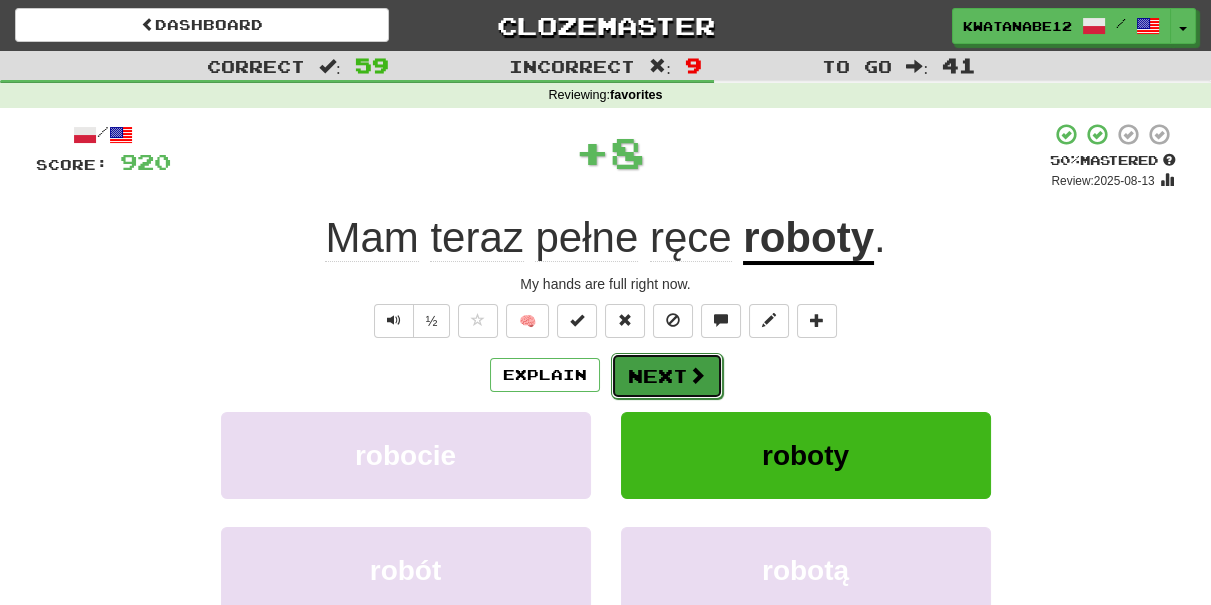 click on "Next" at bounding box center [667, 376] 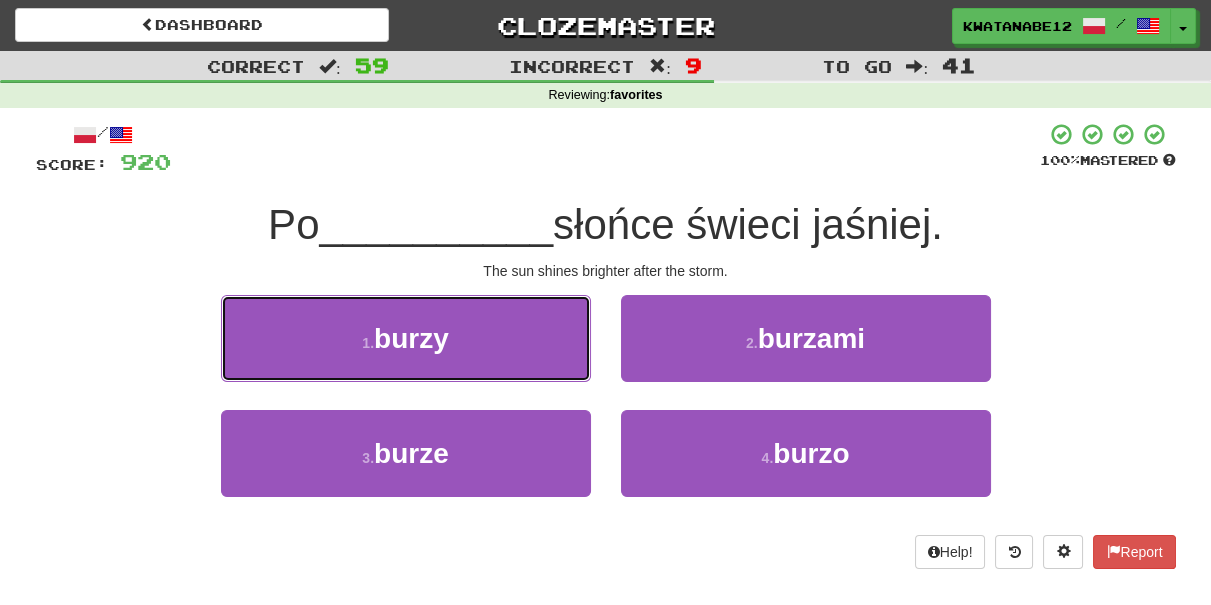 drag, startPoint x: 517, startPoint y: 348, endPoint x: 605, endPoint y: 350, distance: 88.02273 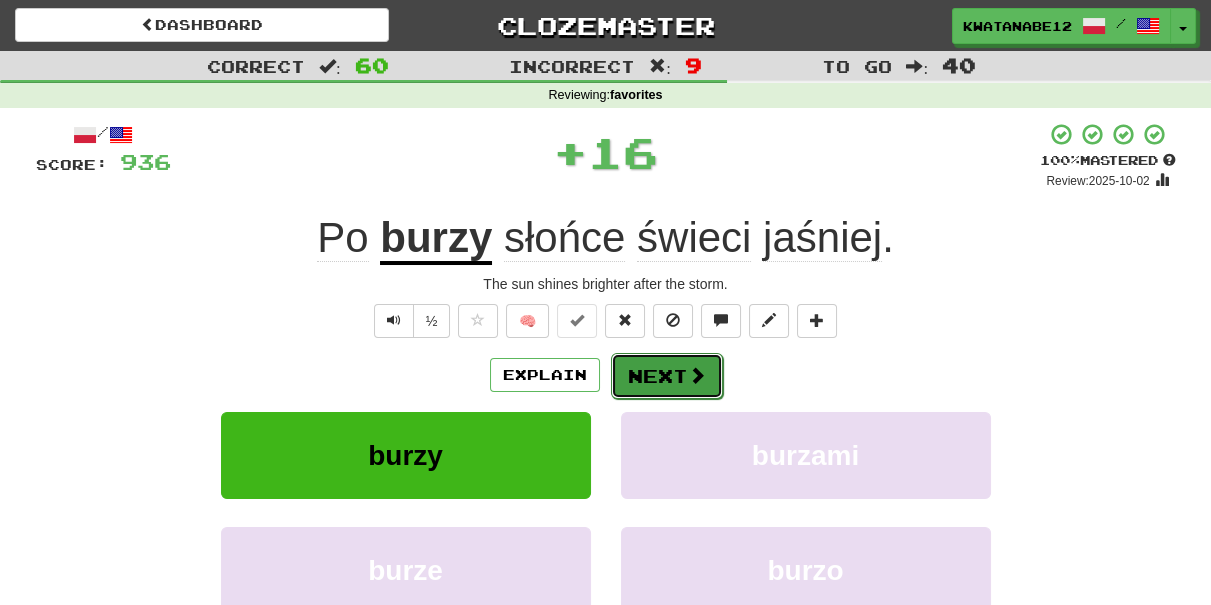 click on "Next" at bounding box center (667, 376) 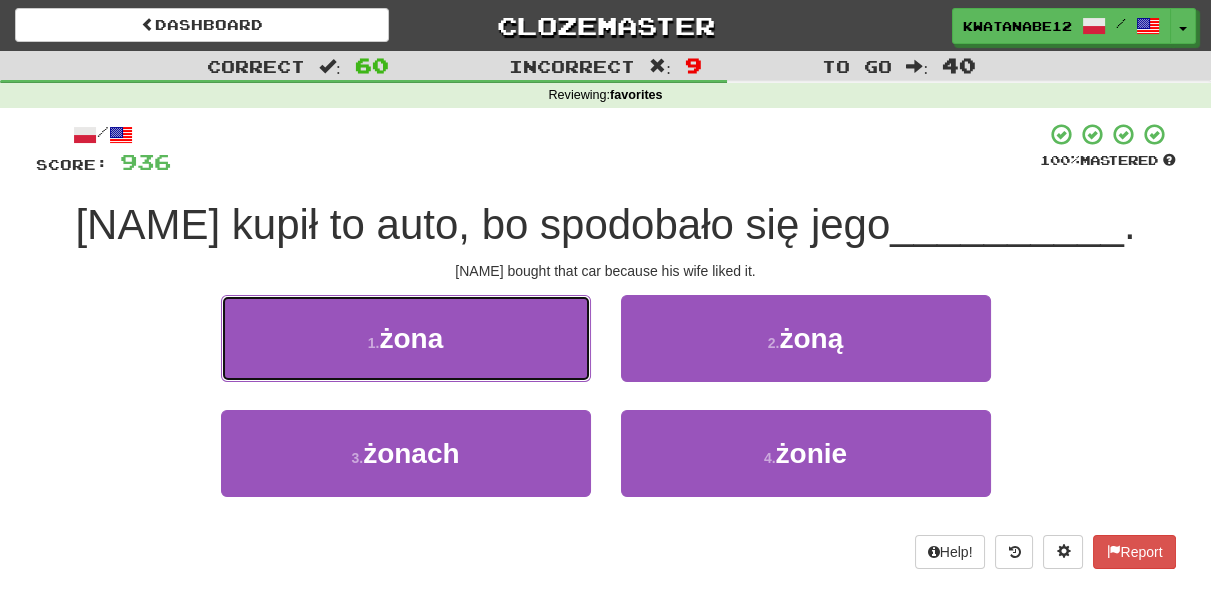 drag, startPoint x: 502, startPoint y: 330, endPoint x: 563, endPoint y: 350, distance: 64.195015 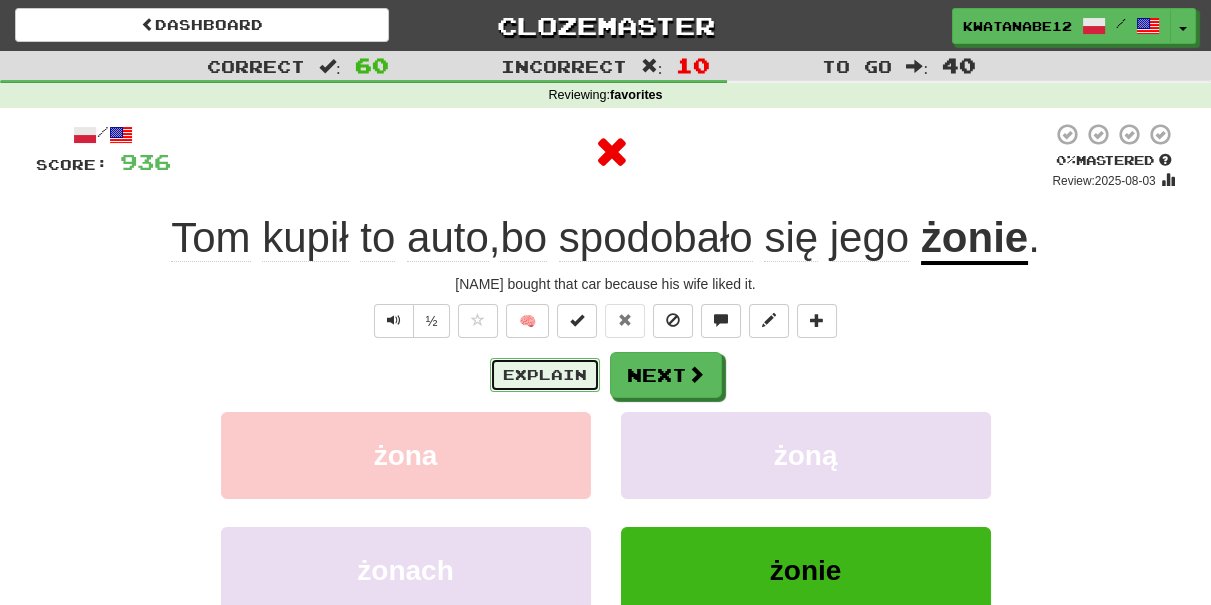 click on "Explain" at bounding box center [545, 375] 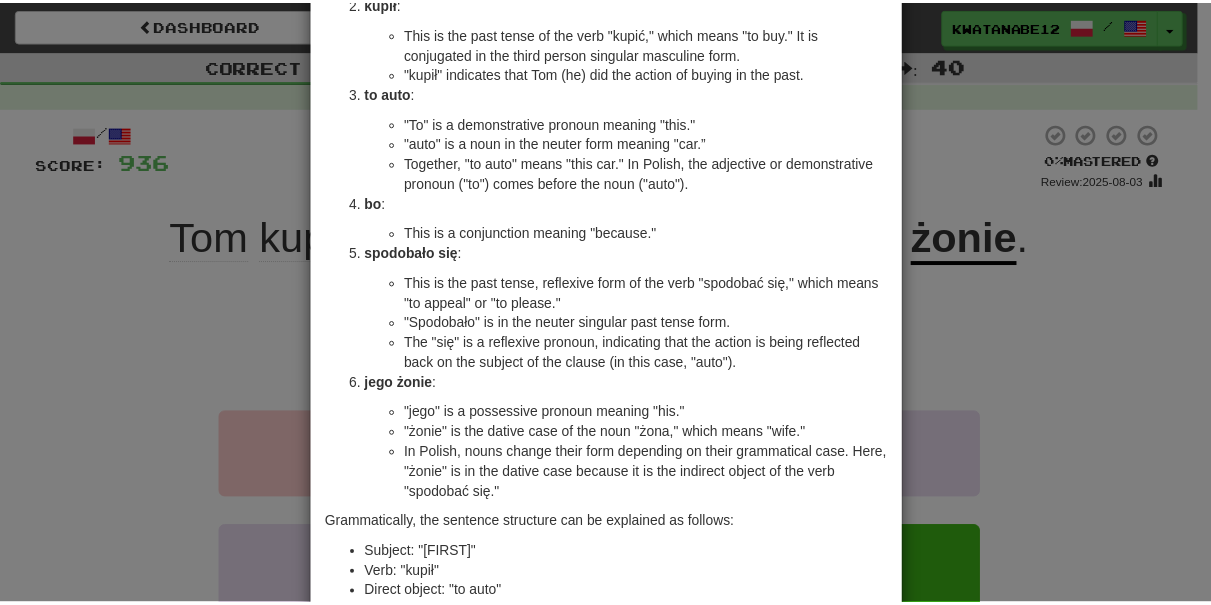 scroll, scrollTop: 0, scrollLeft: 0, axis: both 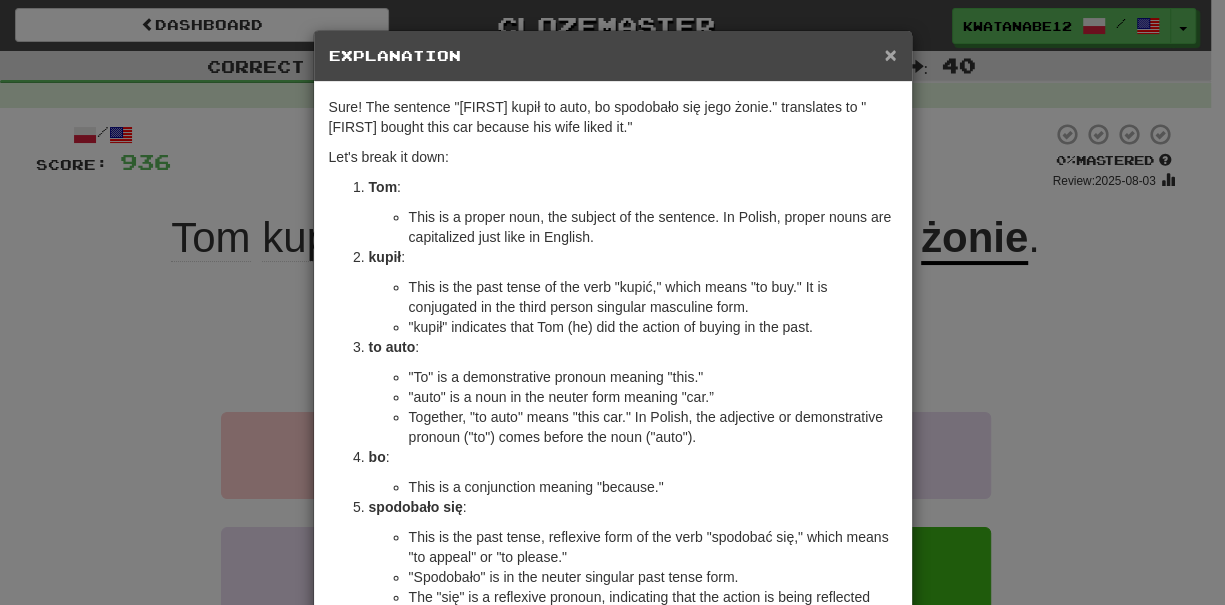 click on "×" at bounding box center [890, 54] 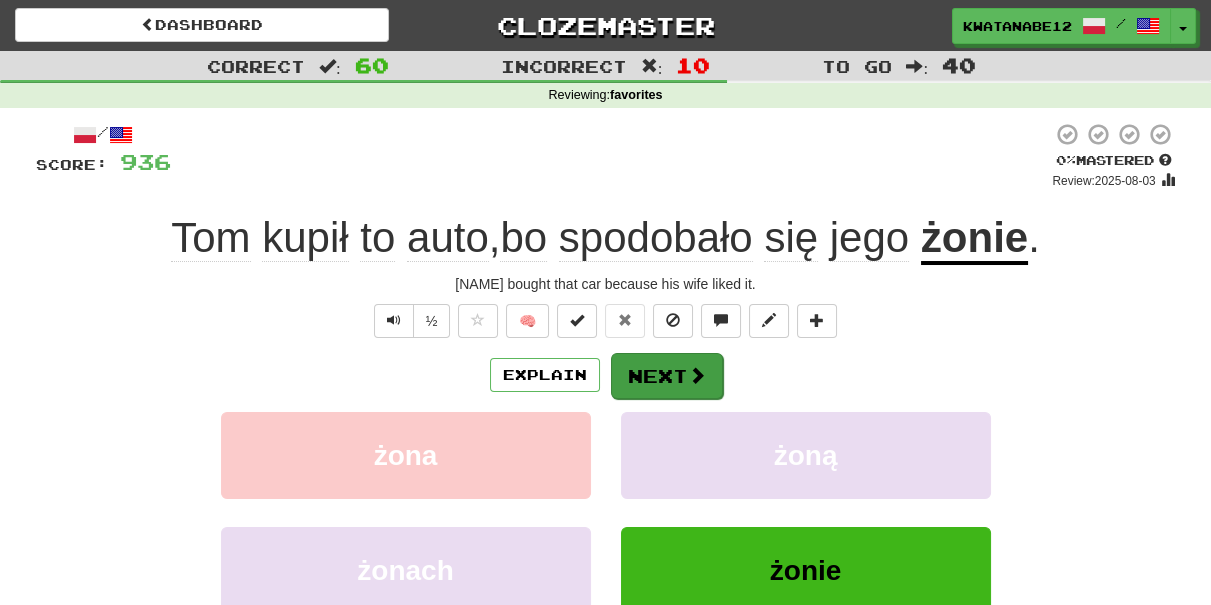 click on "Explain Next żona żoną żonach żonie Learn more: żona żoną żonach żonie" at bounding box center (606, 512) 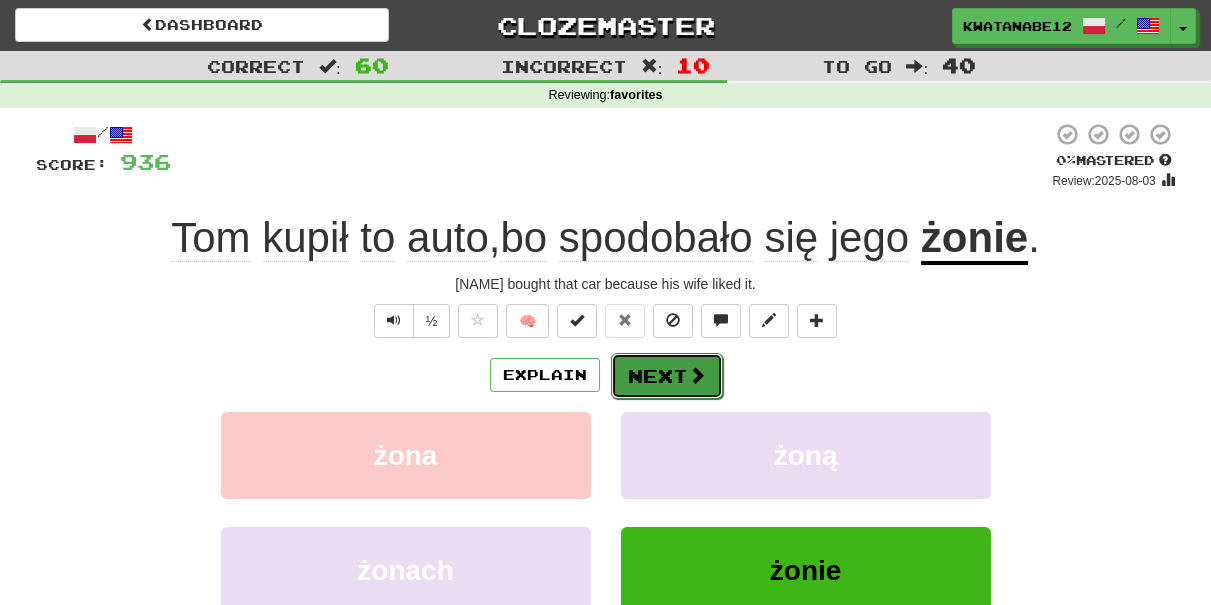 click on "Next" at bounding box center [667, 376] 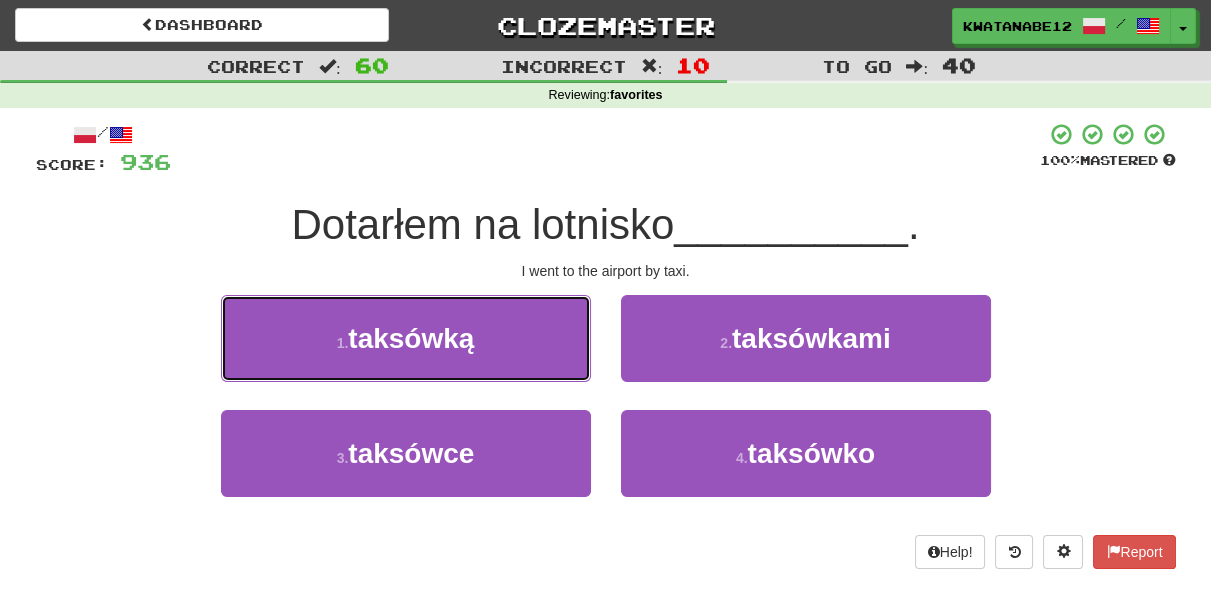 drag, startPoint x: 508, startPoint y: 357, endPoint x: 610, endPoint y: 400, distance: 110.69327 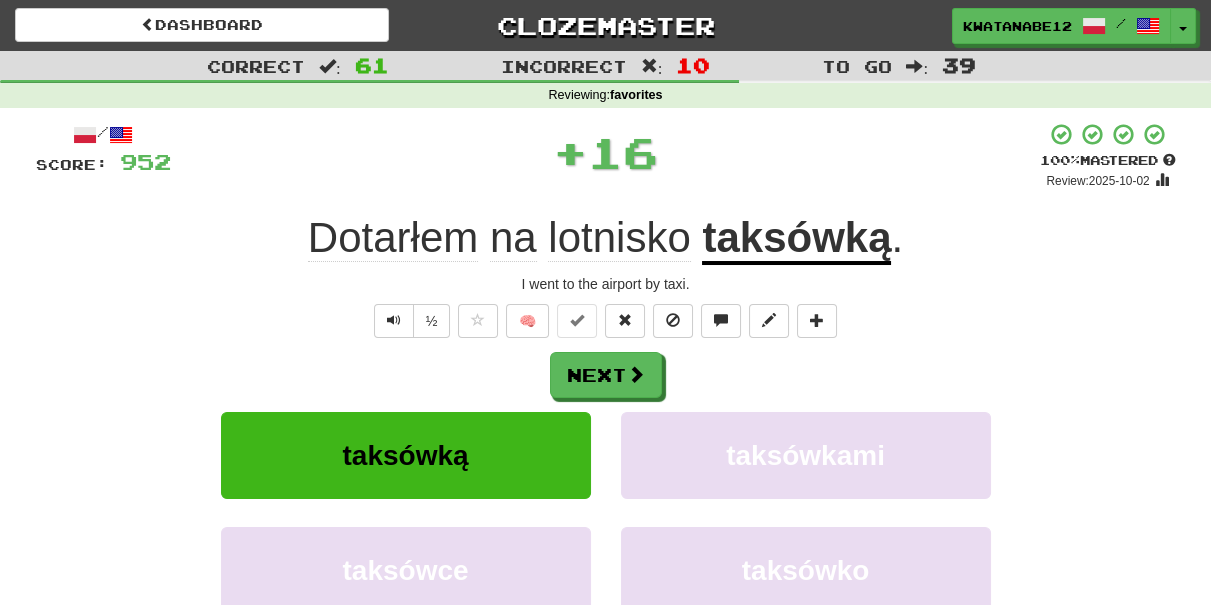 click on "Next taksówką taksówkami taksówce taksówko Learn more: taksówką taksówkami taksówce taksówko" at bounding box center (606, 512) 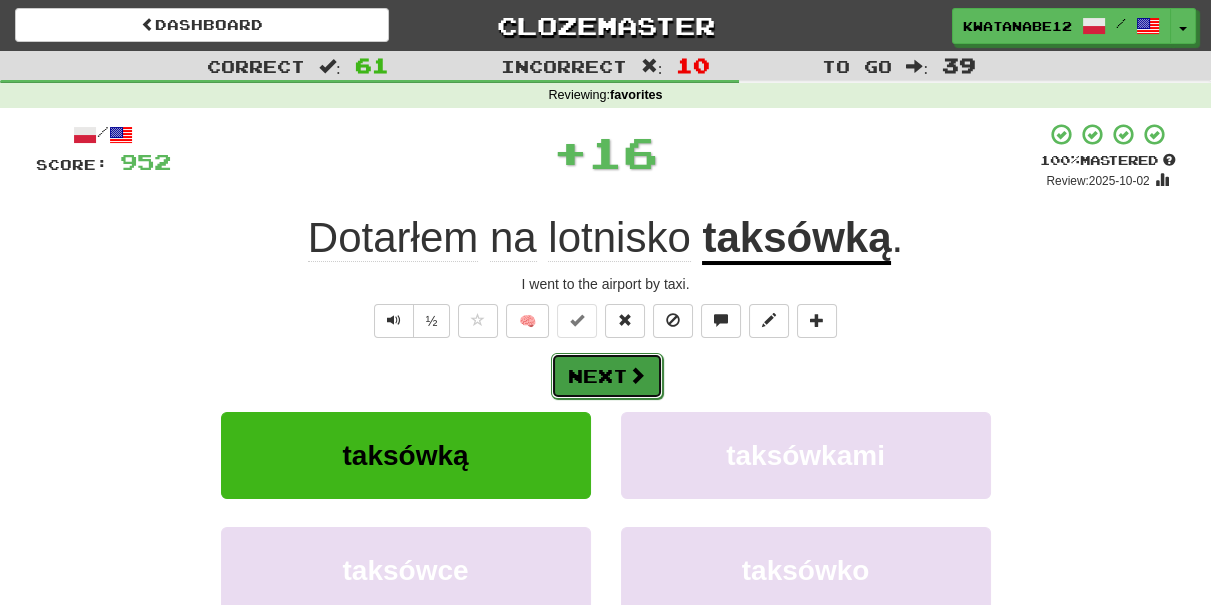 click on "Next" at bounding box center (607, 376) 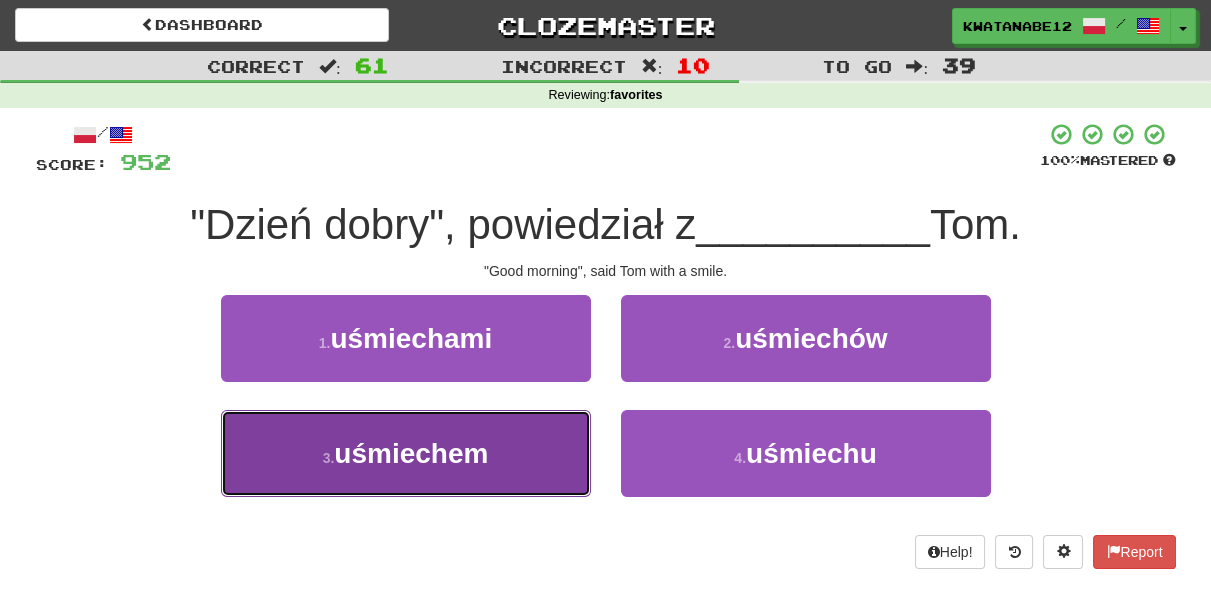 click on "3 .  uśmiechem" at bounding box center [406, 453] 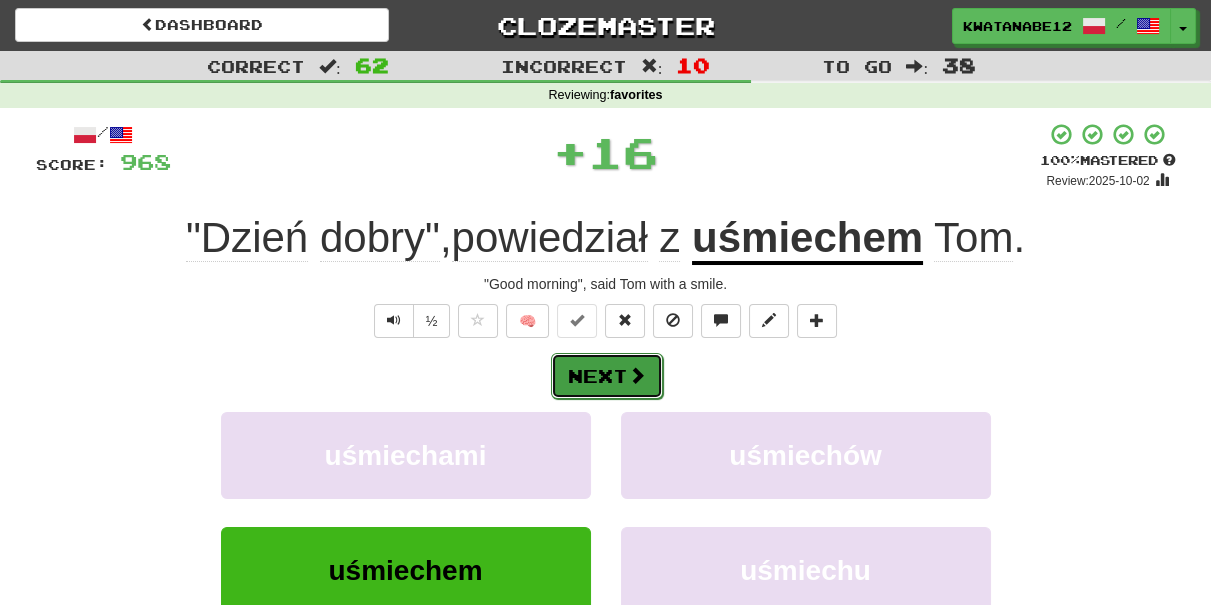 click at bounding box center [637, 375] 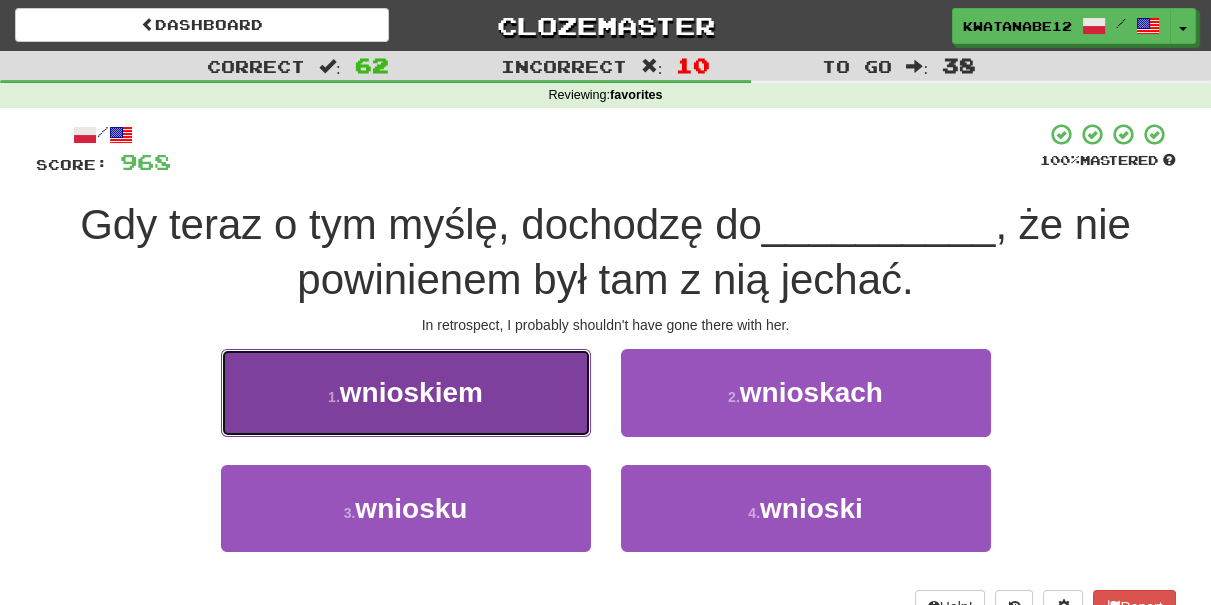click on "1 .  wnioskiem" at bounding box center (406, 392) 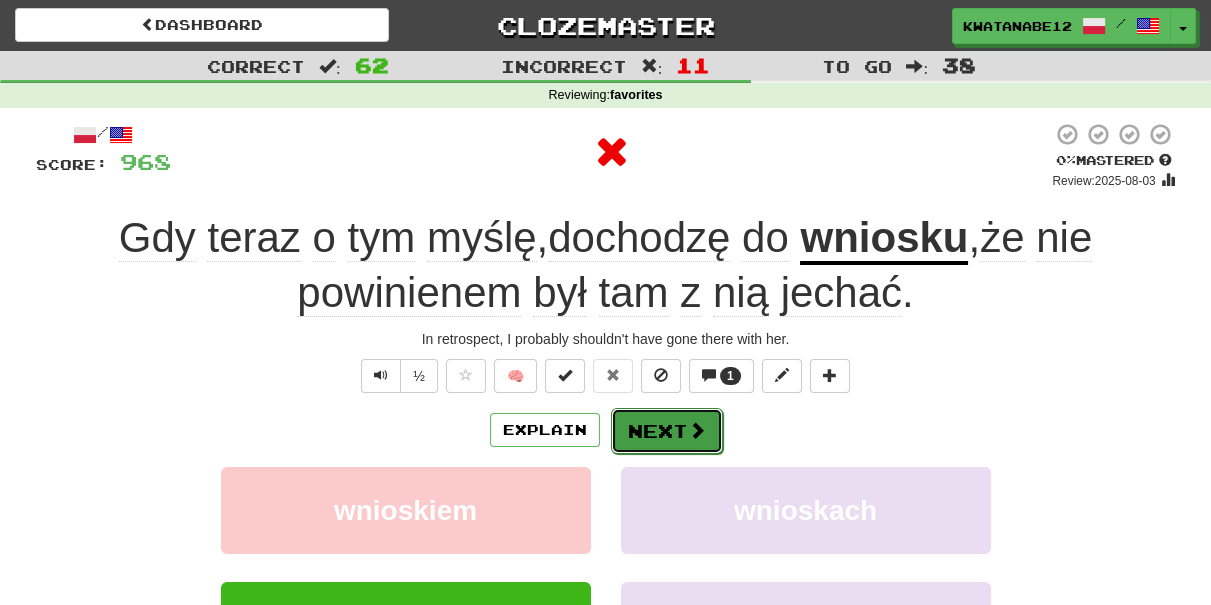 click on "Next" at bounding box center [667, 431] 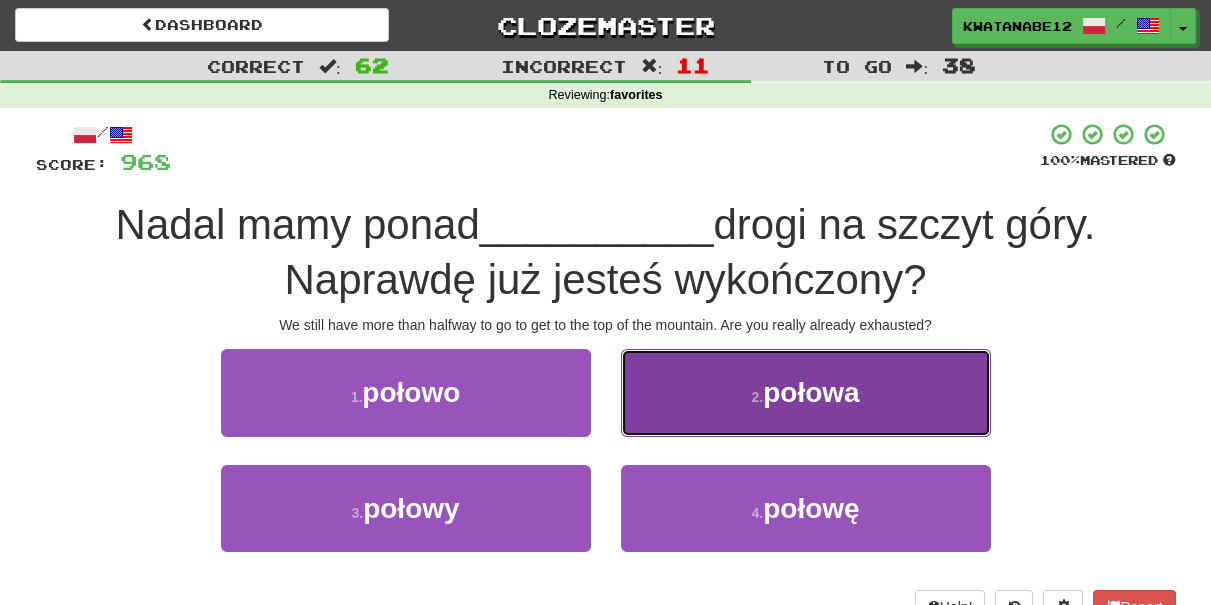 click on "2 .  połowa" at bounding box center (806, 392) 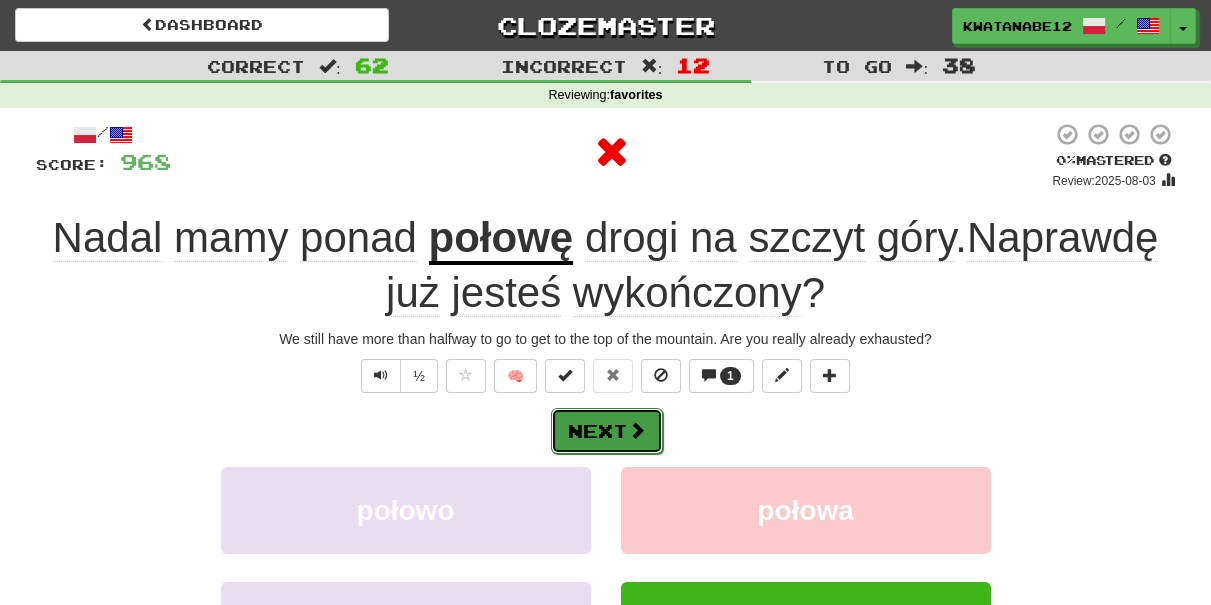 click at bounding box center [637, 430] 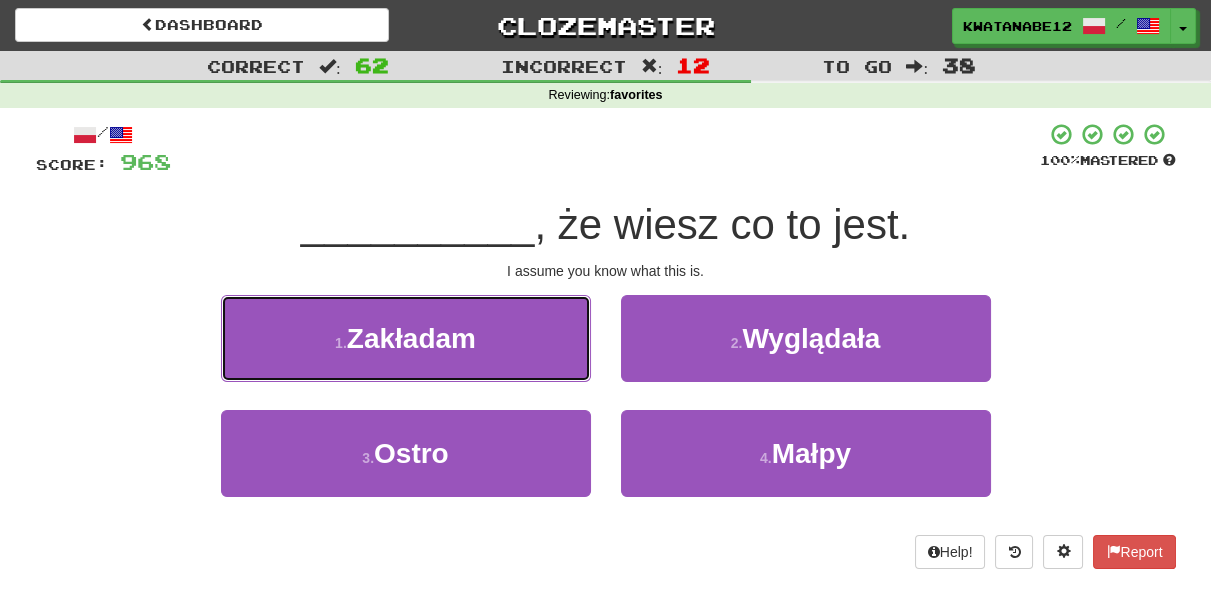 drag, startPoint x: 506, startPoint y: 300, endPoint x: 563, endPoint y: 346, distance: 73.24616 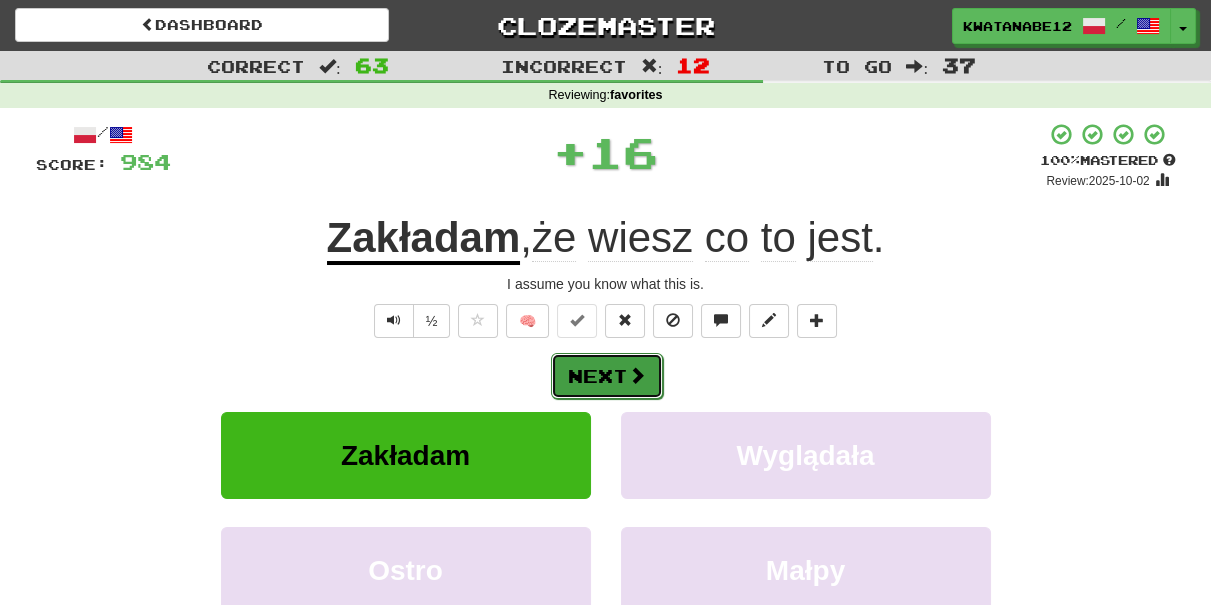 drag, startPoint x: 637, startPoint y: 377, endPoint x: 625, endPoint y: 371, distance: 13.416408 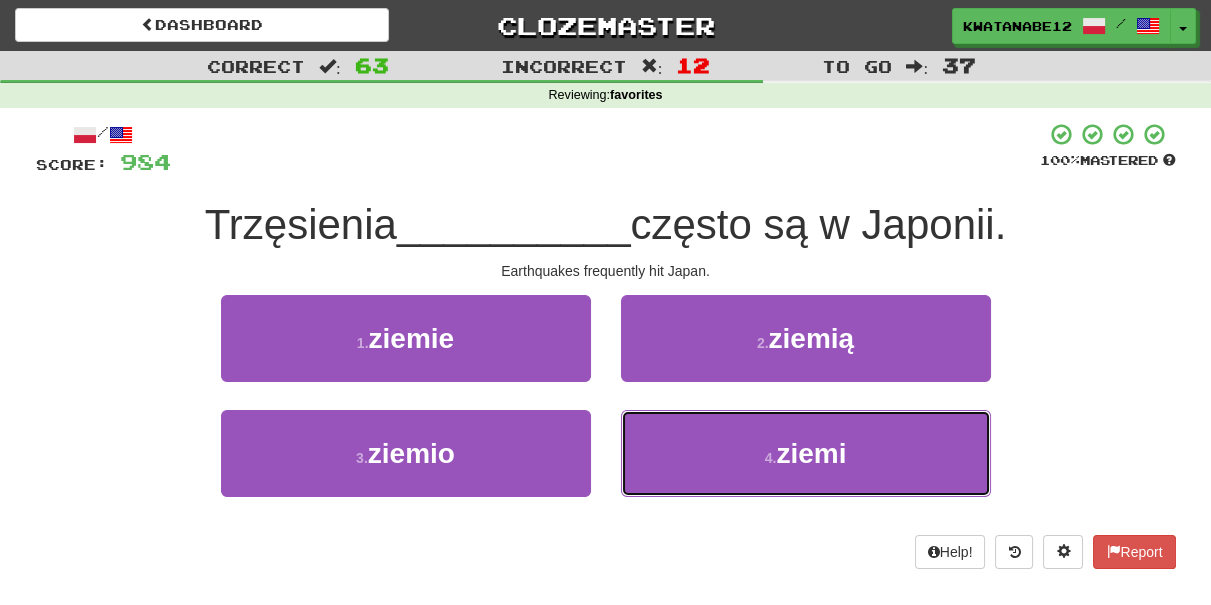 drag, startPoint x: 675, startPoint y: 452, endPoint x: 663, endPoint y: 407, distance: 46.572525 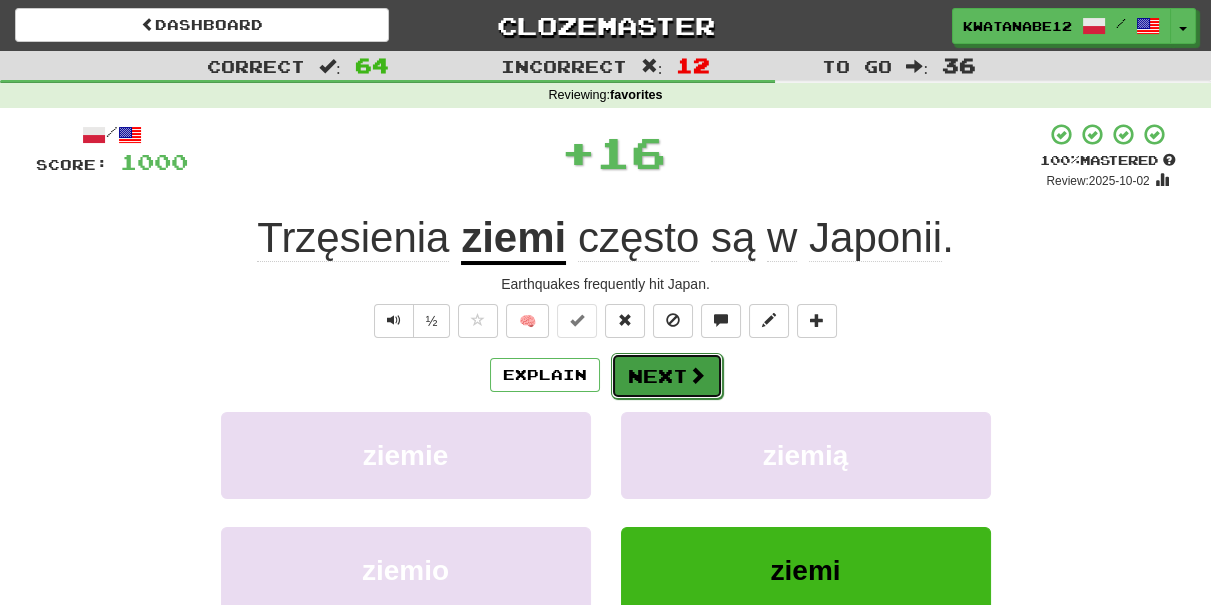click on "Next" at bounding box center (667, 376) 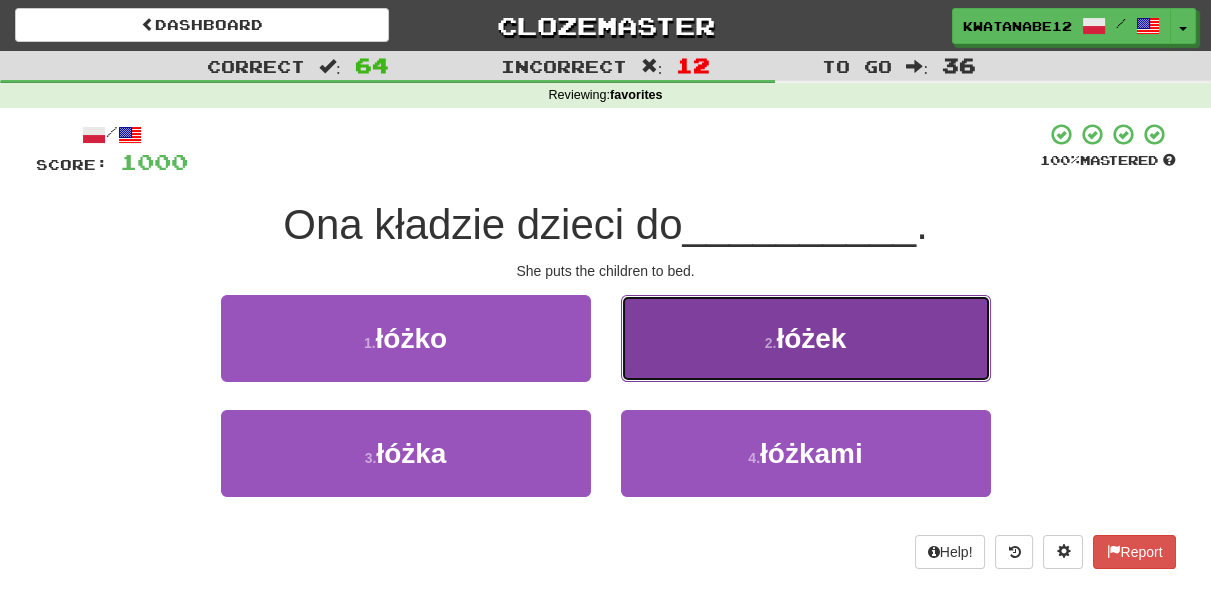 click on "2 .  łóżek" at bounding box center [806, 338] 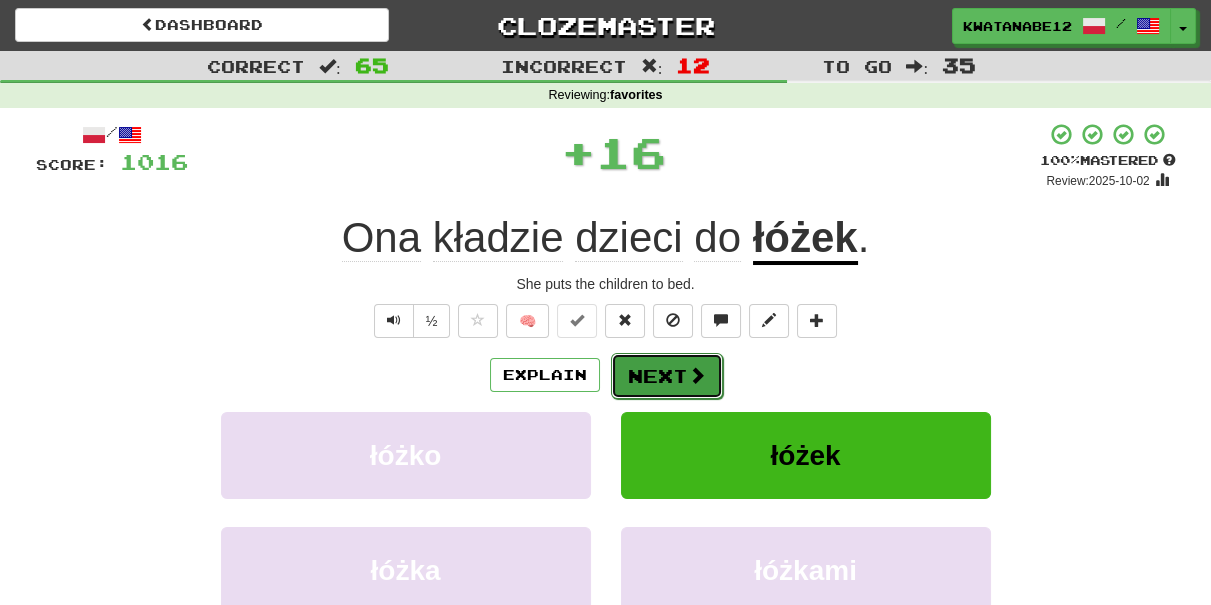 click on "Next" at bounding box center [667, 376] 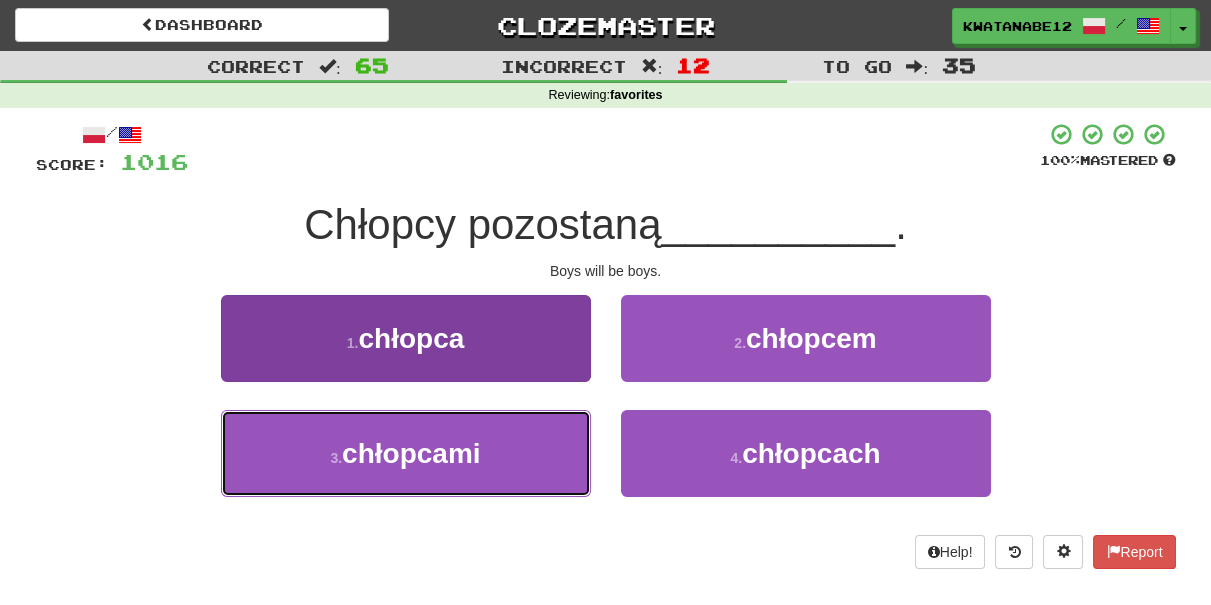 click on "3 .  chłopcami" at bounding box center (406, 453) 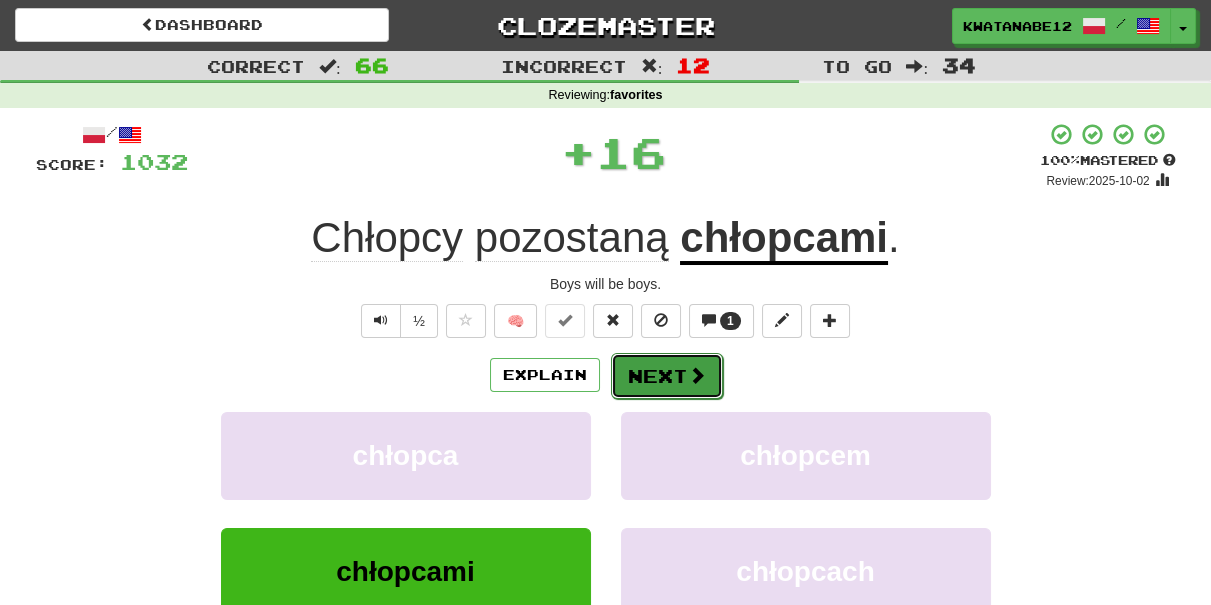 click on "Next" at bounding box center [667, 376] 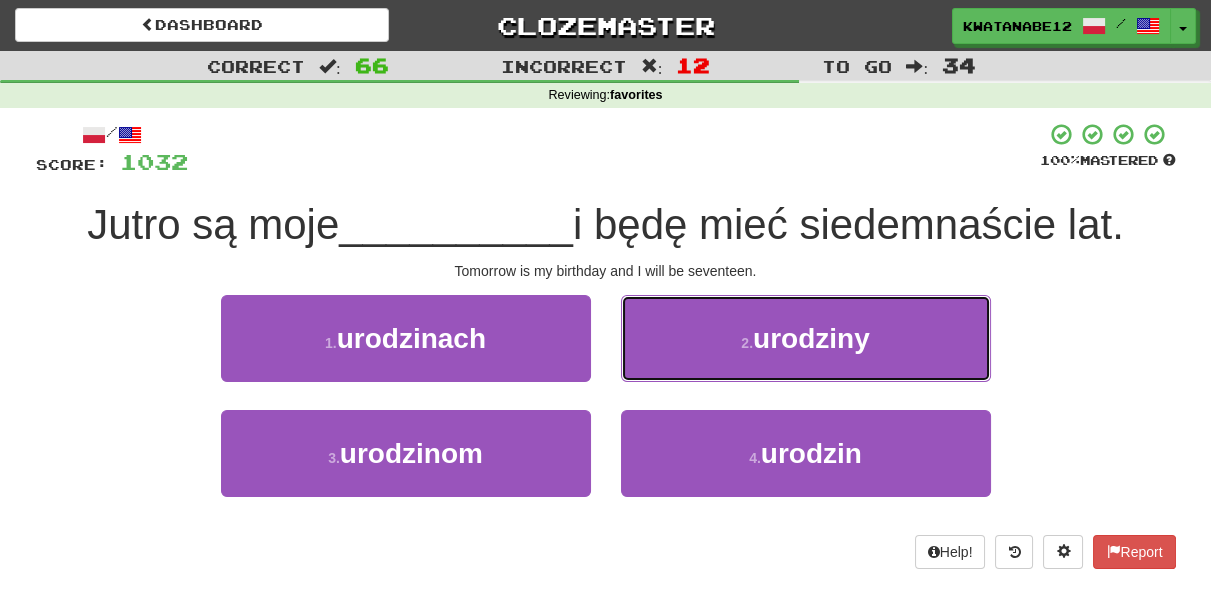 click on "2 .  urodziny" at bounding box center (806, 338) 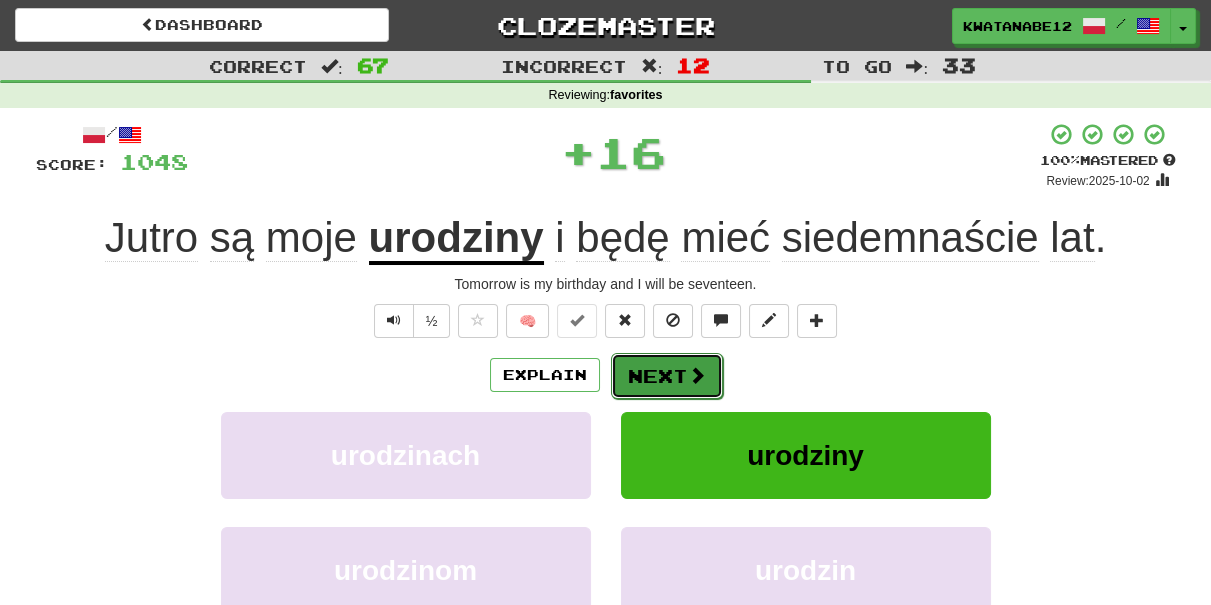 click on "Next" at bounding box center (667, 376) 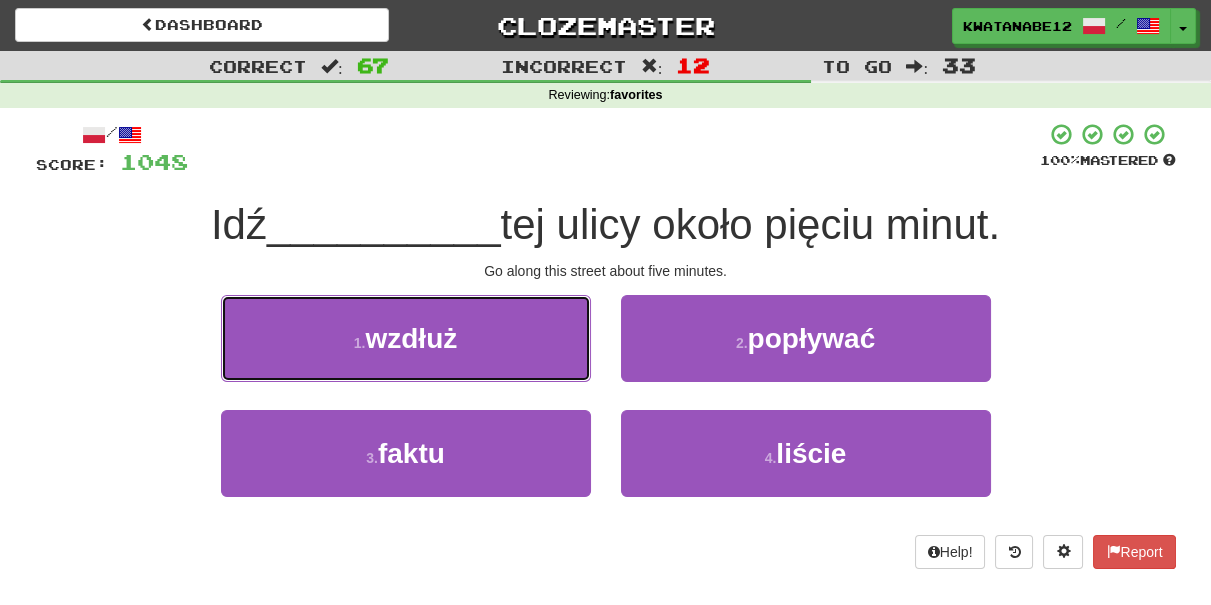 drag, startPoint x: 533, startPoint y: 340, endPoint x: 544, endPoint y: 348, distance: 13.601471 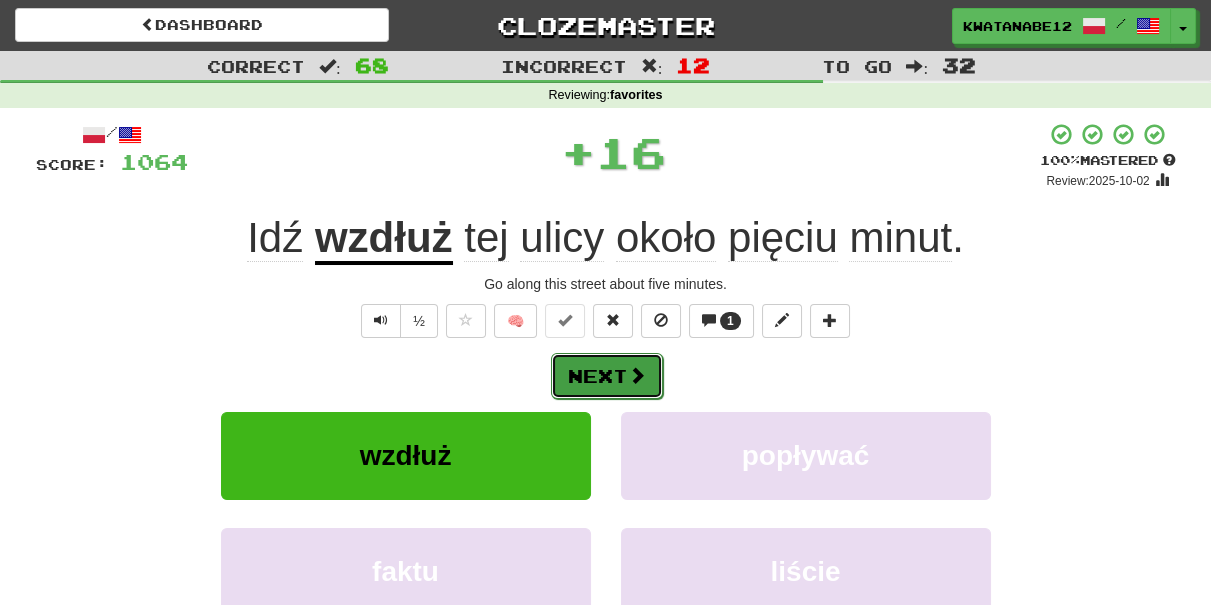 click on "Next" at bounding box center (607, 376) 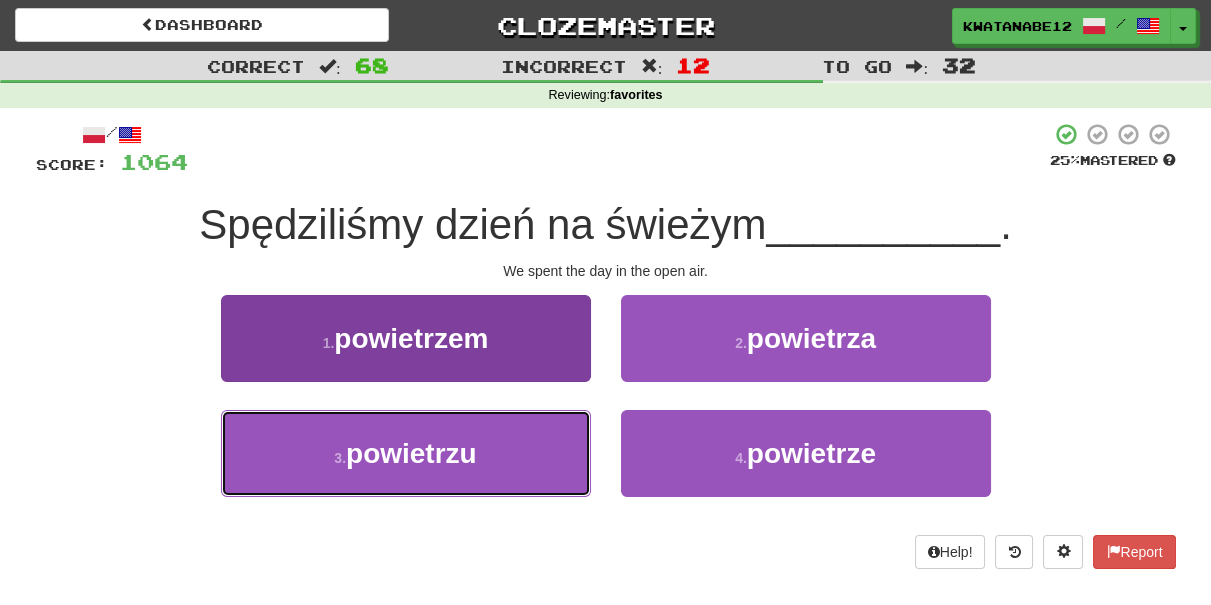 click on "3 .  powietrzu" at bounding box center [406, 453] 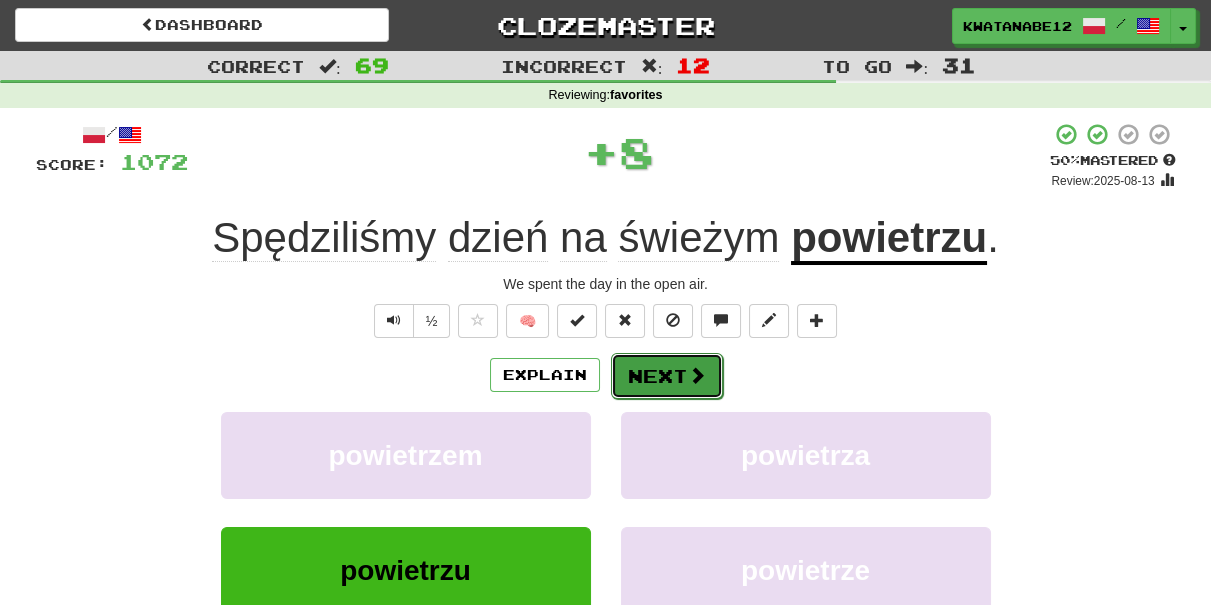 click on "Next" at bounding box center (667, 376) 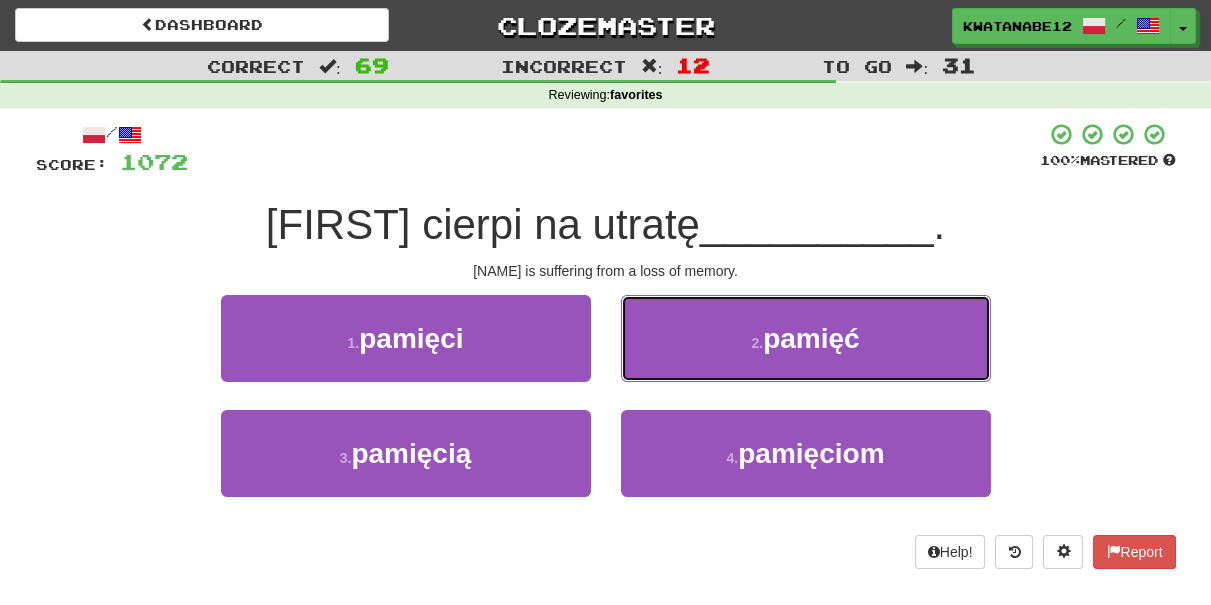 drag, startPoint x: 711, startPoint y: 343, endPoint x: 696, endPoint y: 348, distance: 15.811388 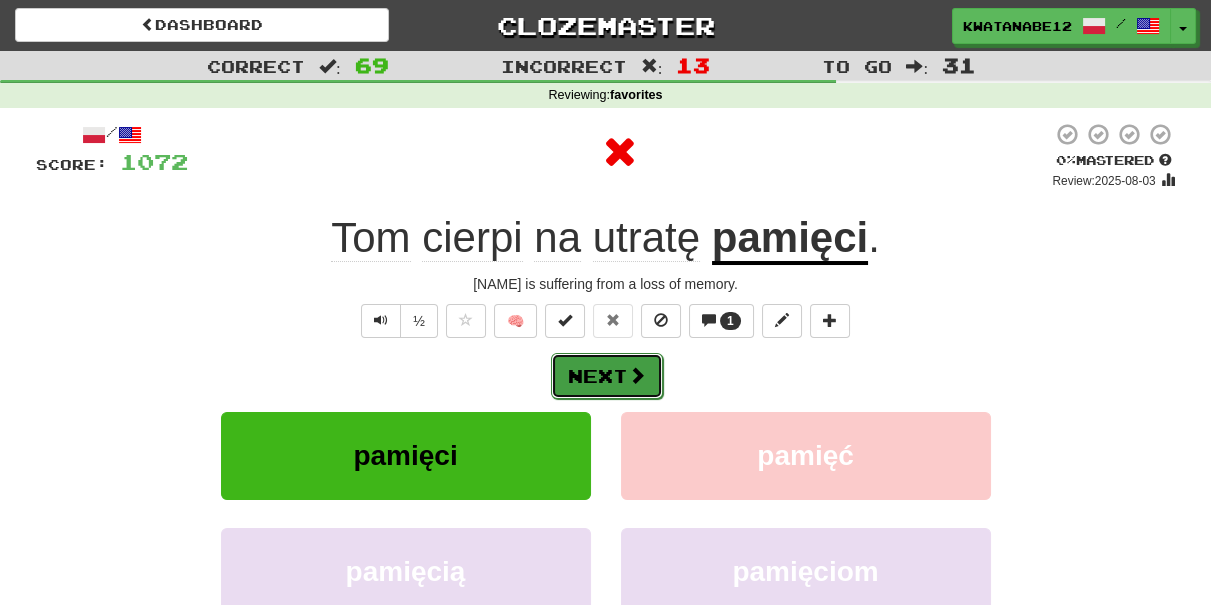click on "Next" at bounding box center (607, 376) 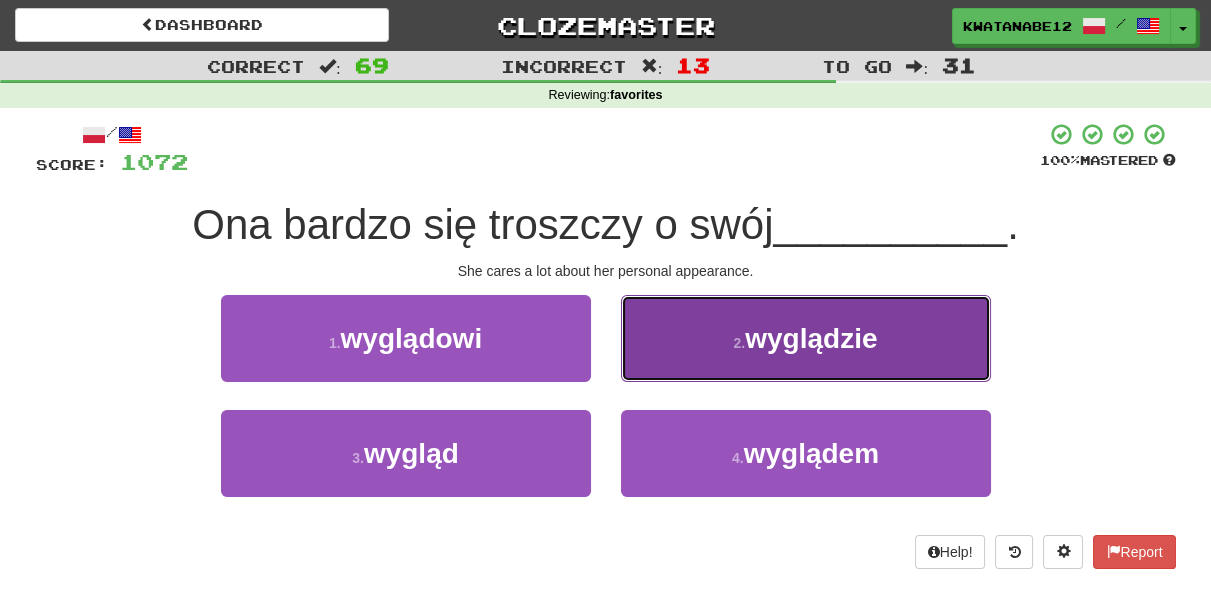 drag, startPoint x: 719, startPoint y: 317, endPoint x: 712, endPoint y: 337, distance: 21.189621 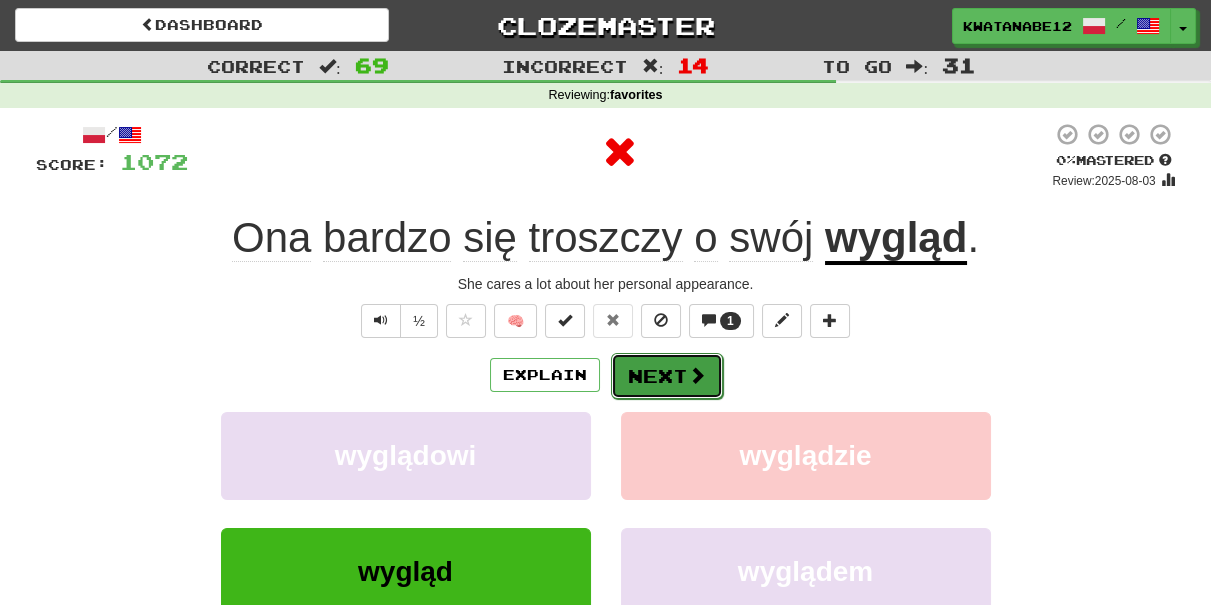click on "Next" at bounding box center [667, 376] 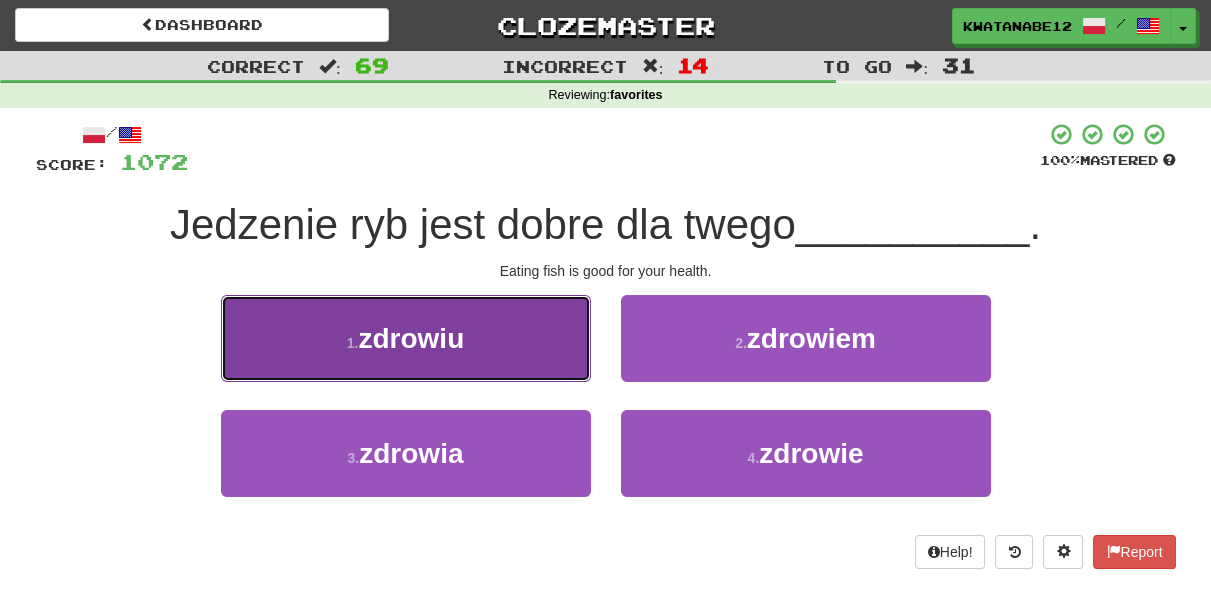 click on "1 .  zdrowiu" at bounding box center [406, 338] 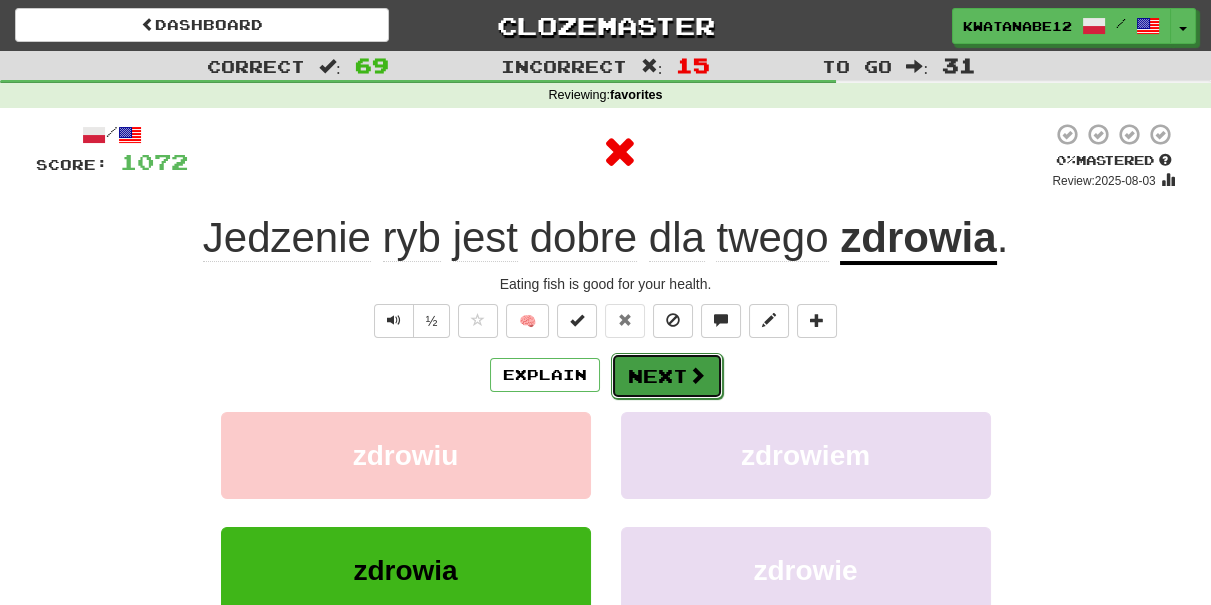click on "Next" at bounding box center (667, 376) 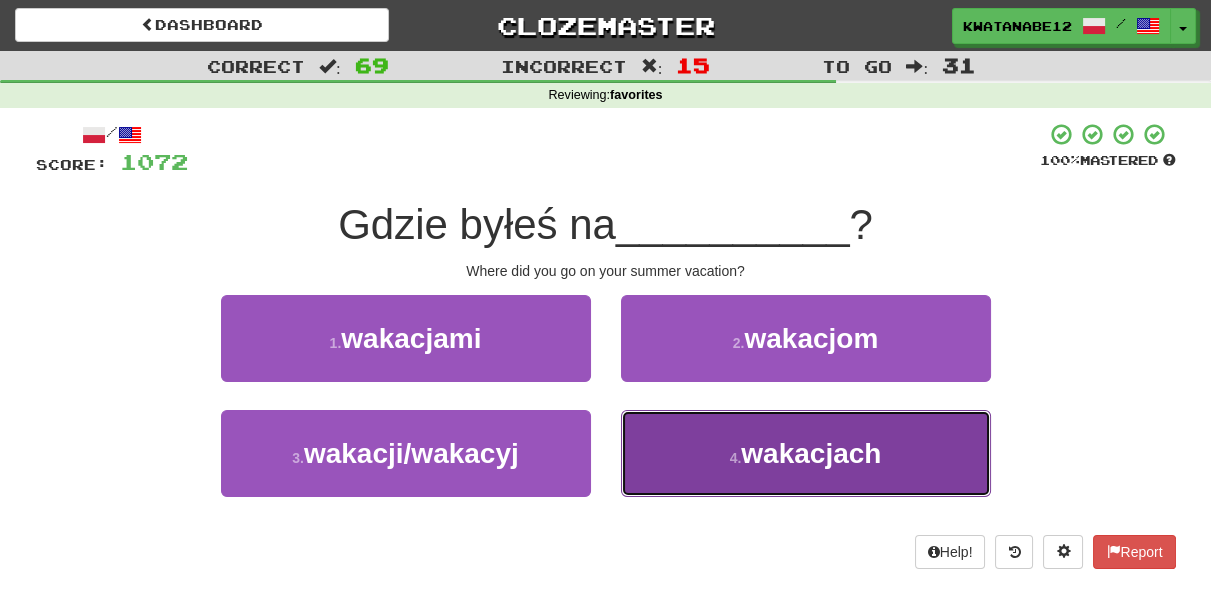 click on "4 .  wakacjach" at bounding box center (806, 453) 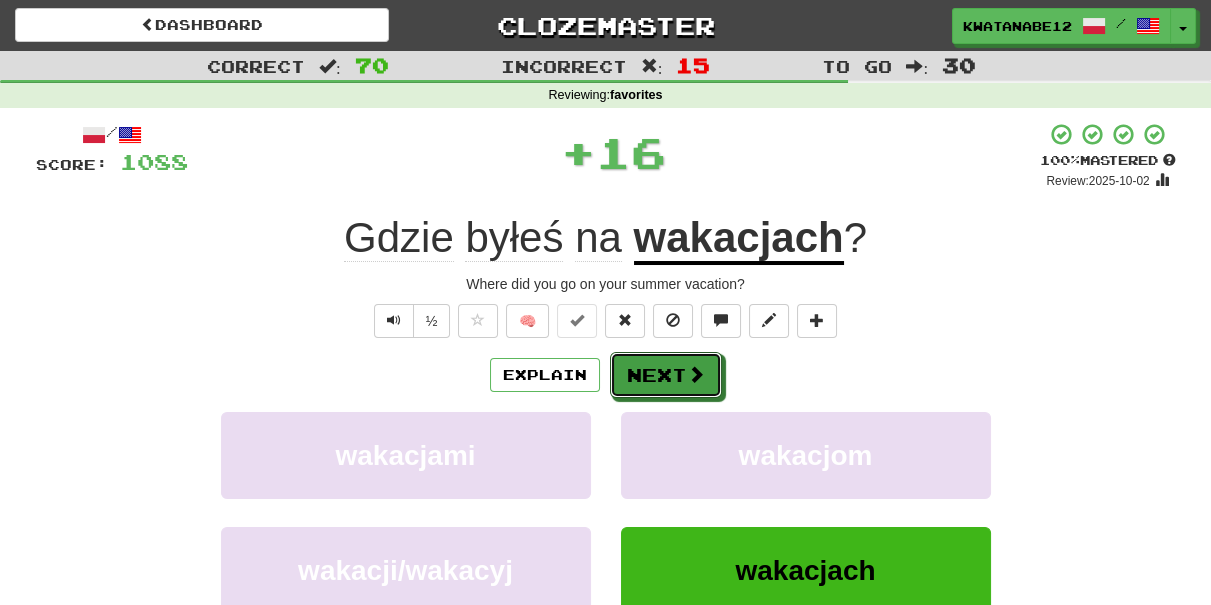 drag, startPoint x: 623, startPoint y: 379, endPoint x: 519, endPoint y: 272, distance: 149.21461 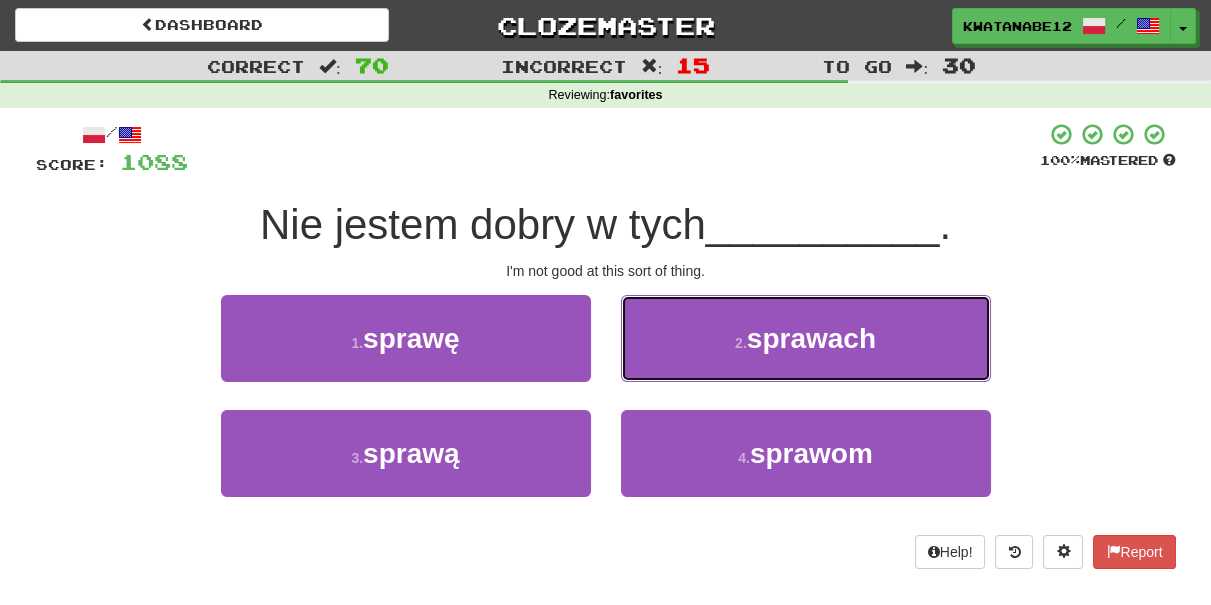 drag, startPoint x: 677, startPoint y: 336, endPoint x: 673, endPoint y: 349, distance: 13.601471 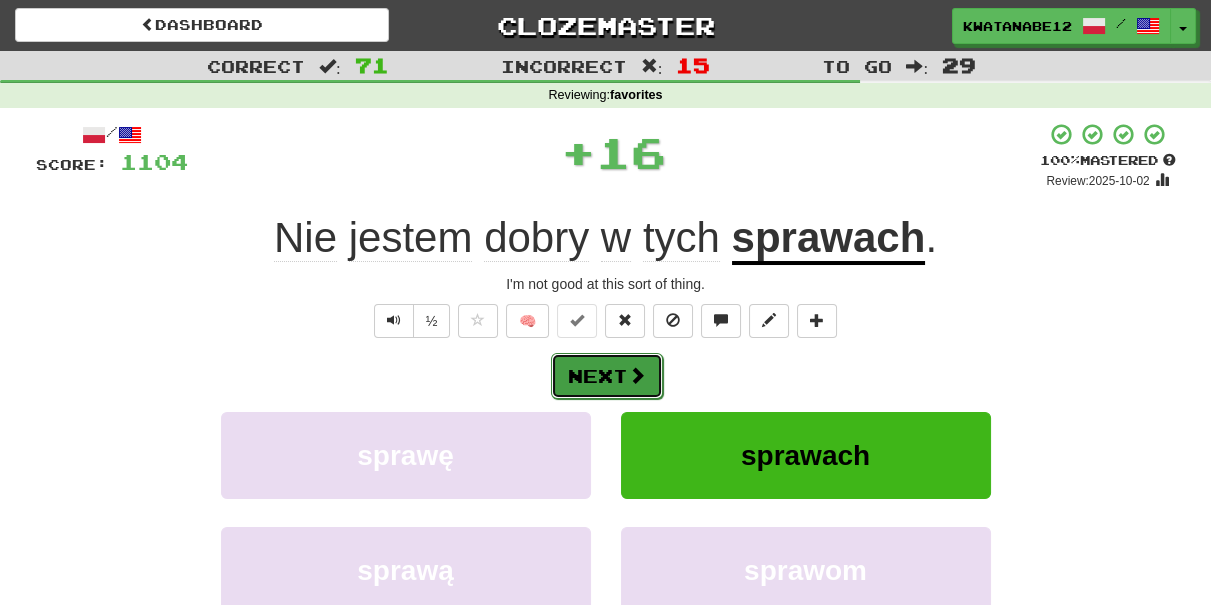 click on "Next" at bounding box center (607, 376) 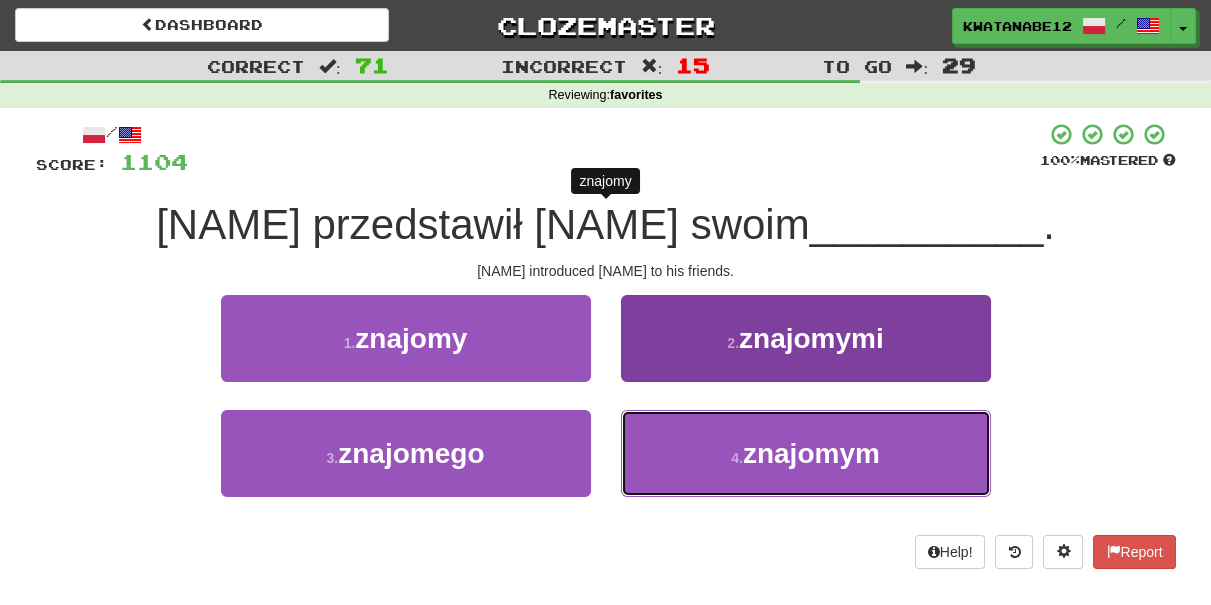 click on "4 .  znajomym" at bounding box center (806, 453) 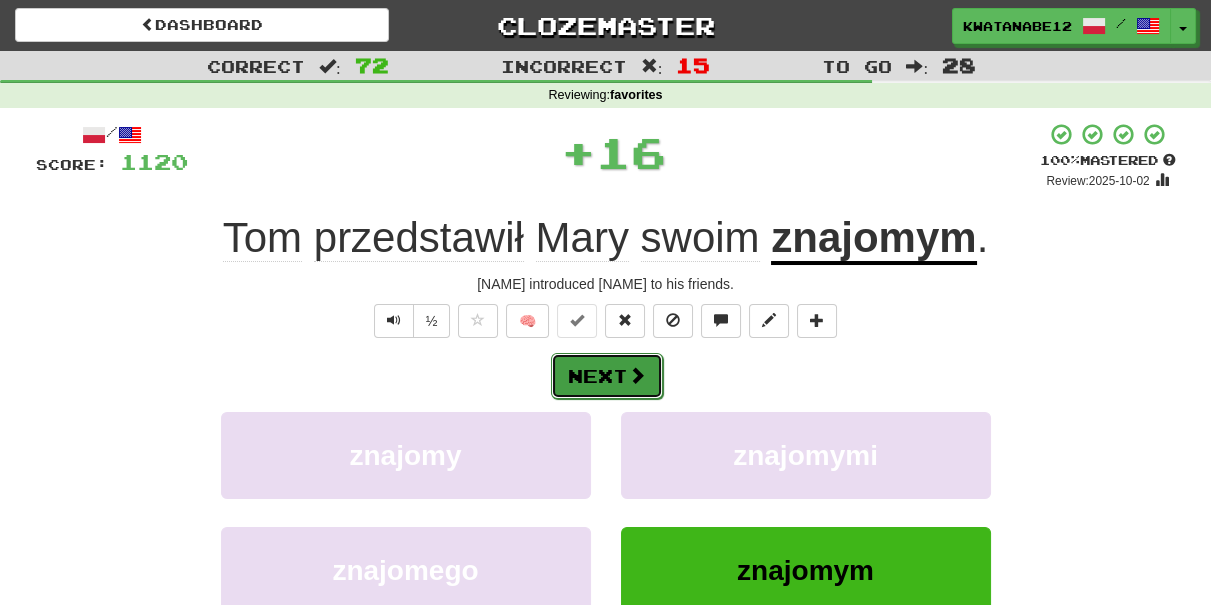 click at bounding box center [637, 375] 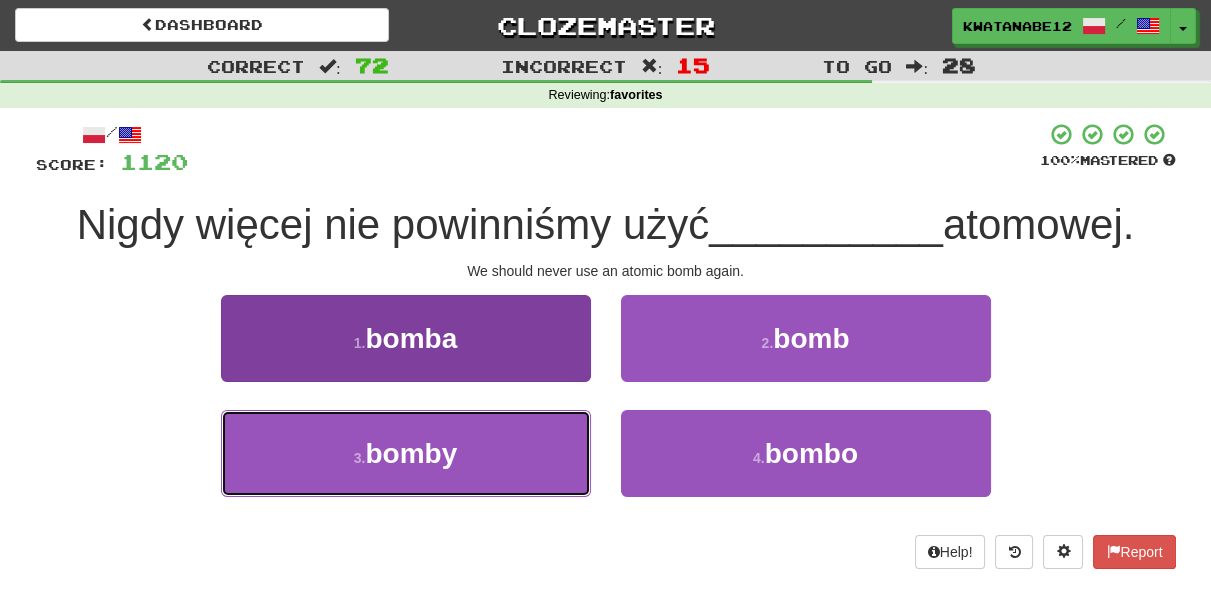 drag, startPoint x: 483, startPoint y: 461, endPoint x: 517, endPoint y: 437, distance: 41.617306 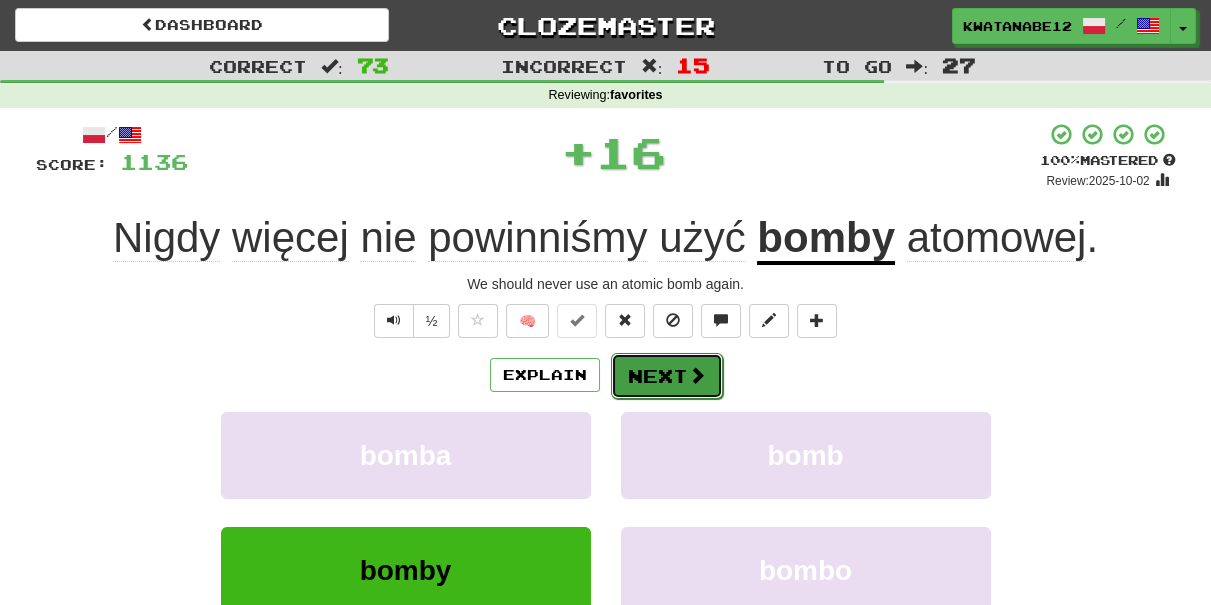 click on "Next" at bounding box center (667, 376) 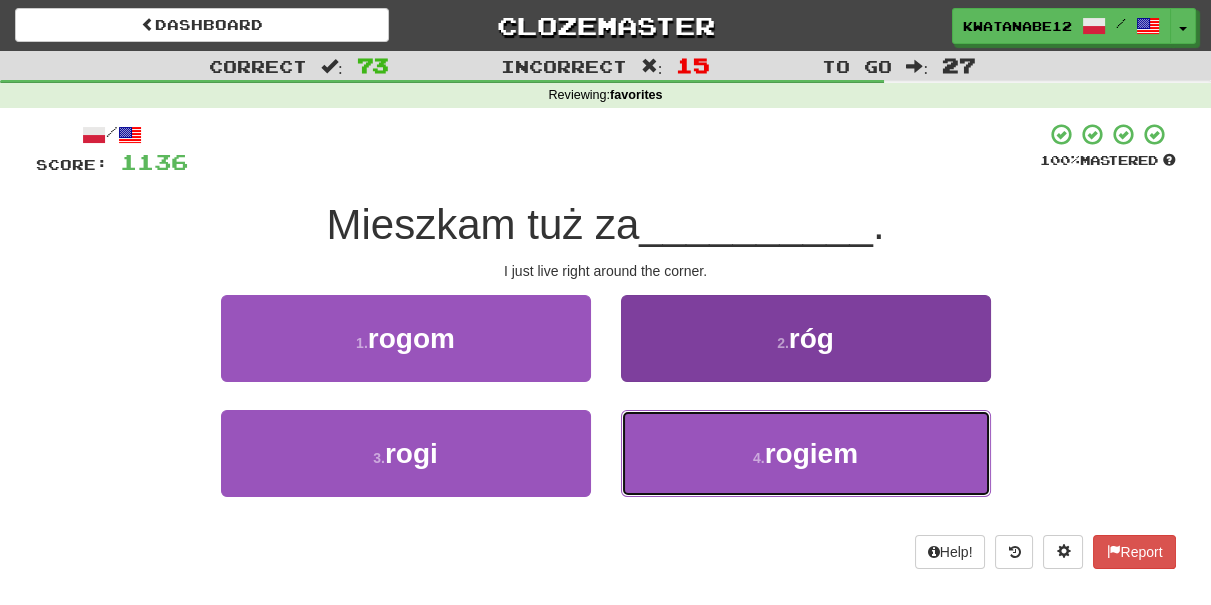 click on "4 .  rogiem" at bounding box center [806, 453] 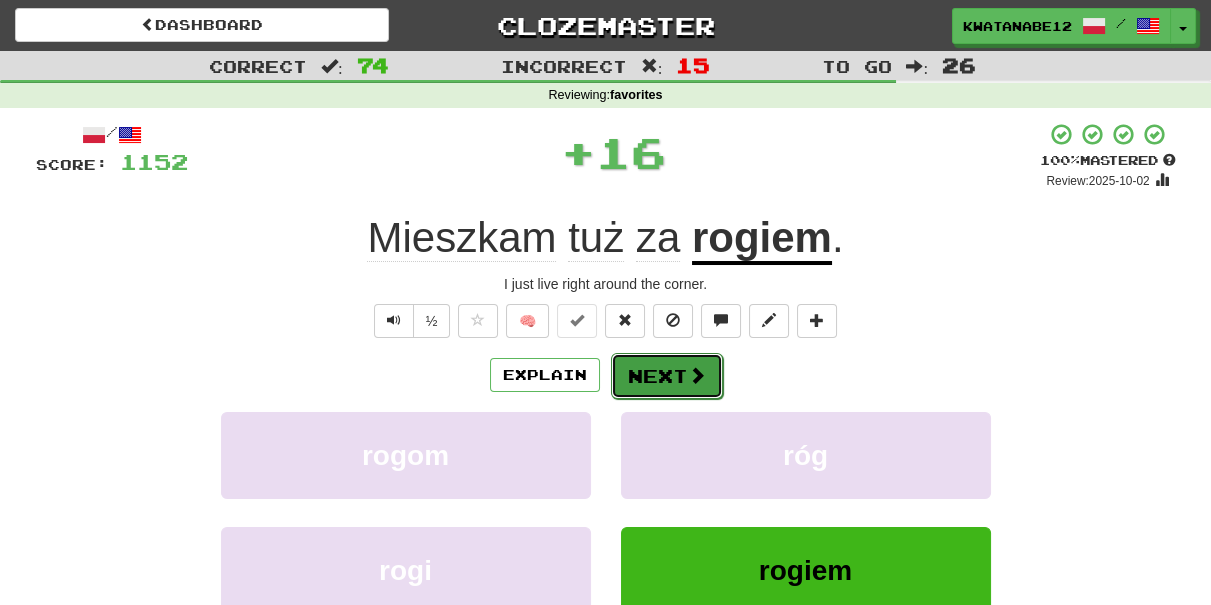 click on "Next" at bounding box center (667, 376) 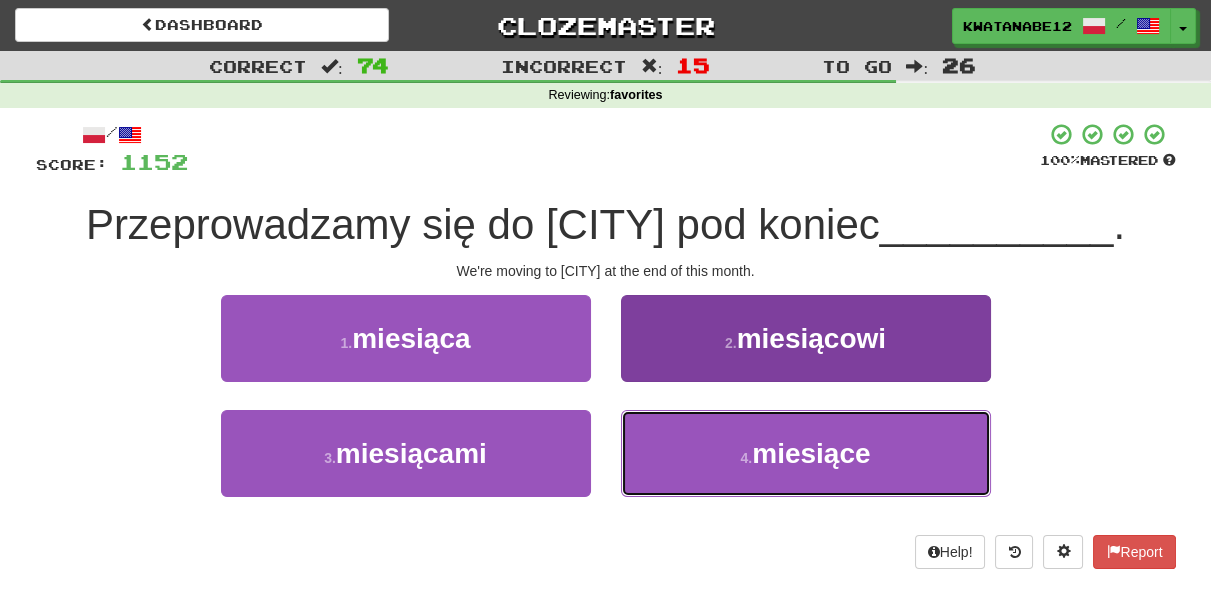 click on "4 .  miesiące" at bounding box center [806, 453] 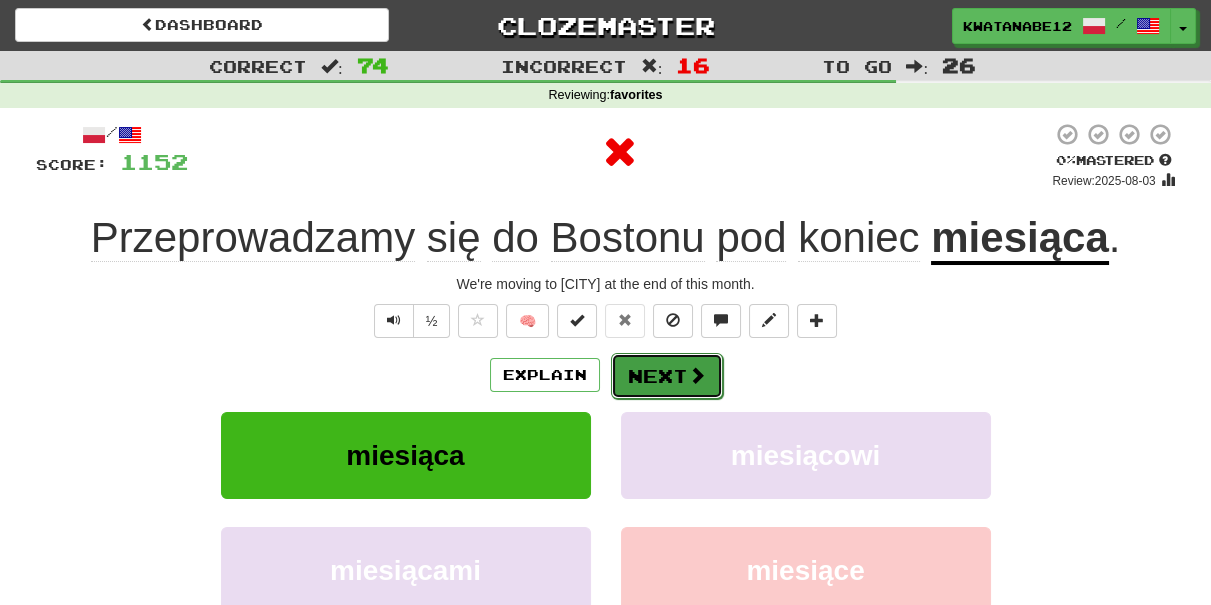 click on "Next" at bounding box center [667, 376] 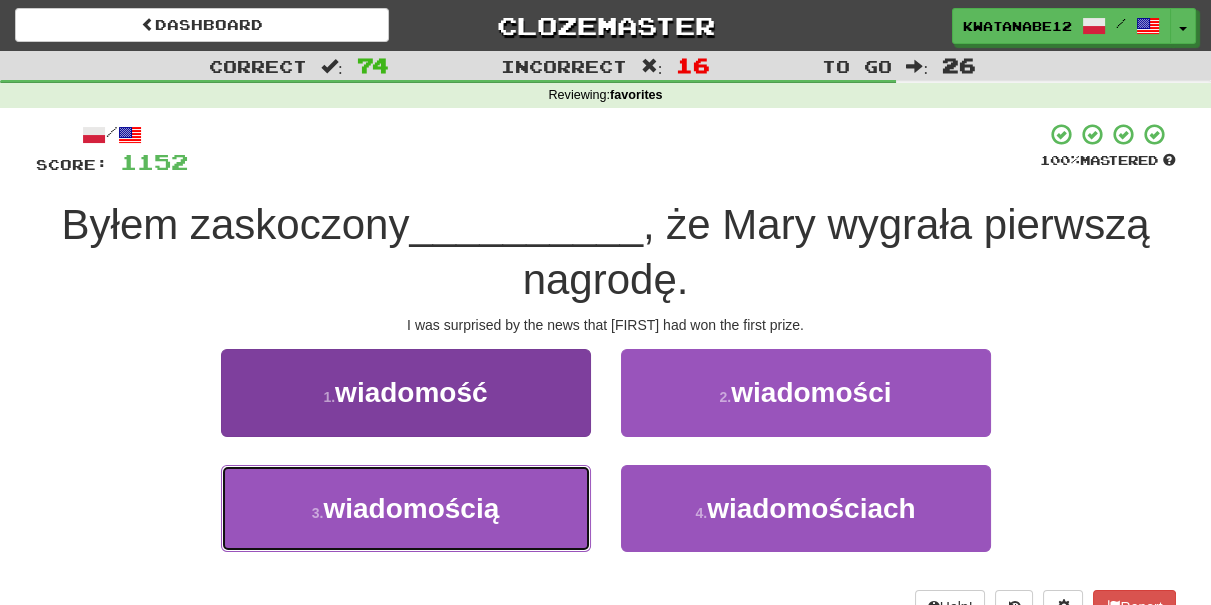 drag, startPoint x: 543, startPoint y: 496, endPoint x: 572, endPoint y: 471, distance: 38.28838 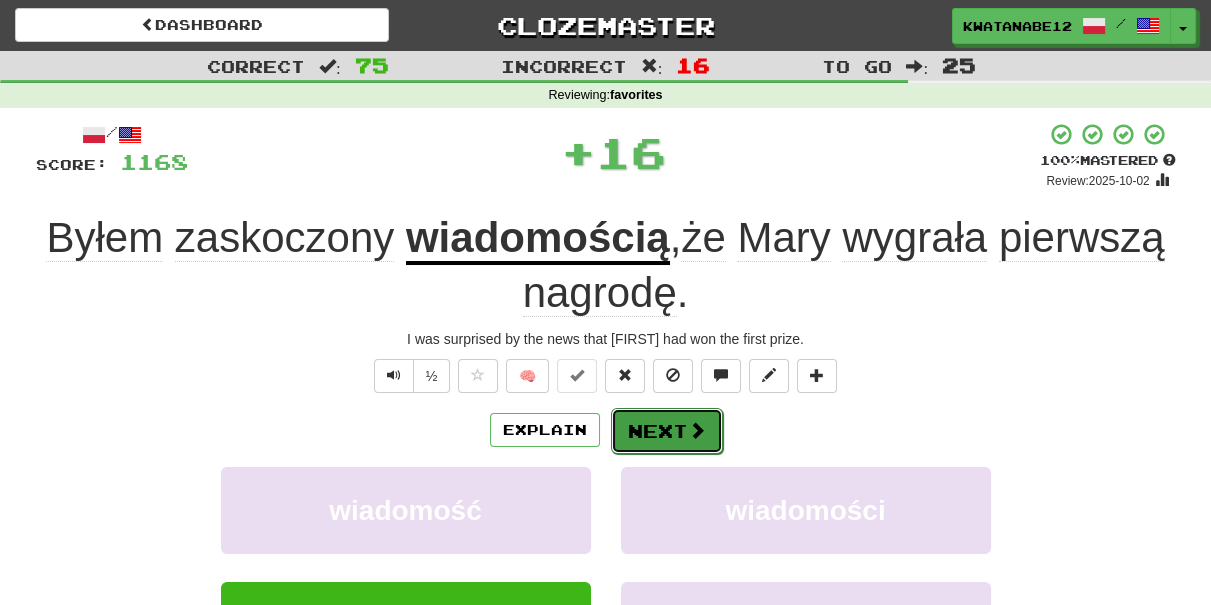 click on "Next" at bounding box center (667, 431) 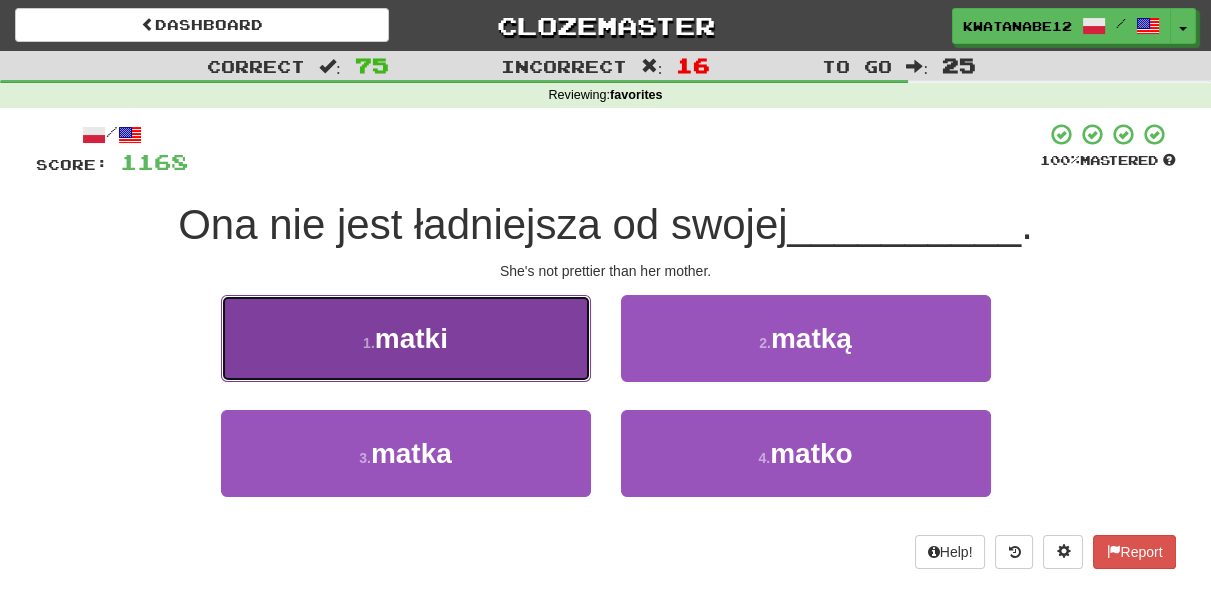 click on "1 .  matki" at bounding box center [406, 338] 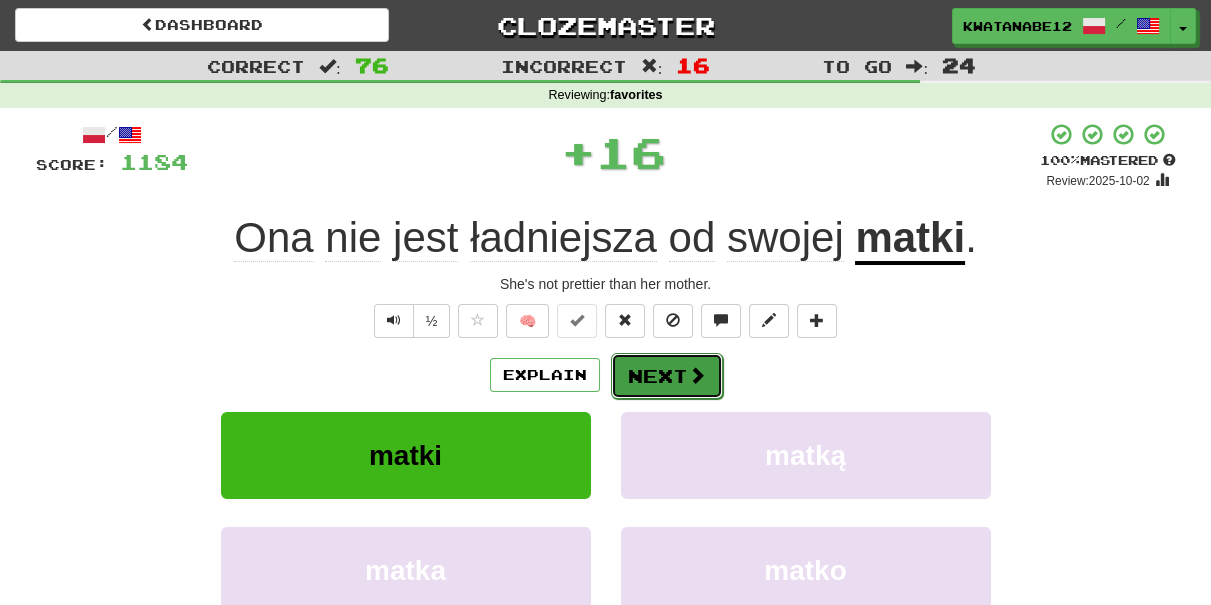 click on "Next" at bounding box center (667, 376) 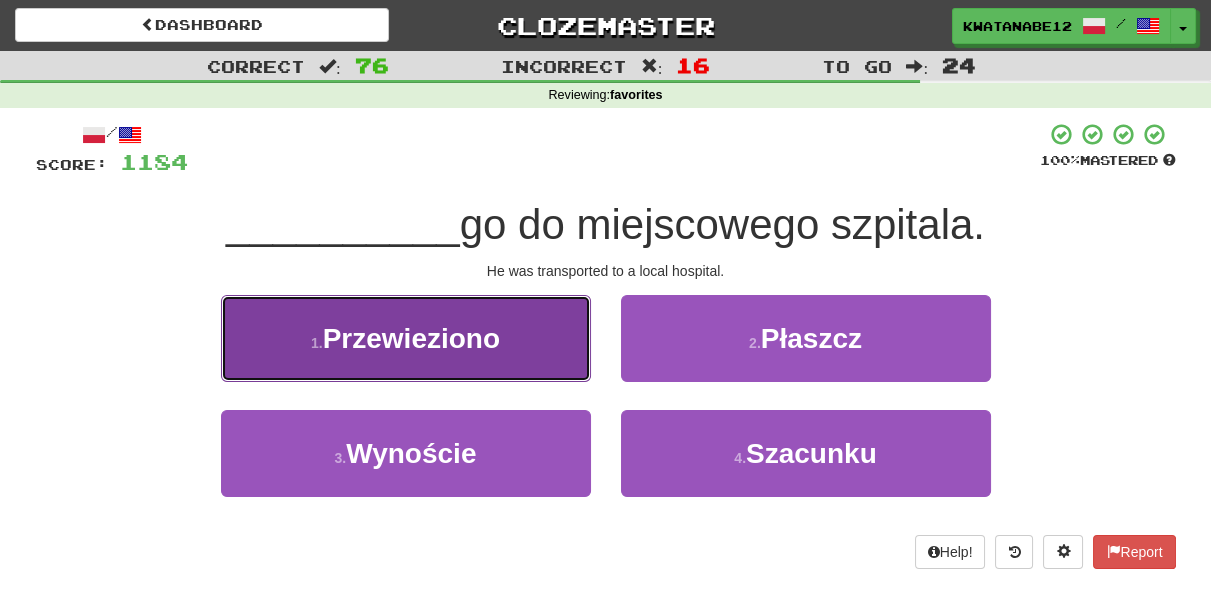 click on "1 .  Przewieziono" at bounding box center [406, 338] 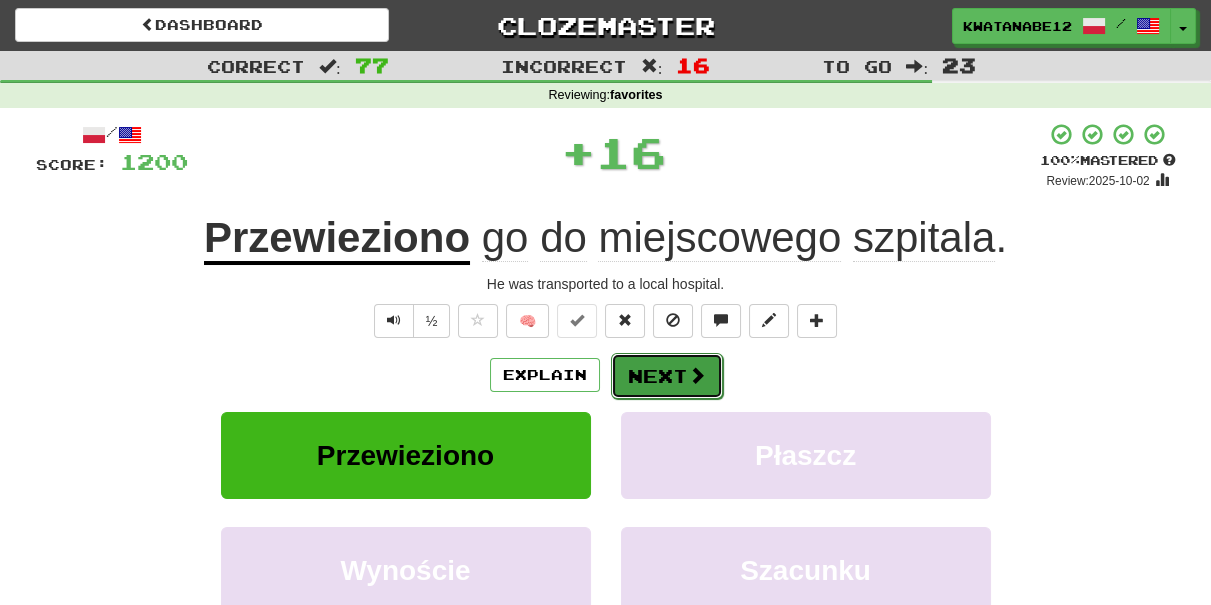 click on "Next" at bounding box center (667, 376) 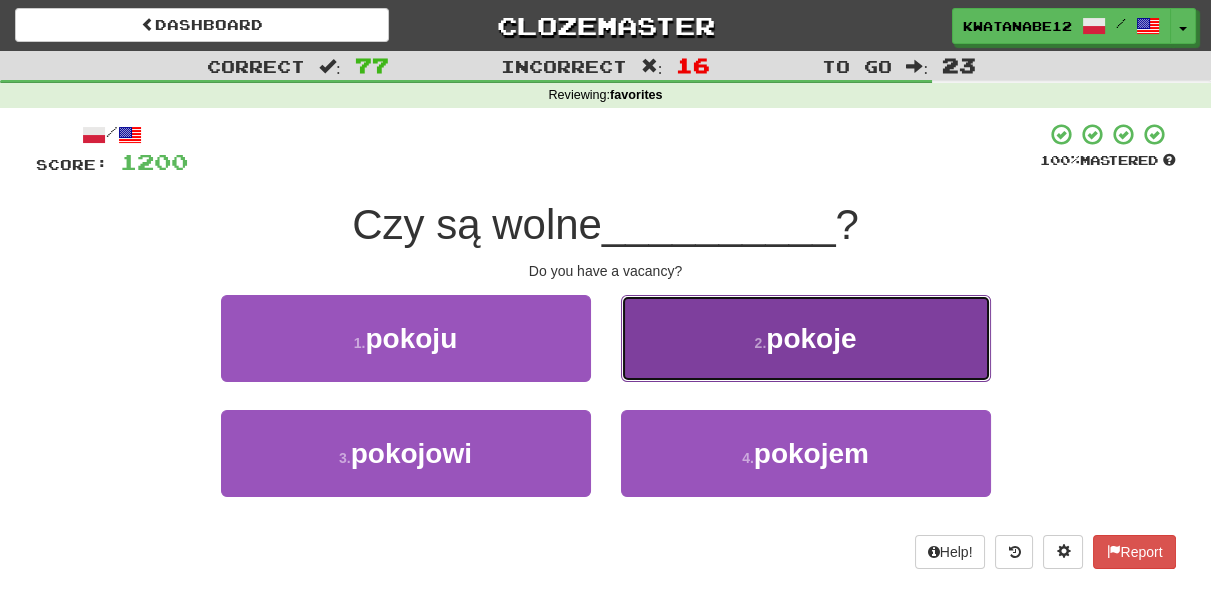 click on "2 .  pokoje" at bounding box center [806, 338] 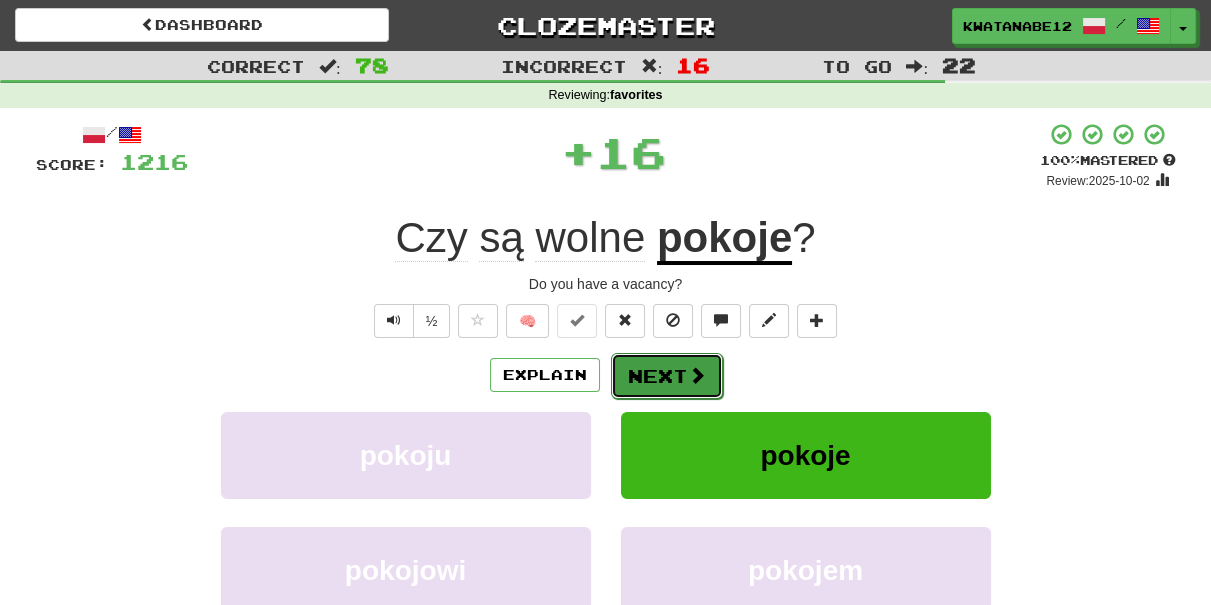 click on "Next" at bounding box center [667, 376] 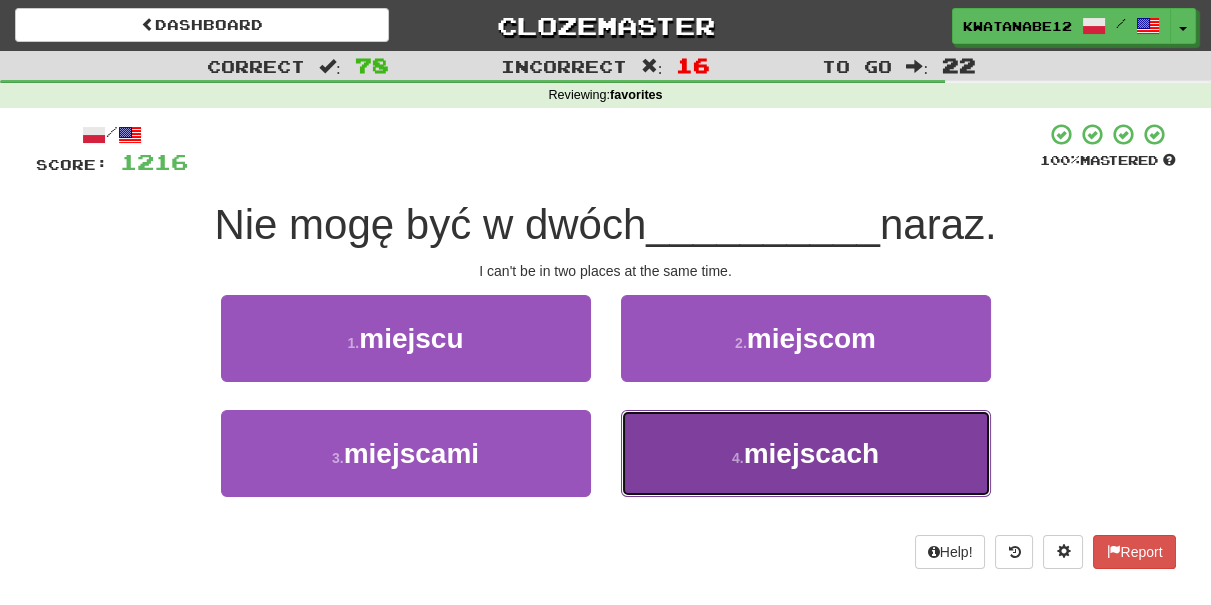 click on "4 .  miejscach" at bounding box center (806, 453) 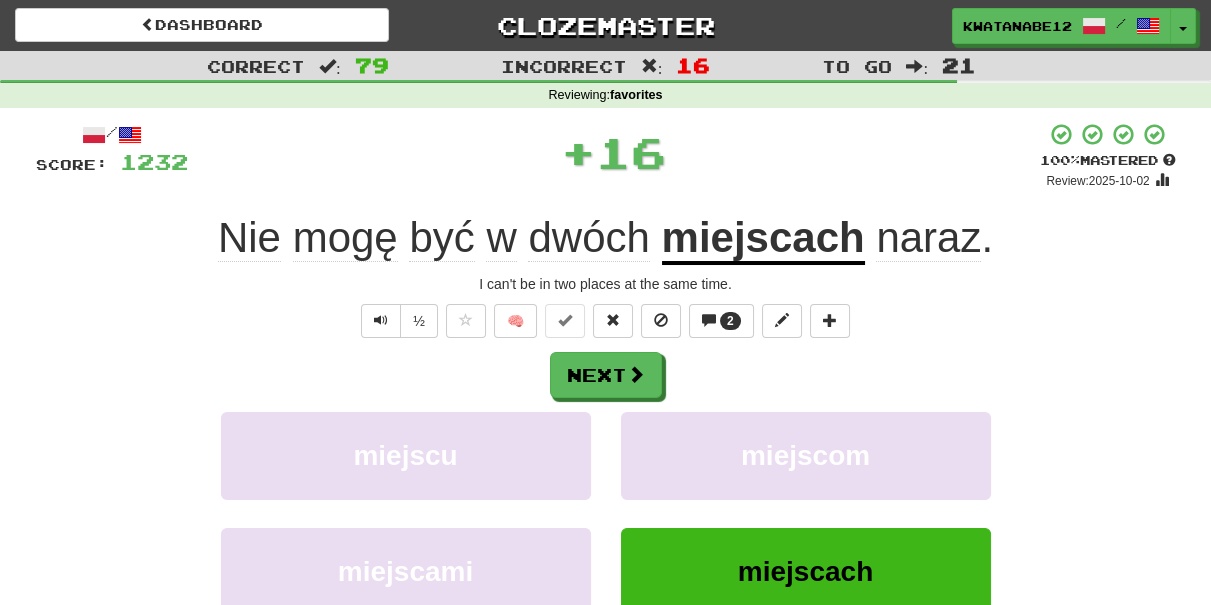click on "Next" at bounding box center [606, 375] 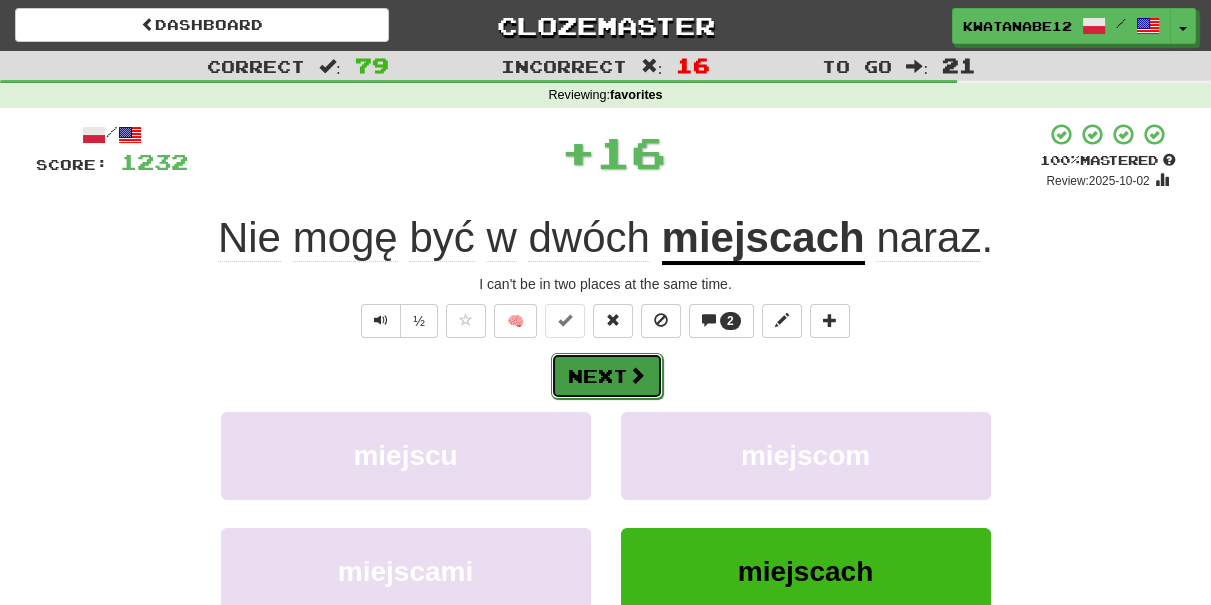 click on "Next" at bounding box center [607, 376] 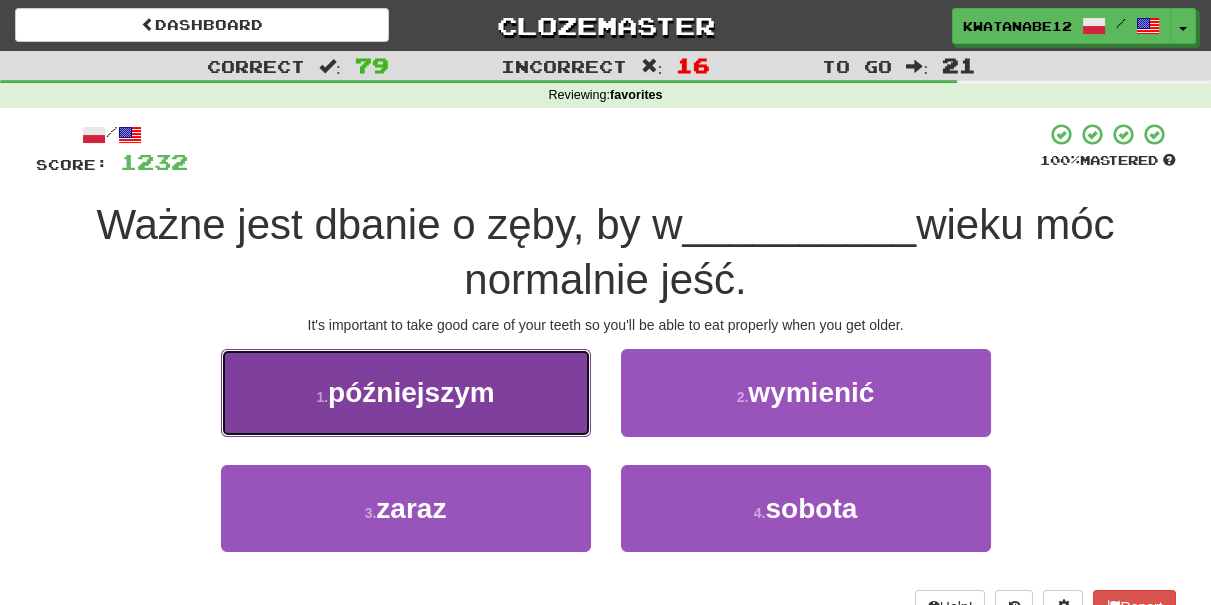 click on "1 .  późniejszym" at bounding box center (406, 392) 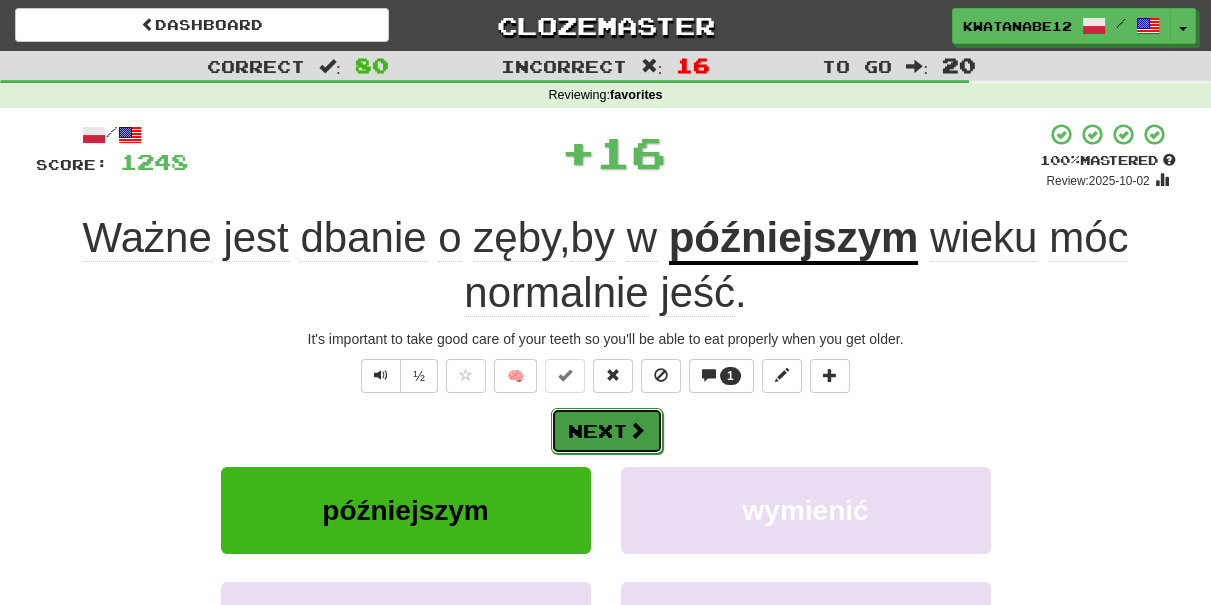 click on "Next" at bounding box center [607, 431] 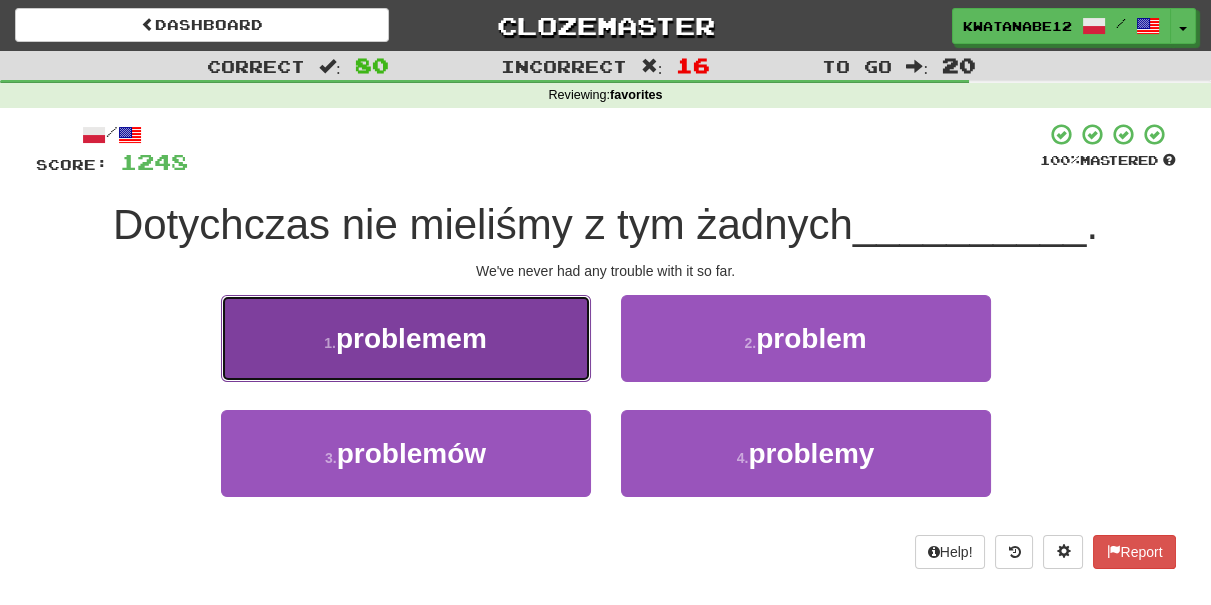 click on "1 .  problemem" at bounding box center (406, 338) 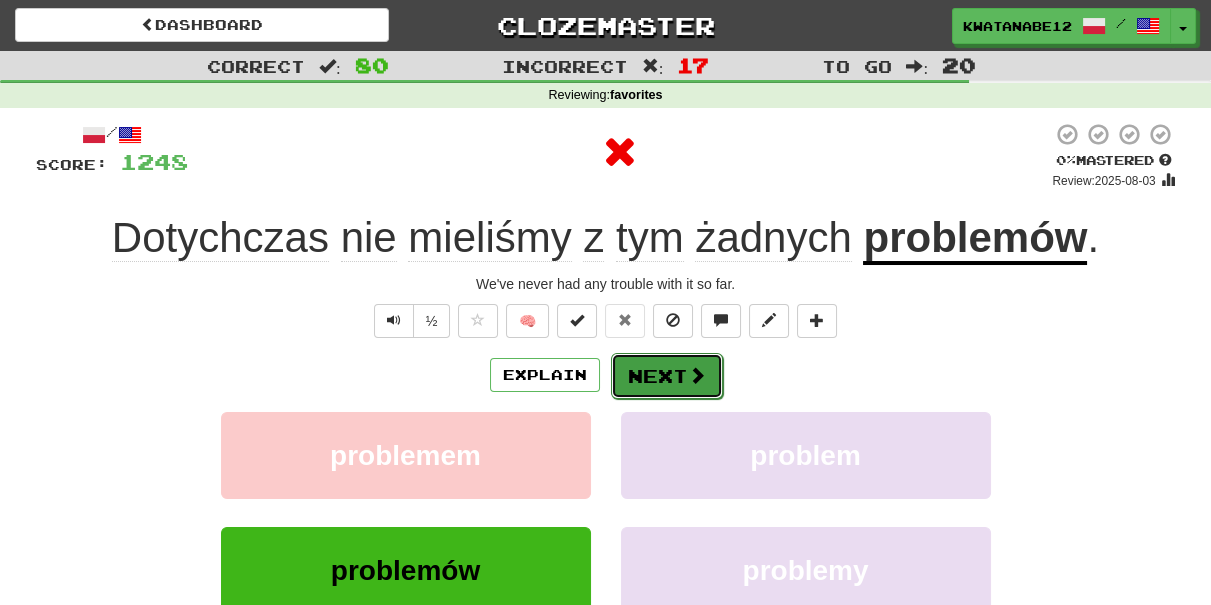 click on "Next" at bounding box center (667, 376) 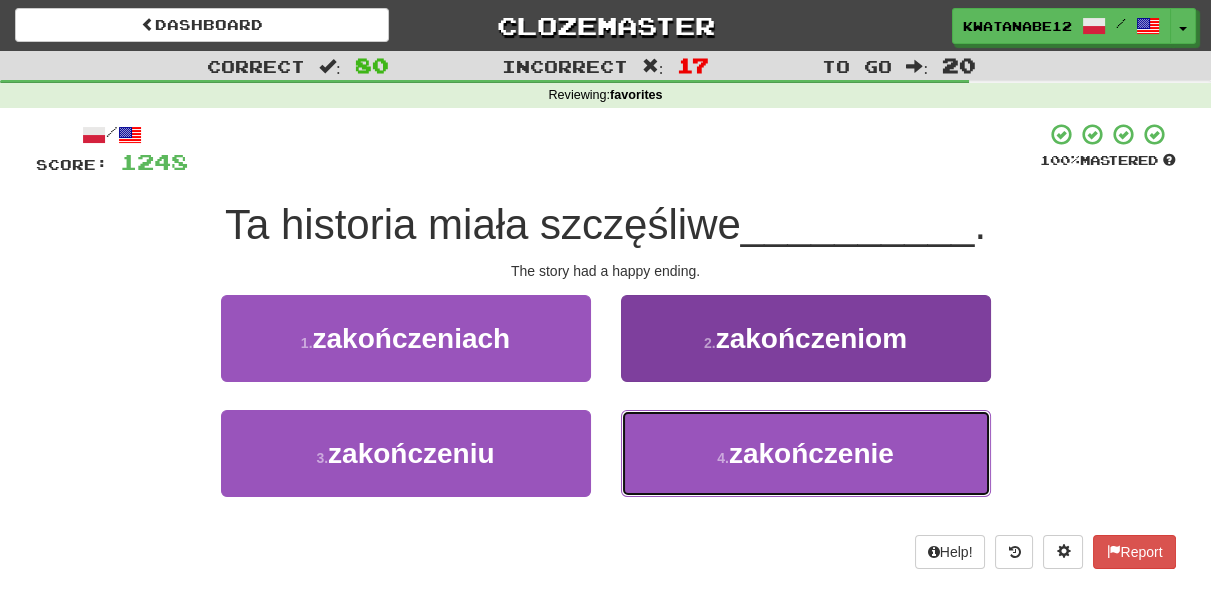 click on "4 .  zakończenie" at bounding box center [806, 453] 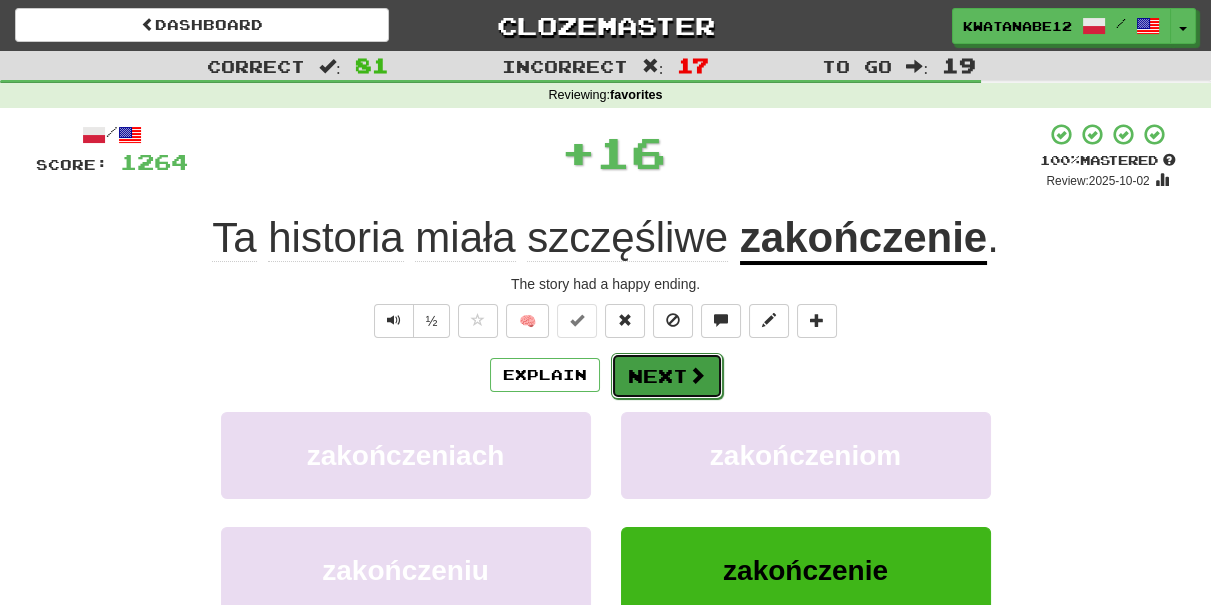 click on "Next" at bounding box center (667, 376) 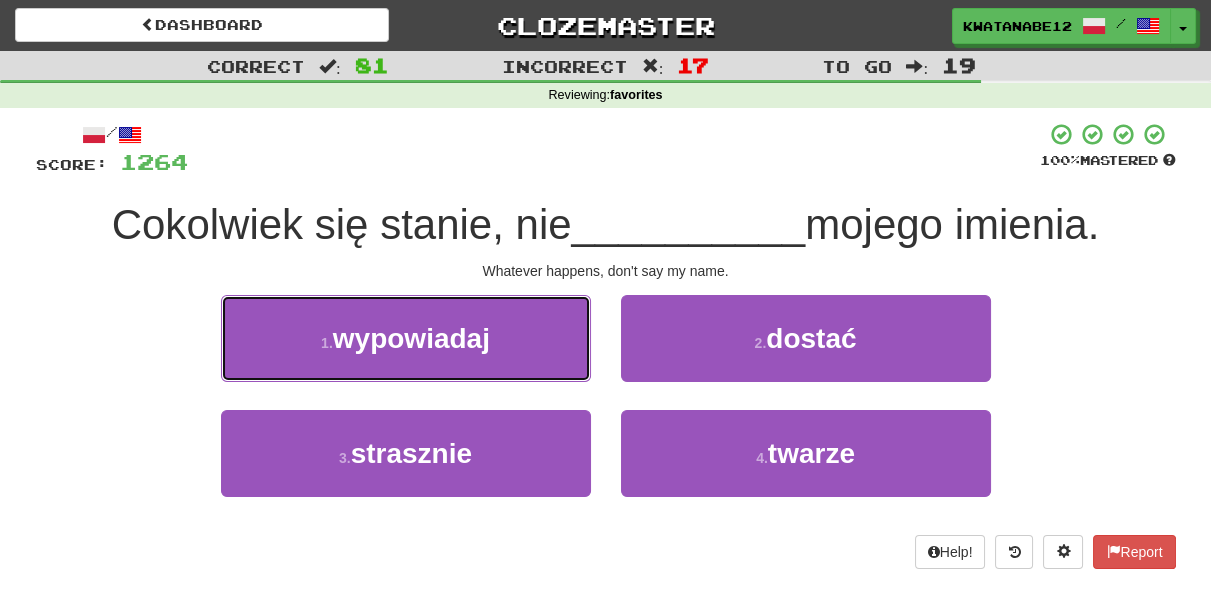 click on "1 .  wypowiadaj" at bounding box center [406, 338] 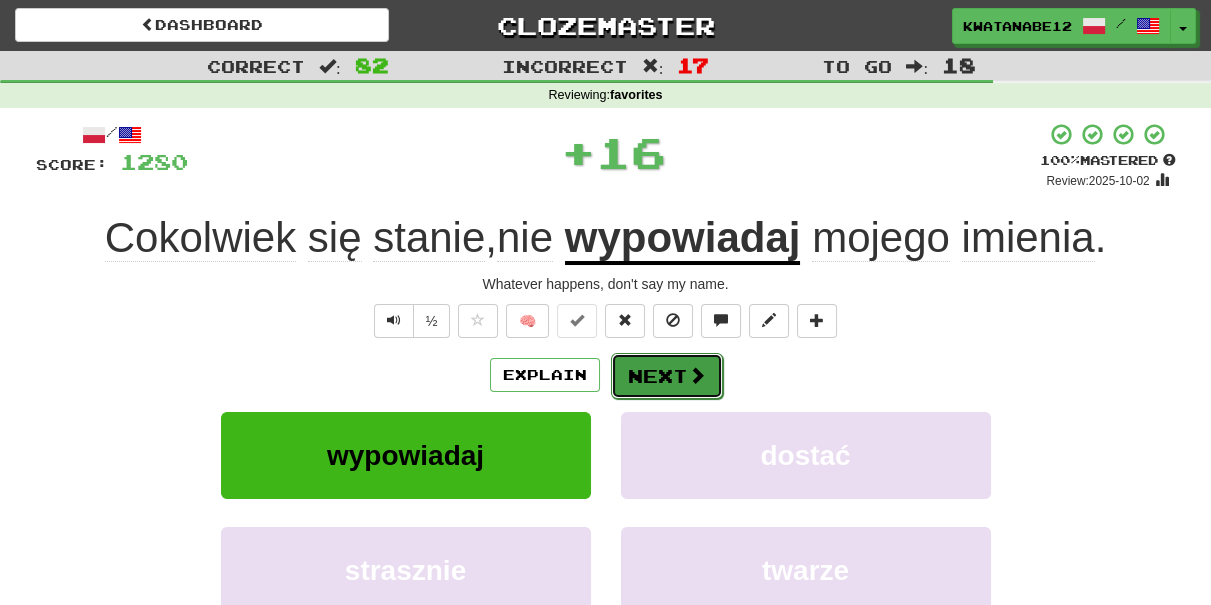 drag, startPoint x: 644, startPoint y: 376, endPoint x: 666, endPoint y: 386, distance: 24.166092 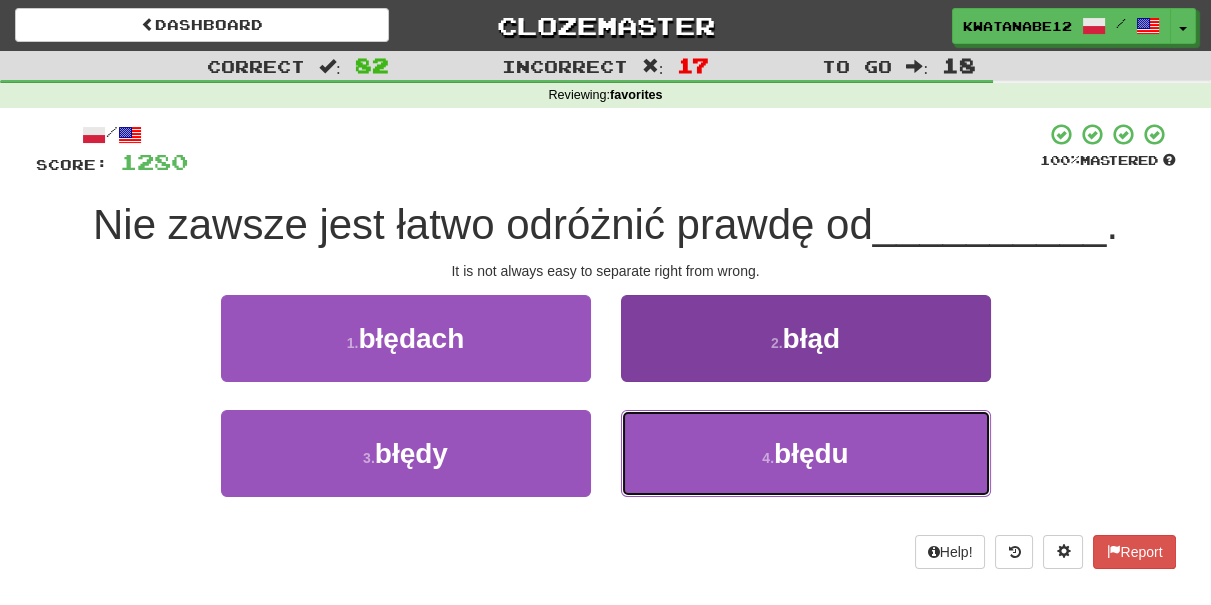 click on "4 .  błędu" at bounding box center [806, 453] 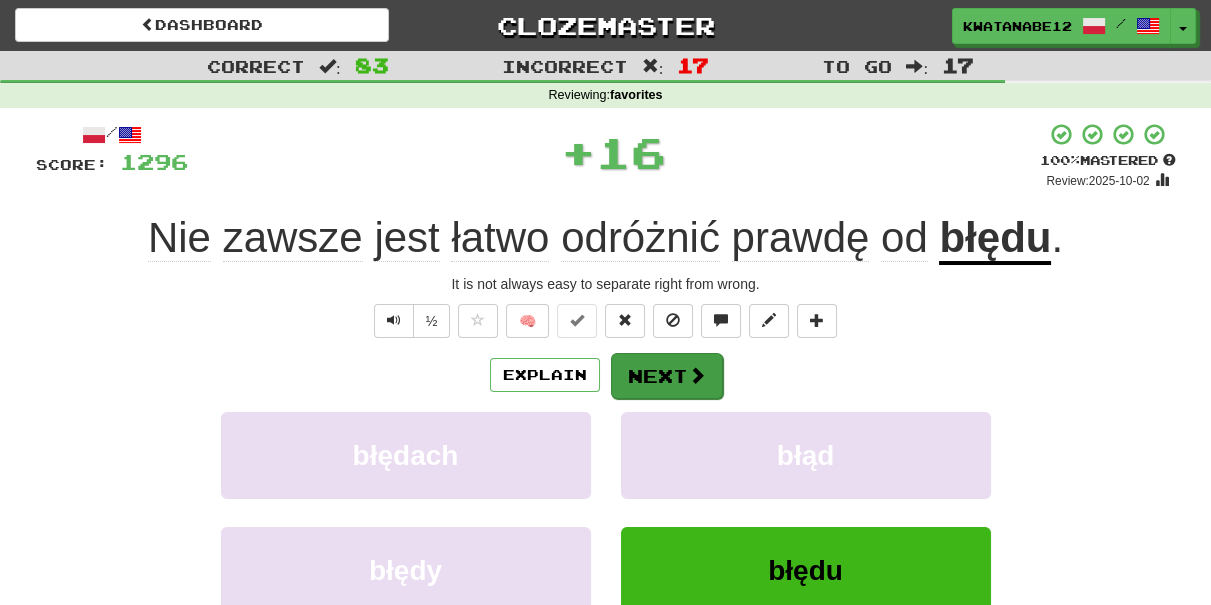 click on "Explain Next" at bounding box center [606, 375] 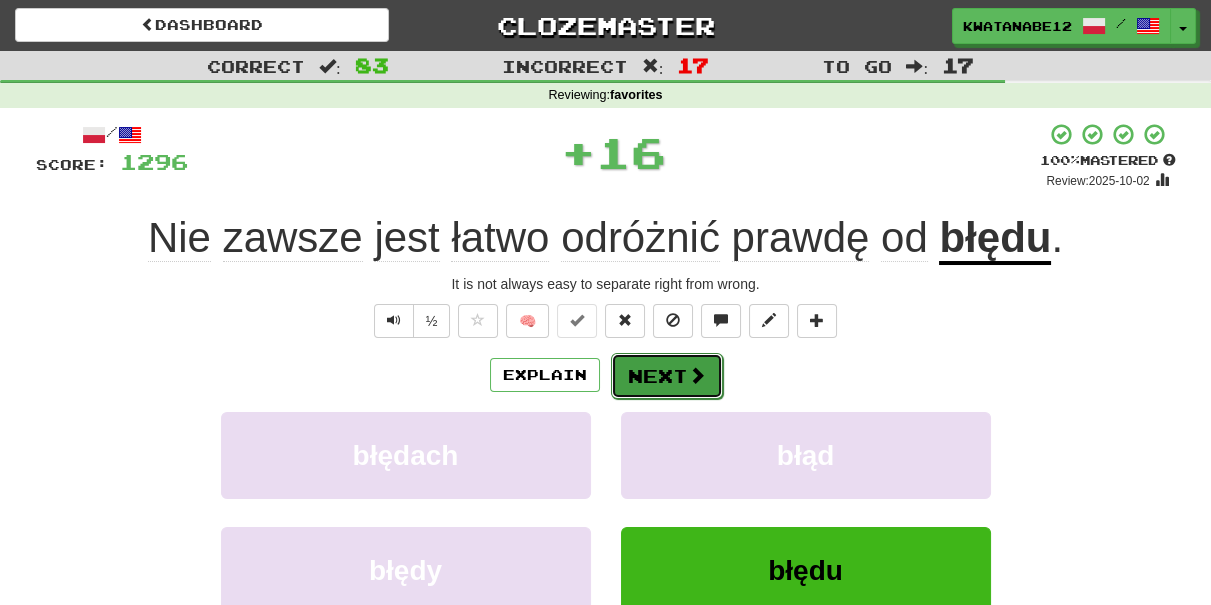 click on "Next" at bounding box center (667, 376) 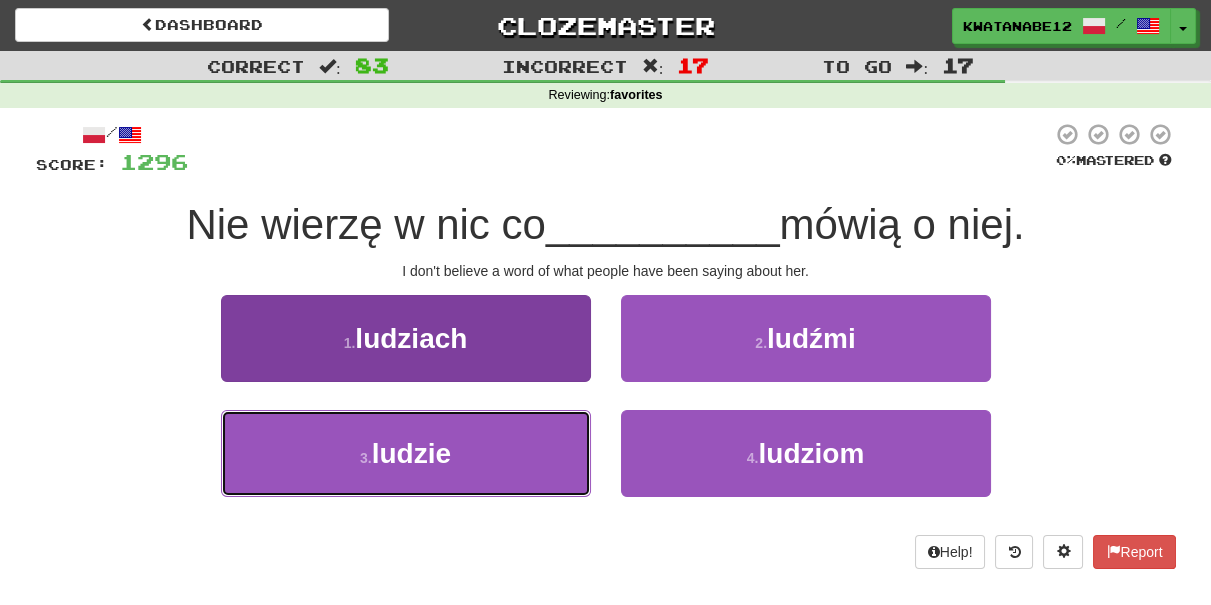 drag, startPoint x: 496, startPoint y: 463, endPoint x: 517, endPoint y: 457, distance: 21.84033 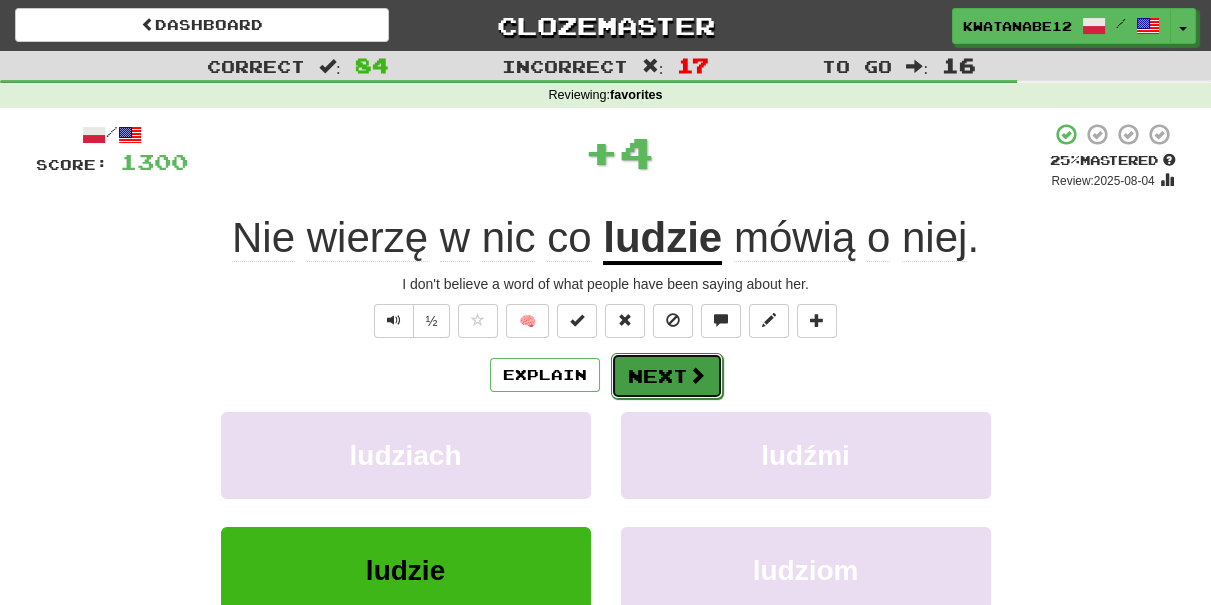 click on "Next" at bounding box center [667, 376] 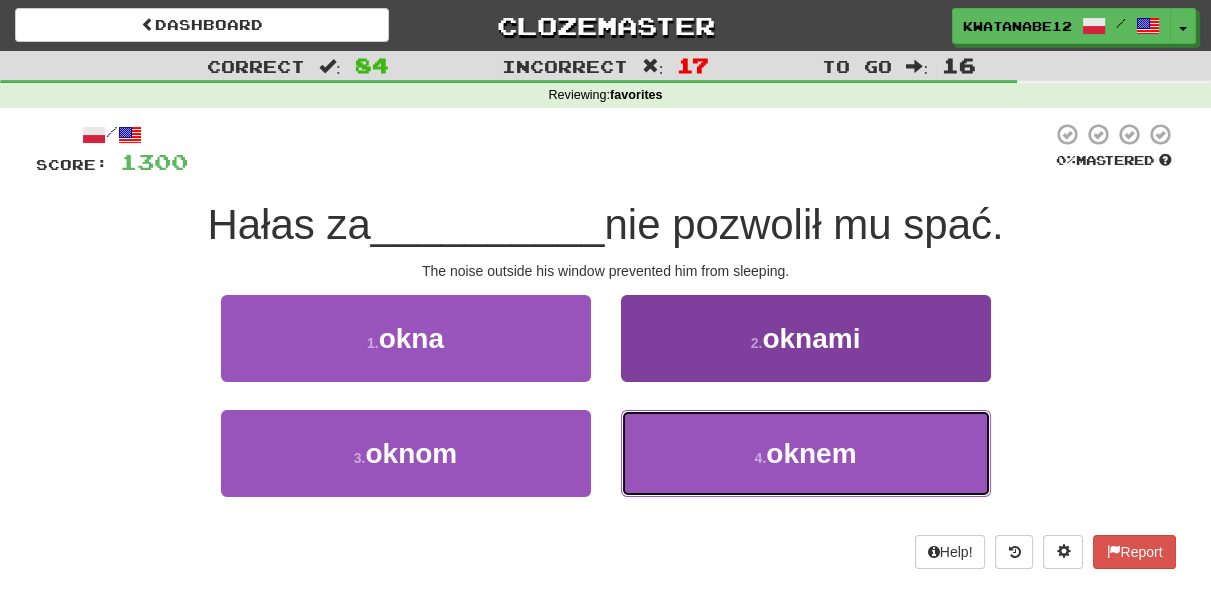 click on "4 .  oknem" at bounding box center [806, 453] 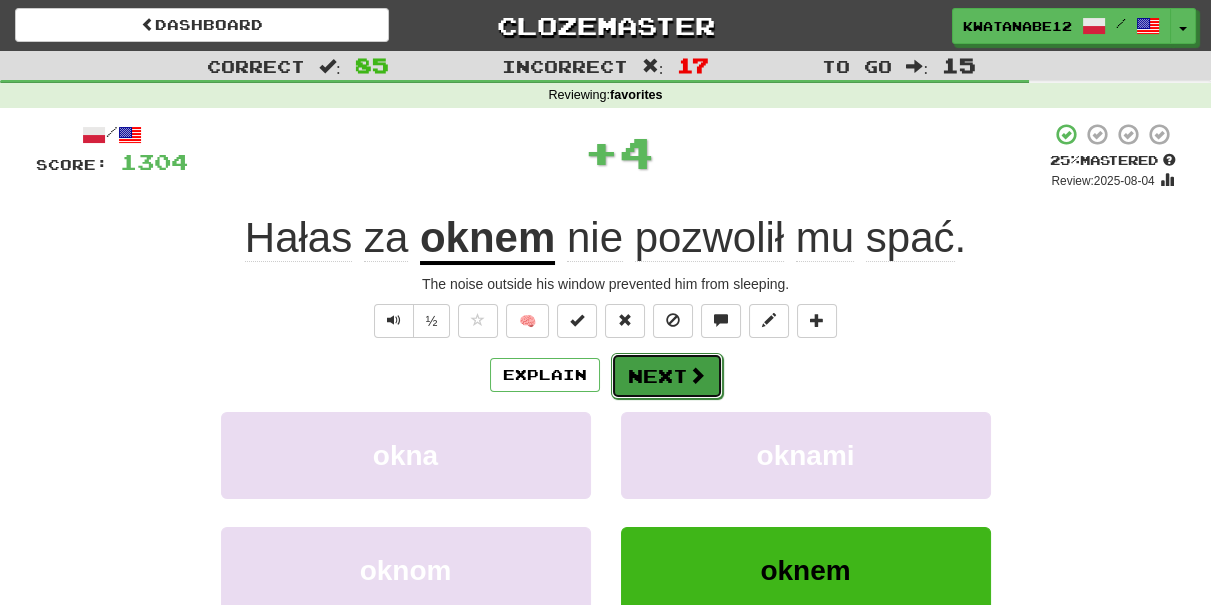 click on "Next" at bounding box center [667, 376] 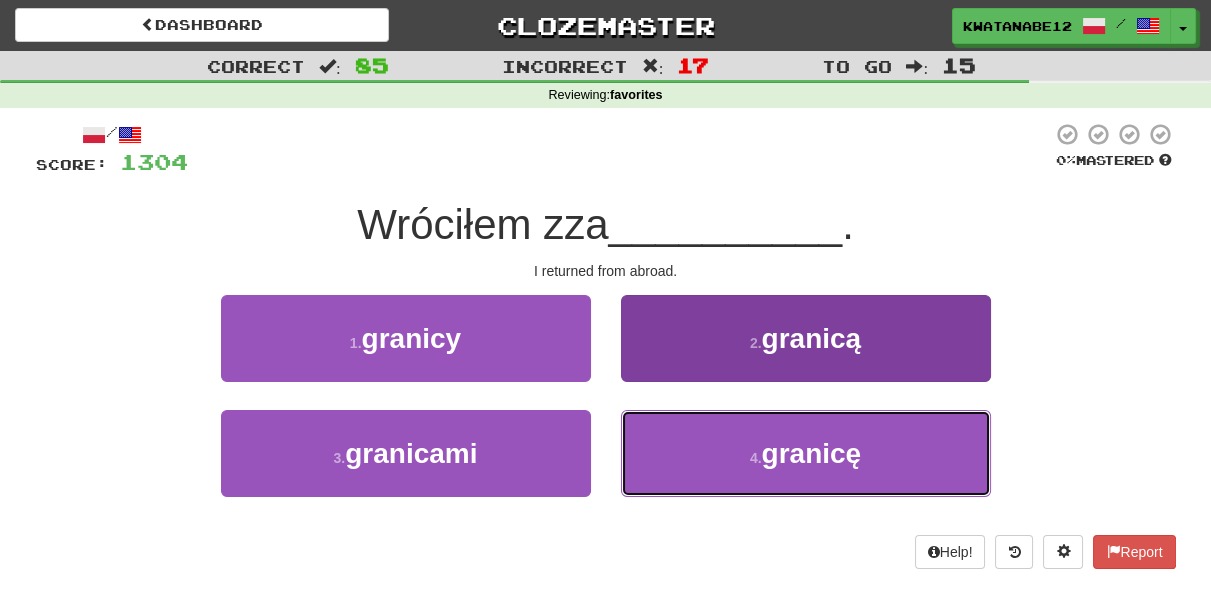 drag, startPoint x: 679, startPoint y: 460, endPoint x: 673, endPoint y: 444, distance: 17.088007 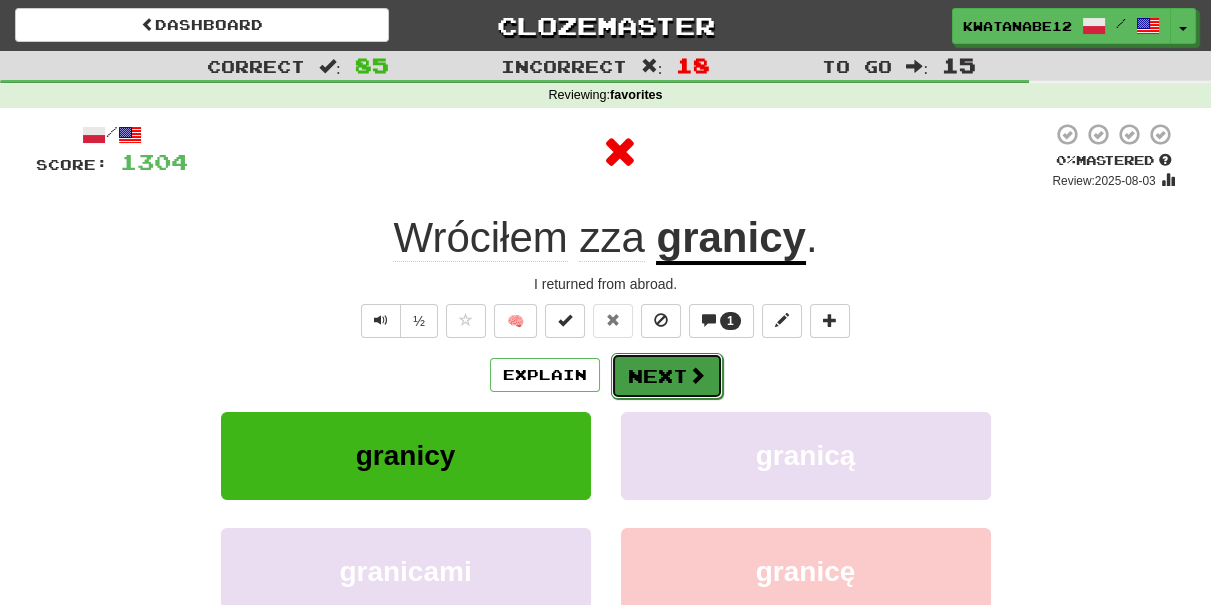 click on "Next" at bounding box center [667, 376] 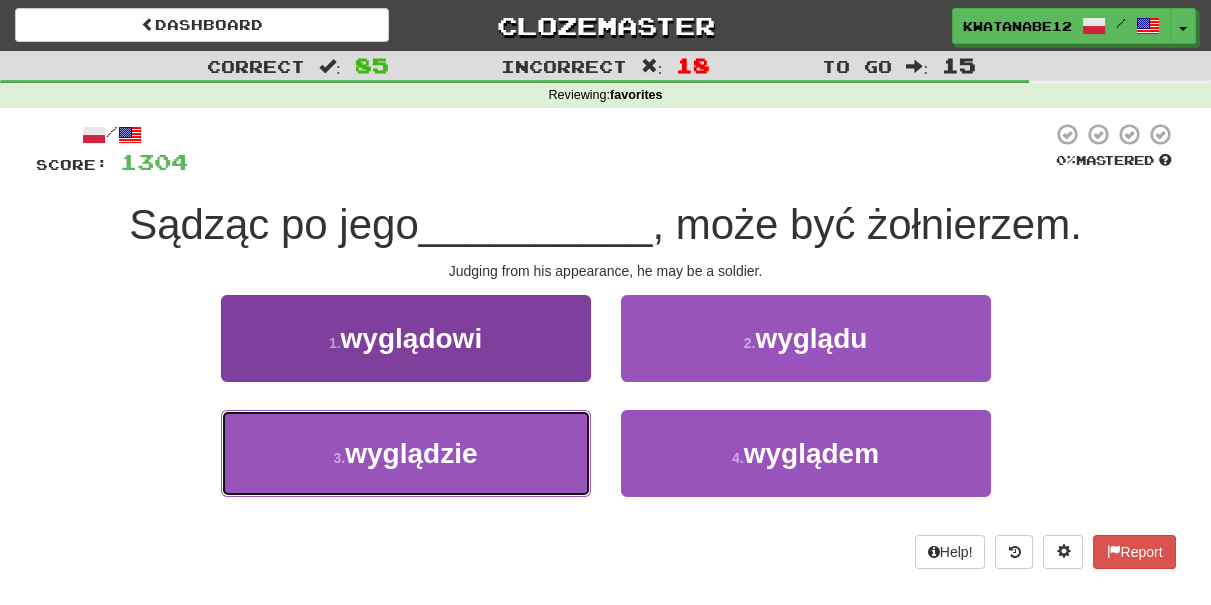 drag, startPoint x: 548, startPoint y: 447, endPoint x: 560, endPoint y: 439, distance: 14.422205 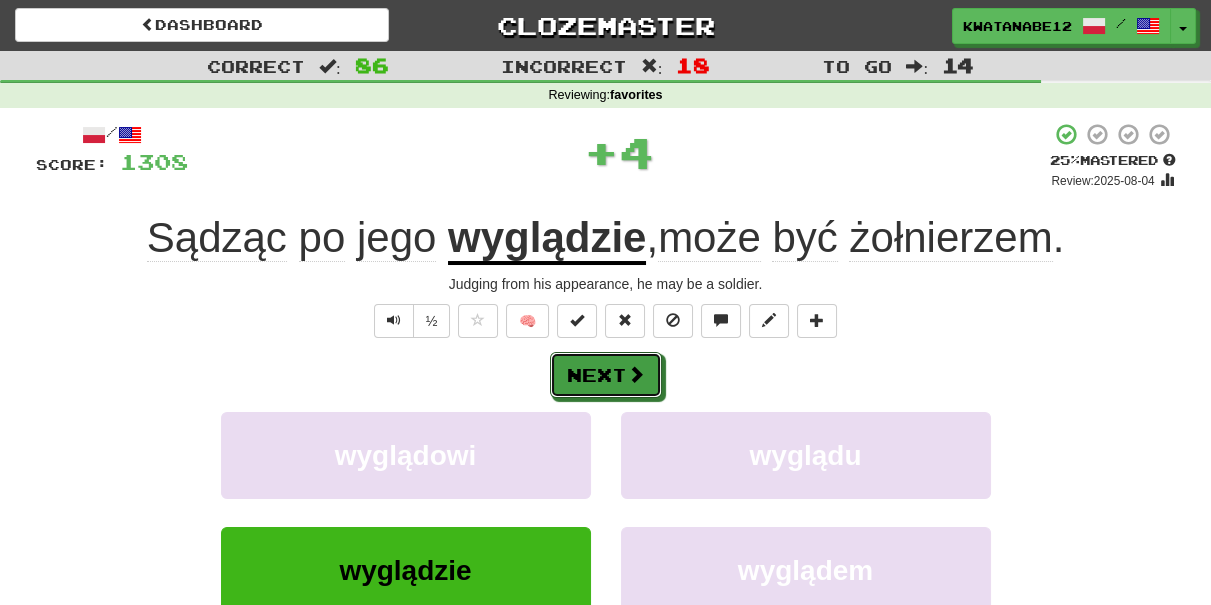 drag, startPoint x: 643, startPoint y: 376, endPoint x: 564, endPoint y: 346, distance: 84.50444 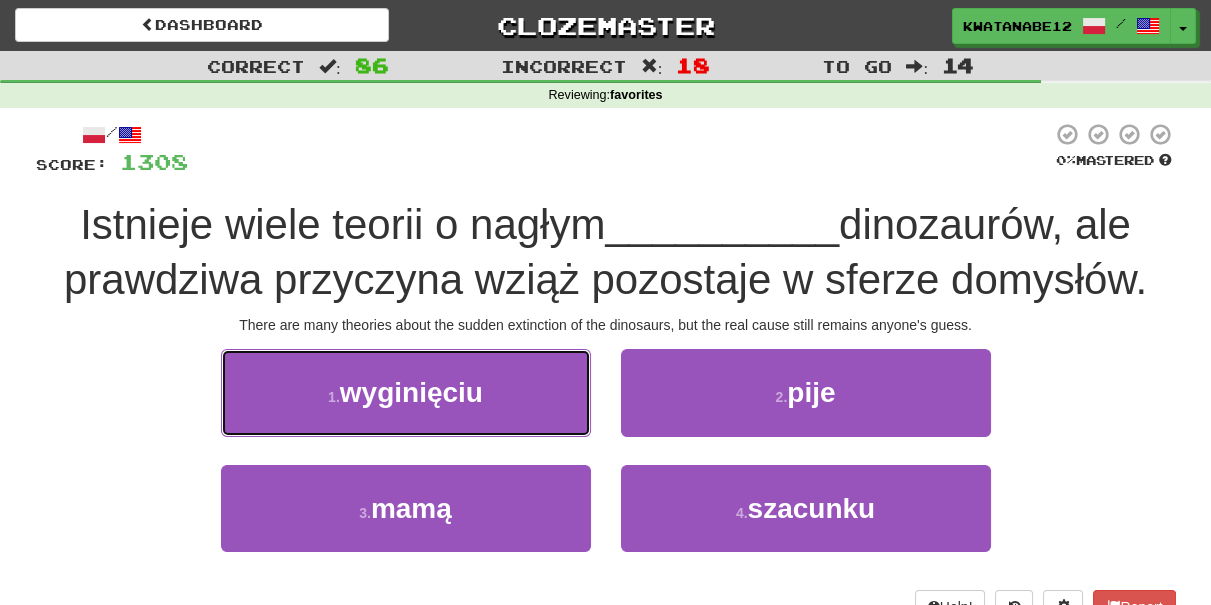drag, startPoint x: 544, startPoint y: 391, endPoint x: 573, endPoint y: 399, distance: 30.083218 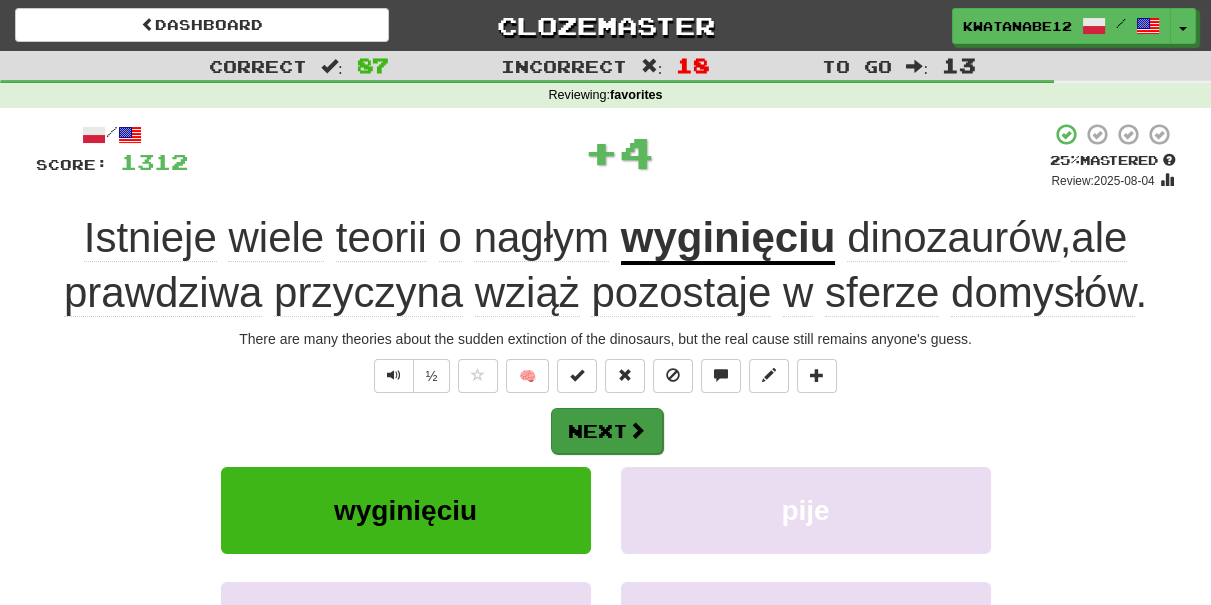 drag, startPoint x: 667, startPoint y: 418, endPoint x: 648, endPoint y: 428, distance: 21.470911 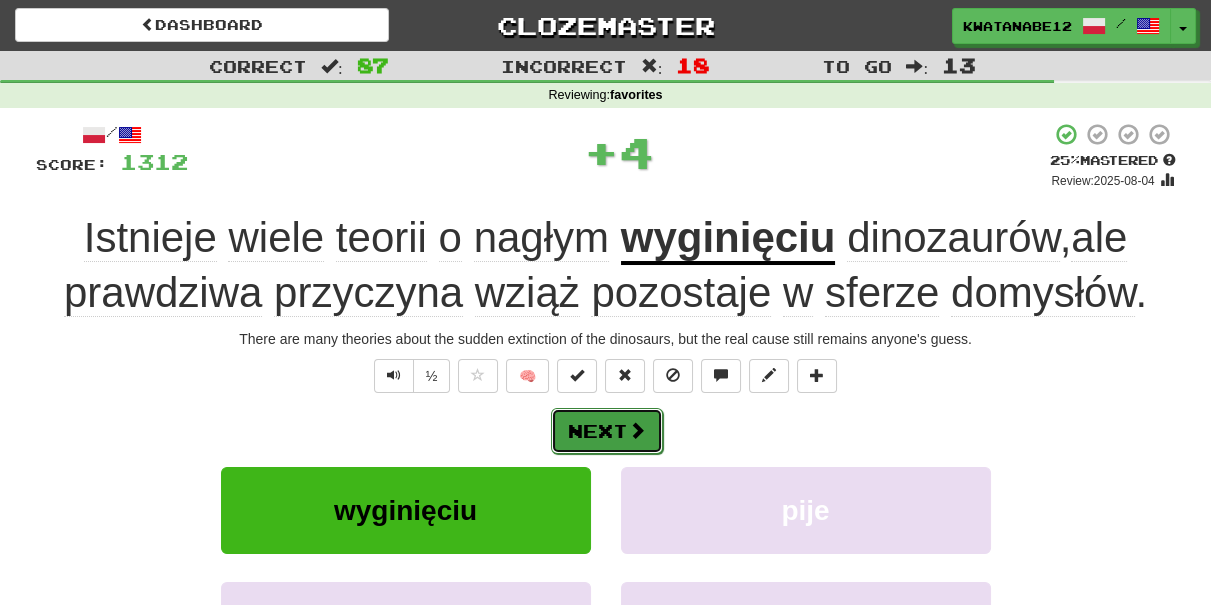 click at bounding box center (637, 430) 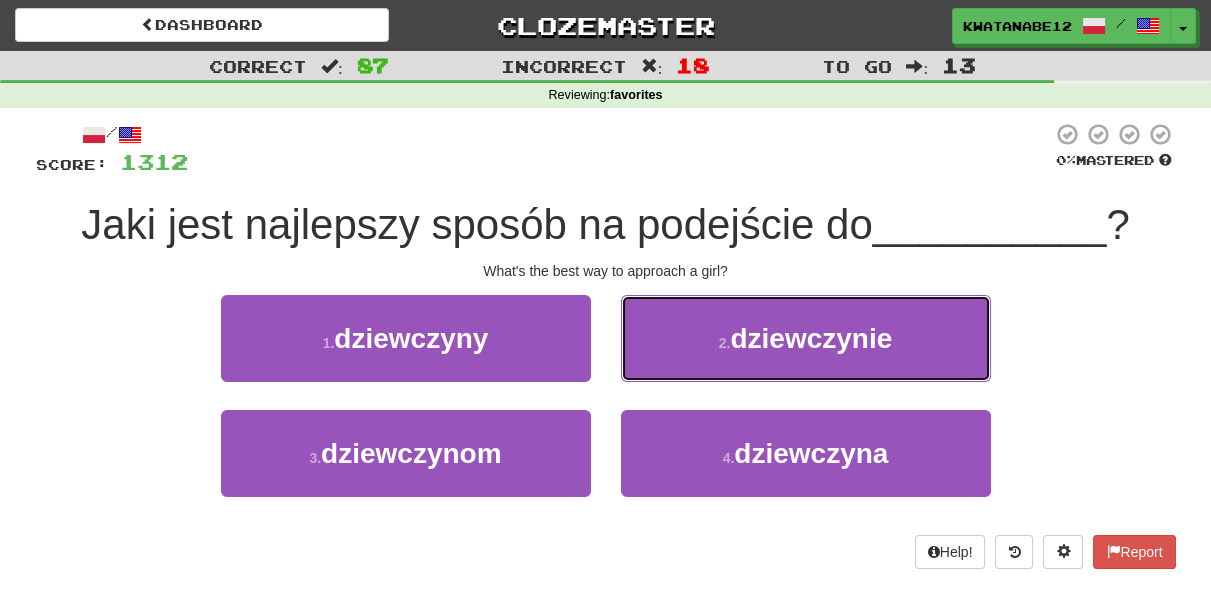 click on "2 .  dziewczynie" at bounding box center [806, 338] 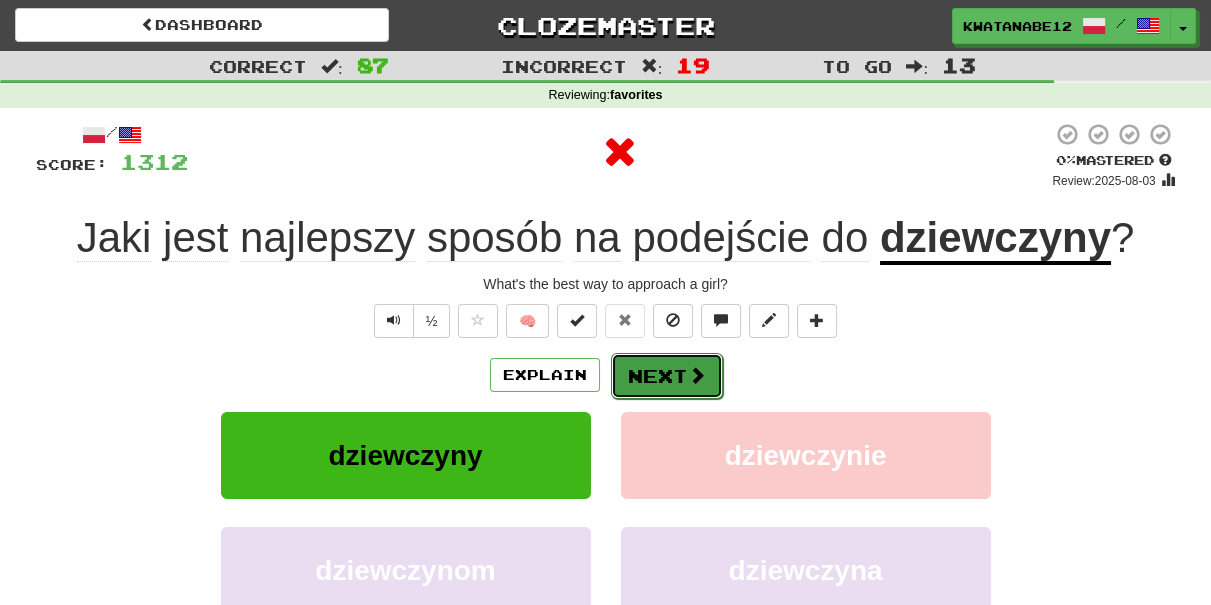 click on "Next" at bounding box center [667, 376] 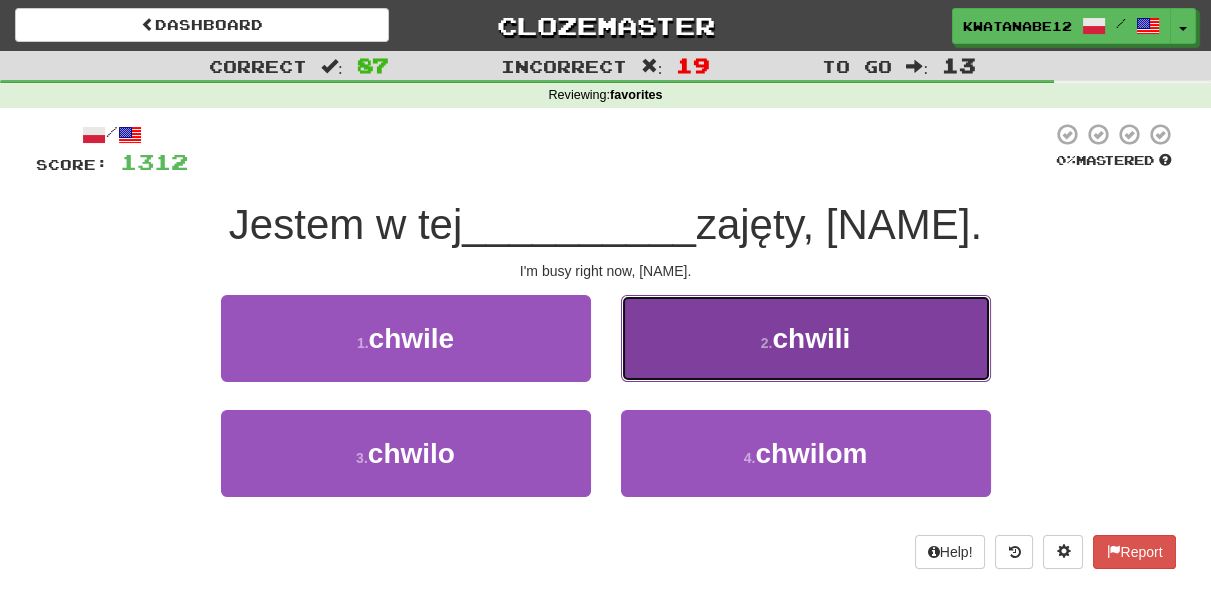 click on "2 .  chwili" at bounding box center (806, 338) 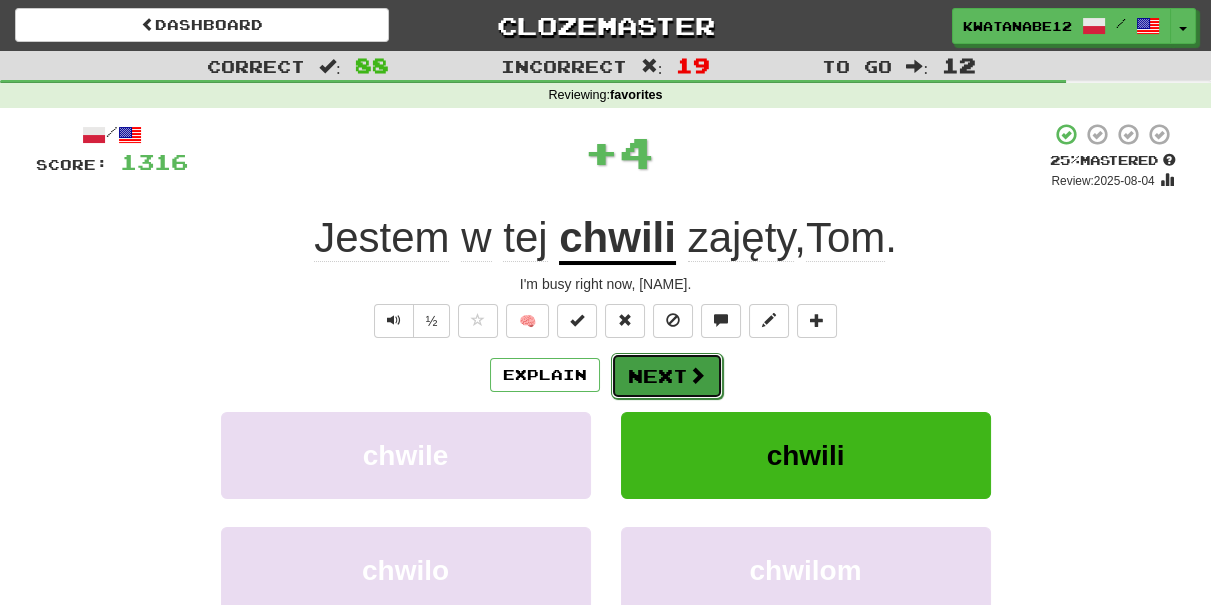 click on "Next" at bounding box center [667, 376] 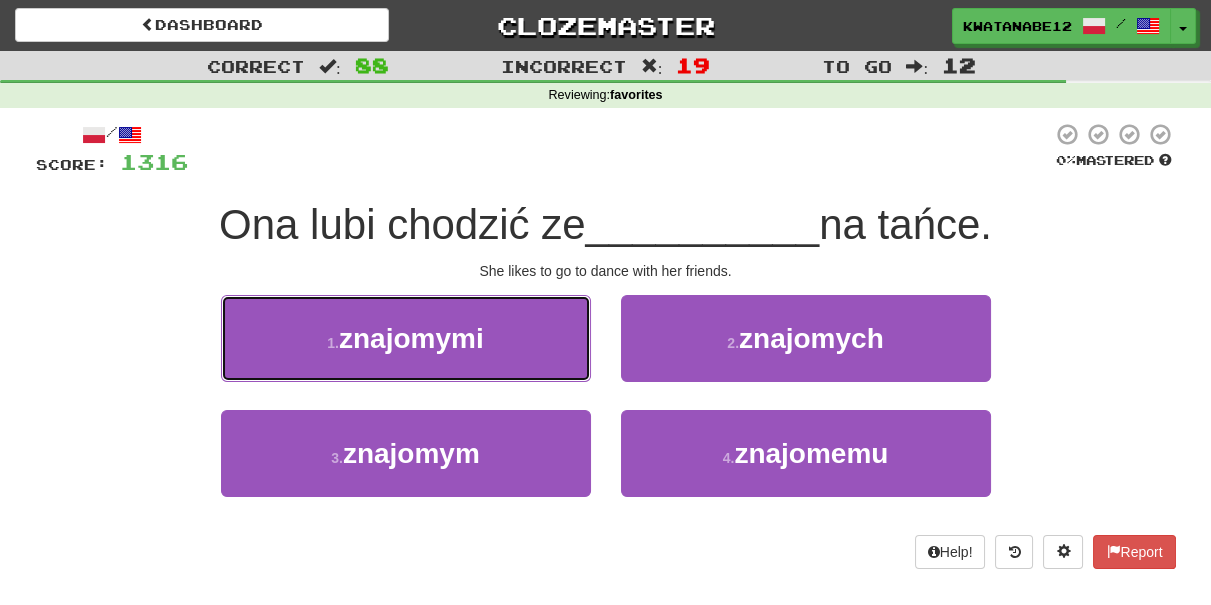 drag, startPoint x: 546, startPoint y: 333, endPoint x: 603, endPoint y: 356, distance: 61.46544 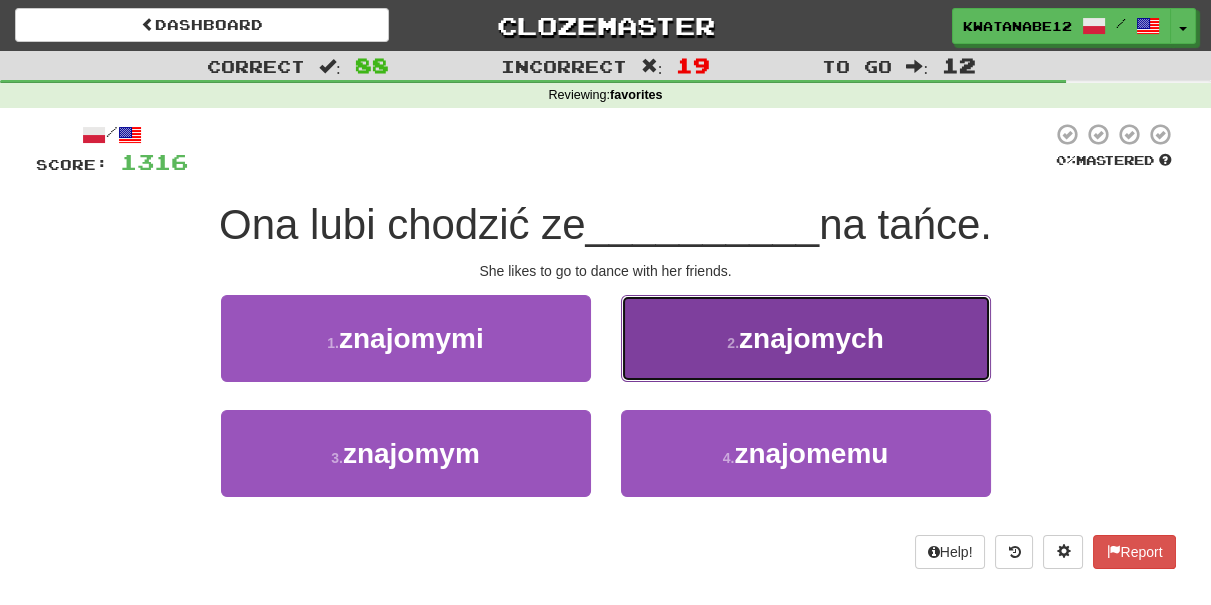 click on "2 .  znajomych" at bounding box center (806, 338) 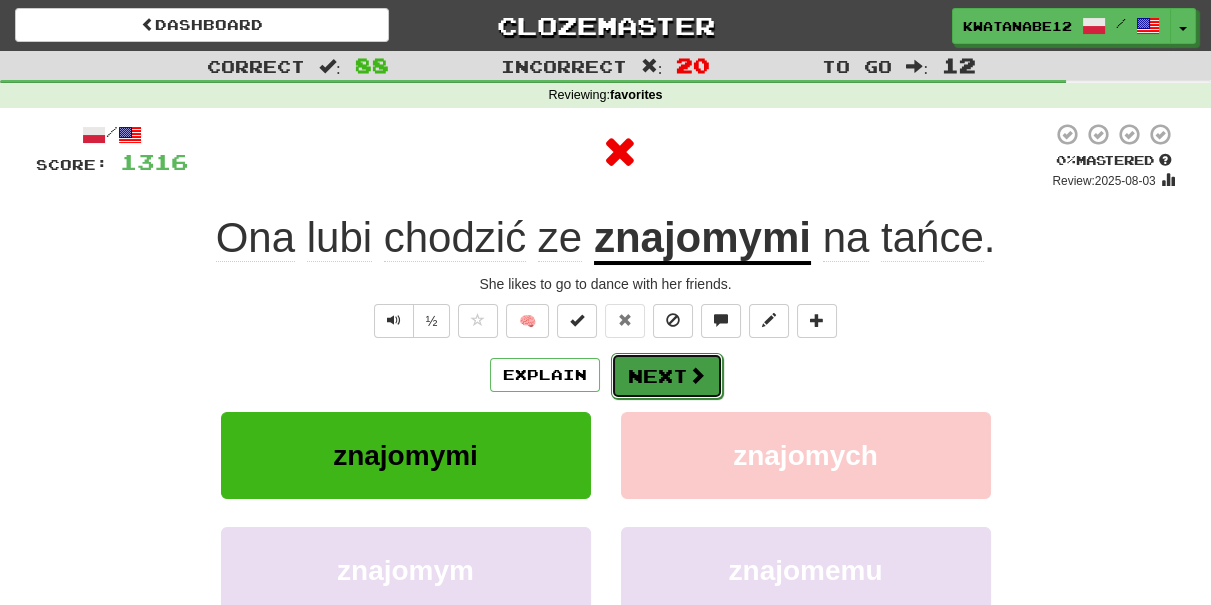 click on "Next" at bounding box center (667, 376) 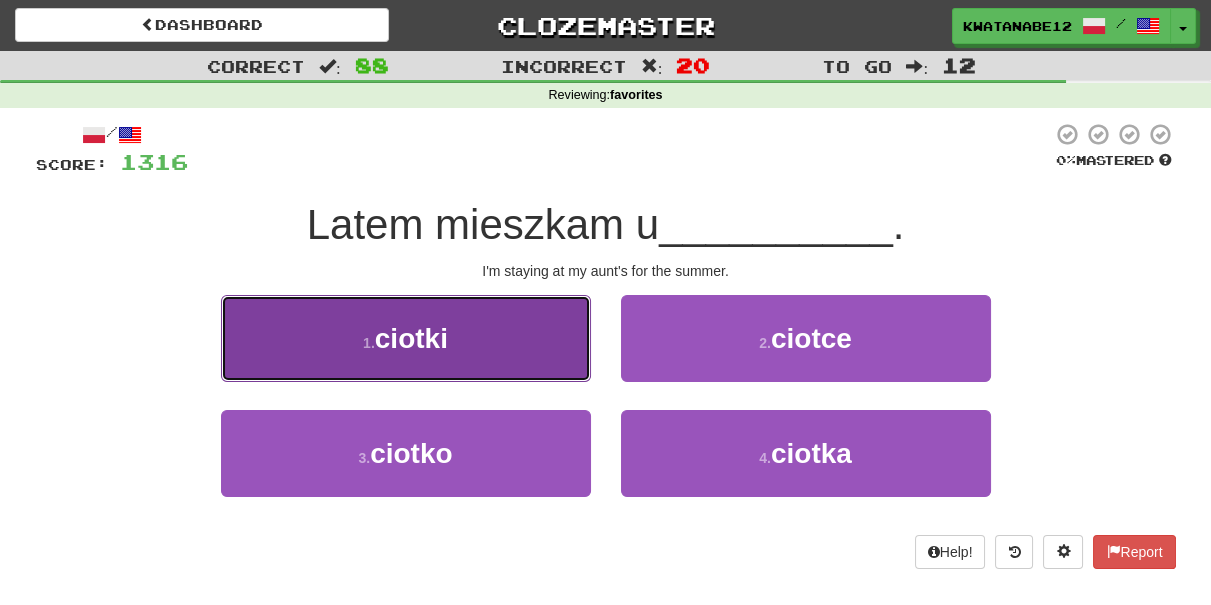 click on "1 .  ciotki" at bounding box center [406, 338] 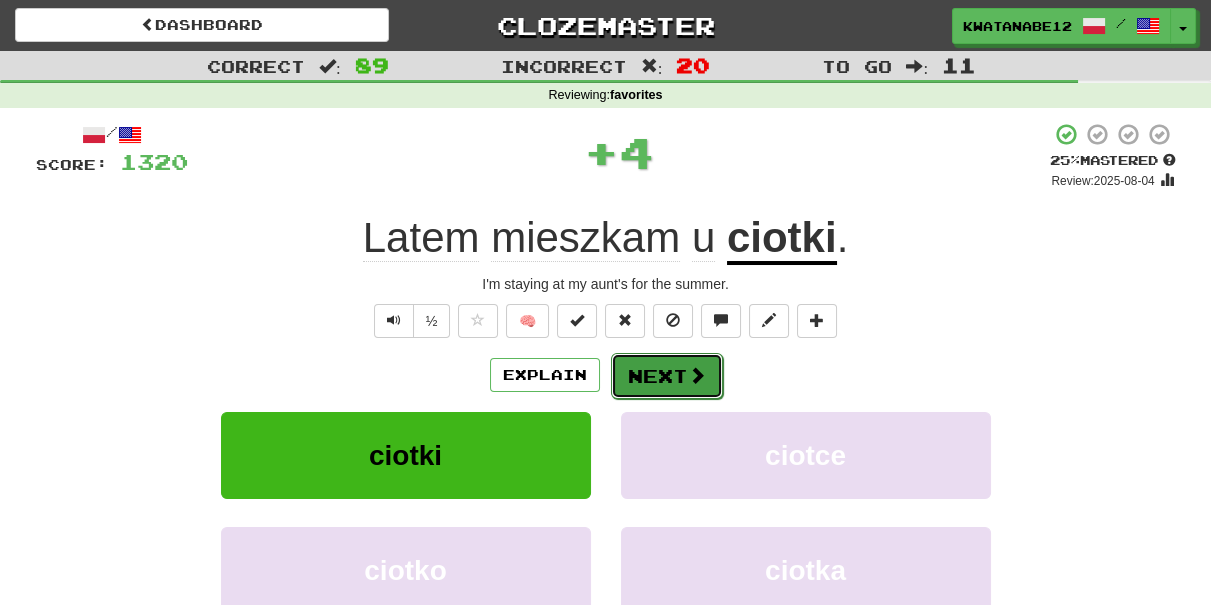 click on "Next" at bounding box center [667, 376] 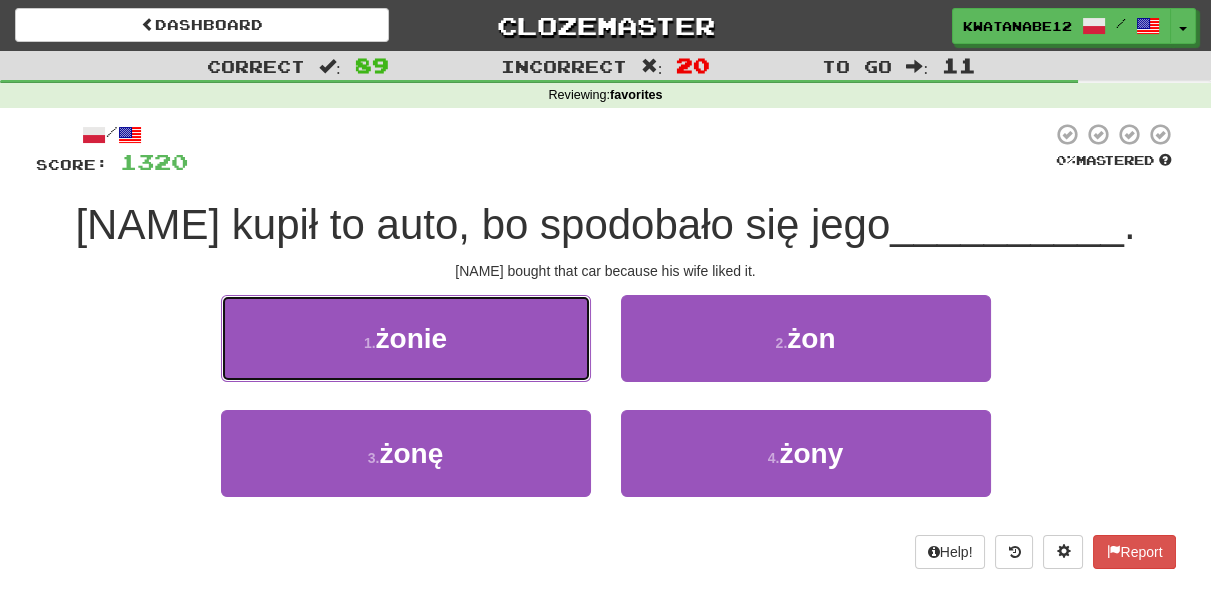 drag, startPoint x: 514, startPoint y: 343, endPoint x: 555, endPoint y: 348, distance: 41.303753 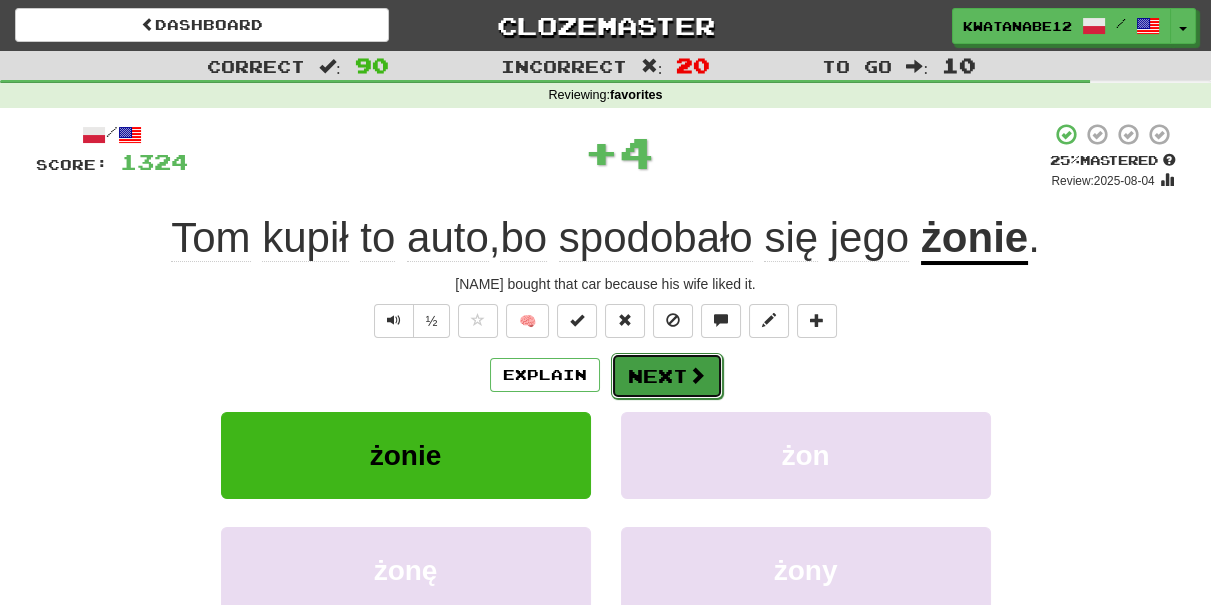 click on "Next" at bounding box center (667, 376) 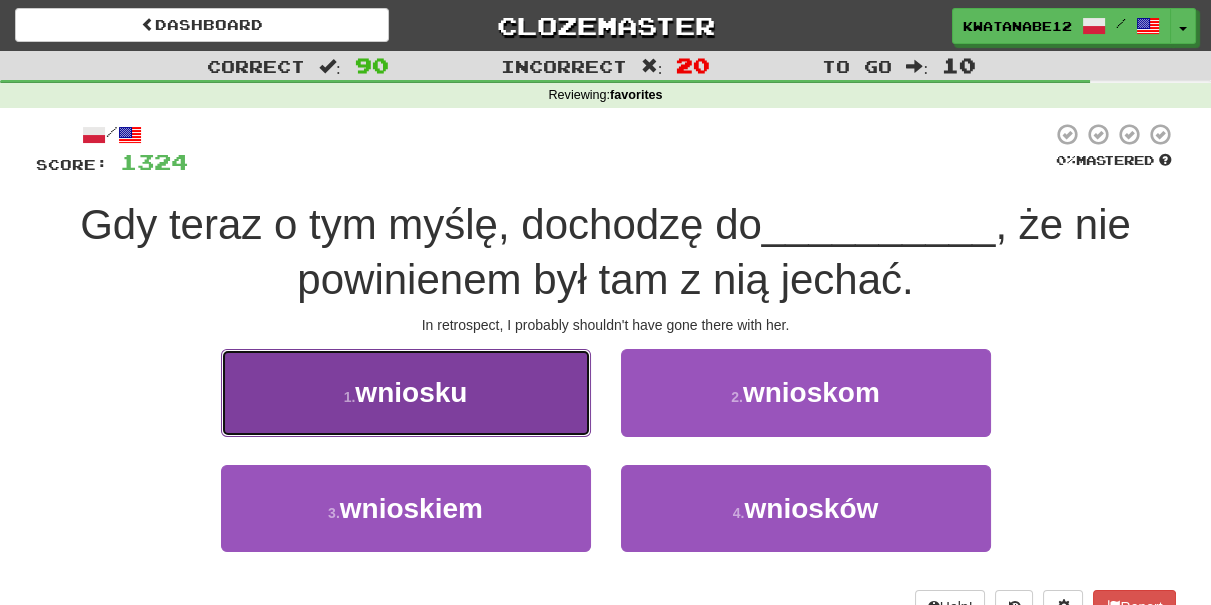 click on "1 .  wniosku" at bounding box center [406, 392] 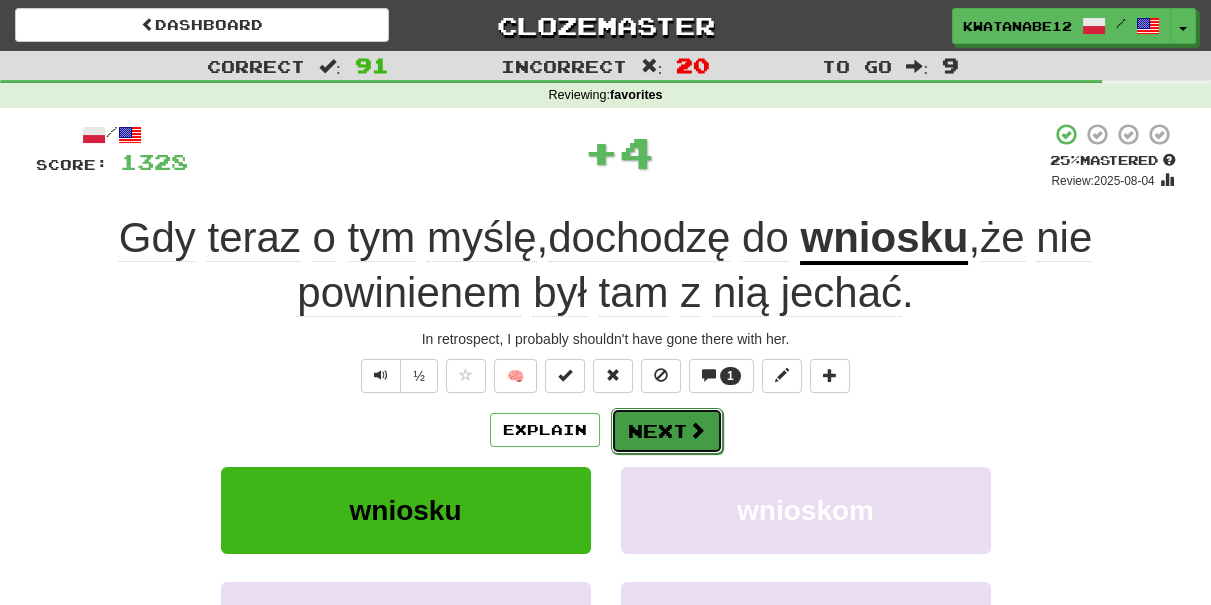click on "Next" at bounding box center [667, 431] 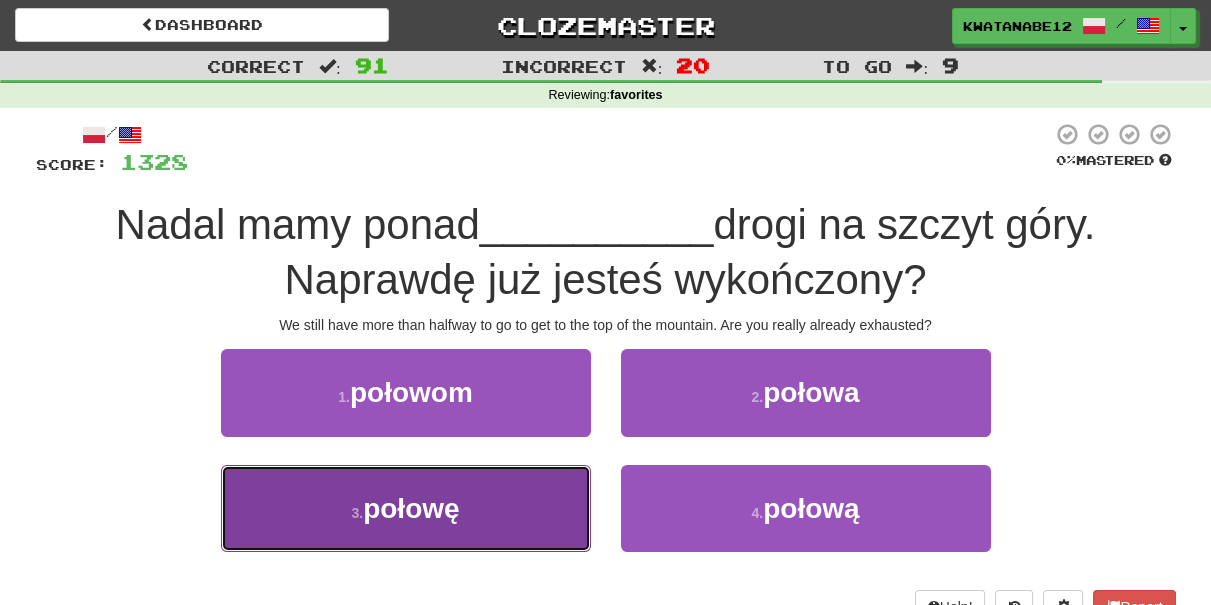 click on "3 .  połowę" at bounding box center (406, 508) 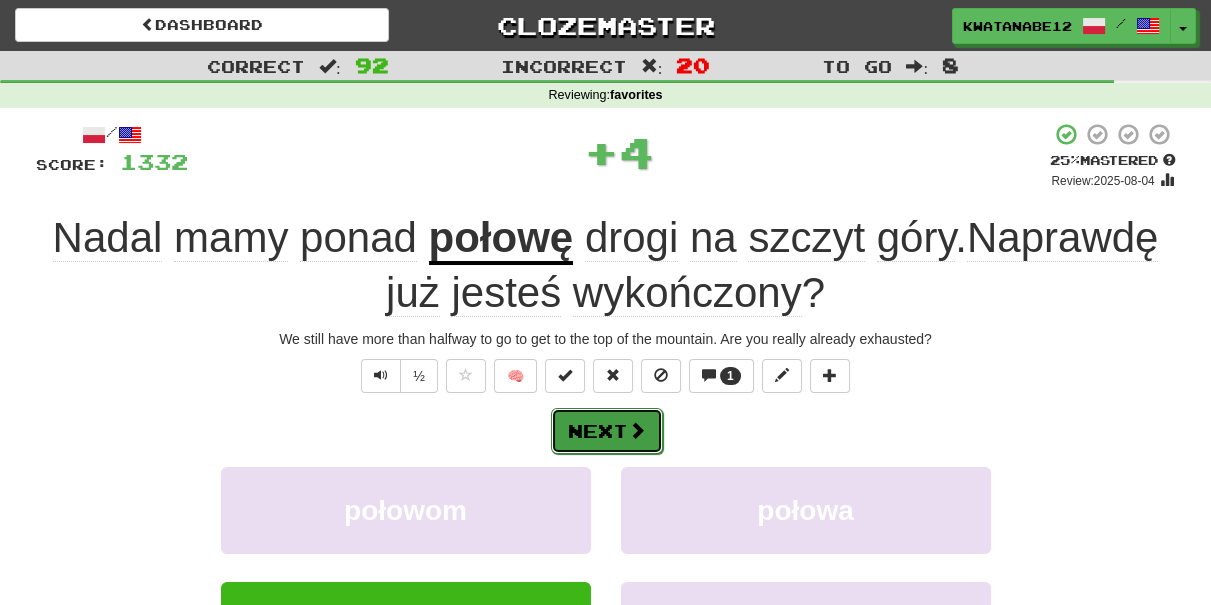 click at bounding box center [637, 430] 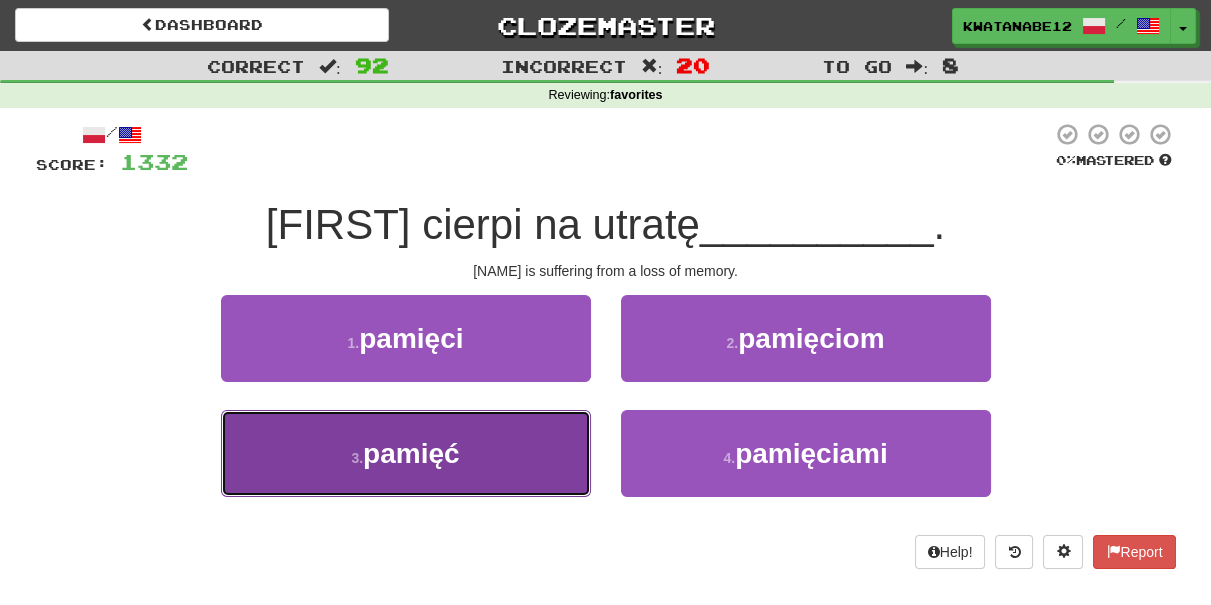 click on "3 .  pamięć" at bounding box center (406, 453) 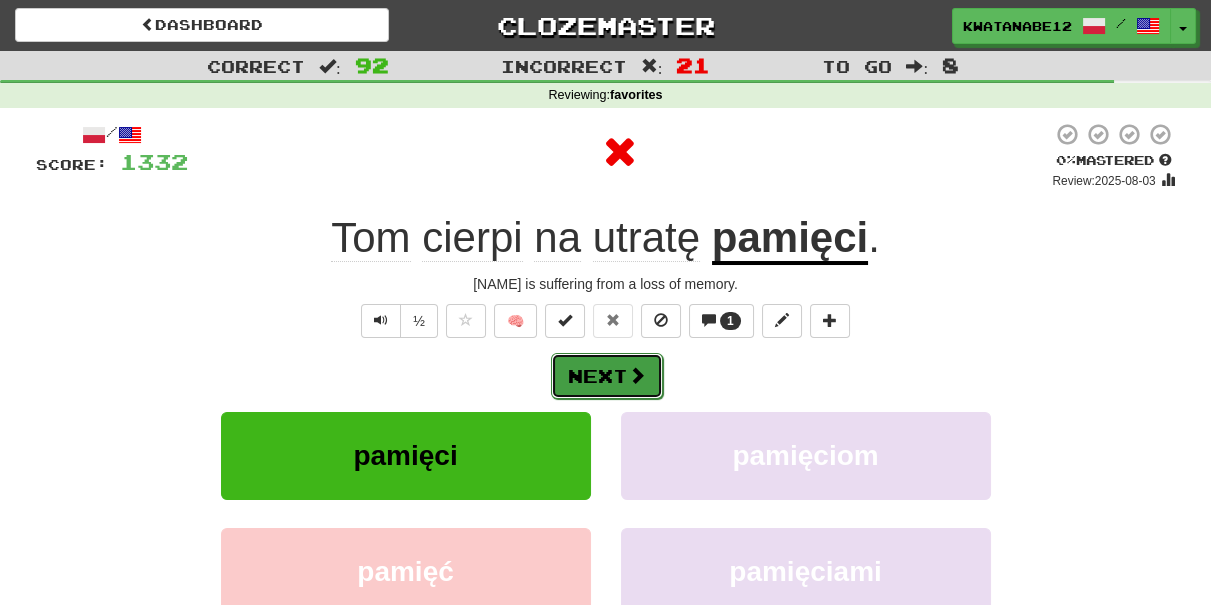 click on "Next" at bounding box center [607, 376] 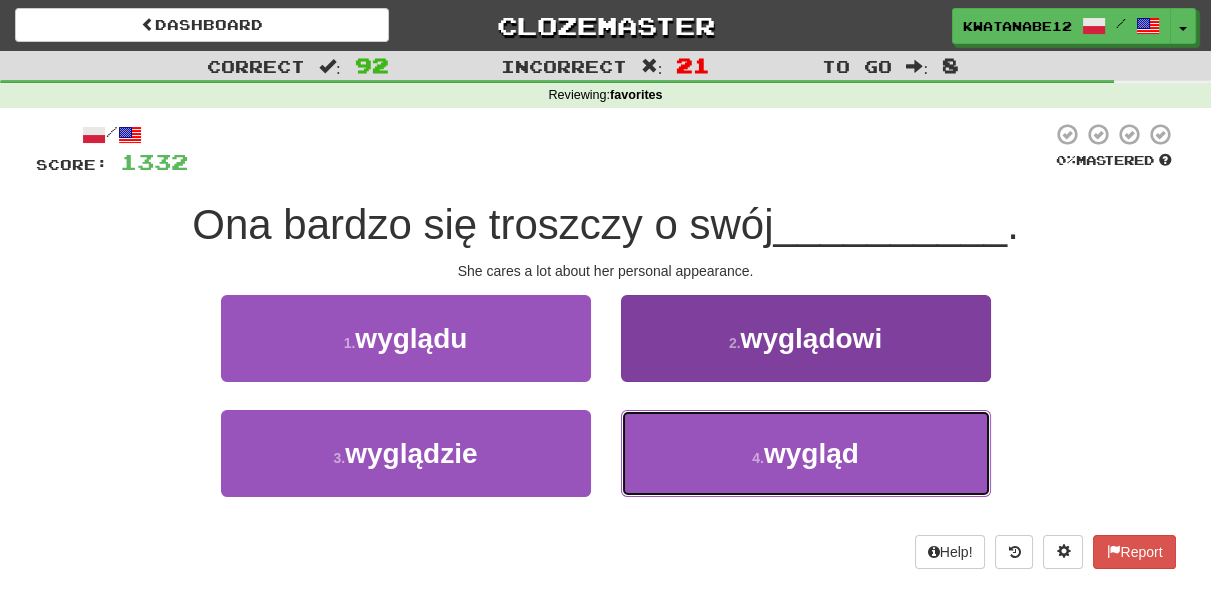 click on "4 .  wygląd" at bounding box center [806, 453] 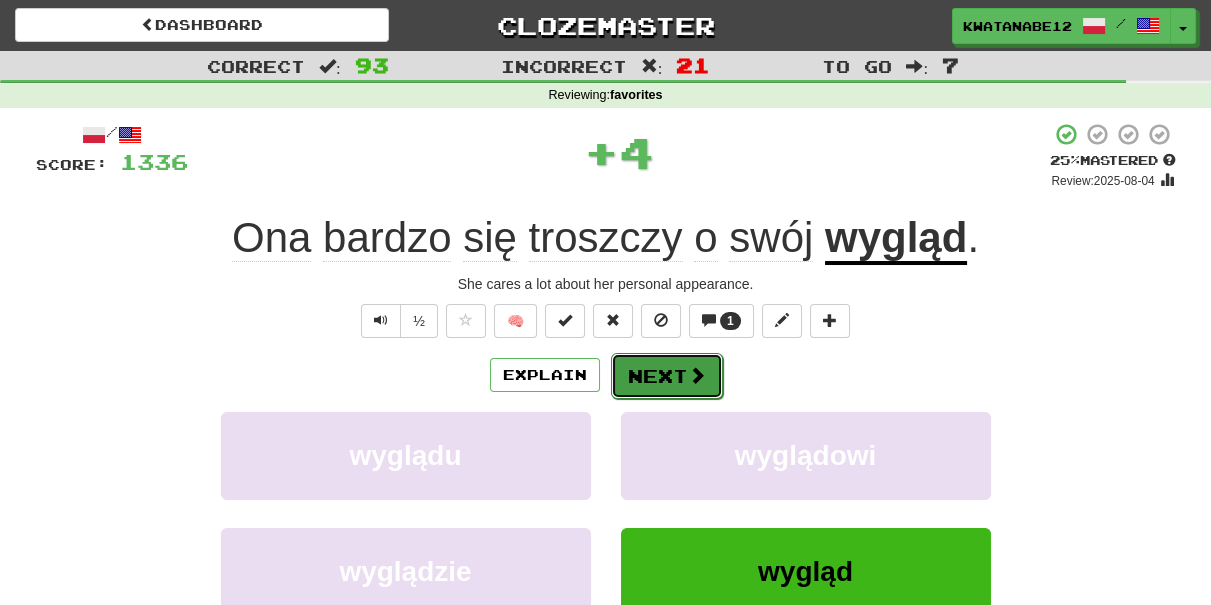 click on "Next" at bounding box center [667, 376] 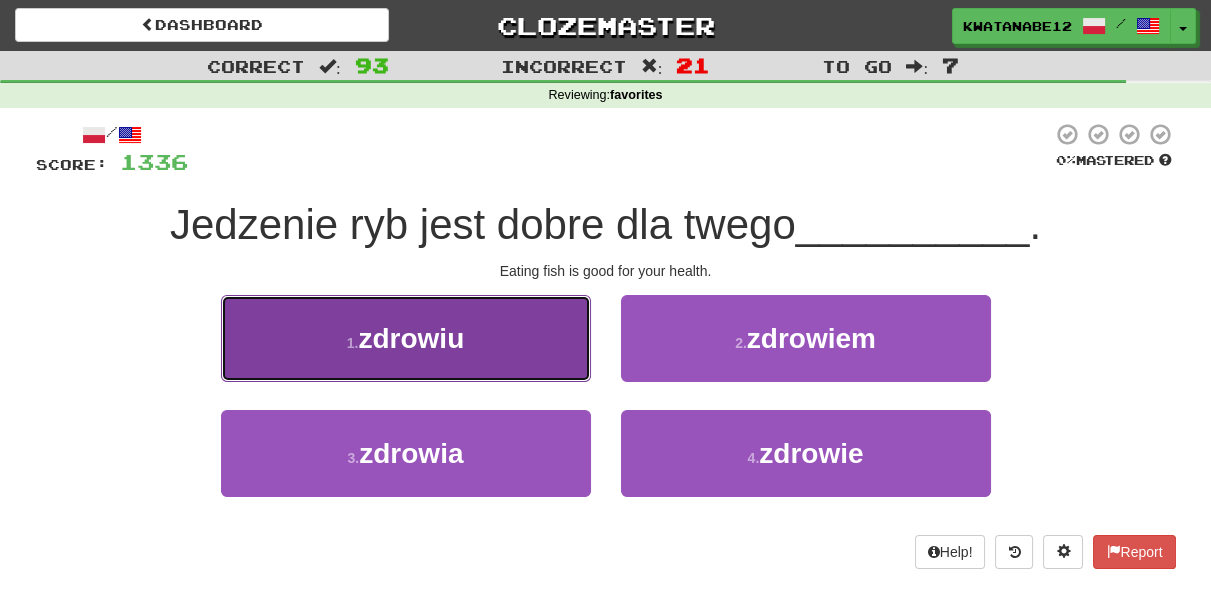 drag, startPoint x: 512, startPoint y: 332, endPoint x: 536, endPoint y: 354, distance: 32.55764 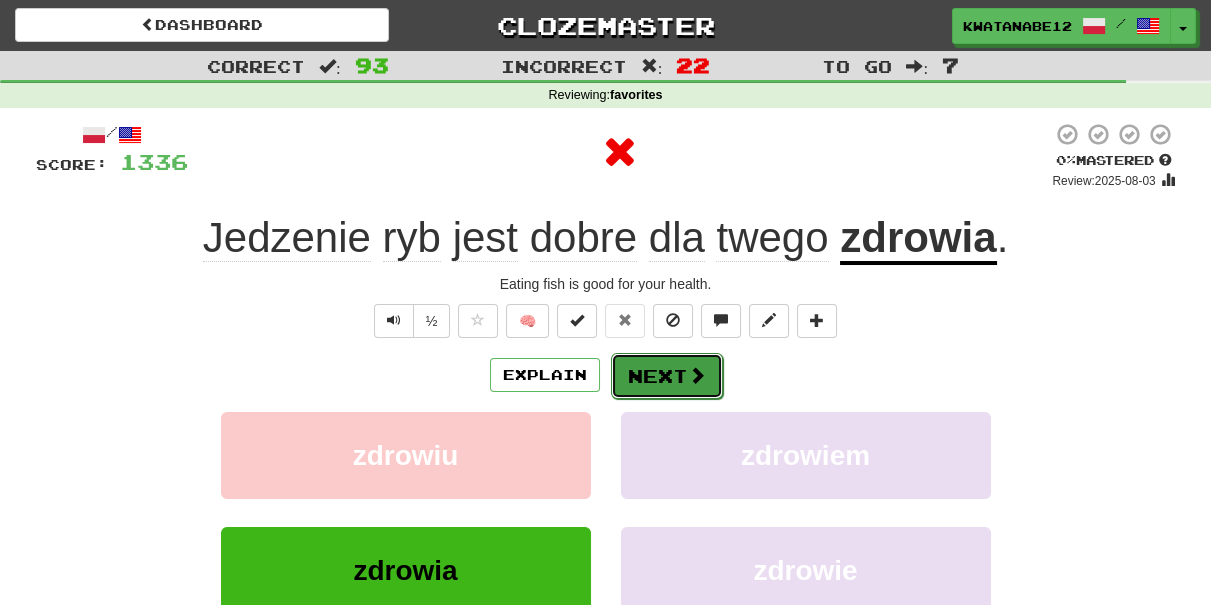click on "Next" at bounding box center (667, 376) 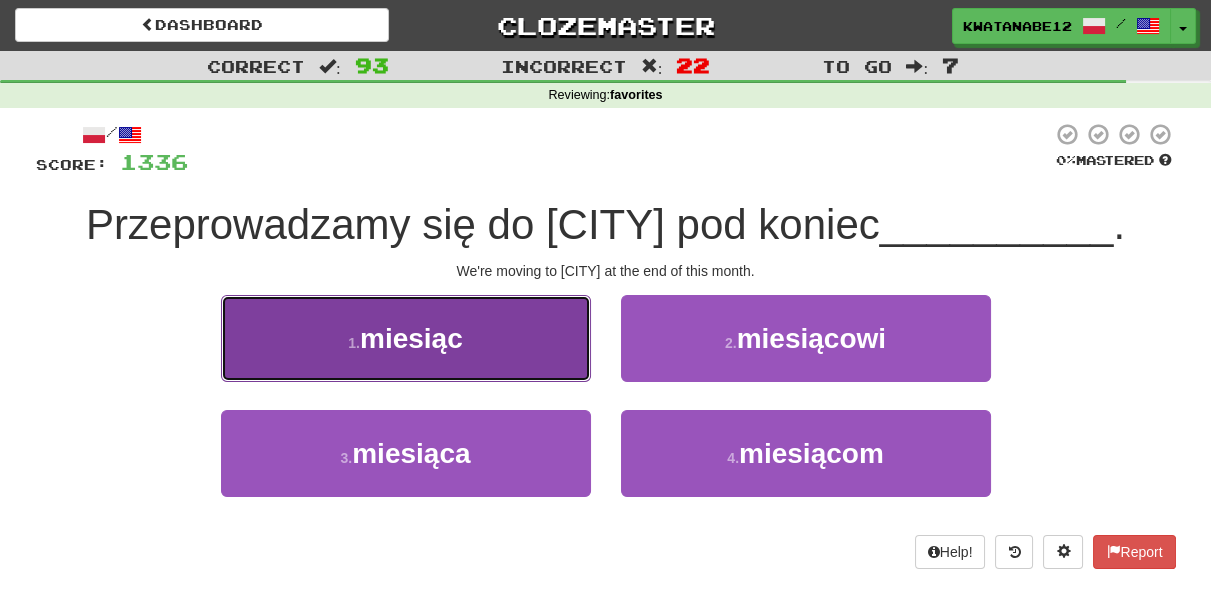 click on "1 .  miesiąc" at bounding box center [406, 338] 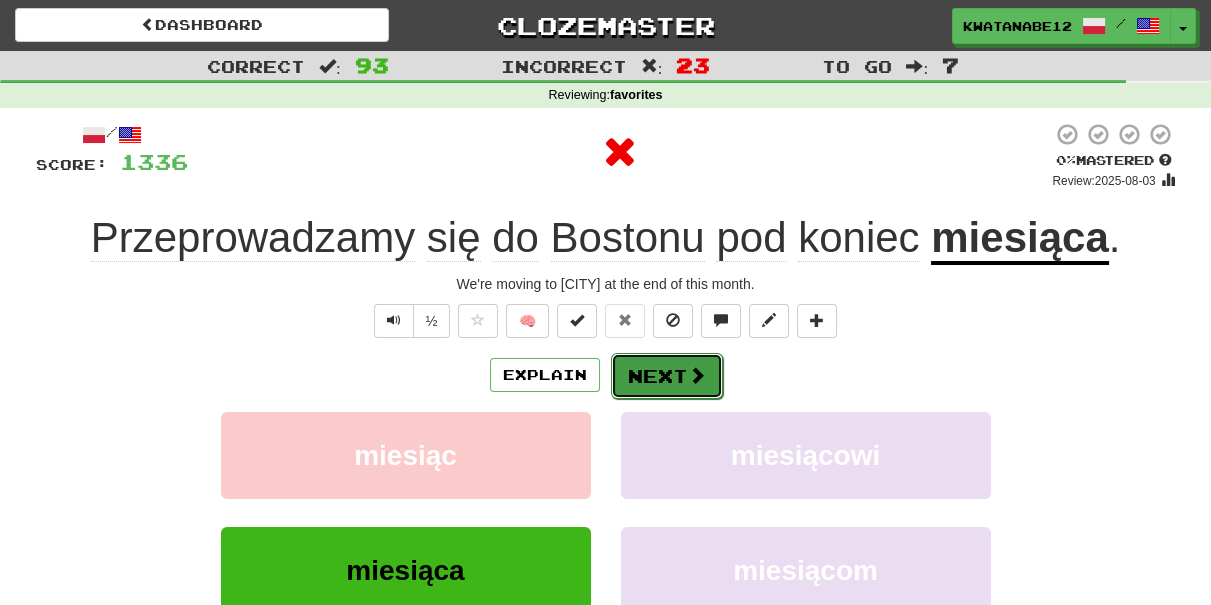 click on "Next" at bounding box center (667, 376) 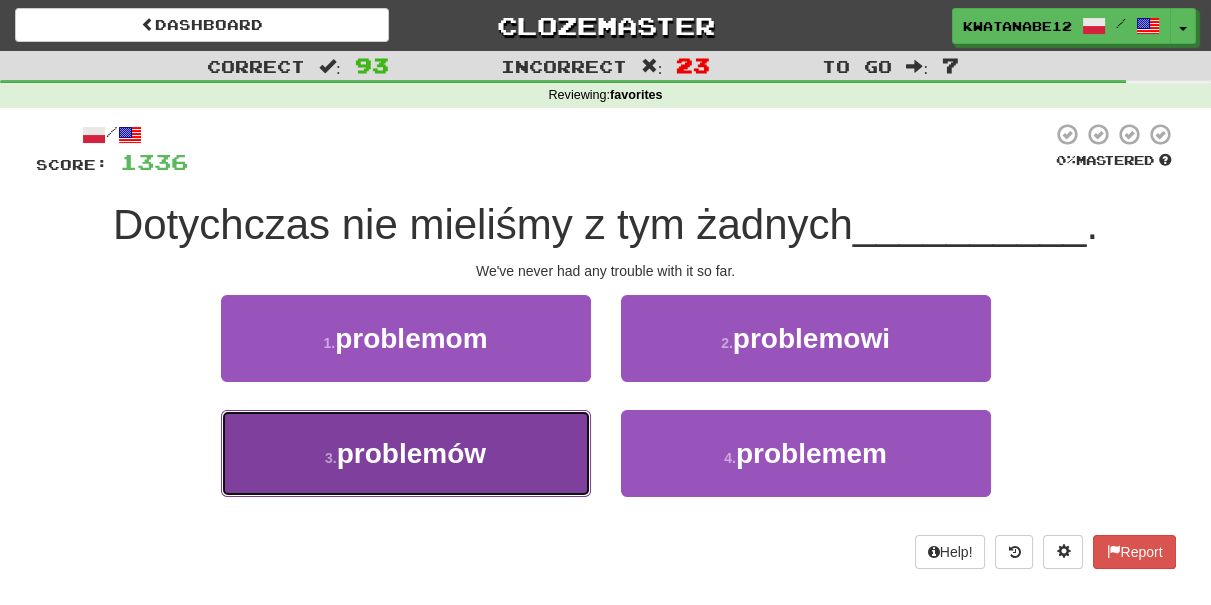 click on "3 .  problemów" at bounding box center (406, 453) 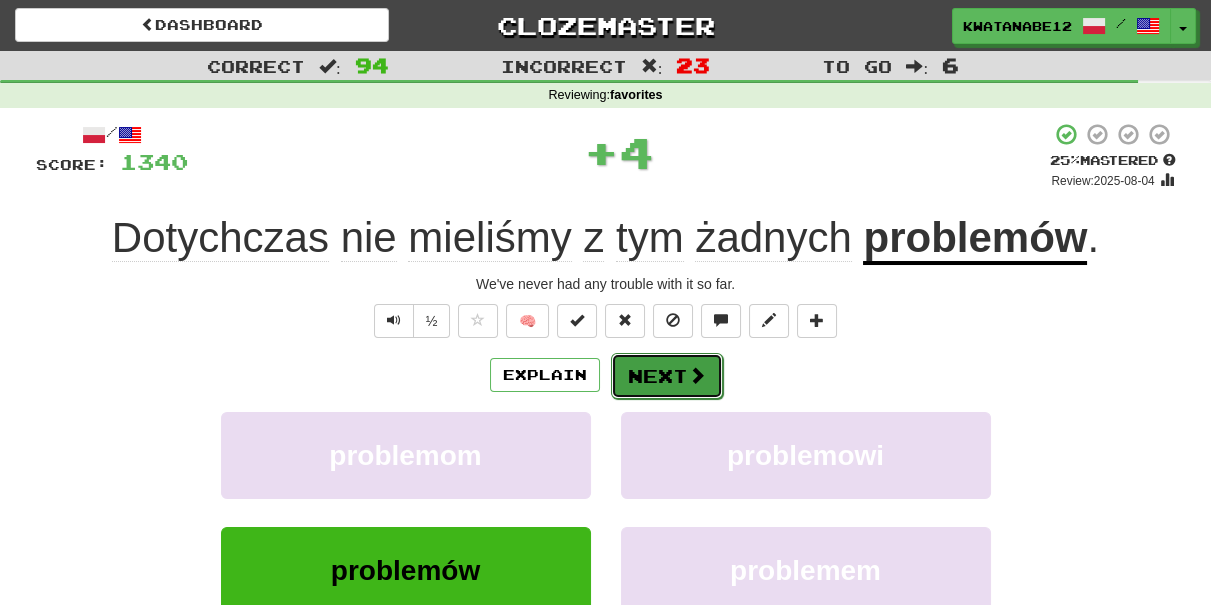 click on "Next" at bounding box center [667, 376] 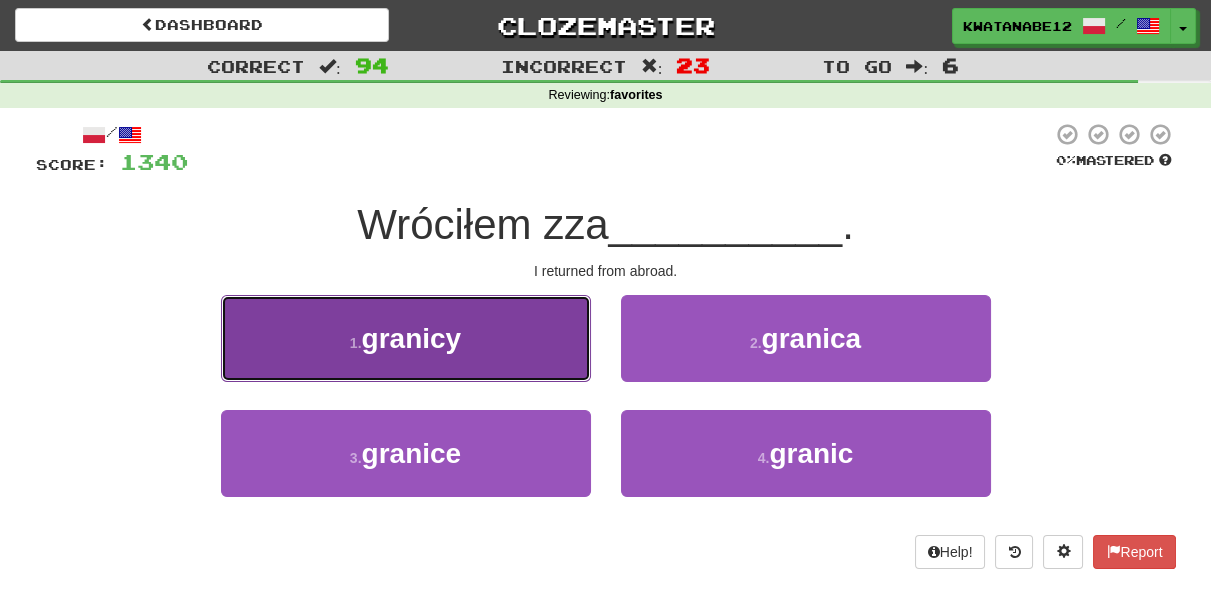 click on "1 .  granicy" at bounding box center (406, 338) 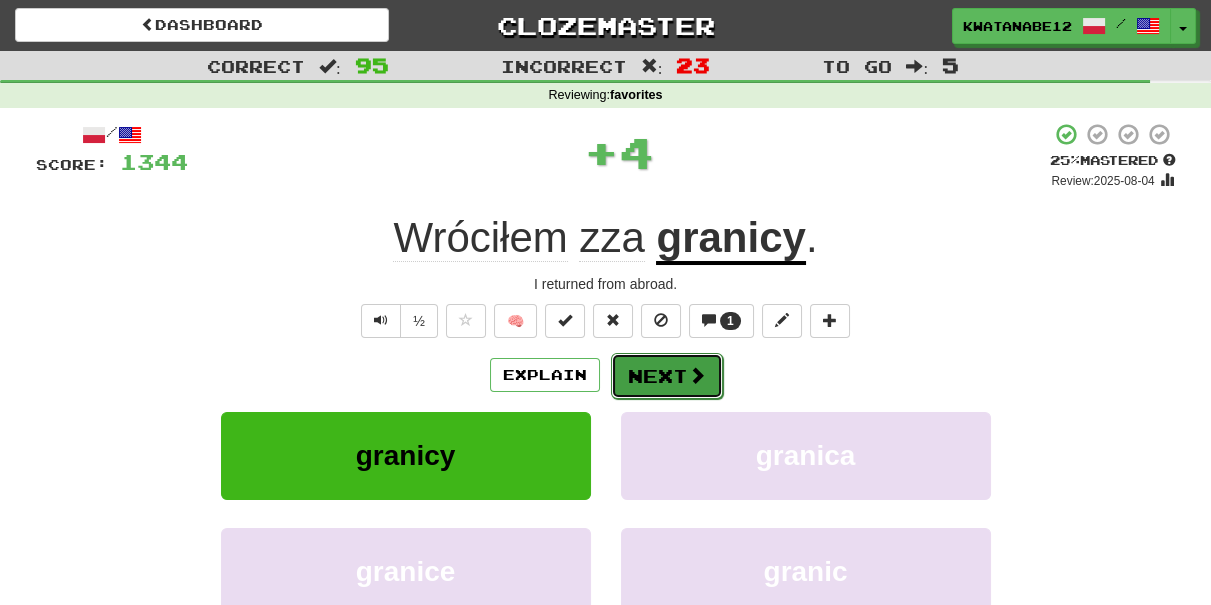 drag, startPoint x: 635, startPoint y: 377, endPoint x: 658, endPoint y: 358, distance: 29.832869 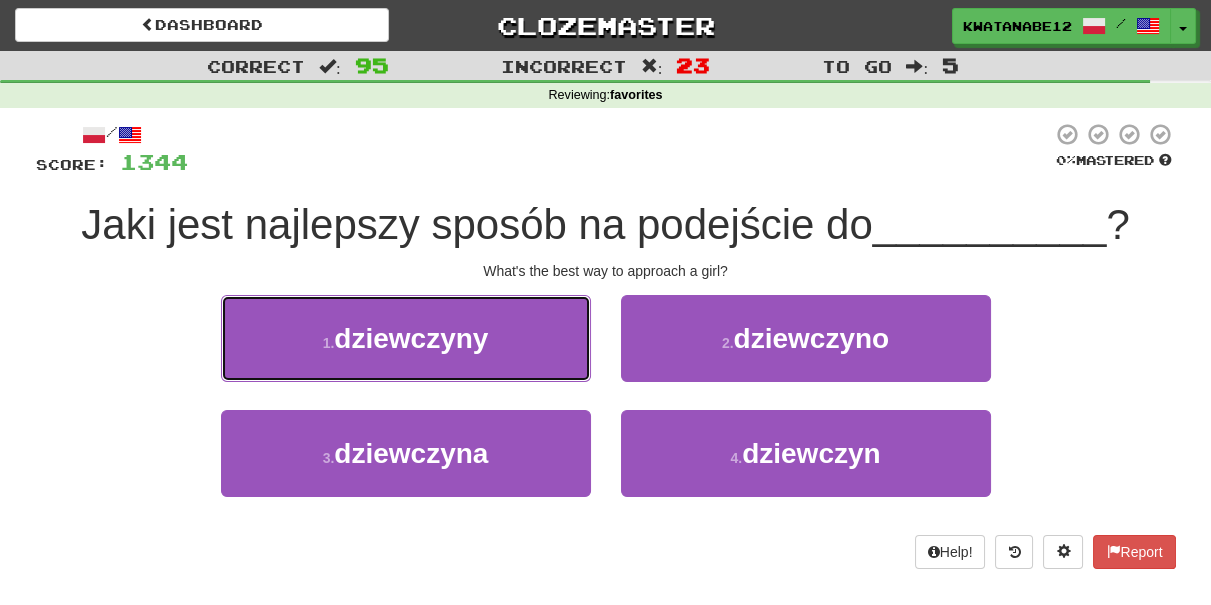 click on "1 .  dziewczyny" at bounding box center [406, 338] 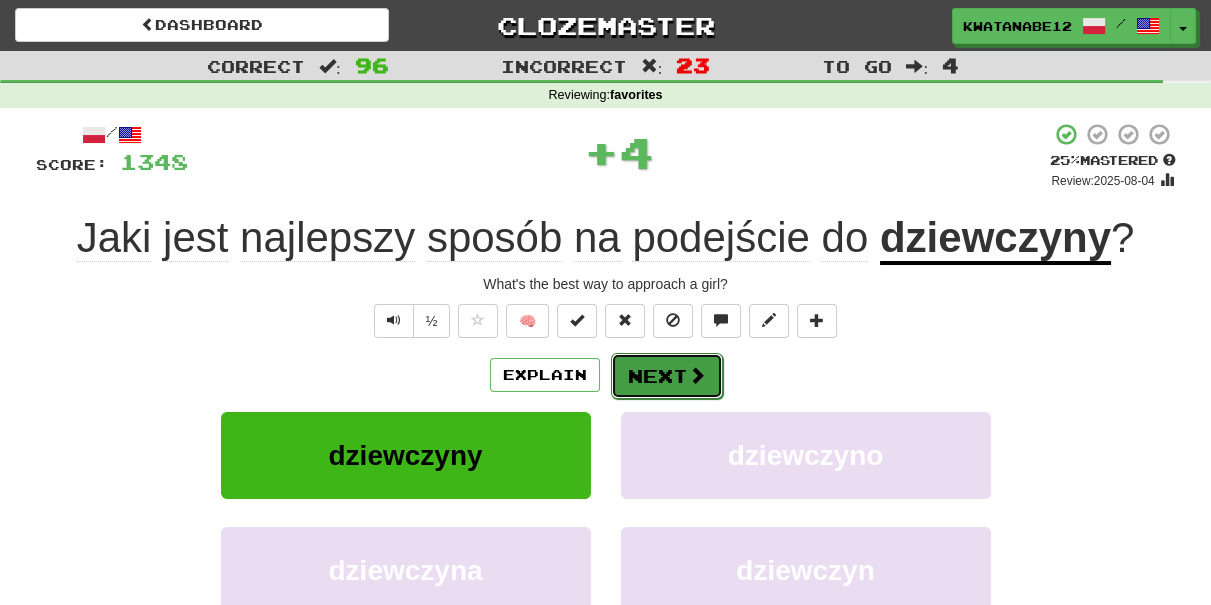 click on "Next" at bounding box center [667, 376] 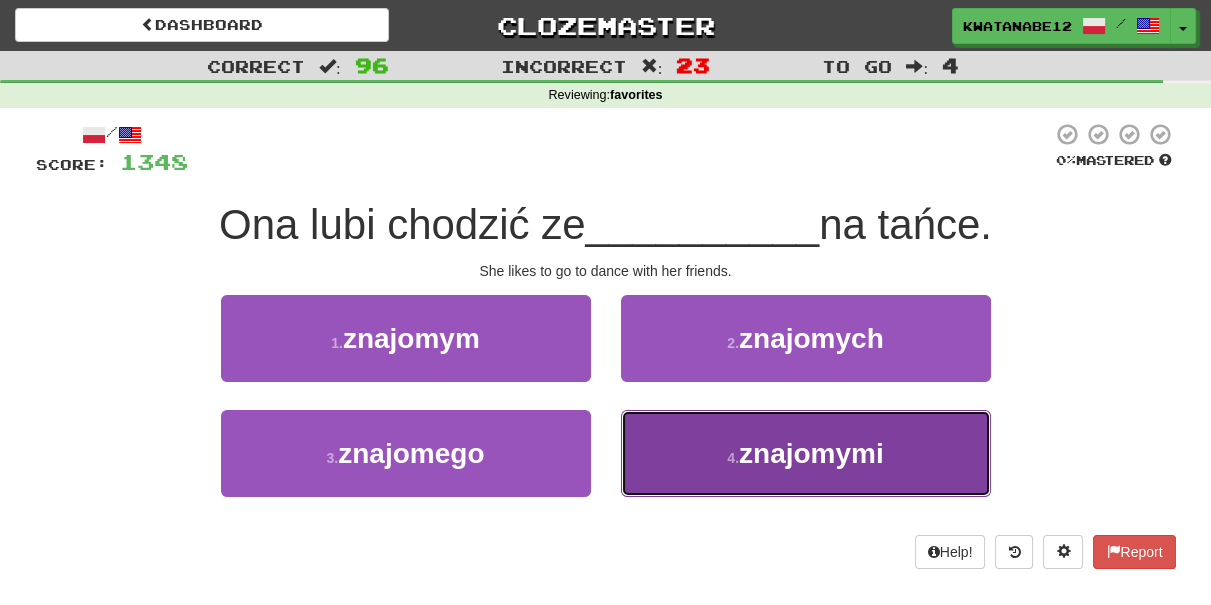 click on "4 .  znajomymi" at bounding box center [806, 453] 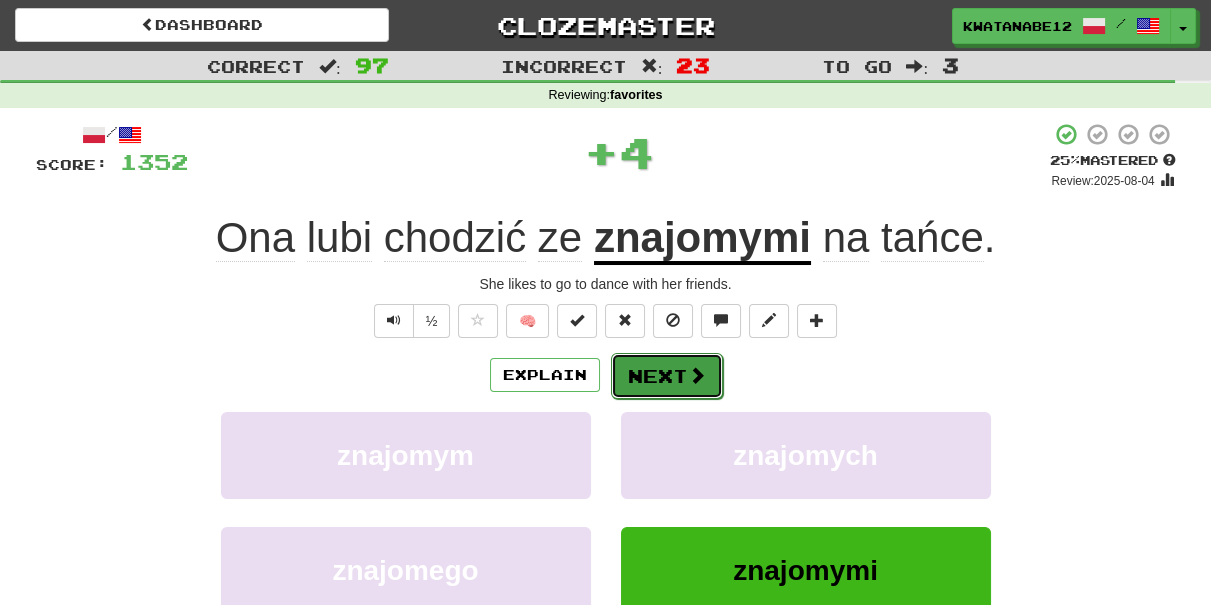 click on "Next" at bounding box center (667, 376) 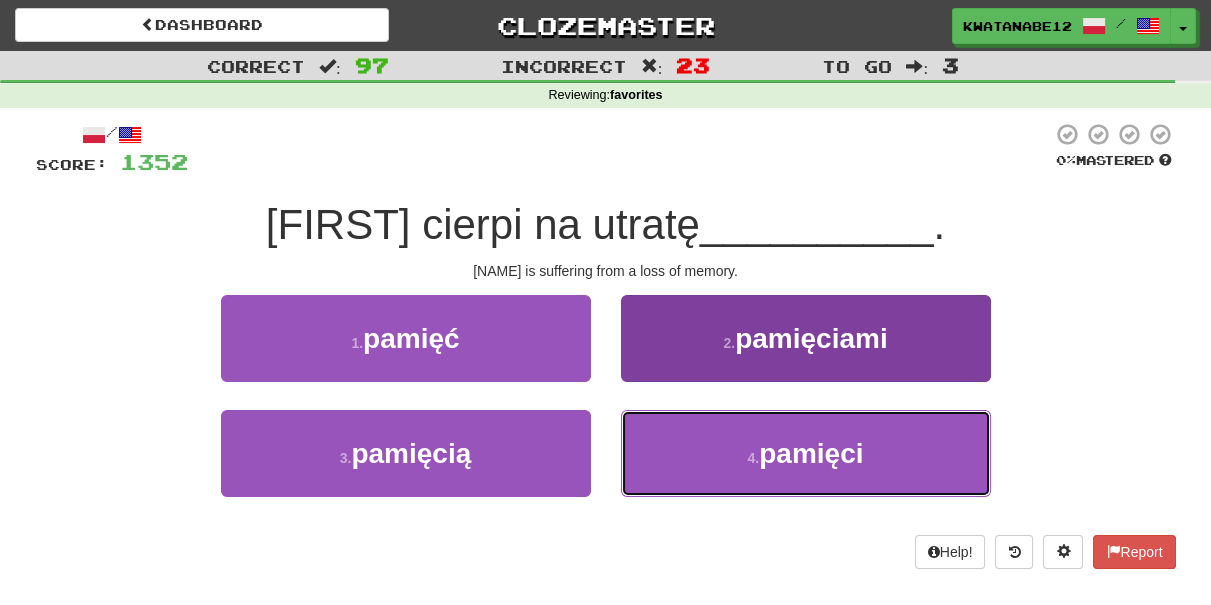 click on "4 .  pamięci" at bounding box center [806, 453] 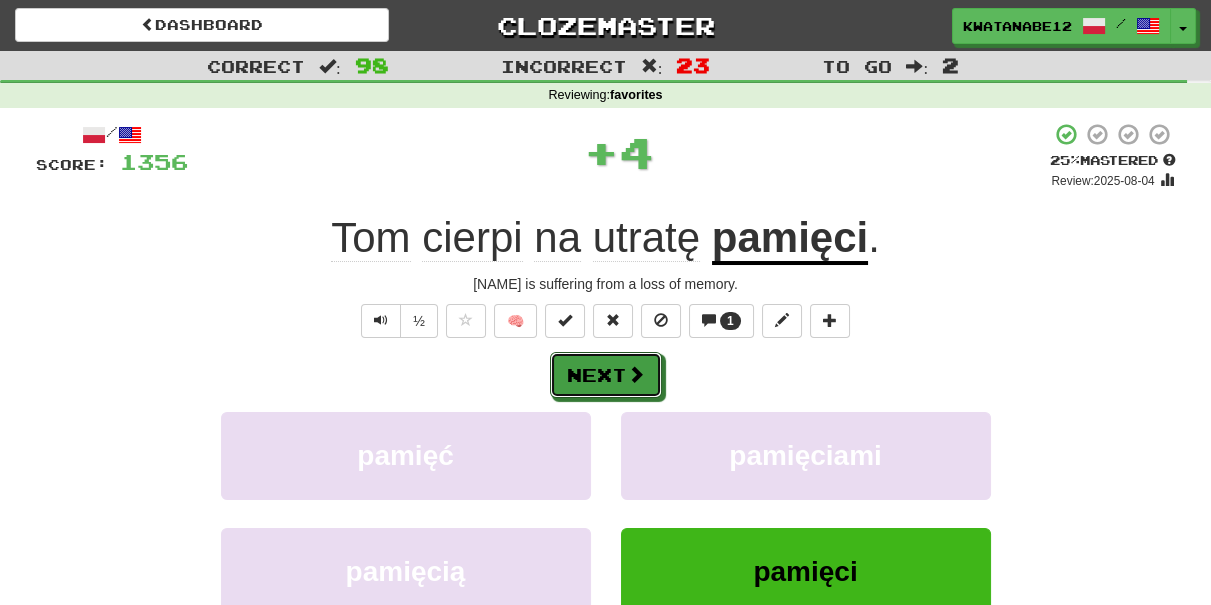 drag, startPoint x: 640, startPoint y: 372, endPoint x: 560, endPoint y: 277, distance: 124.197426 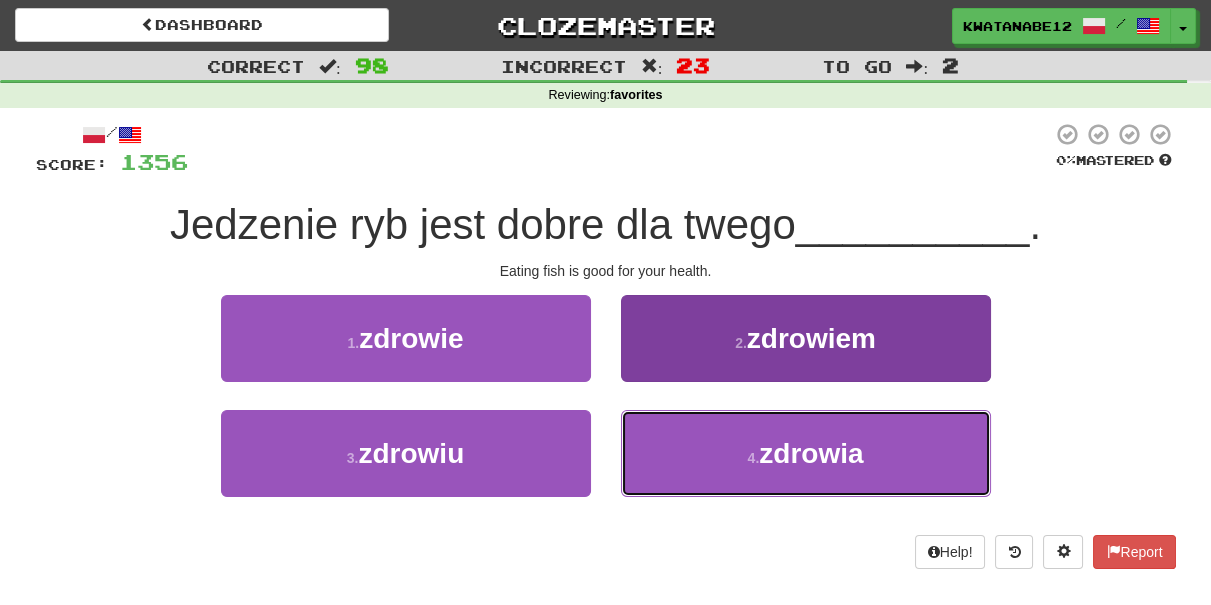 drag, startPoint x: 624, startPoint y: 452, endPoint x: 636, endPoint y: 431, distance: 24.186773 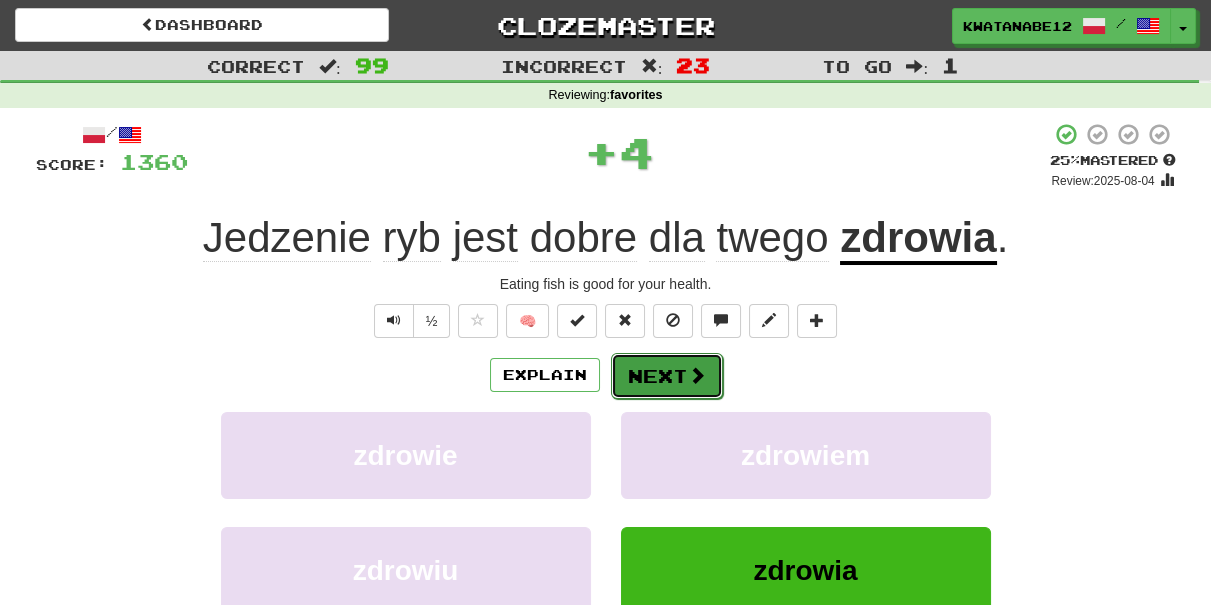 click on "Next" at bounding box center (667, 376) 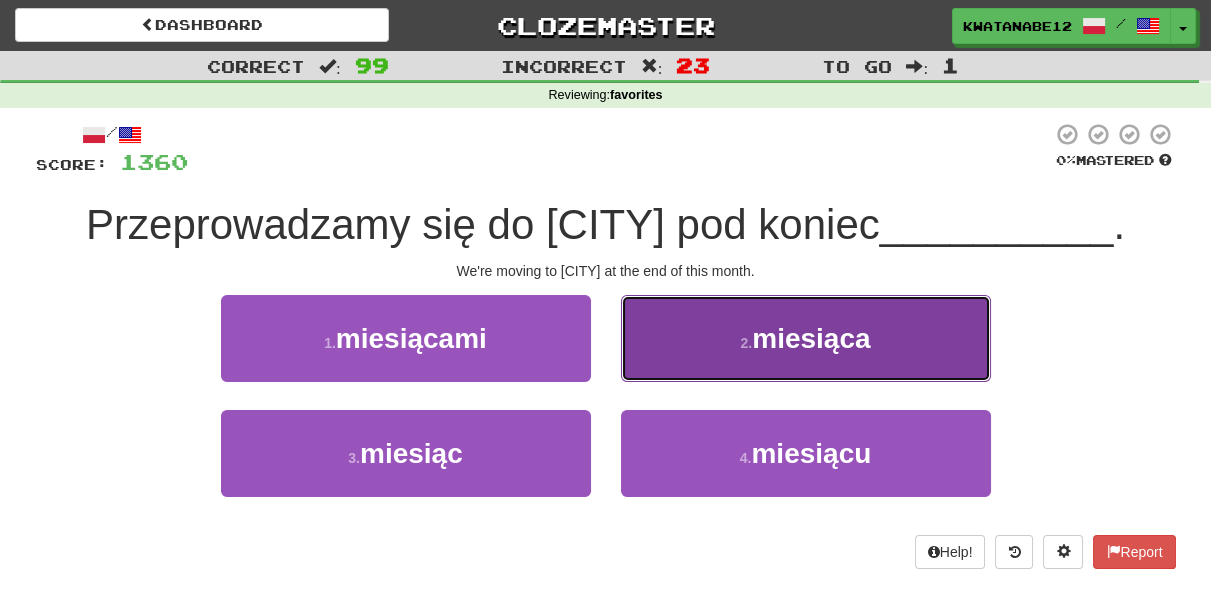 click on "2 .  miesiąca" at bounding box center [806, 338] 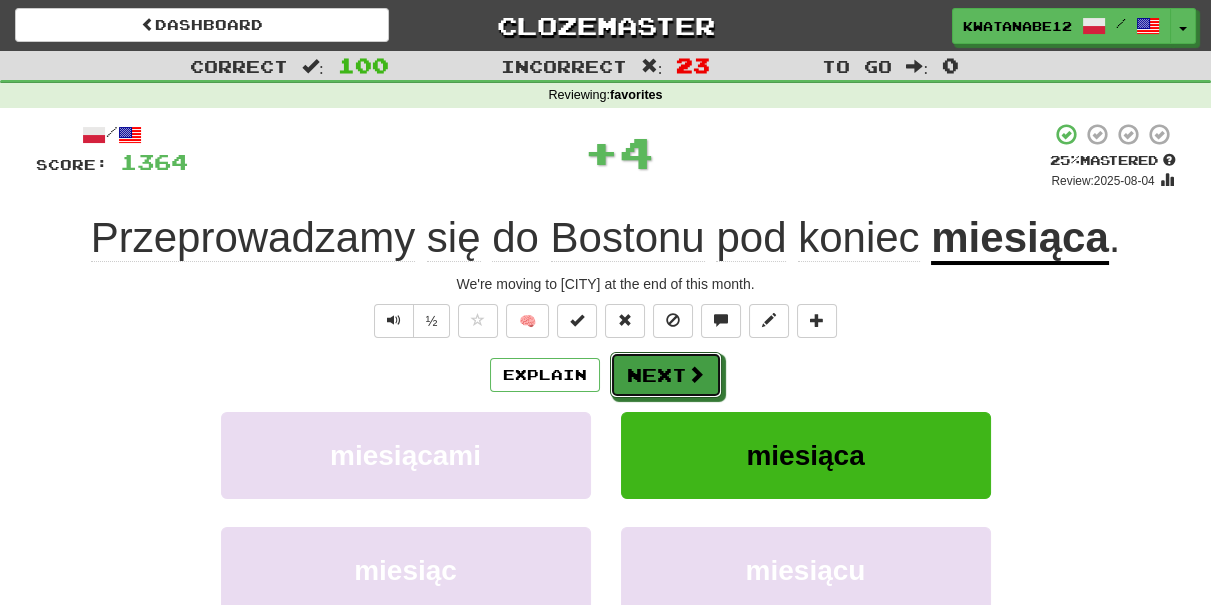 click on "Next" at bounding box center (666, 375) 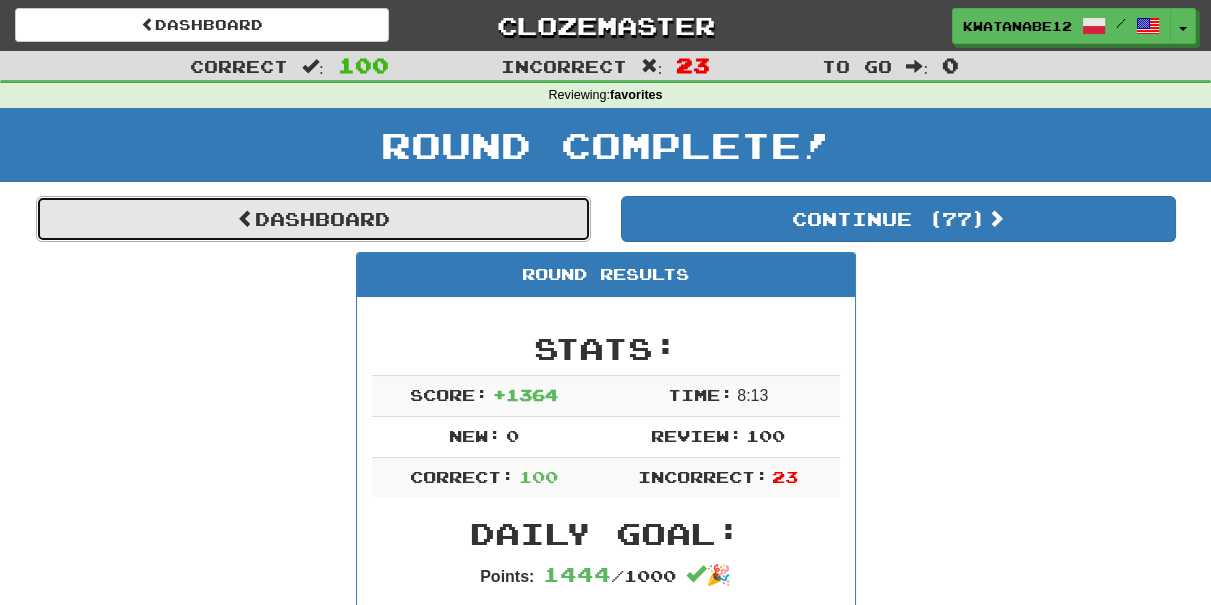 click on "Dashboard" at bounding box center (313, 219) 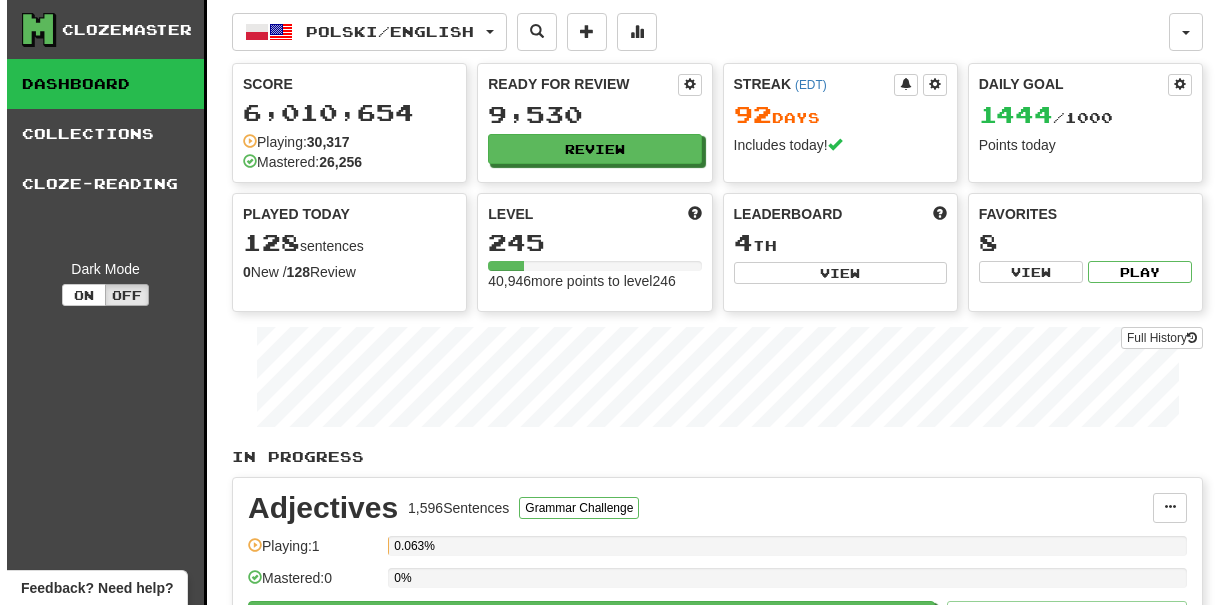 scroll, scrollTop: 0, scrollLeft: 0, axis: both 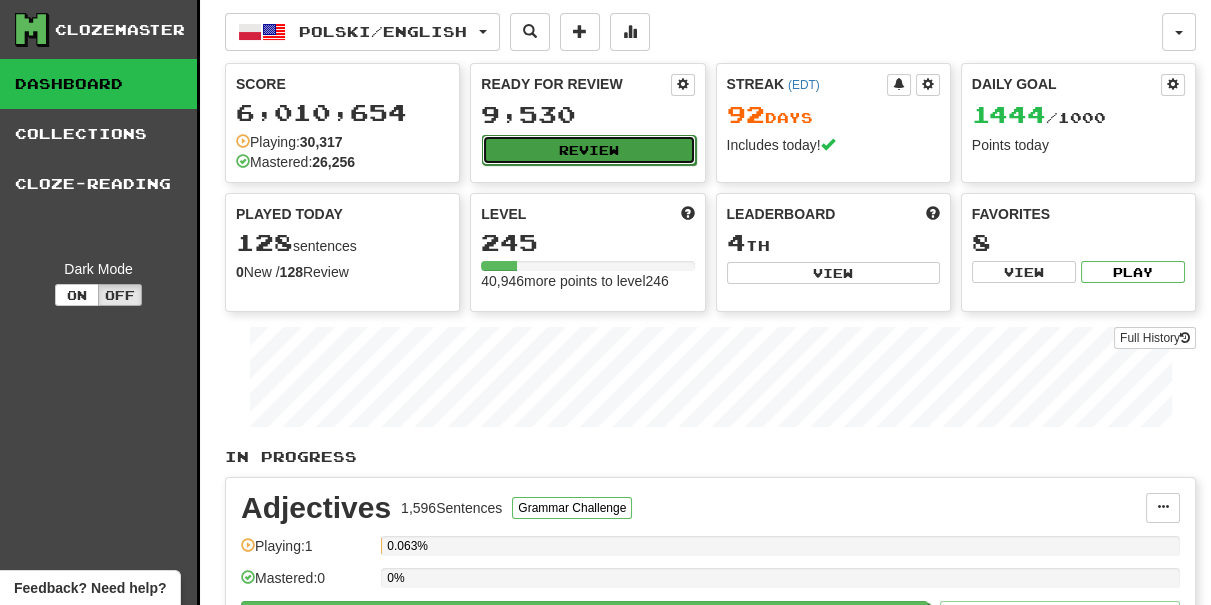click on "Review" at bounding box center [588, 150] 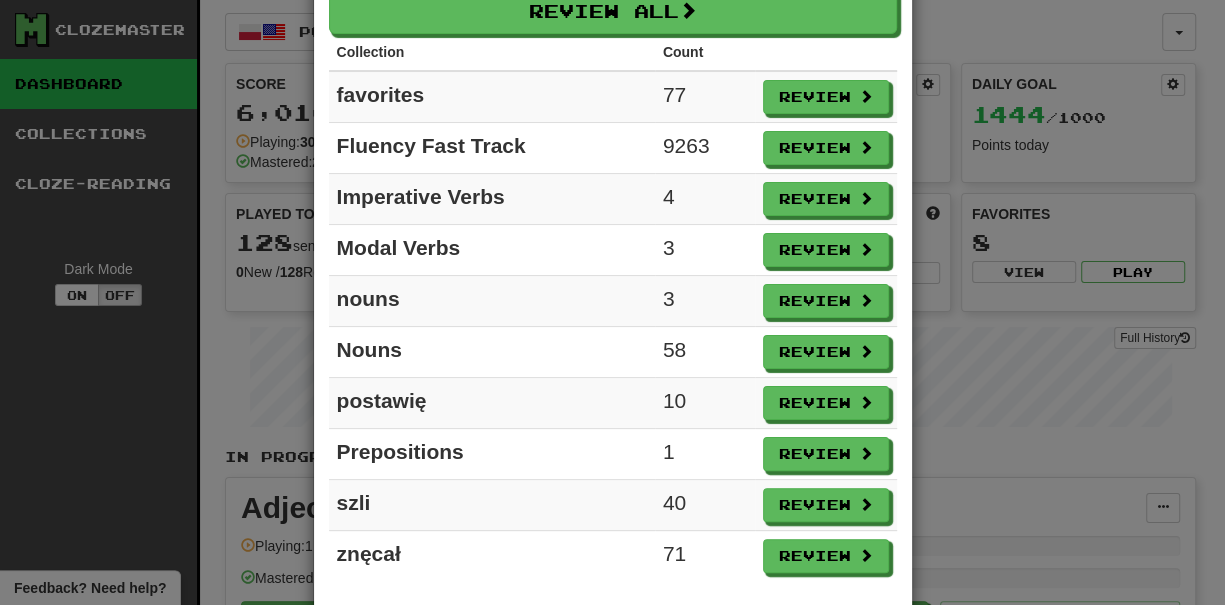 scroll, scrollTop: 0, scrollLeft: 0, axis: both 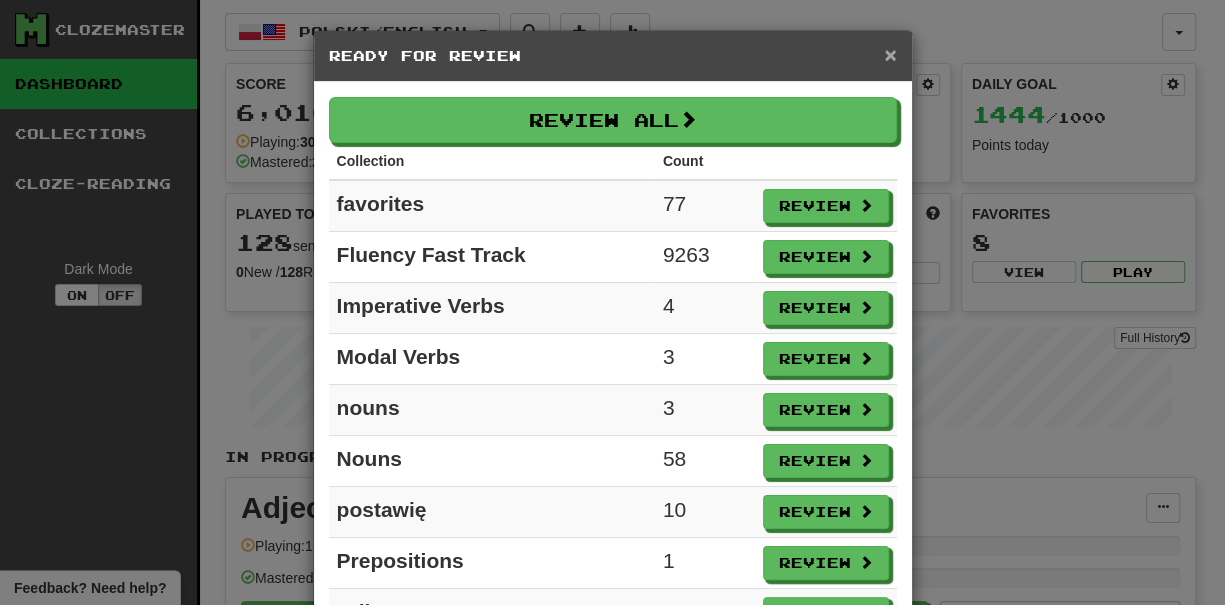 click on "×" at bounding box center [890, 54] 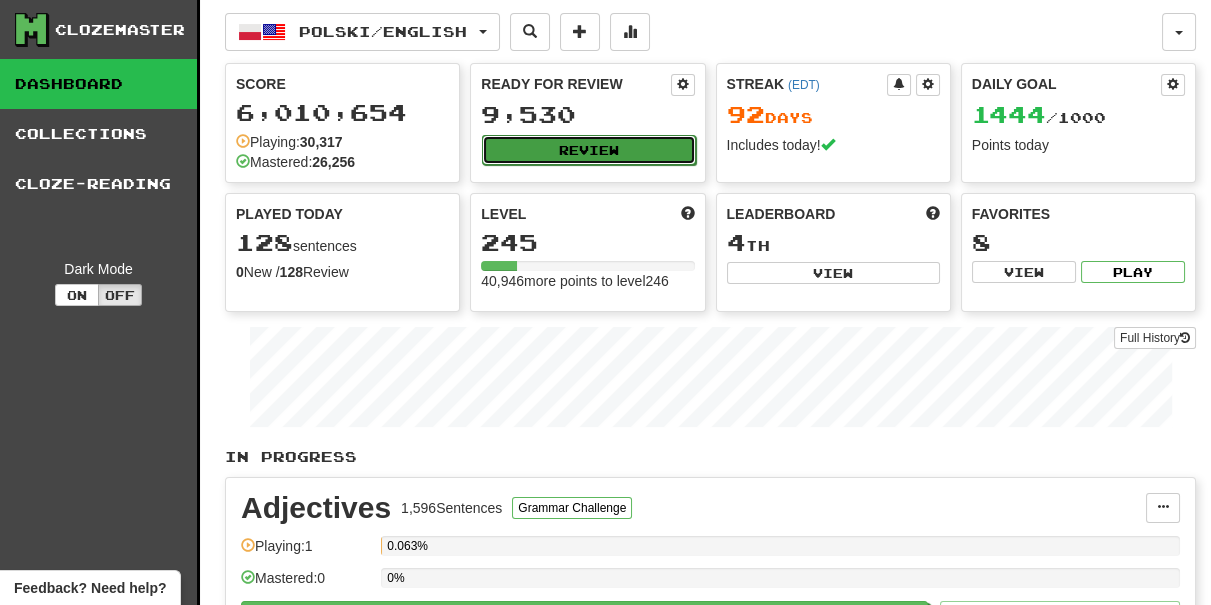 click on "Review" at bounding box center (588, 150) 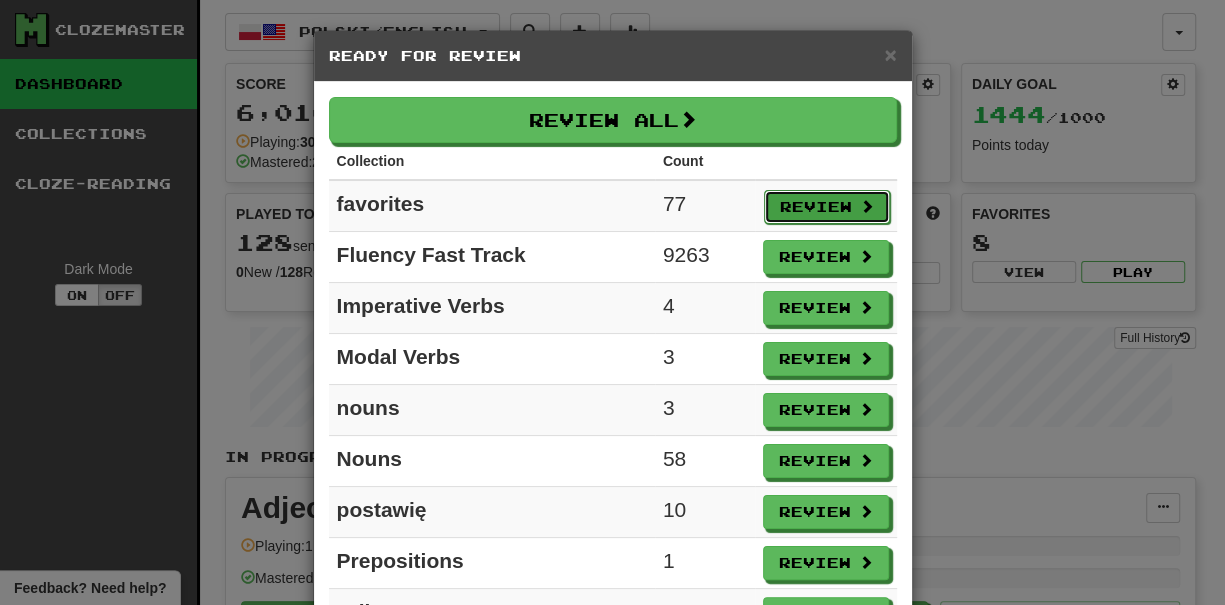 click on "Review" at bounding box center [827, 207] 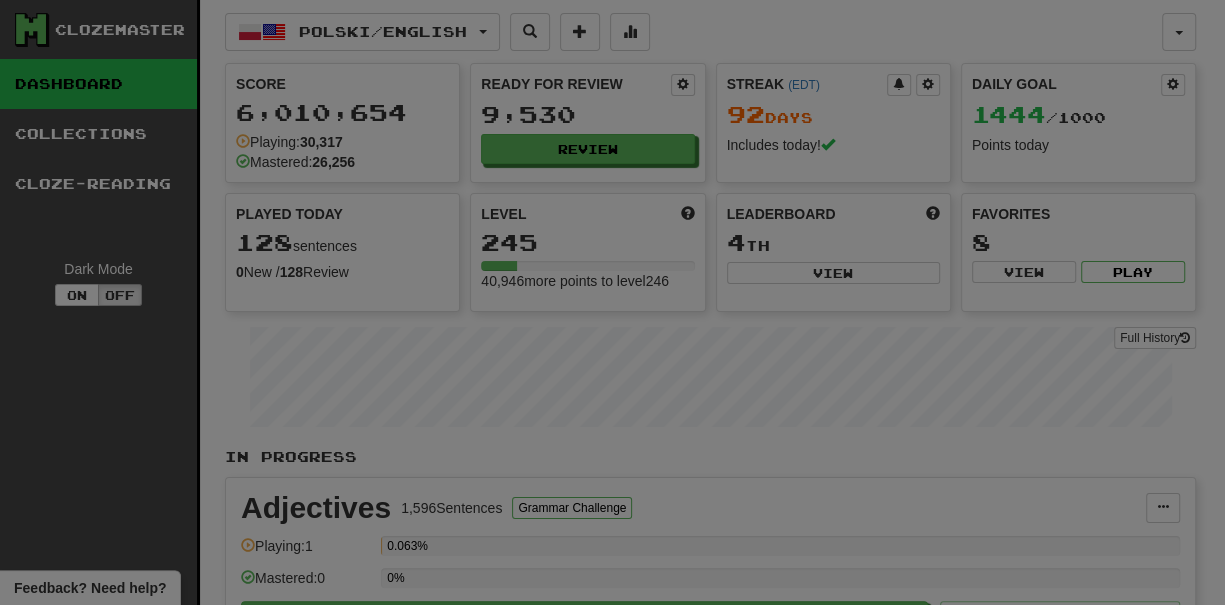 select on "***" 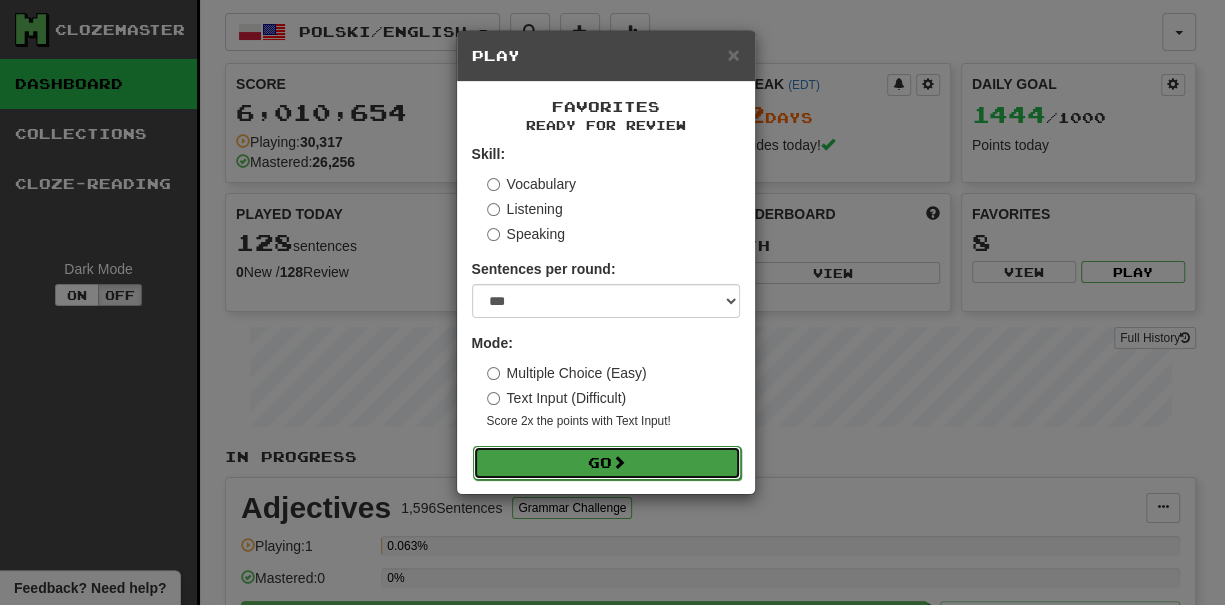 click on "Go" at bounding box center (607, 463) 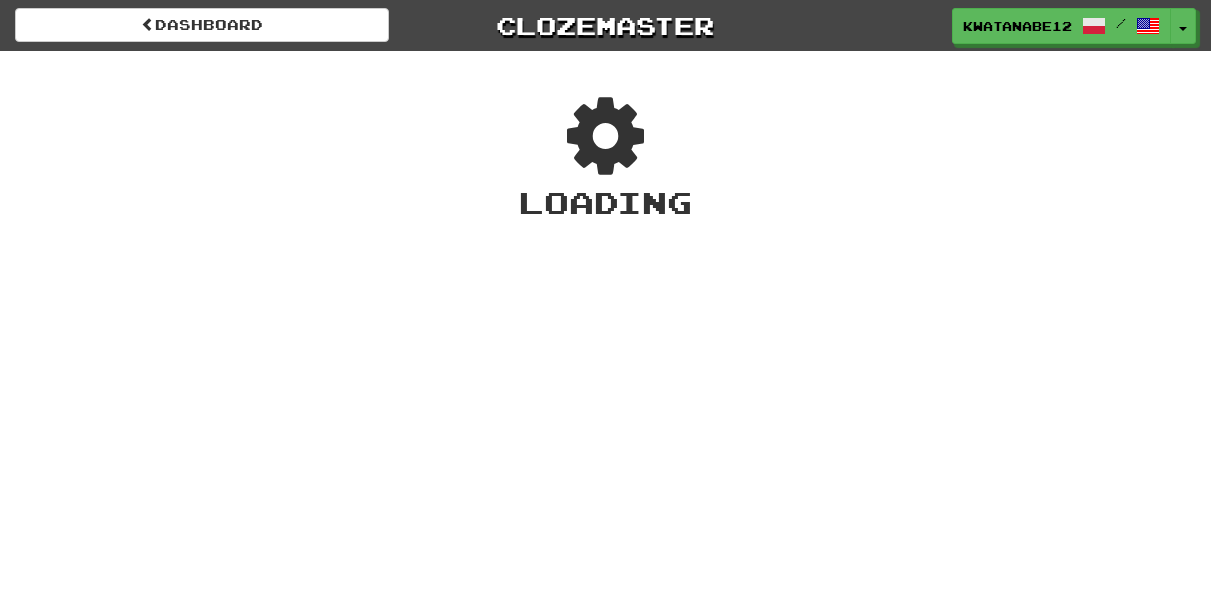 scroll, scrollTop: 0, scrollLeft: 0, axis: both 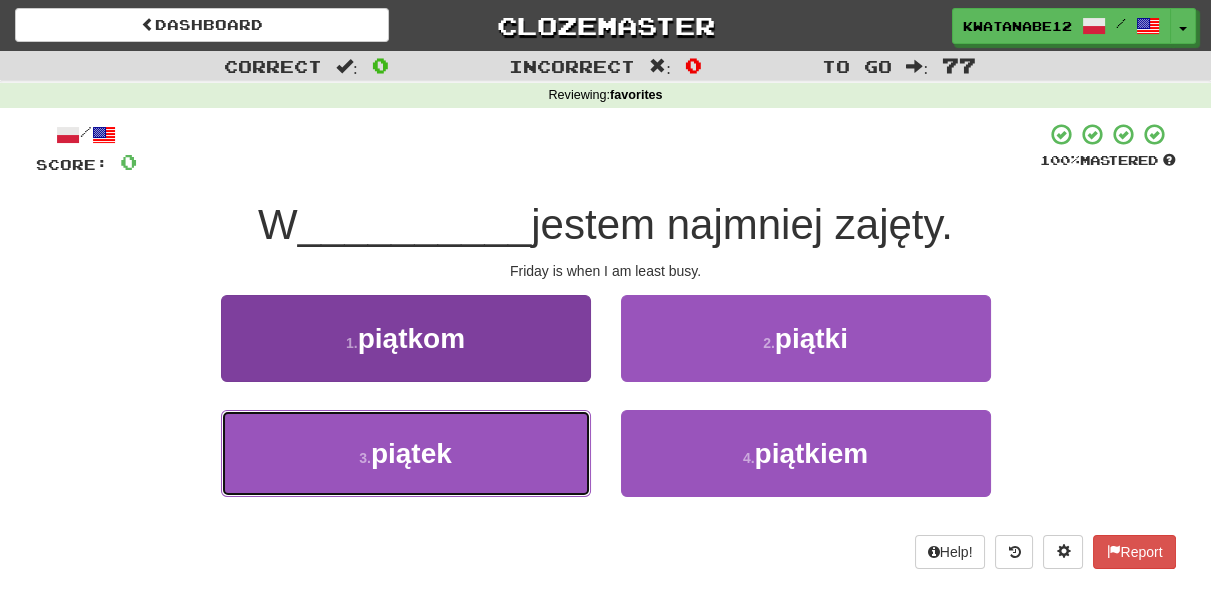 click on "3 .  piątek" at bounding box center (406, 453) 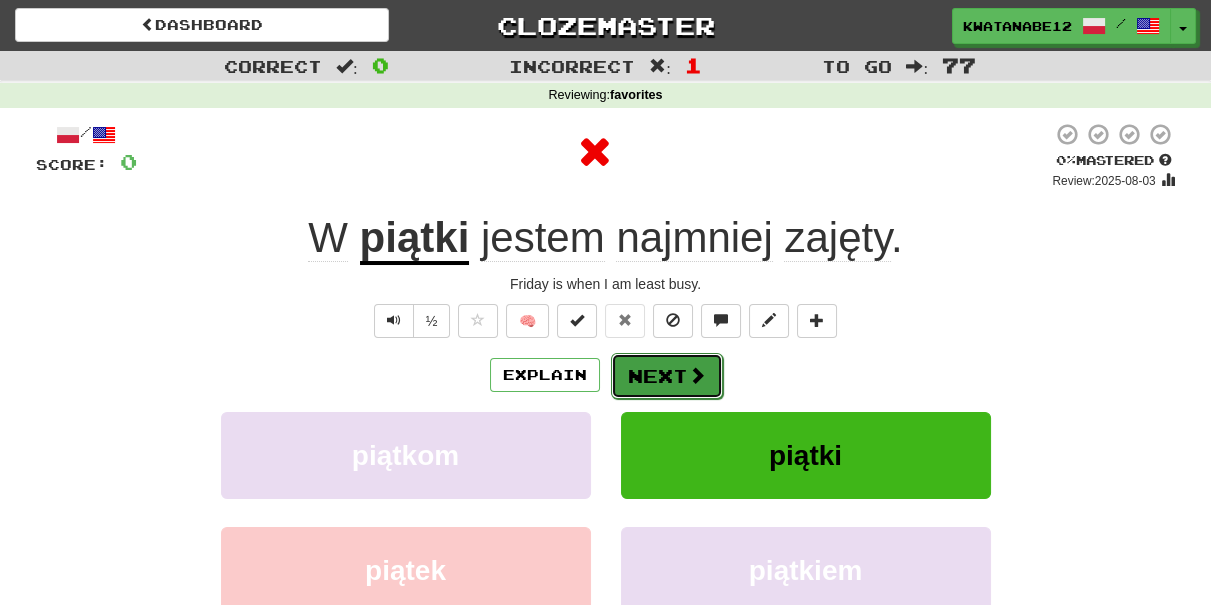 click on "Next" at bounding box center [667, 376] 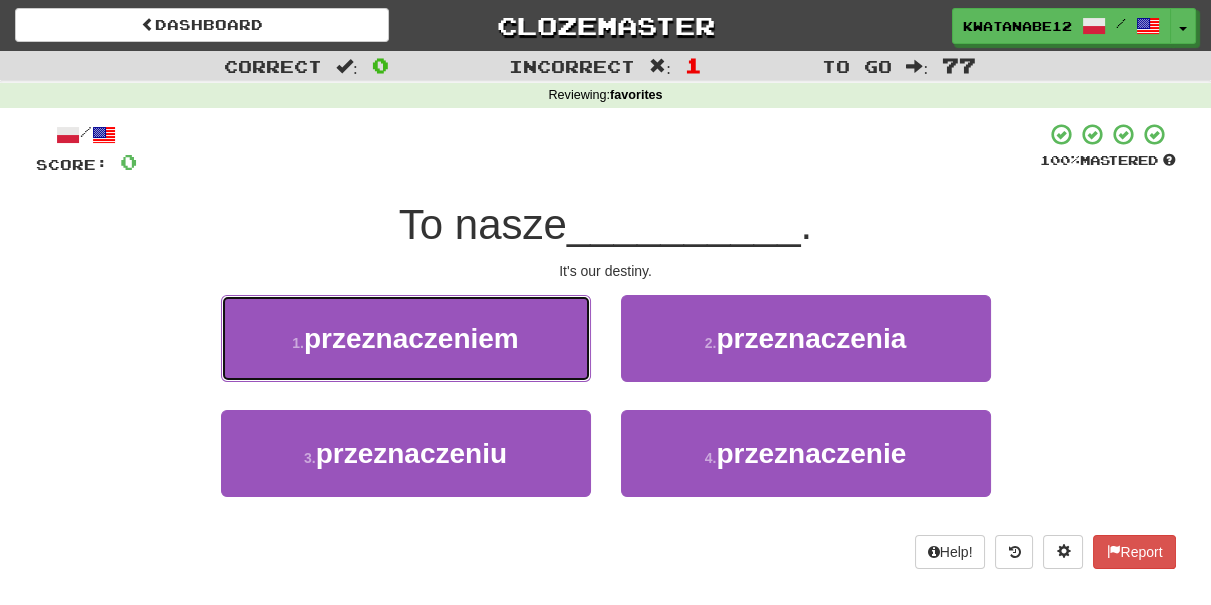 drag, startPoint x: 524, startPoint y: 343, endPoint x: 535, endPoint y: 347, distance: 11.7046995 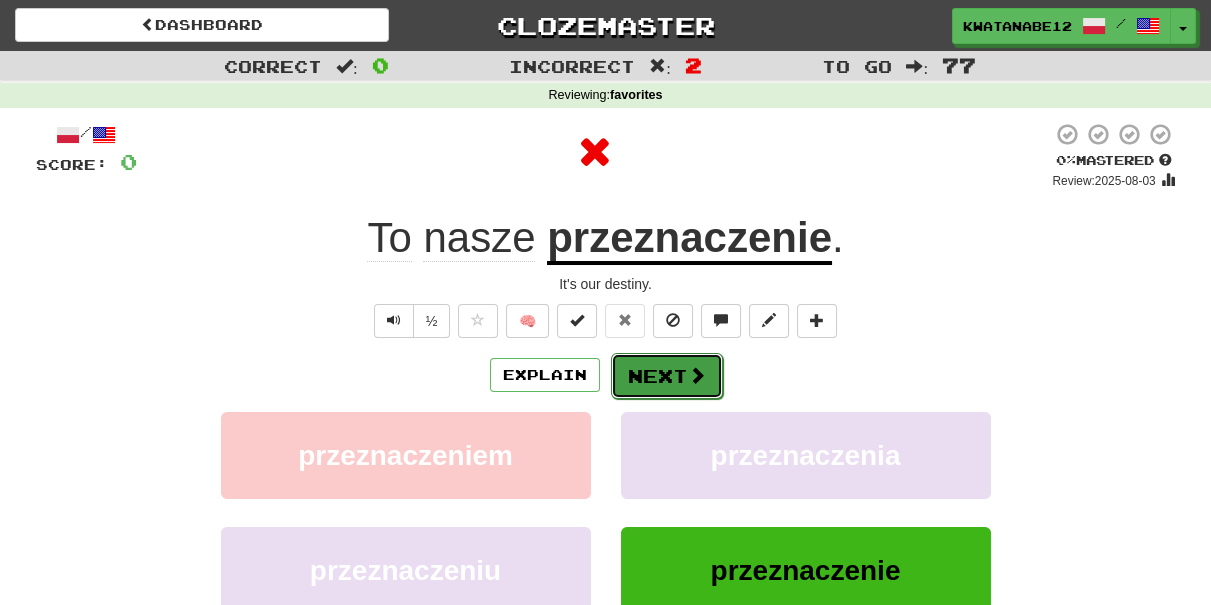 click on "Next" at bounding box center [667, 376] 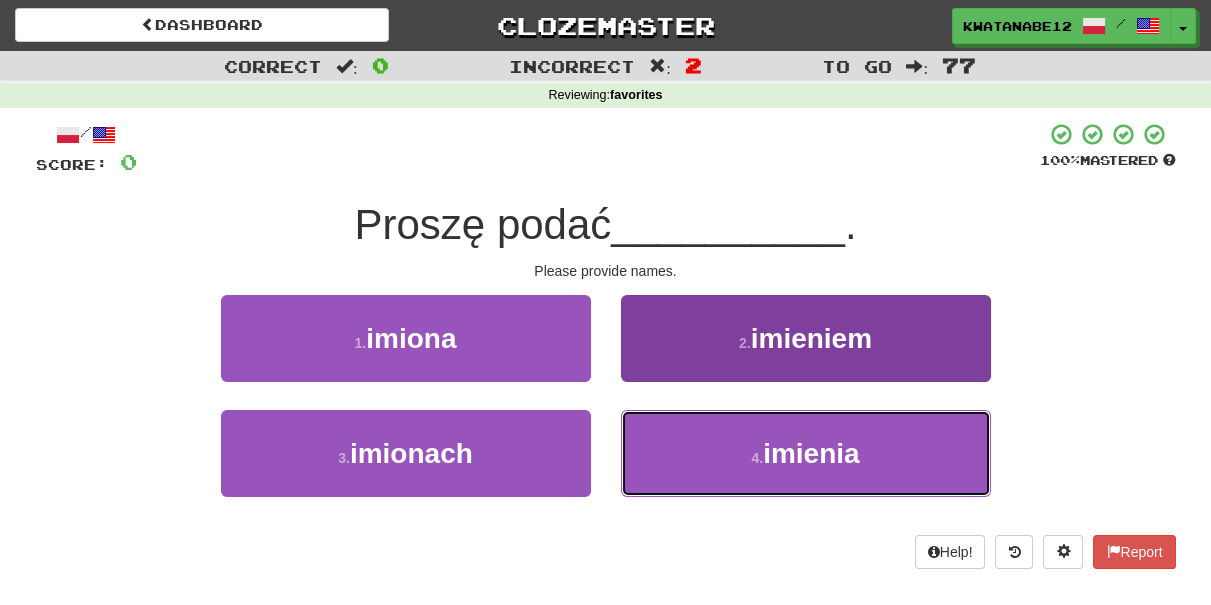 click on "4 .  imienia" at bounding box center (806, 453) 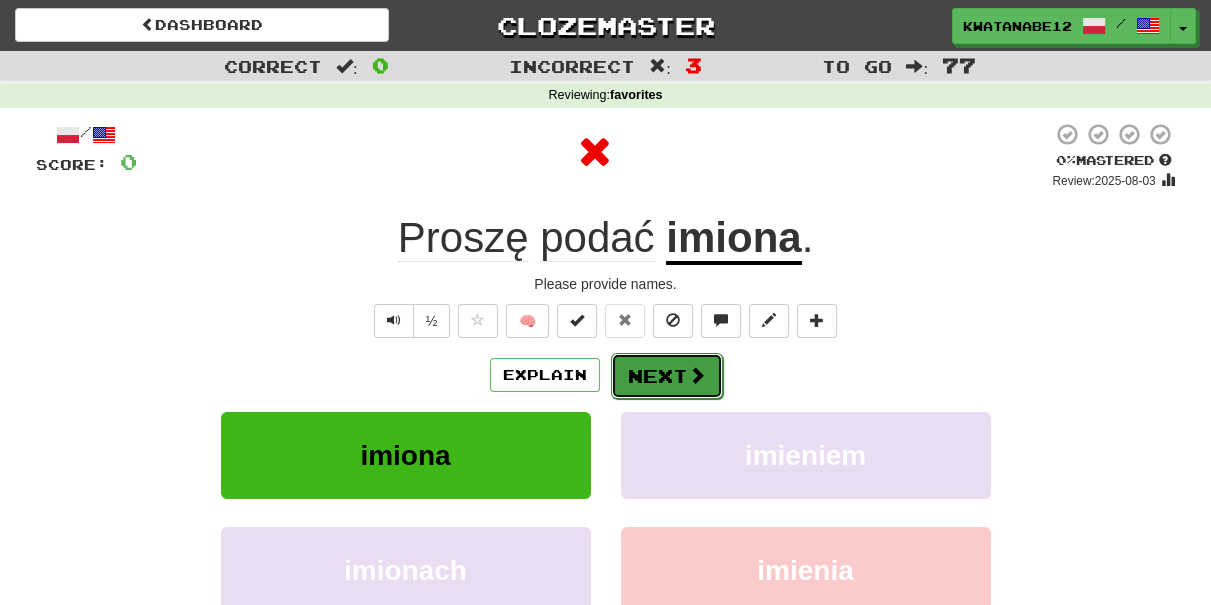 drag, startPoint x: 672, startPoint y: 378, endPoint x: 666, endPoint y: 362, distance: 17.088007 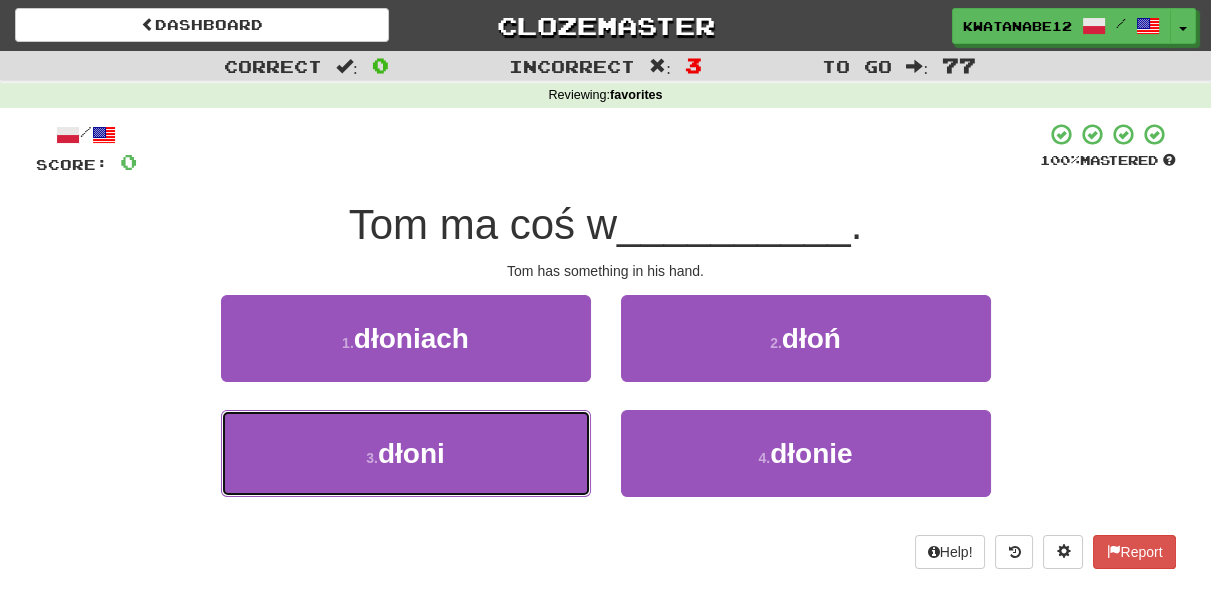 click on "3 .  dłoni" at bounding box center [406, 453] 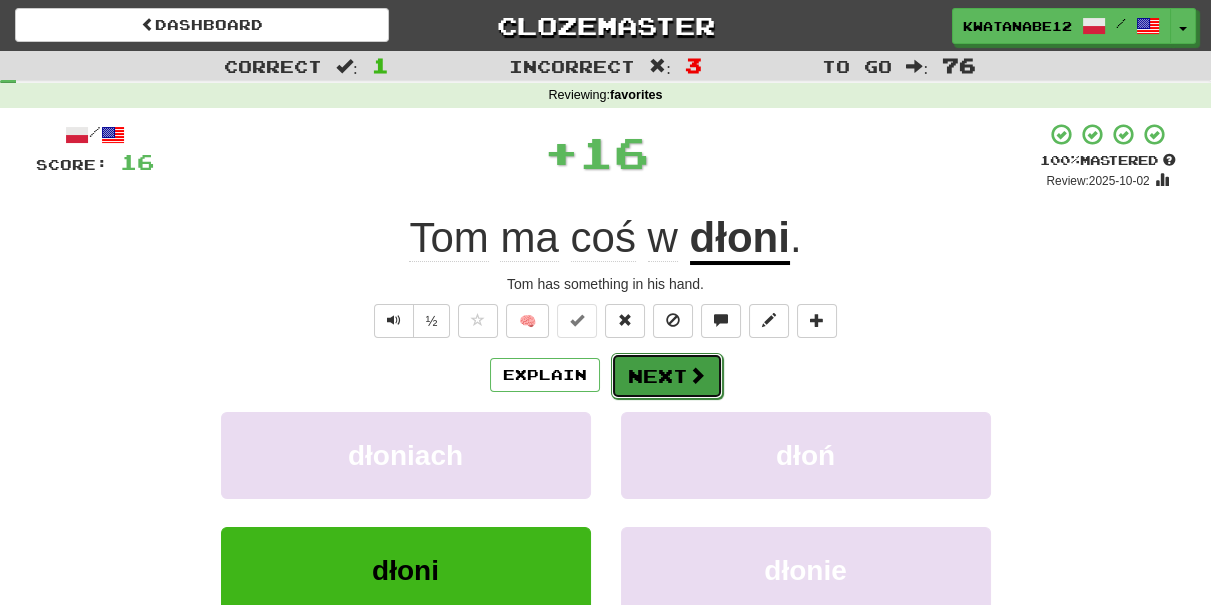 click on "Next" at bounding box center [667, 376] 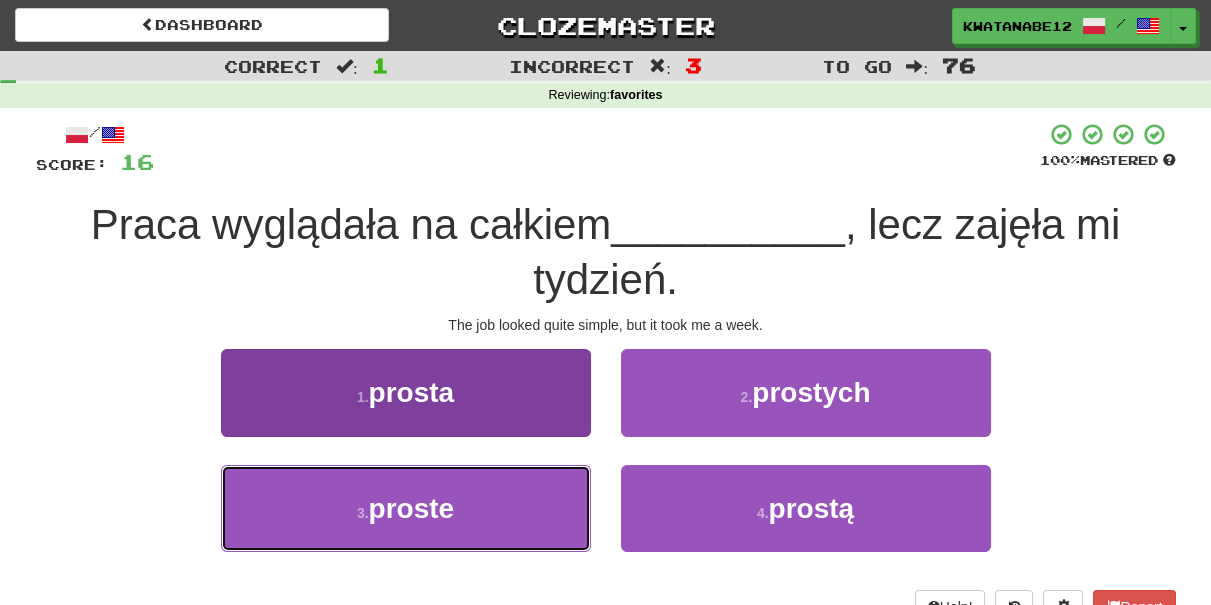 click on "3 .  proste" at bounding box center (406, 508) 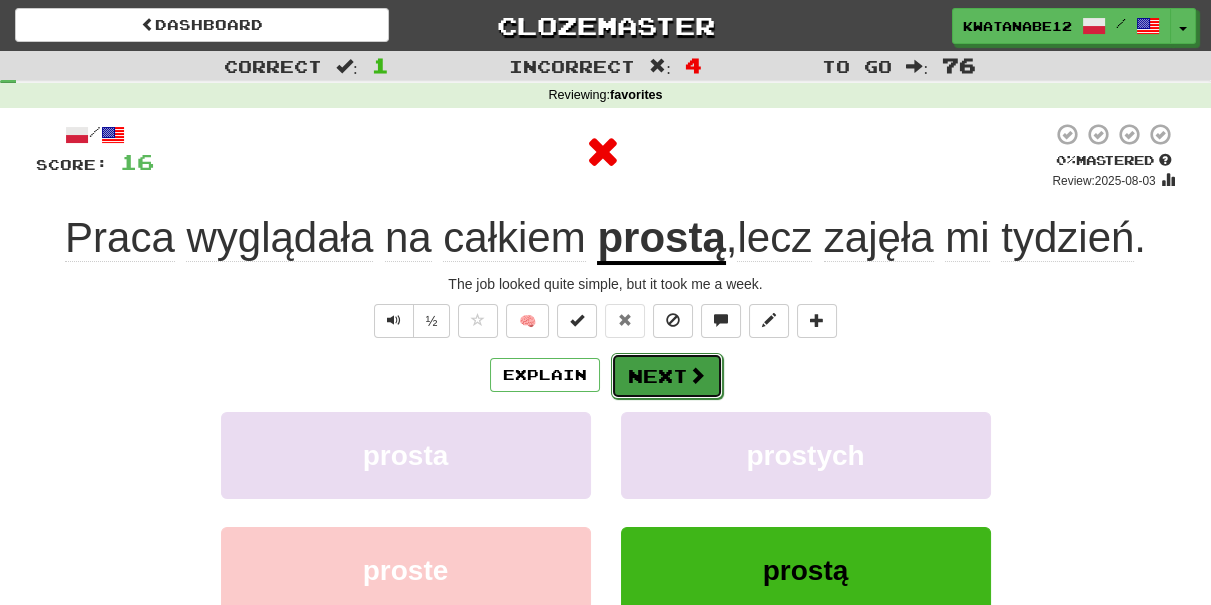 click on "Next" at bounding box center [667, 376] 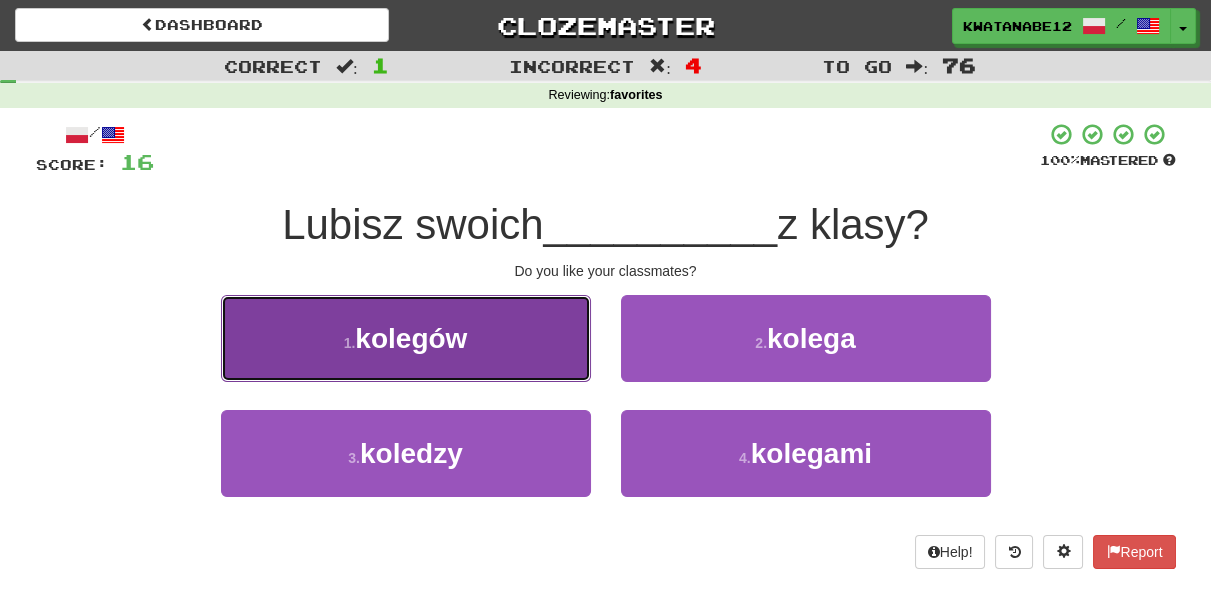 click on "1 .  kolegów" at bounding box center [406, 338] 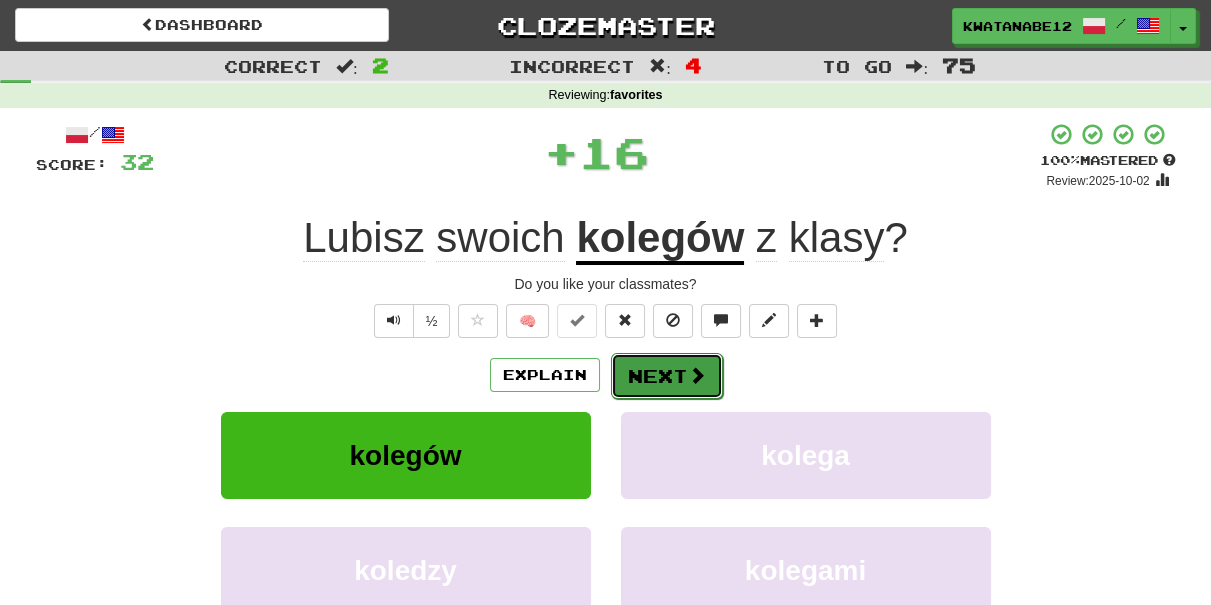 click on "Next" at bounding box center [667, 376] 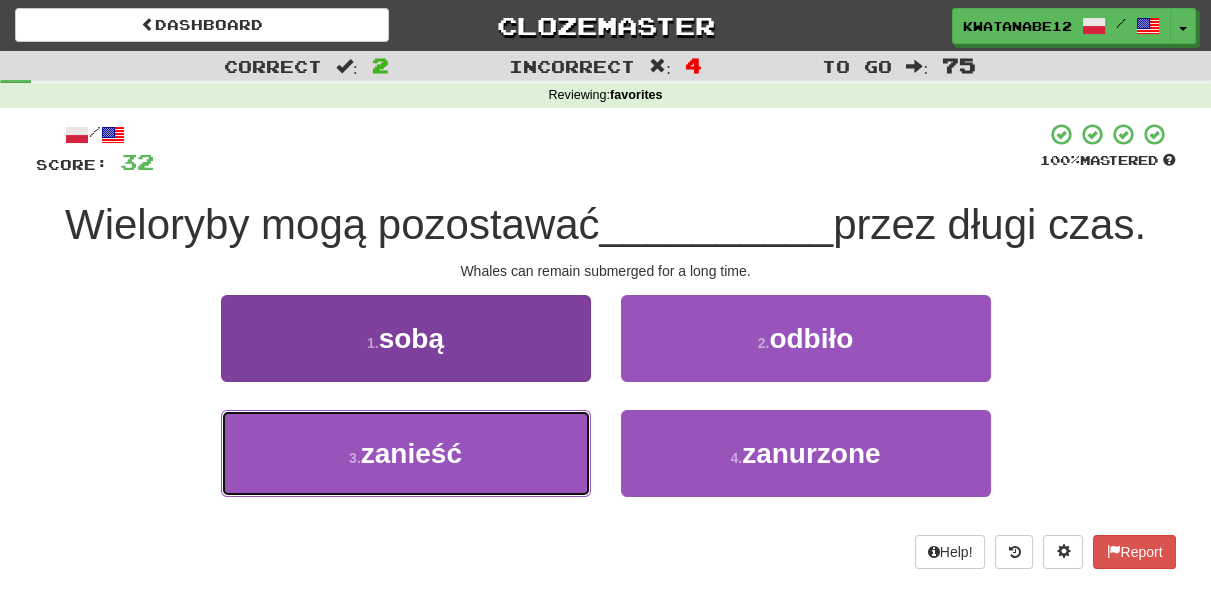 drag, startPoint x: 496, startPoint y: 453, endPoint x: 575, endPoint y: 426, distance: 83.48653 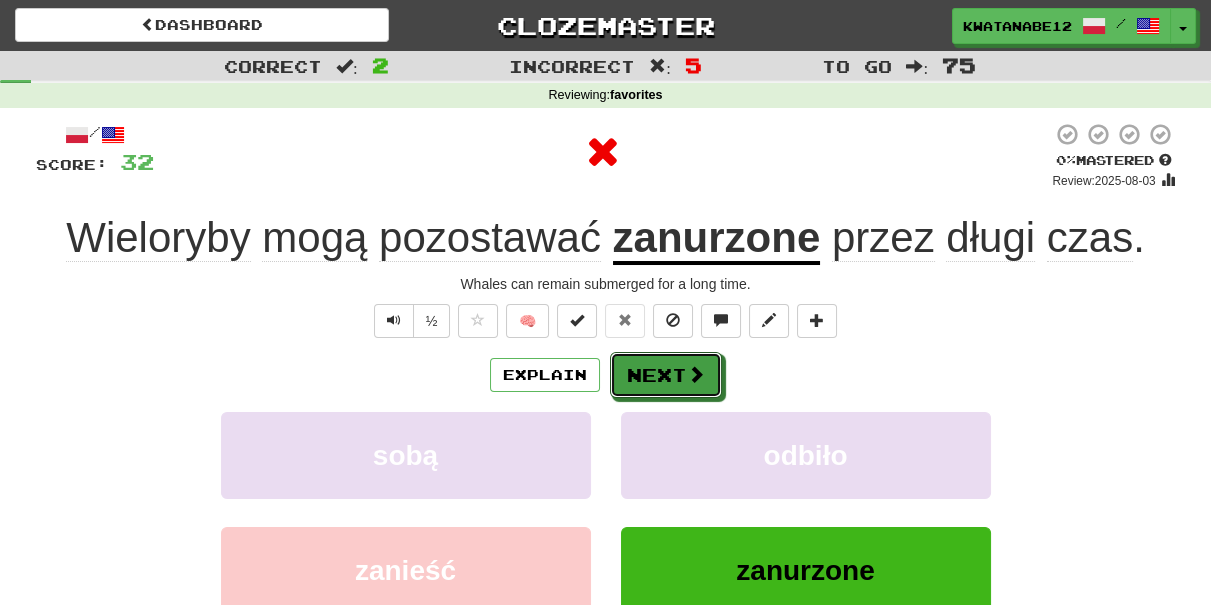 drag, startPoint x: 664, startPoint y: 374, endPoint x: 628, endPoint y: 268, distance: 111.94642 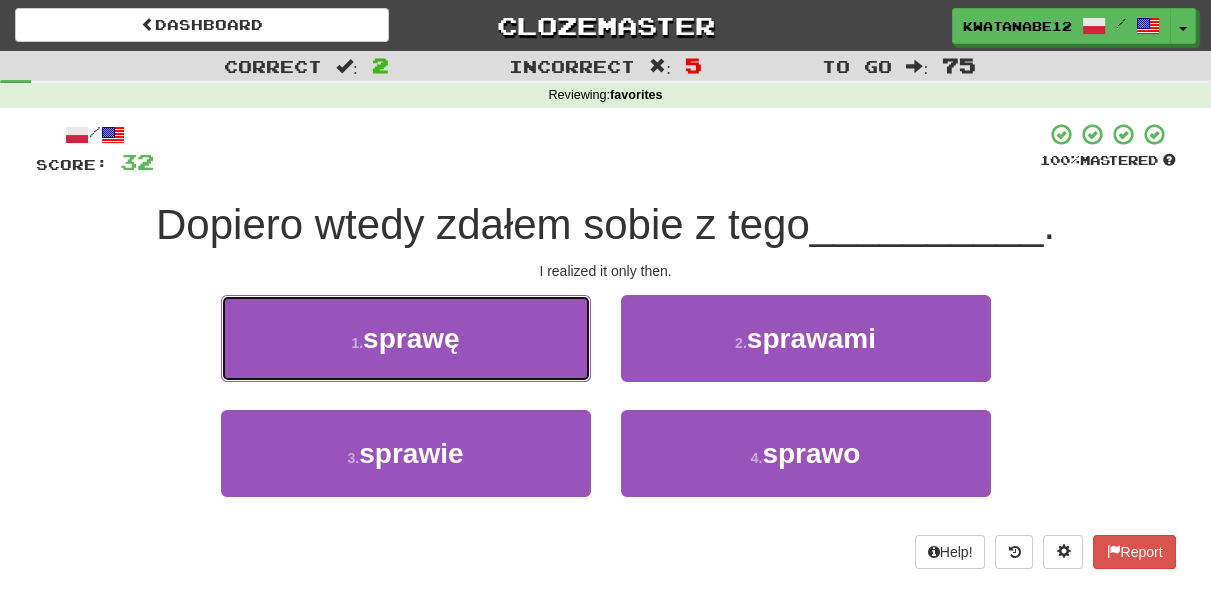 click on "1 .  sprawę" at bounding box center [406, 338] 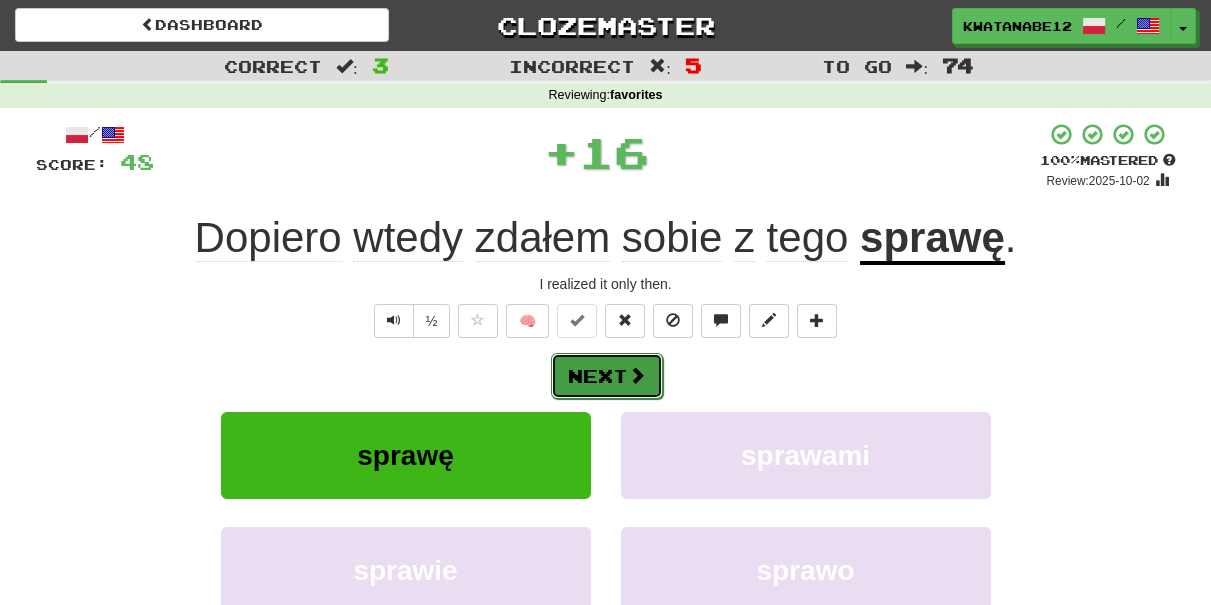 click on "Next" at bounding box center [607, 376] 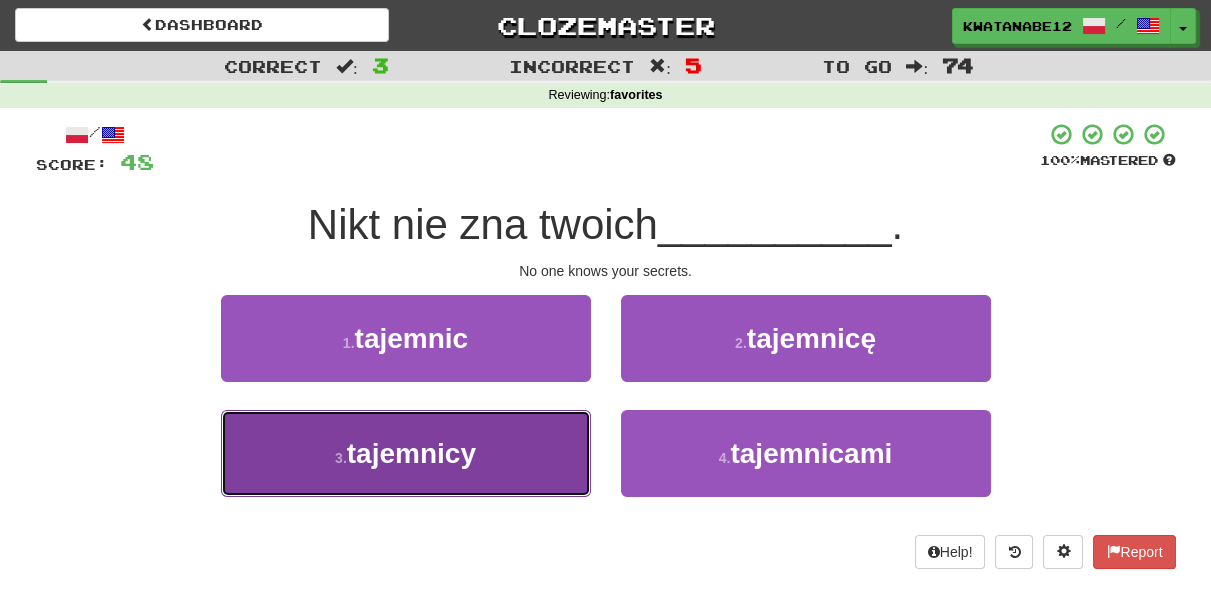 drag, startPoint x: 522, startPoint y: 422, endPoint x: 536, endPoint y: 436, distance: 19.79899 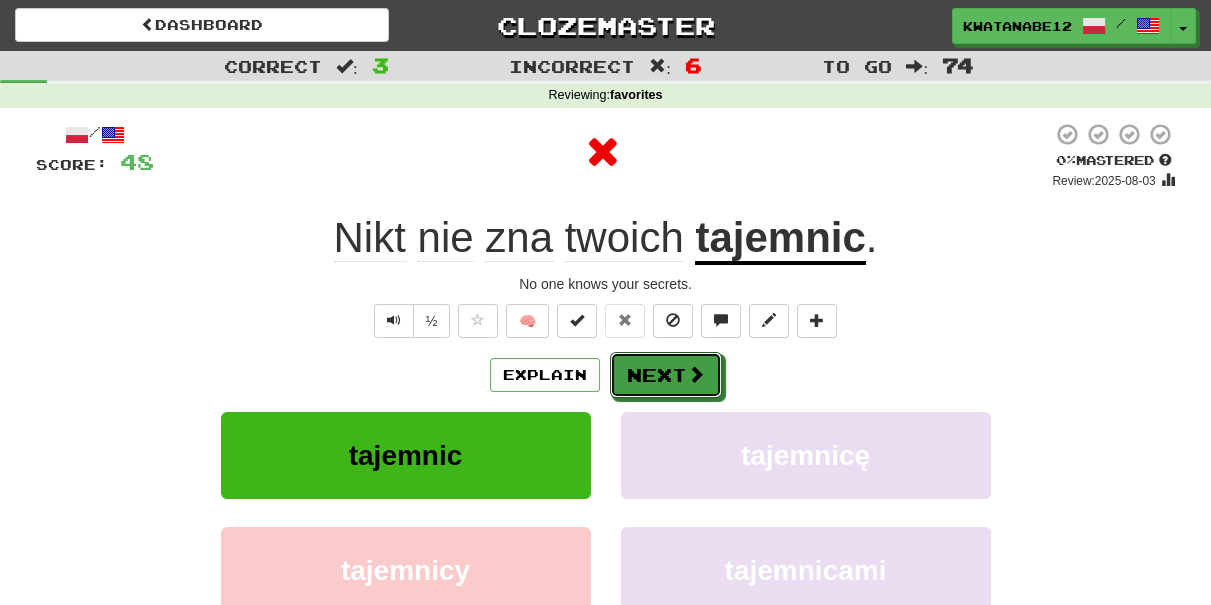 drag, startPoint x: 651, startPoint y: 365, endPoint x: 598, endPoint y: 285, distance: 95.96353 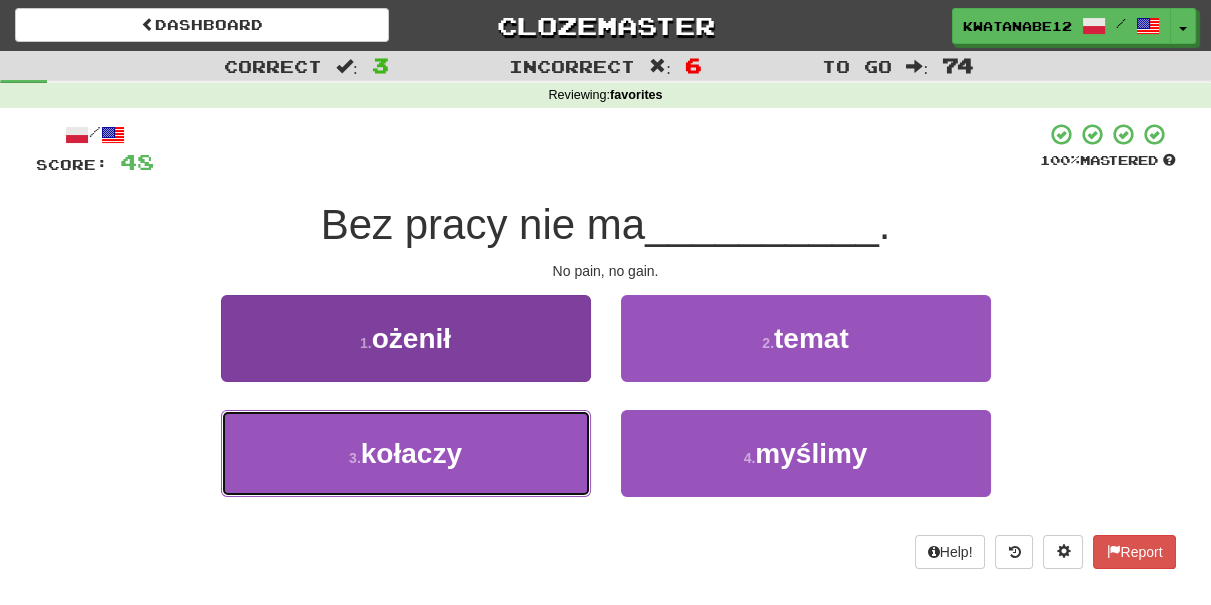 drag, startPoint x: 466, startPoint y: 444, endPoint x: 549, endPoint y: 427, distance: 84.723076 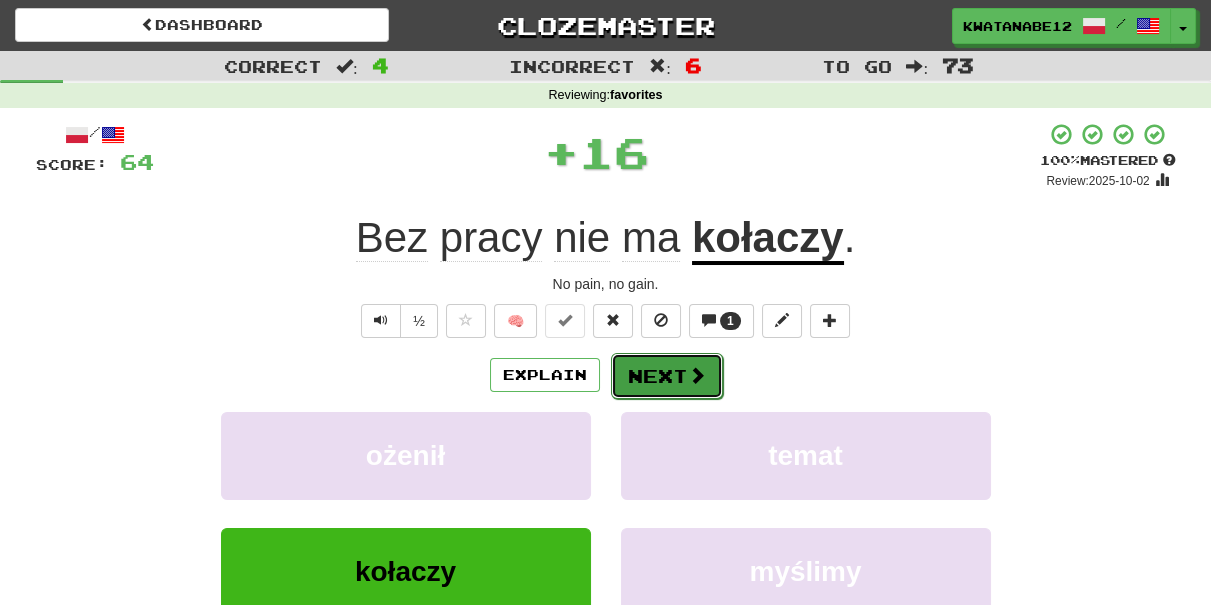 click on "Next" at bounding box center (667, 376) 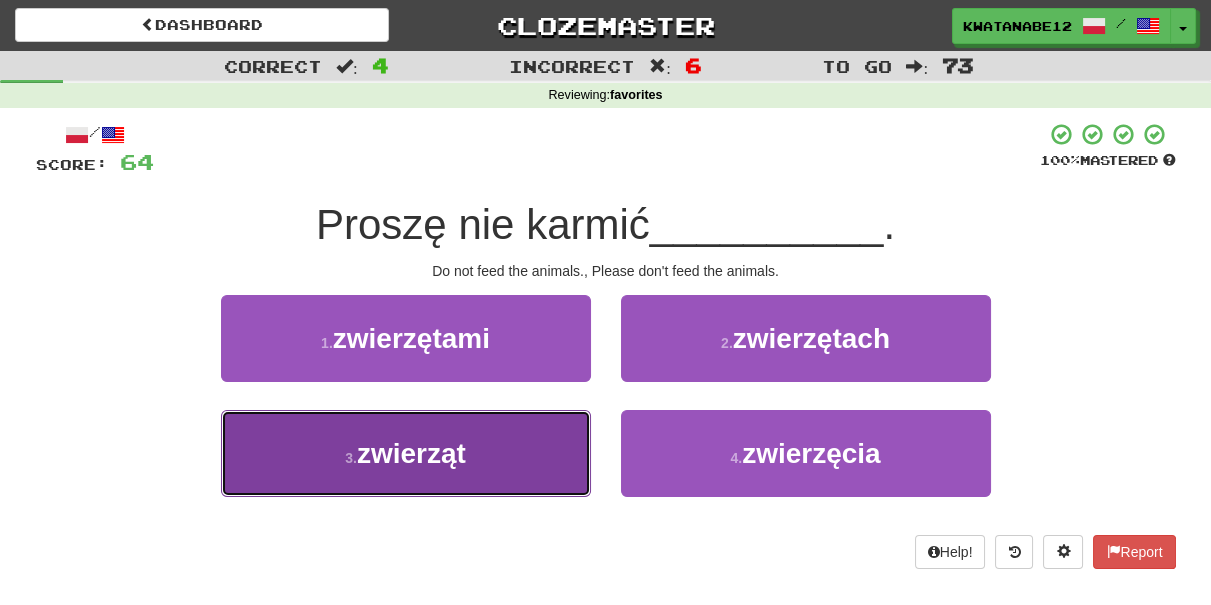 click on "3 .  zwierząt" at bounding box center [406, 453] 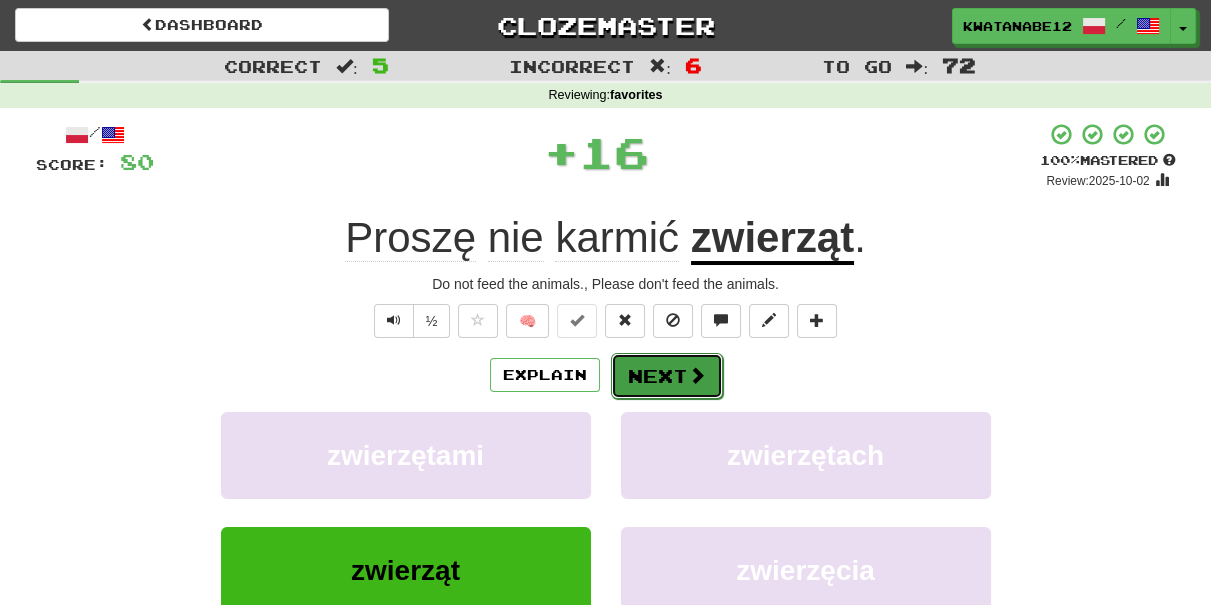 click on "Next" at bounding box center [667, 376] 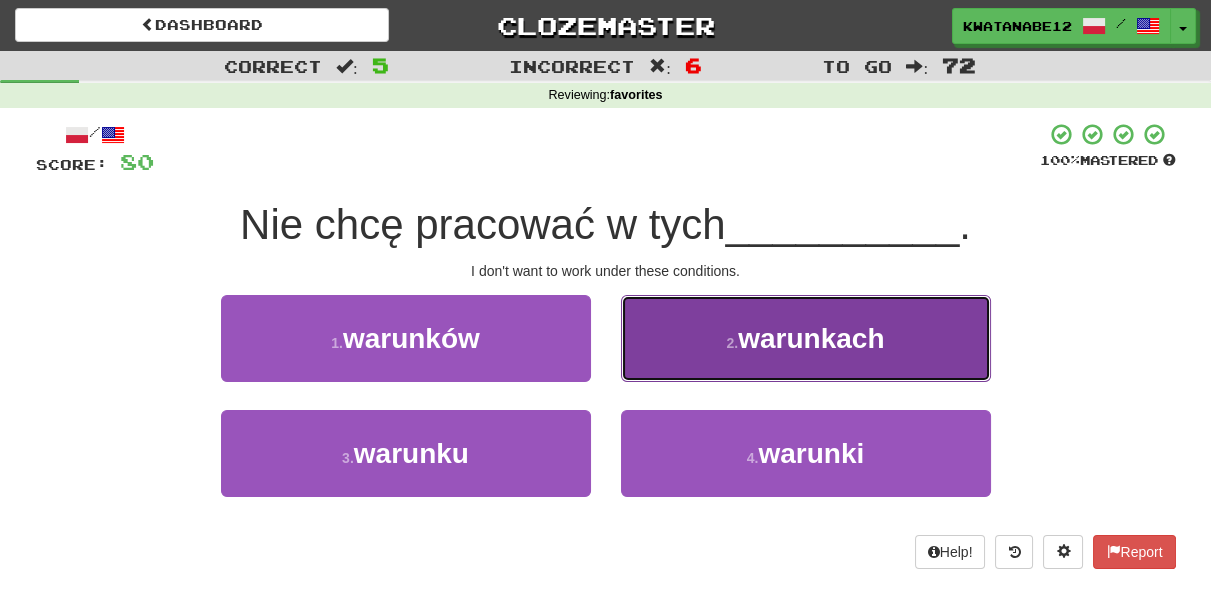 drag, startPoint x: 695, startPoint y: 300, endPoint x: 695, endPoint y: 311, distance: 11 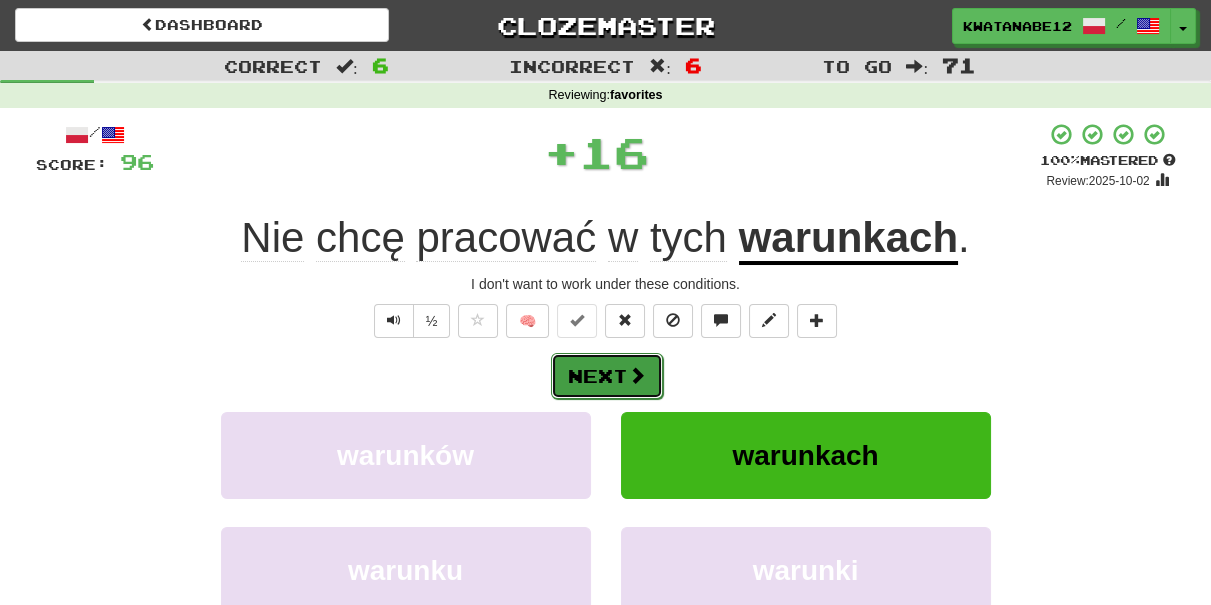 drag, startPoint x: 632, startPoint y: 366, endPoint x: 618, endPoint y: 366, distance: 14 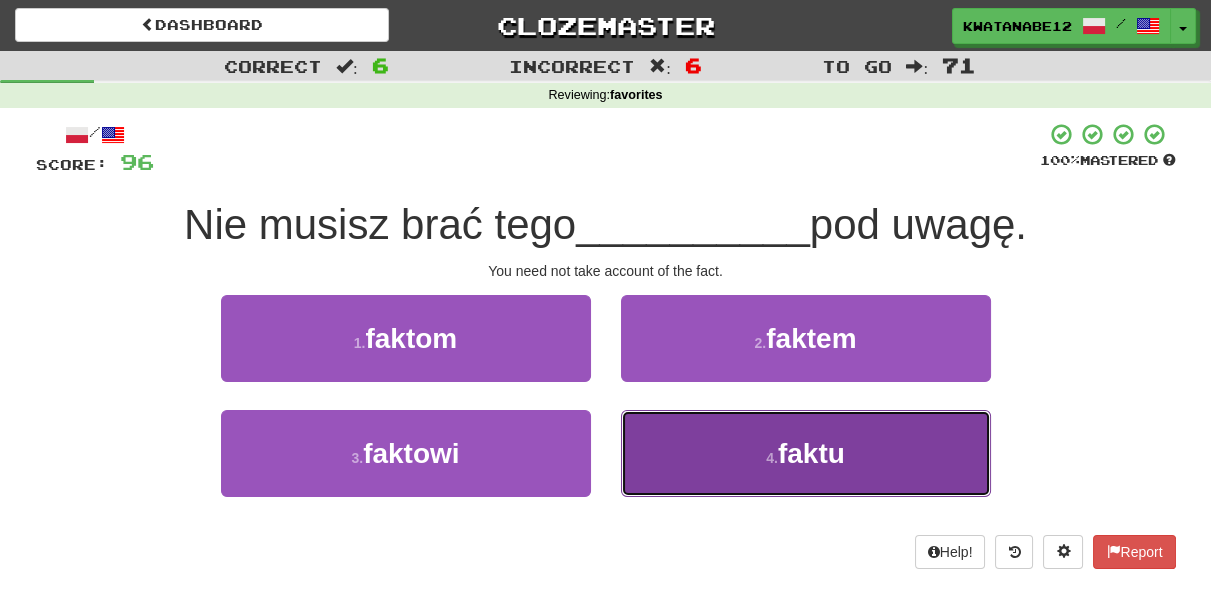 click on "4 .  faktu" at bounding box center [806, 453] 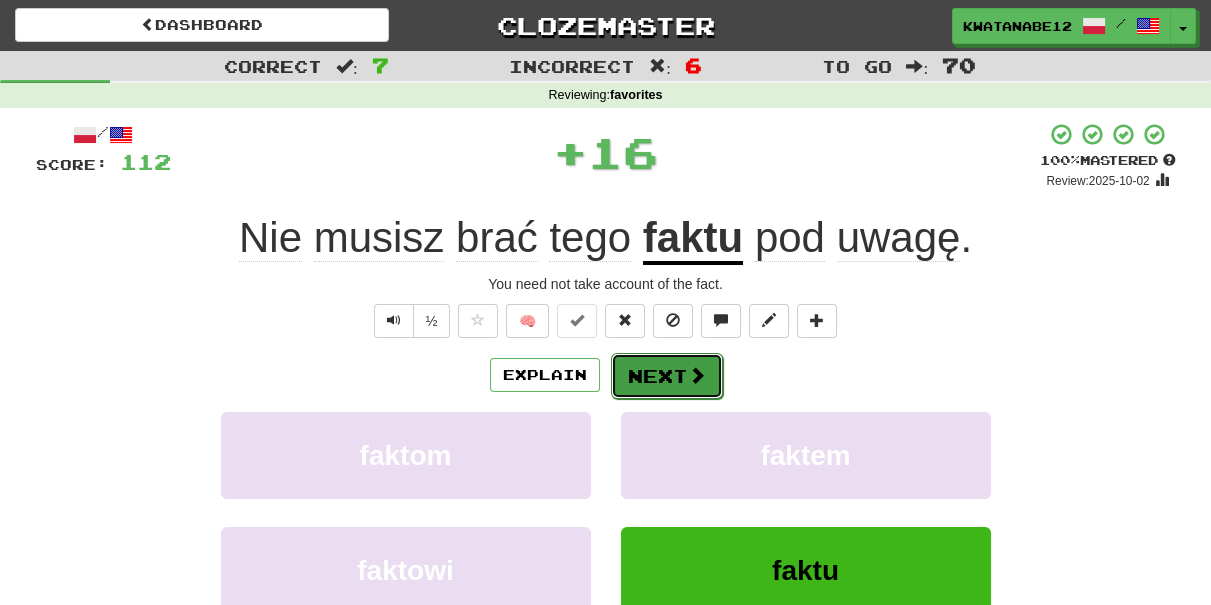 click on "Next" at bounding box center [667, 376] 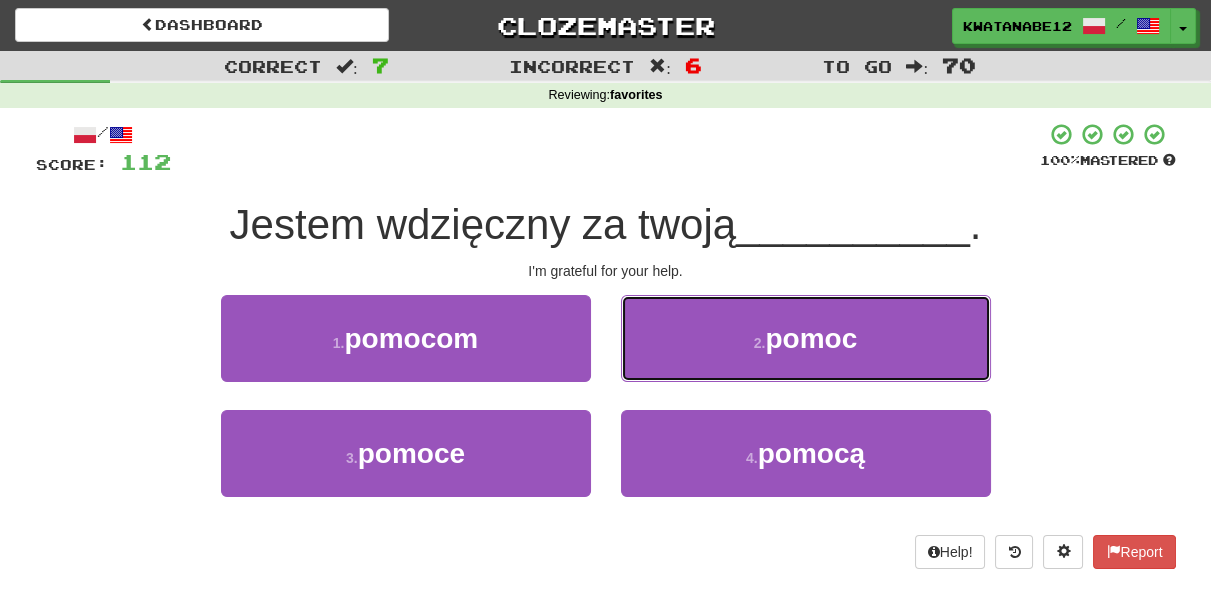 click on "2 .  pomoc" at bounding box center [806, 338] 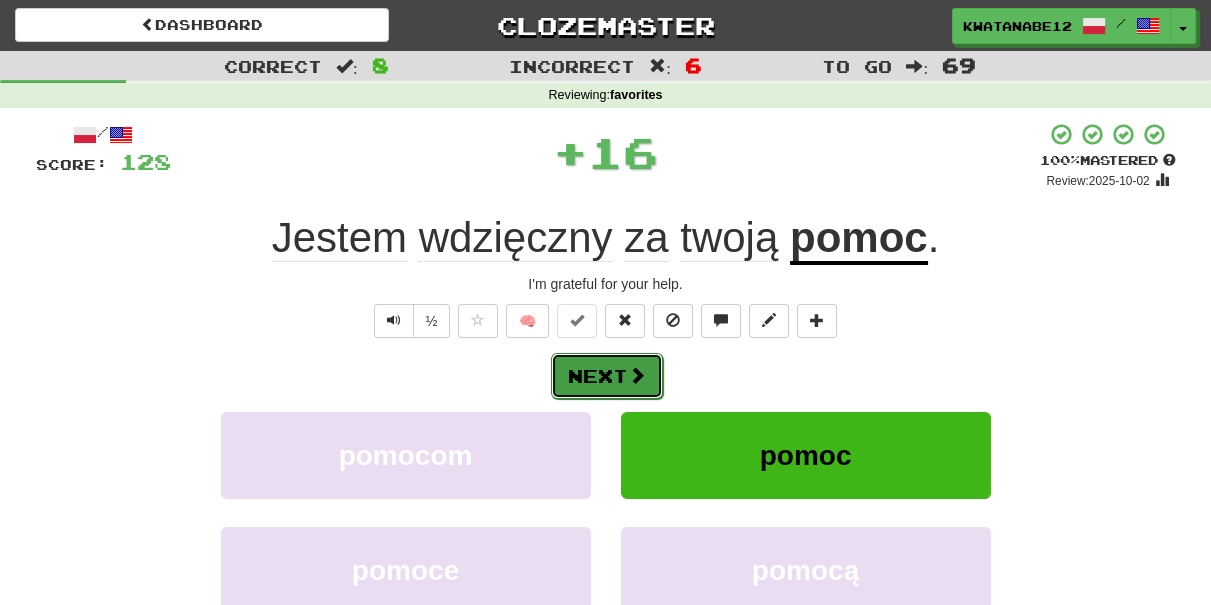 click on "Next" at bounding box center [607, 376] 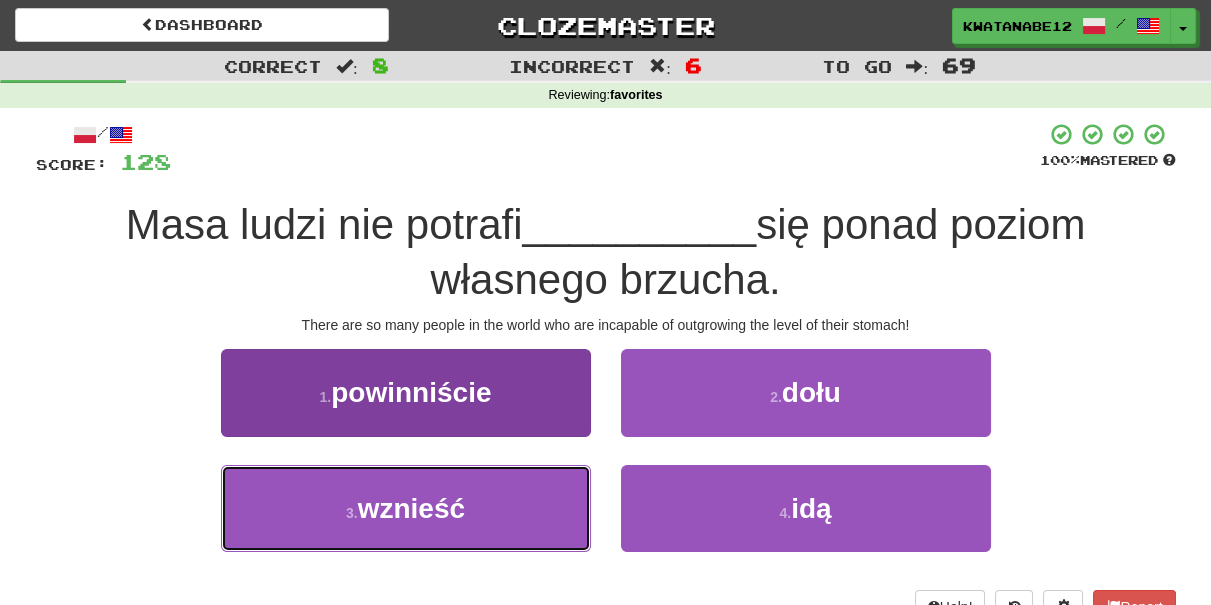 click on "3 .  wznieść" at bounding box center (406, 508) 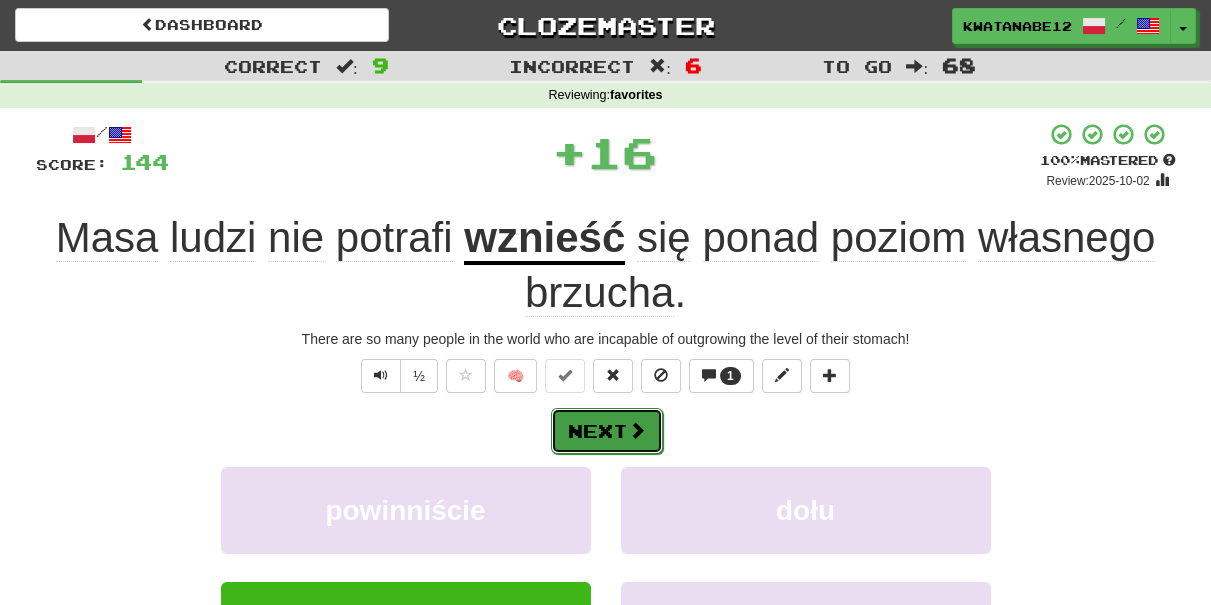 click at bounding box center (637, 430) 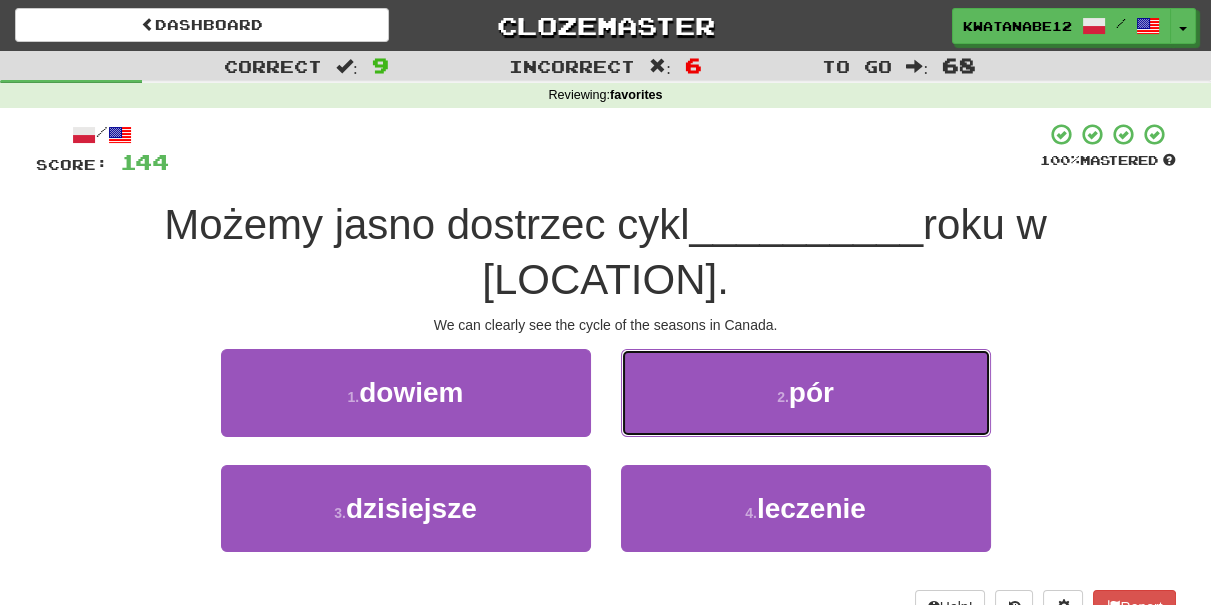 click on "2 .  pór" at bounding box center (806, 392) 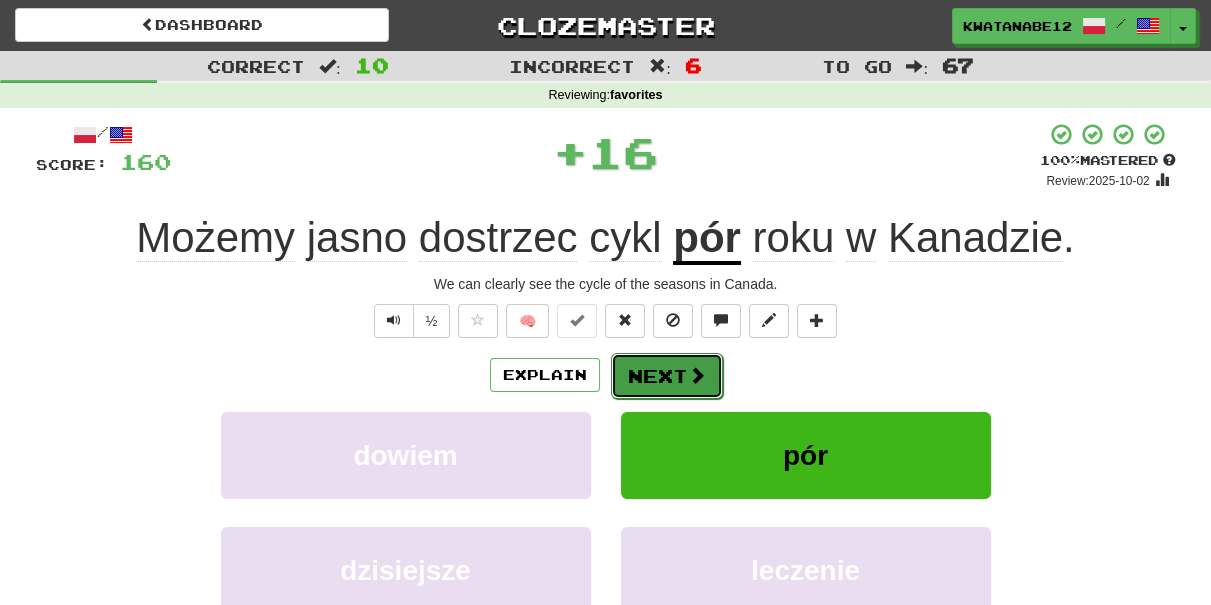 click on "Next" at bounding box center [667, 376] 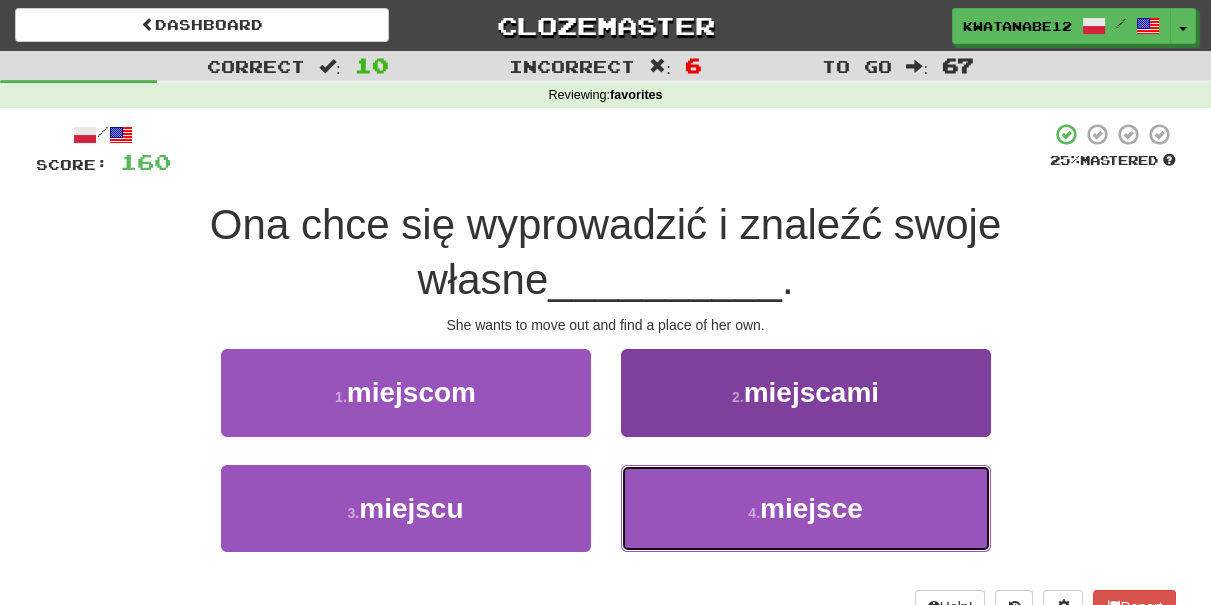 click on "4 .  miejsce" at bounding box center [806, 508] 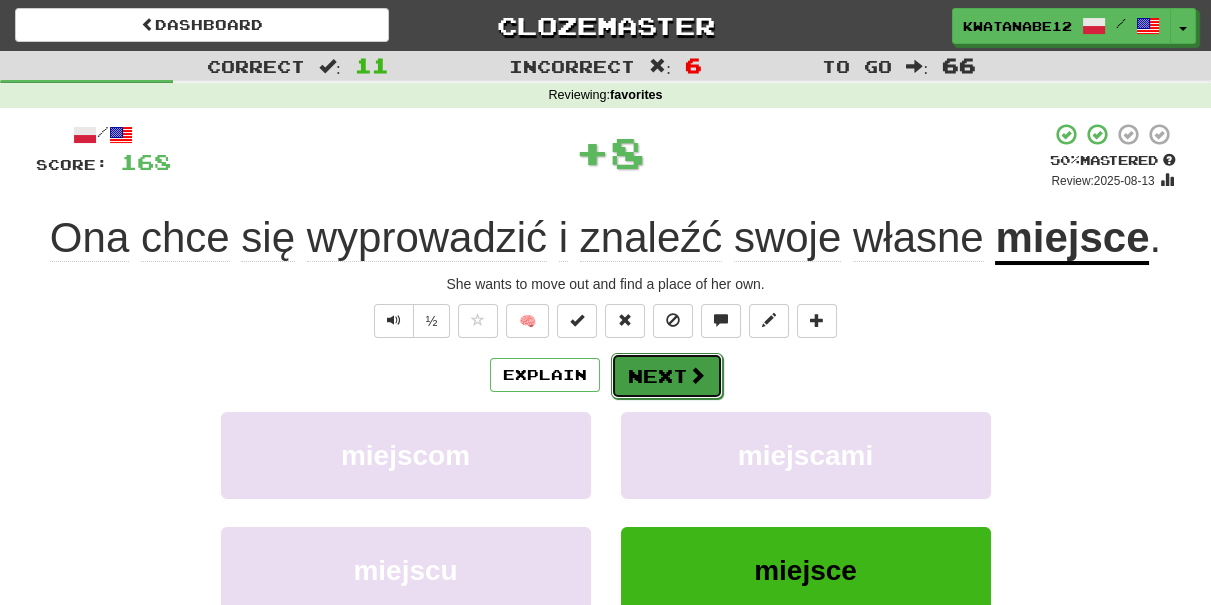 click on "Next" at bounding box center (667, 376) 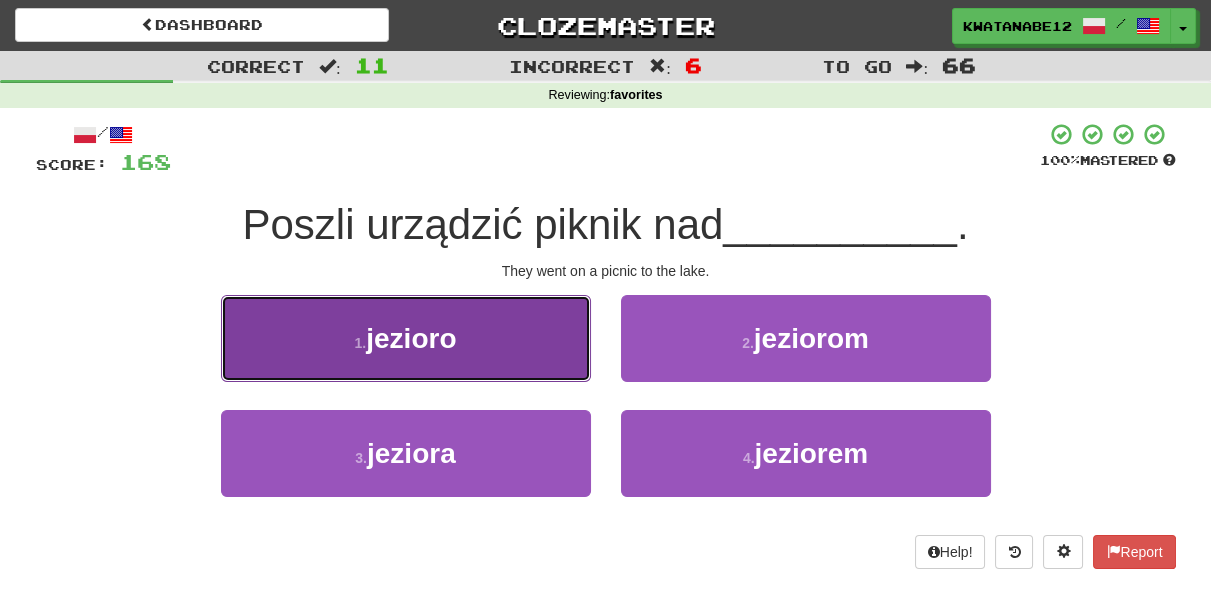 click on "1 .  jezioro" at bounding box center [406, 338] 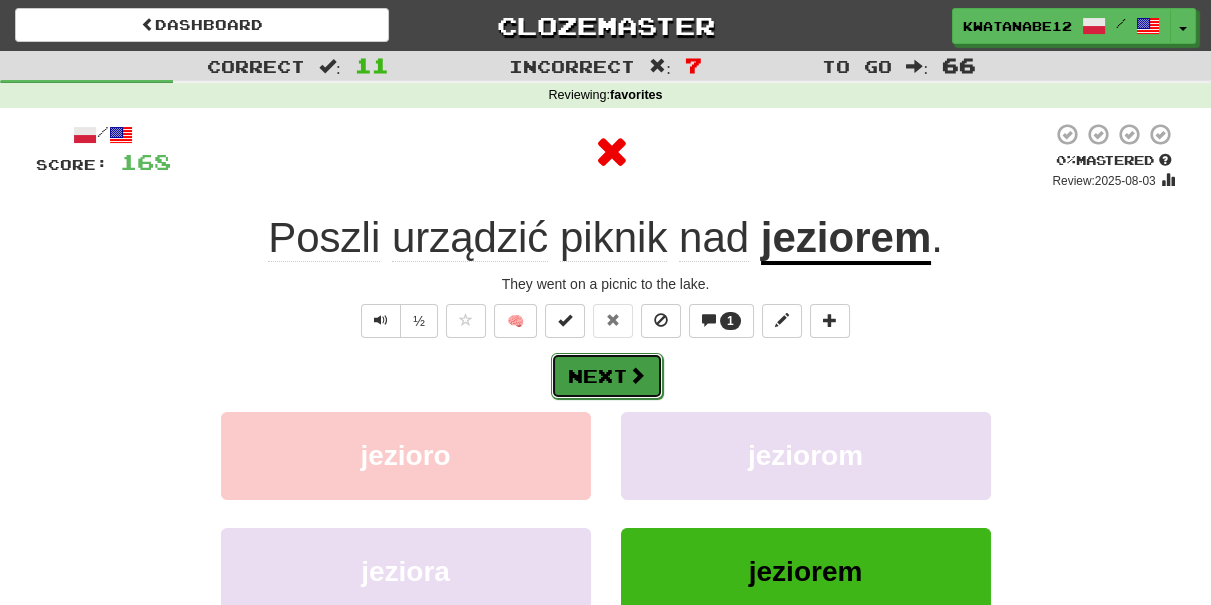 click at bounding box center [637, 375] 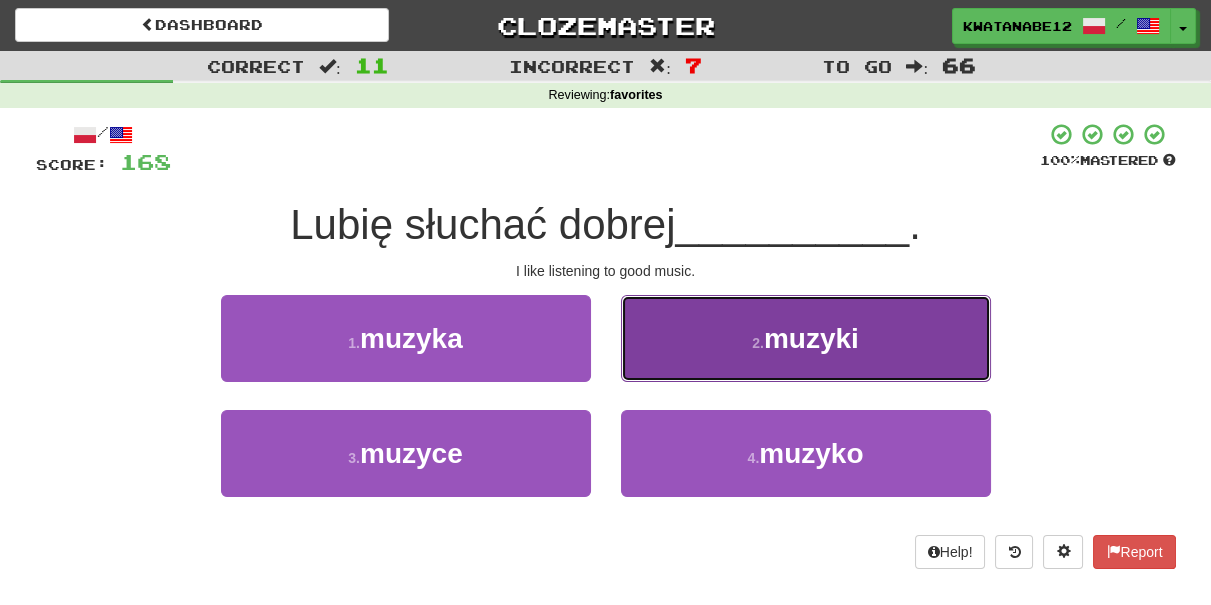 click on "2 .  muzyki" at bounding box center (806, 338) 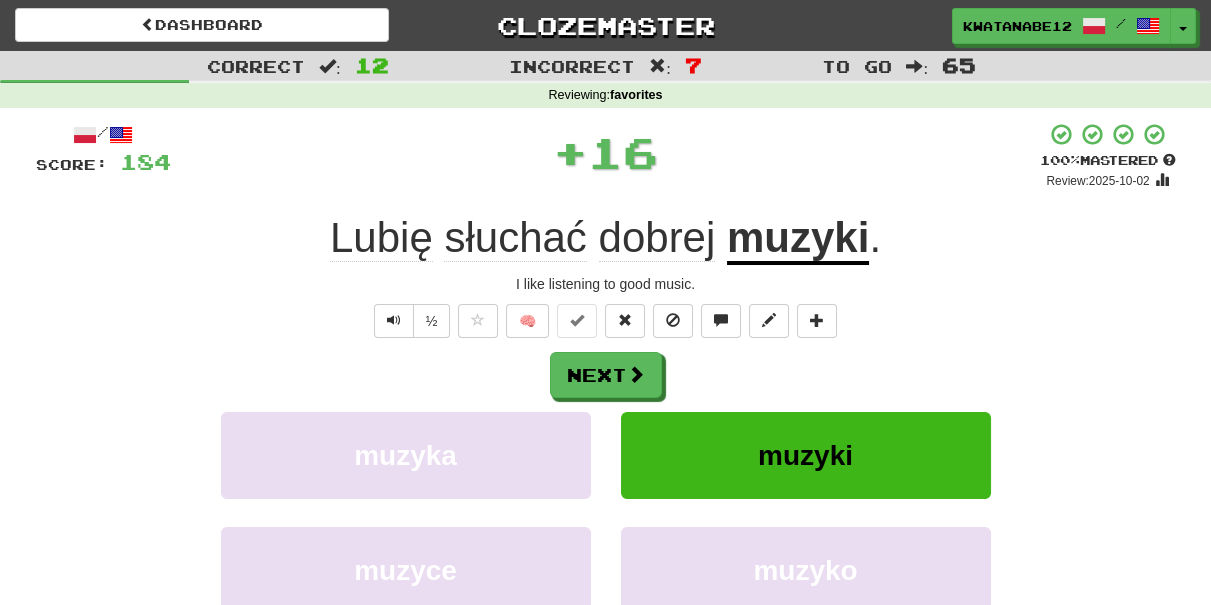drag, startPoint x: 660, startPoint y: 346, endPoint x: 645, endPoint y: 338, distance: 17 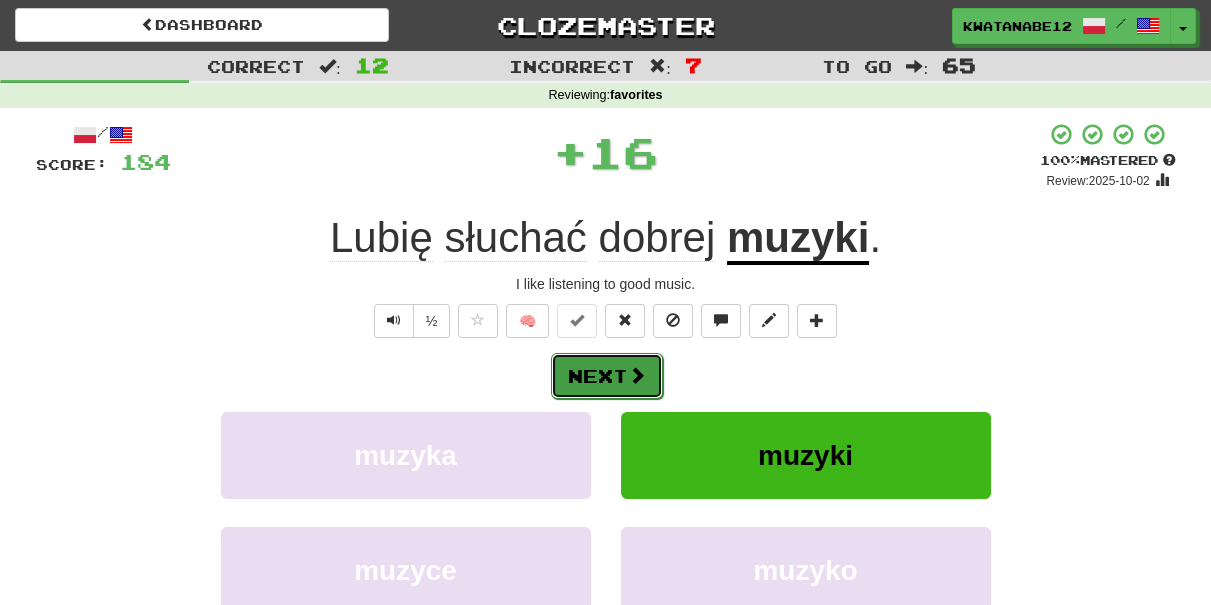 click on "Next" at bounding box center (607, 376) 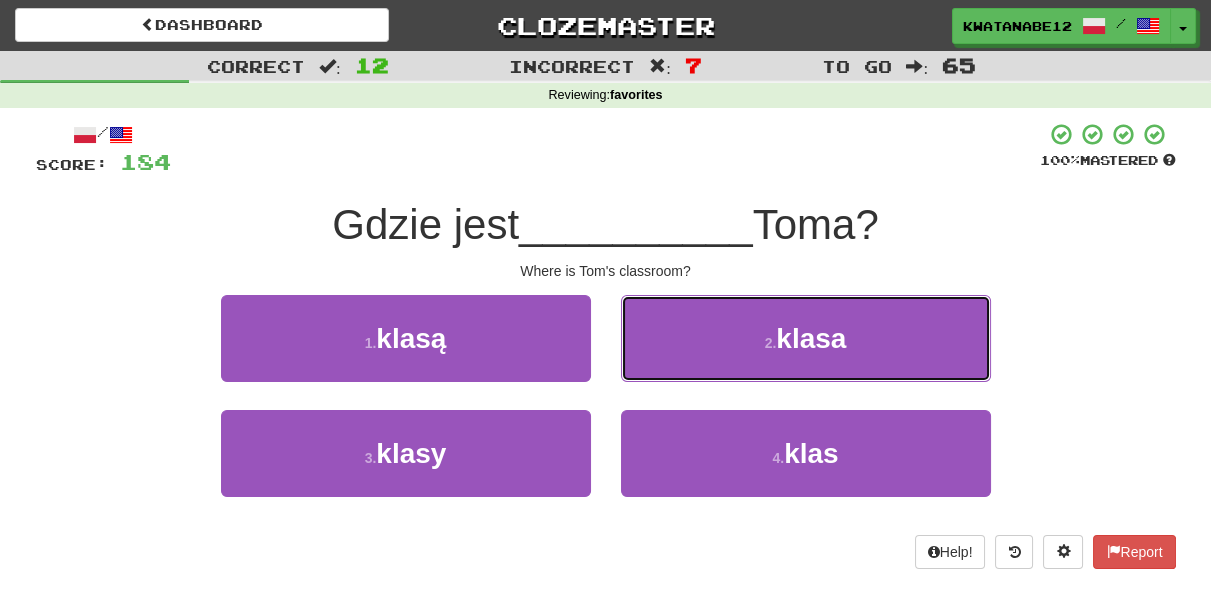 drag, startPoint x: 699, startPoint y: 326, endPoint x: 704, endPoint y: 349, distance: 23.537205 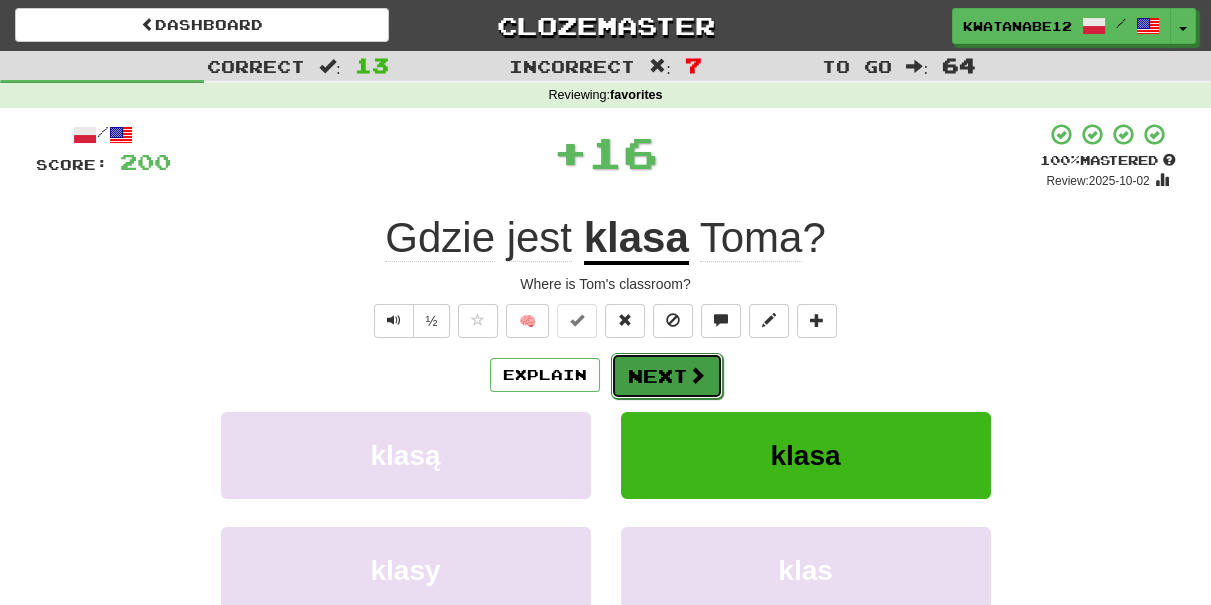 drag, startPoint x: 656, startPoint y: 355, endPoint x: 652, endPoint y: 372, distance: 17.464249 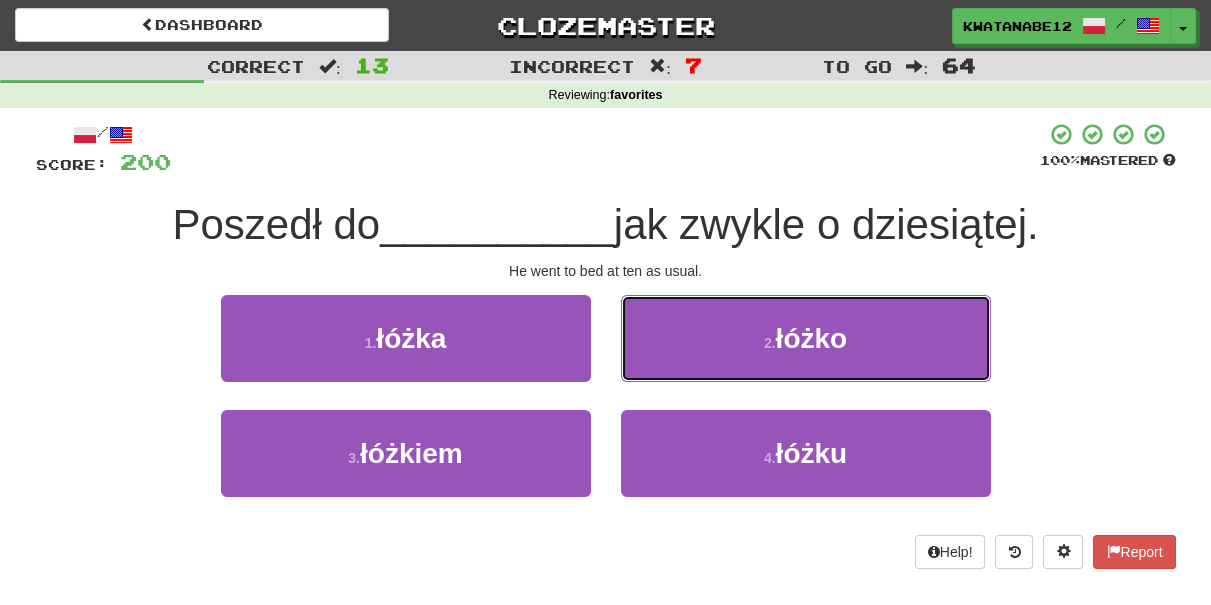 drag, startPoint x: 685, startPoint y: 335, endPoint x: 691, endPoint y: 348, distance: 14.3178215 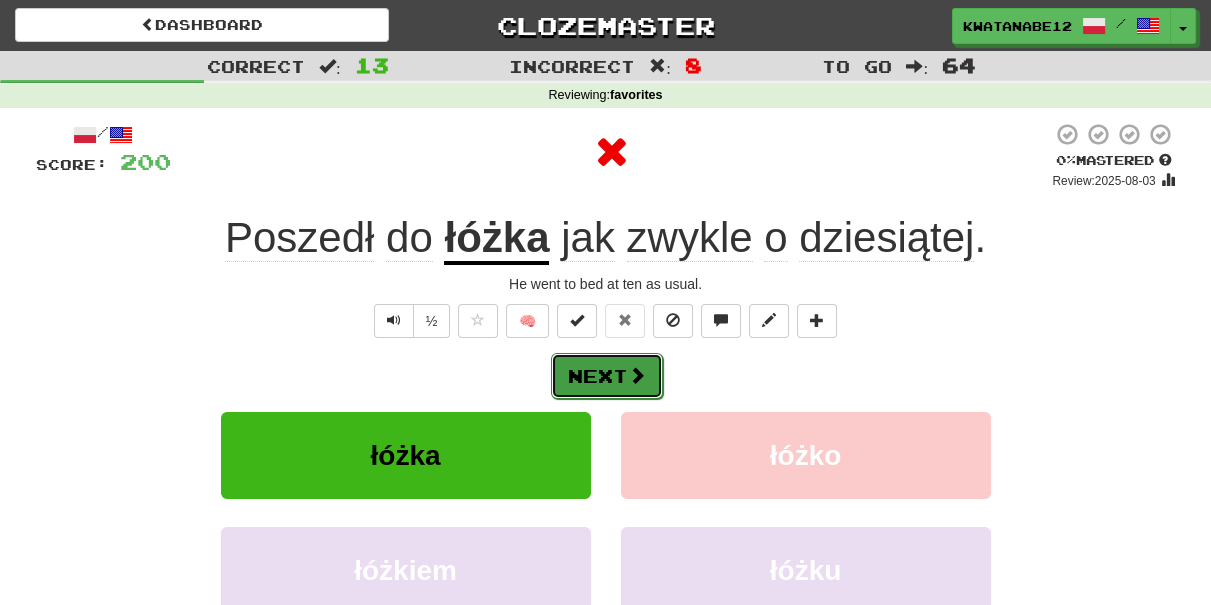 drag, startPoint x: 634, startPoint y: 362, endPoint x: 620, endPoint y: 362, distance: 14 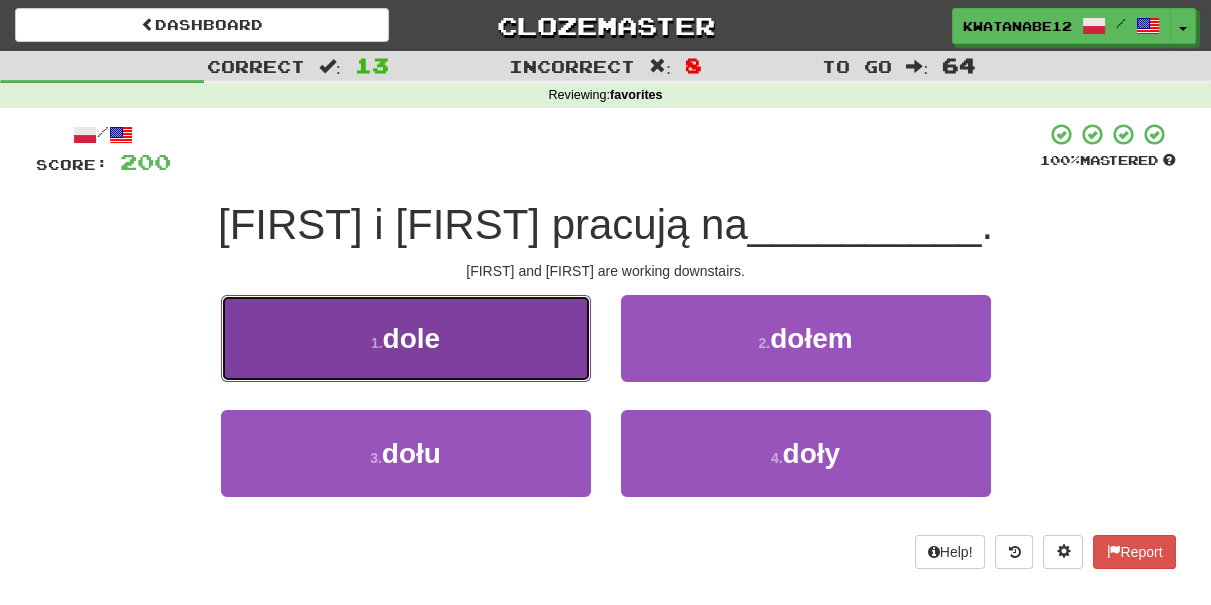 click on "1 .  dole" at bounding box center [406, 338] 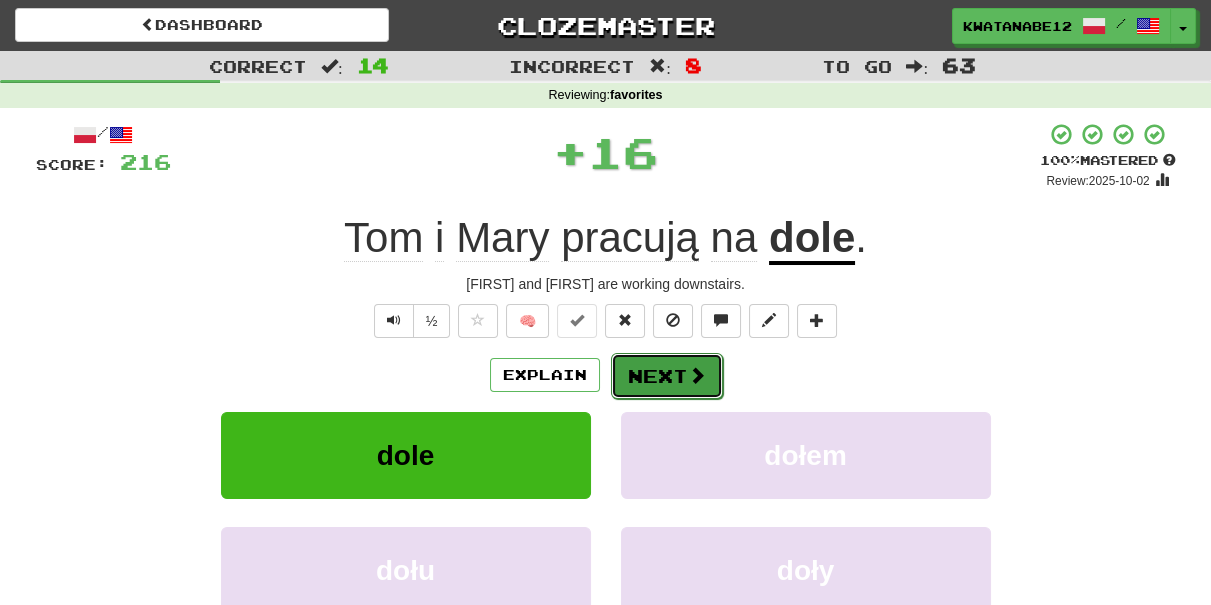 click on "Next" at bounding box center [667, 376] 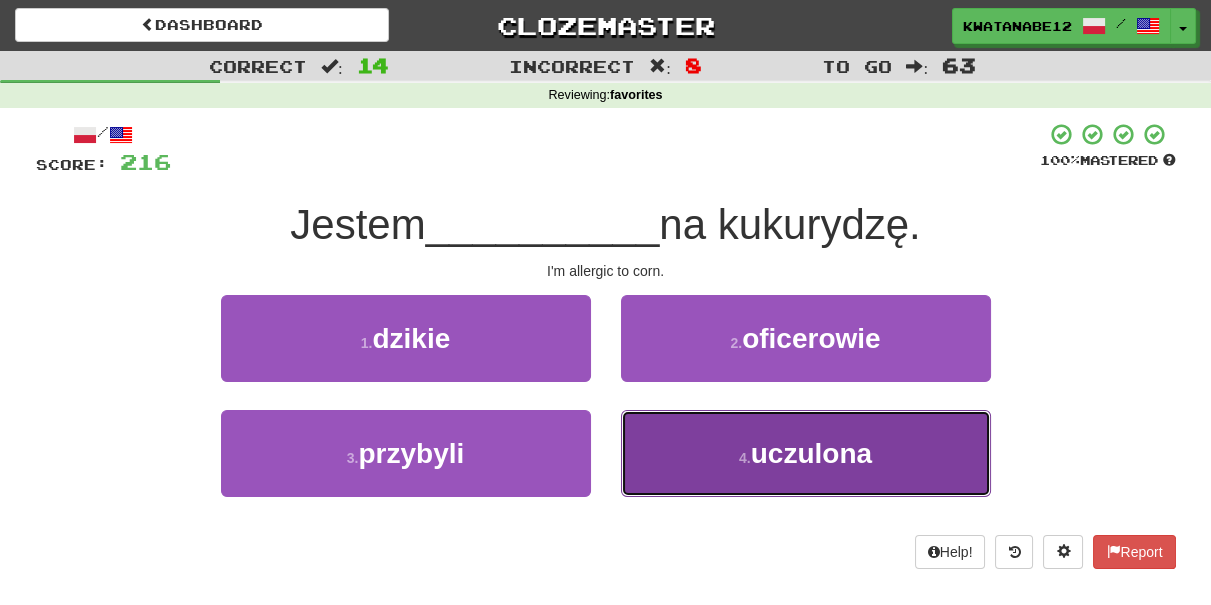click on "4 .  uczulona" at bounding box center (806, 453) 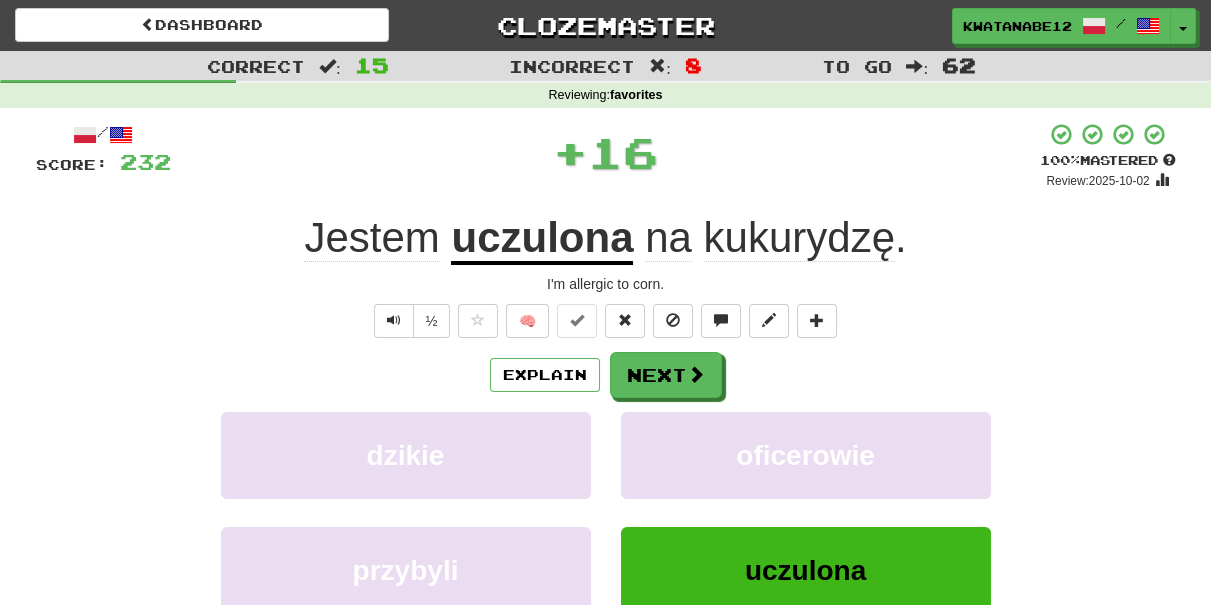 click on "Explain Next dzikie oficerowie przybyli uczulona Learn more: dzikie oficerowie przybyli uczulona" at bounding box center (606, 512) 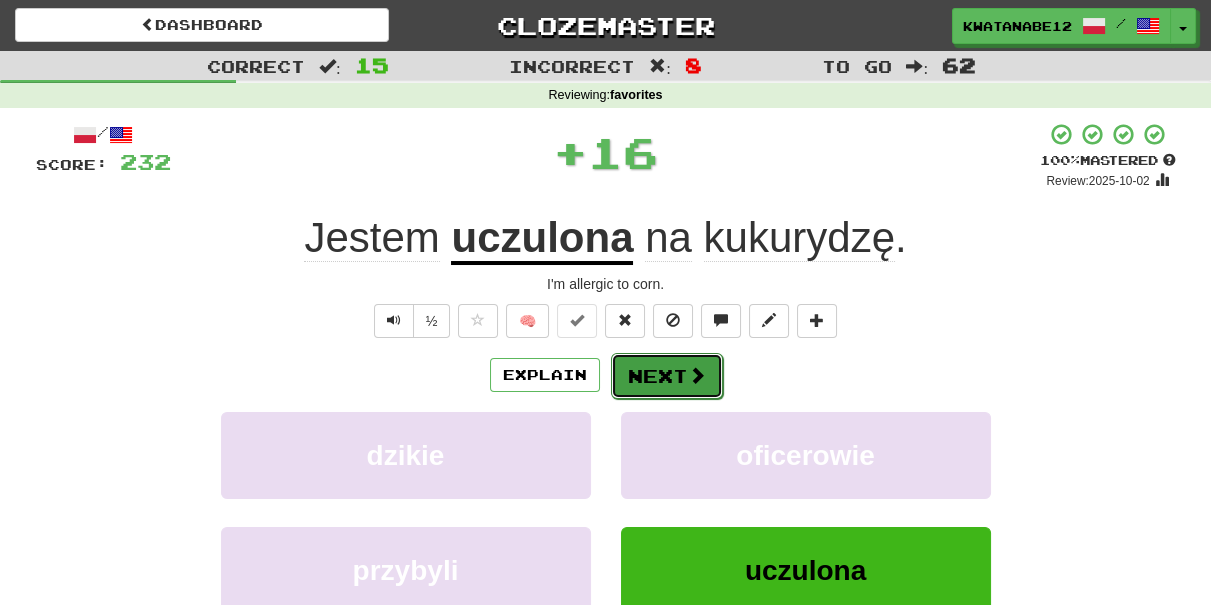 click on "Next" at bounding box center [667, 376] 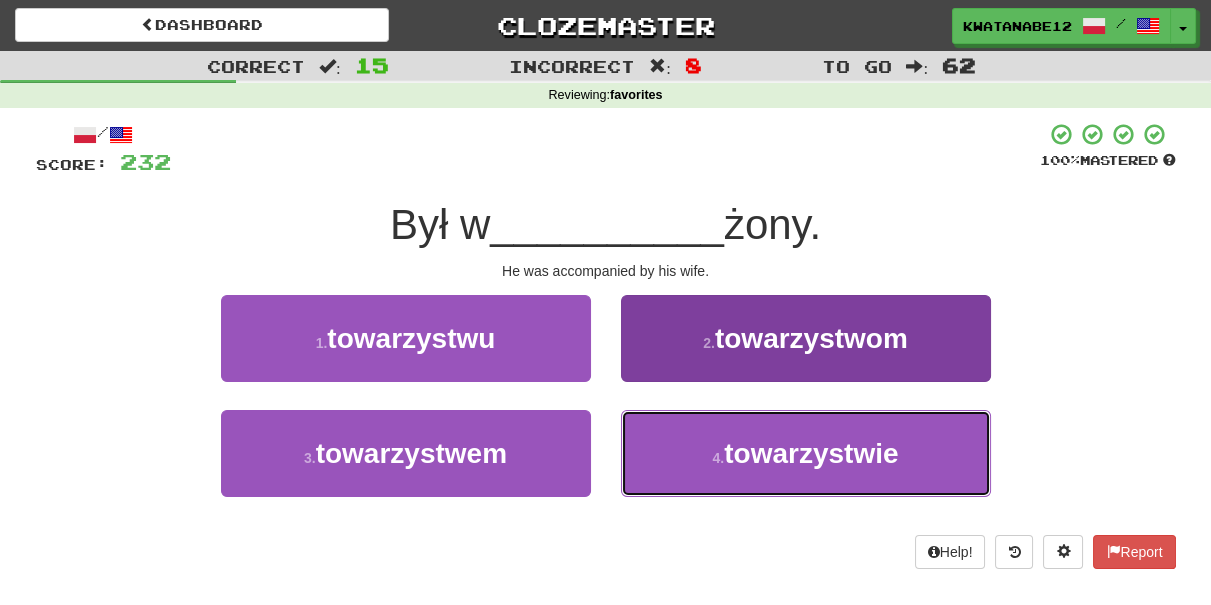 drag, startPoint x: 690, startPoint y: 441, endPoint x: 696, endPoint y: 463, distance: 22.803509 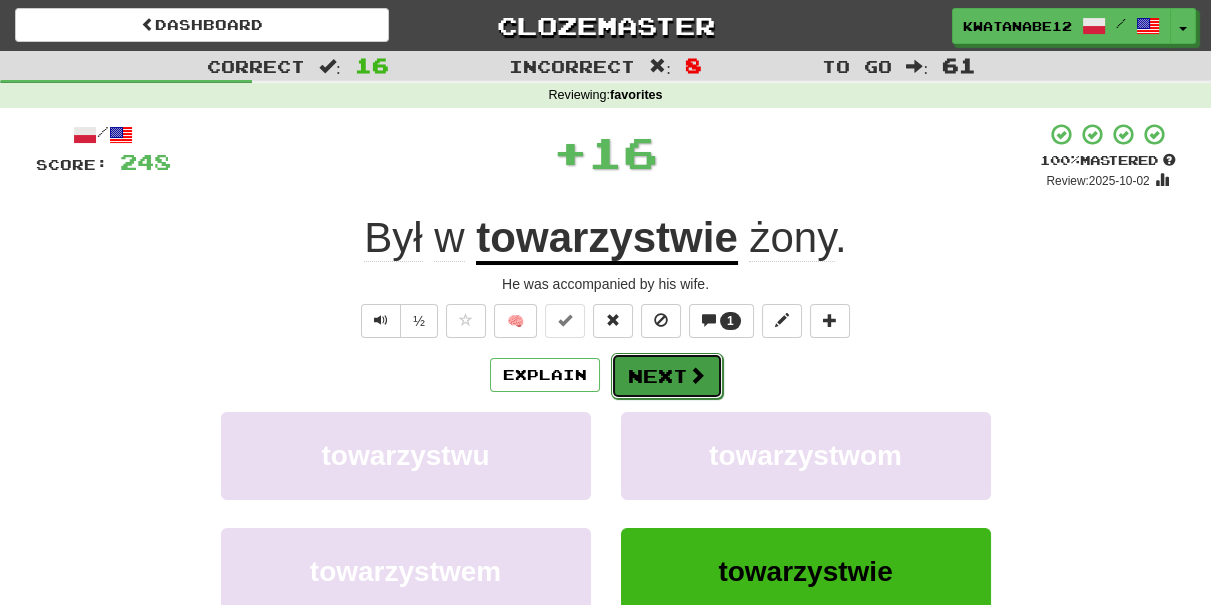 click on "Next" at bounding box center (667, 376) 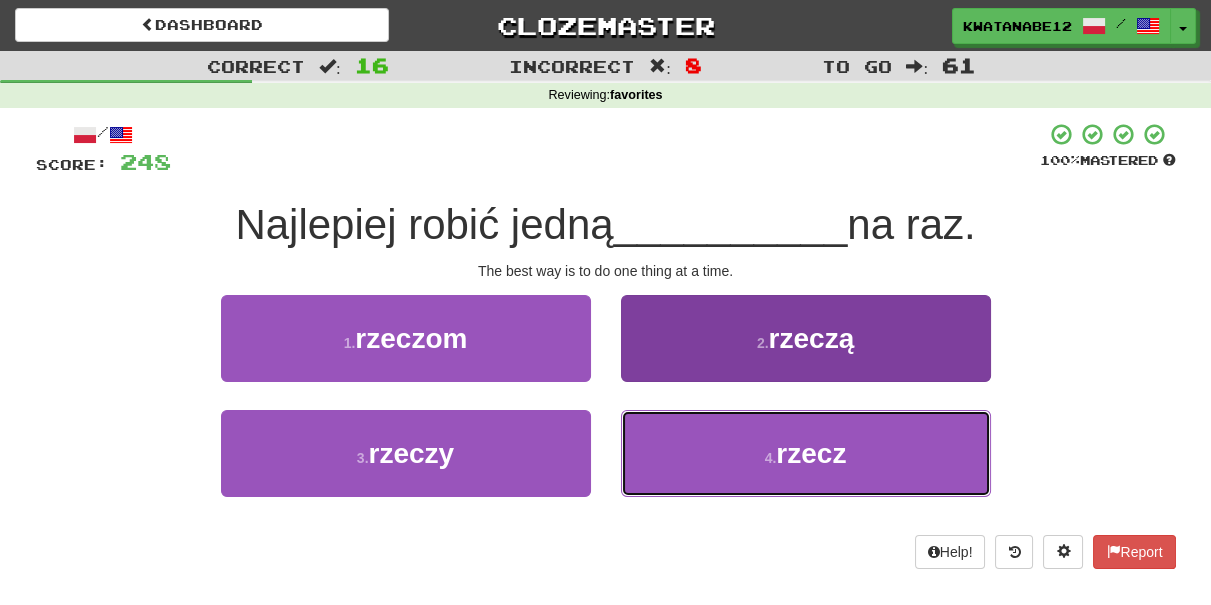 click on "4 .  rzecz" at bounding box center [806, 453] 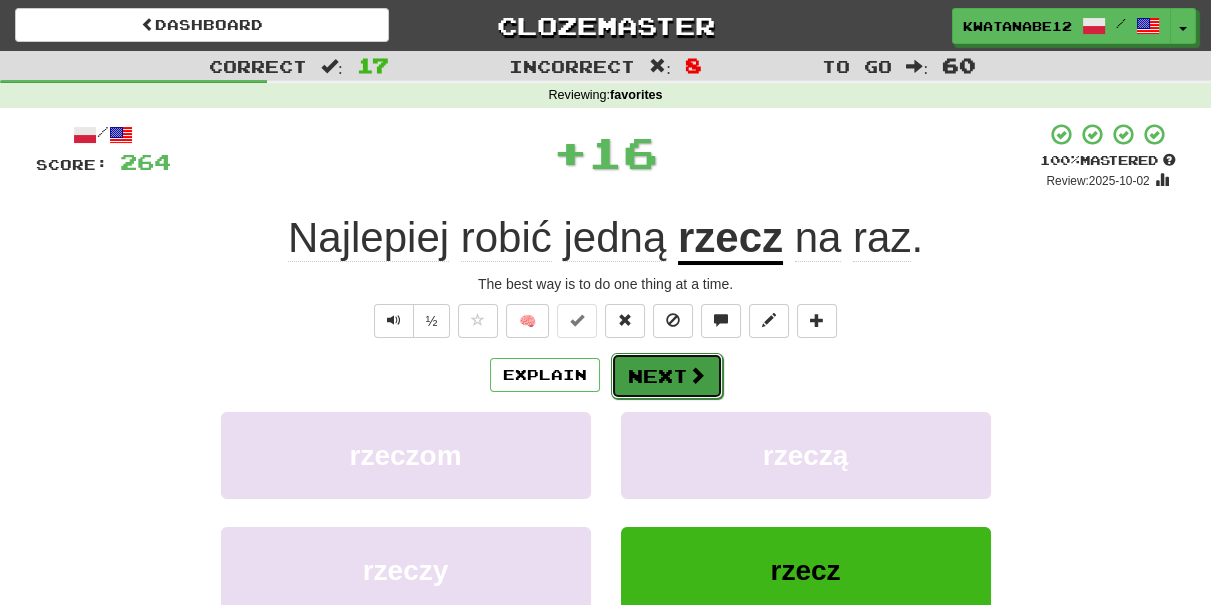click on "Next" at bounding box center (667, 376) 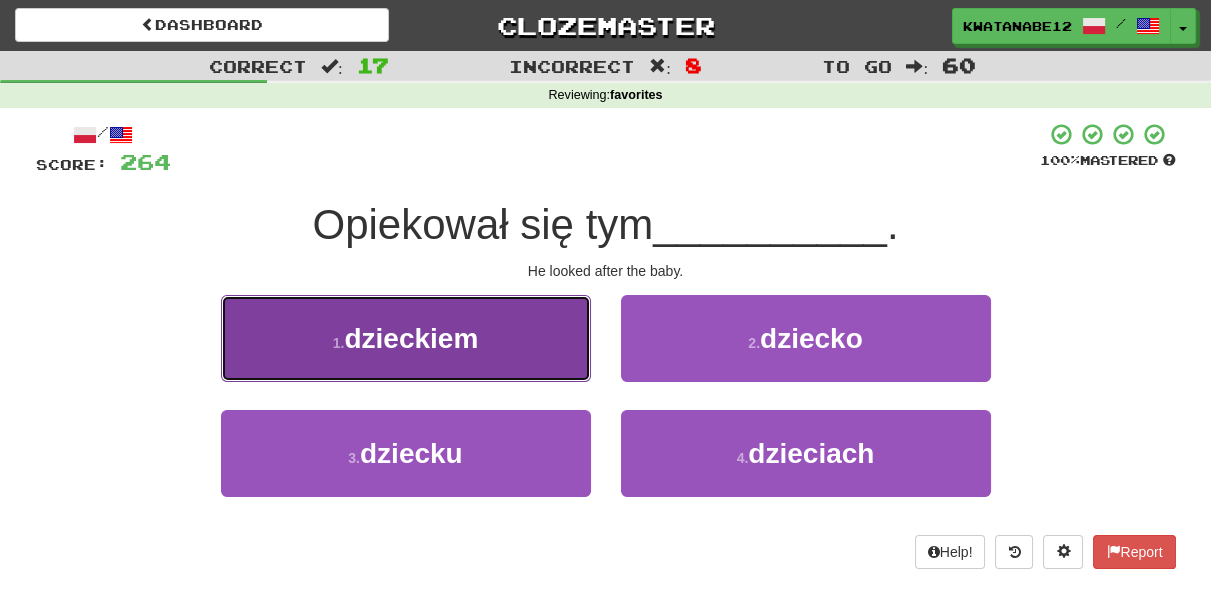 click on "1 .  dzieckiem" at bounding box center (406, 338) 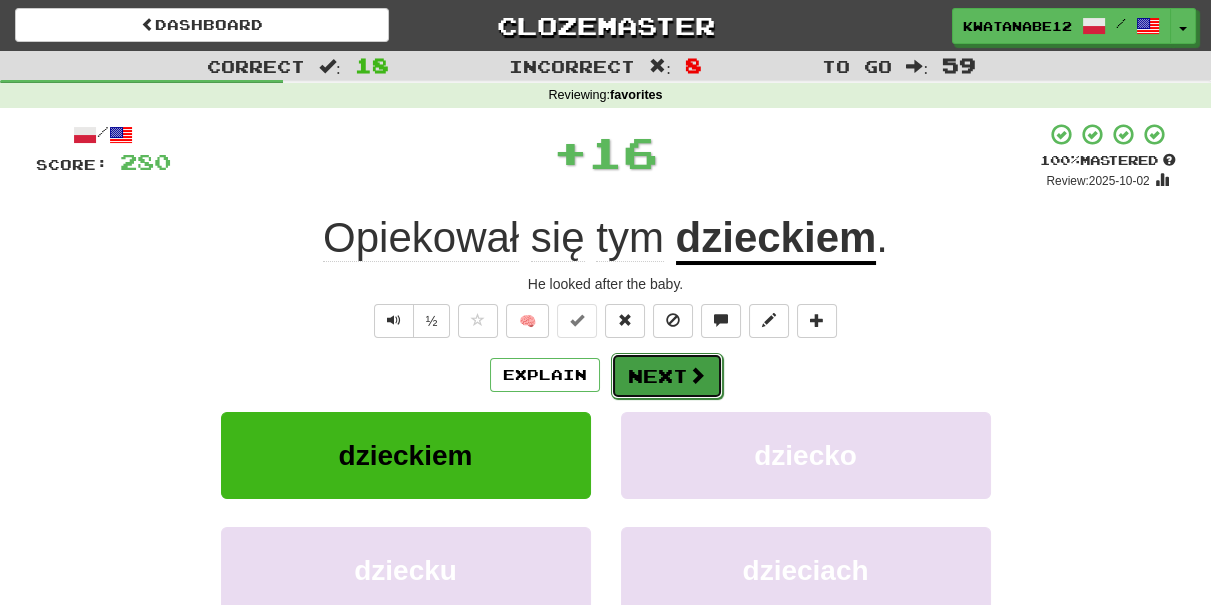 click on "Next" at bounding box center (667, 376) 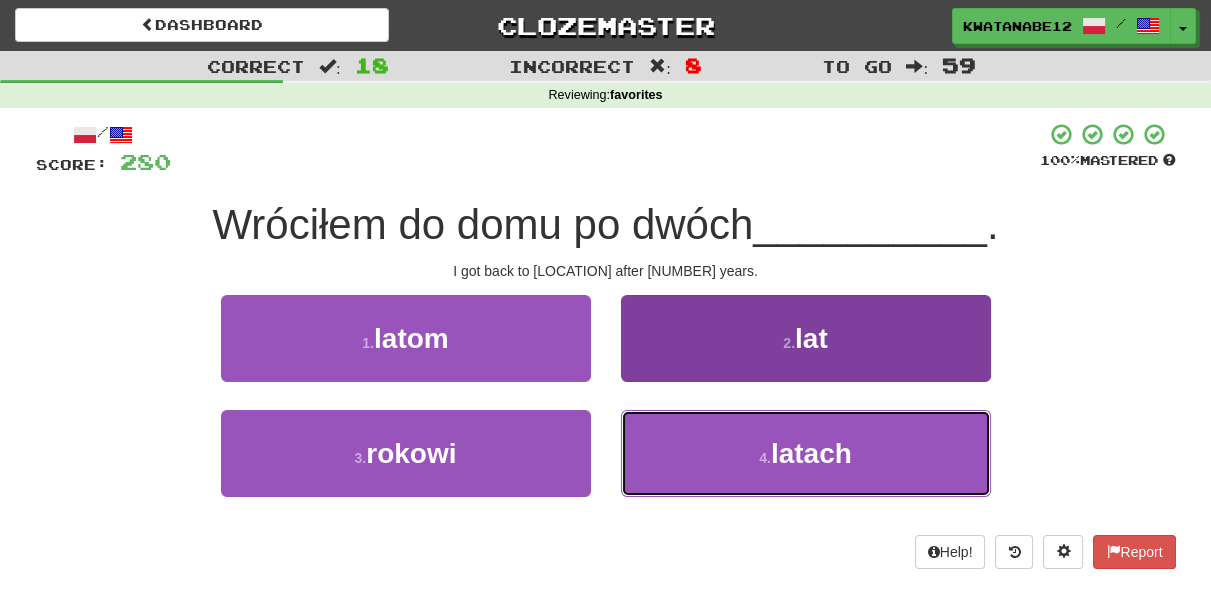 drag, startPoint x: 678, startPoint y: 424, endPoint x: 678, endPoint y: 436, distance: 12 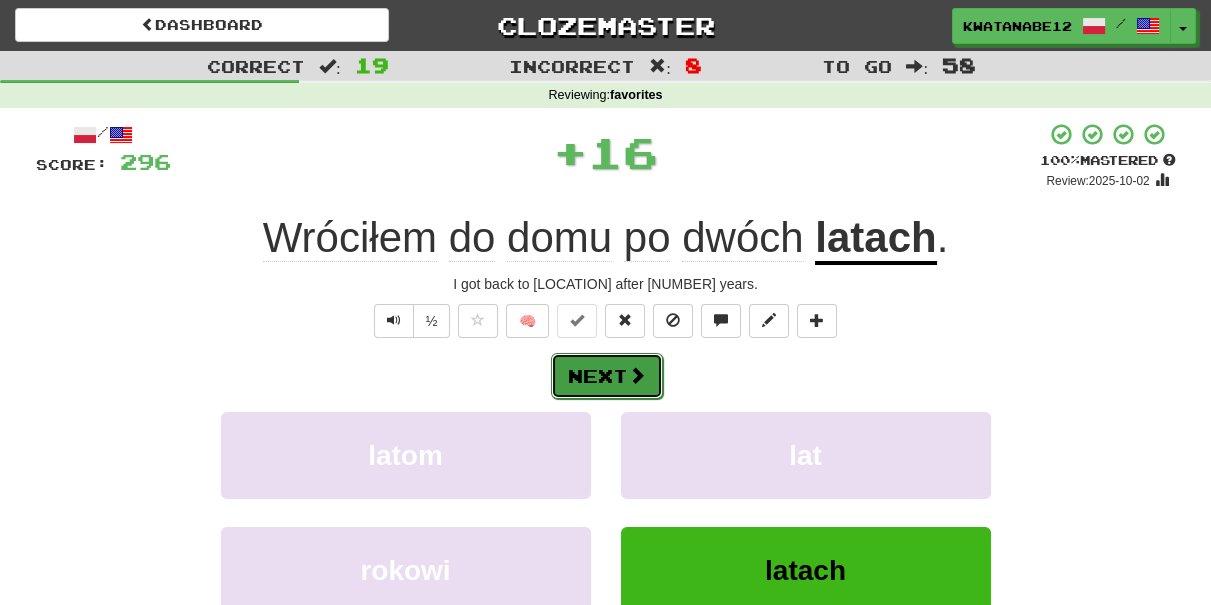 click on "Next" at bounding box center (607, 376) 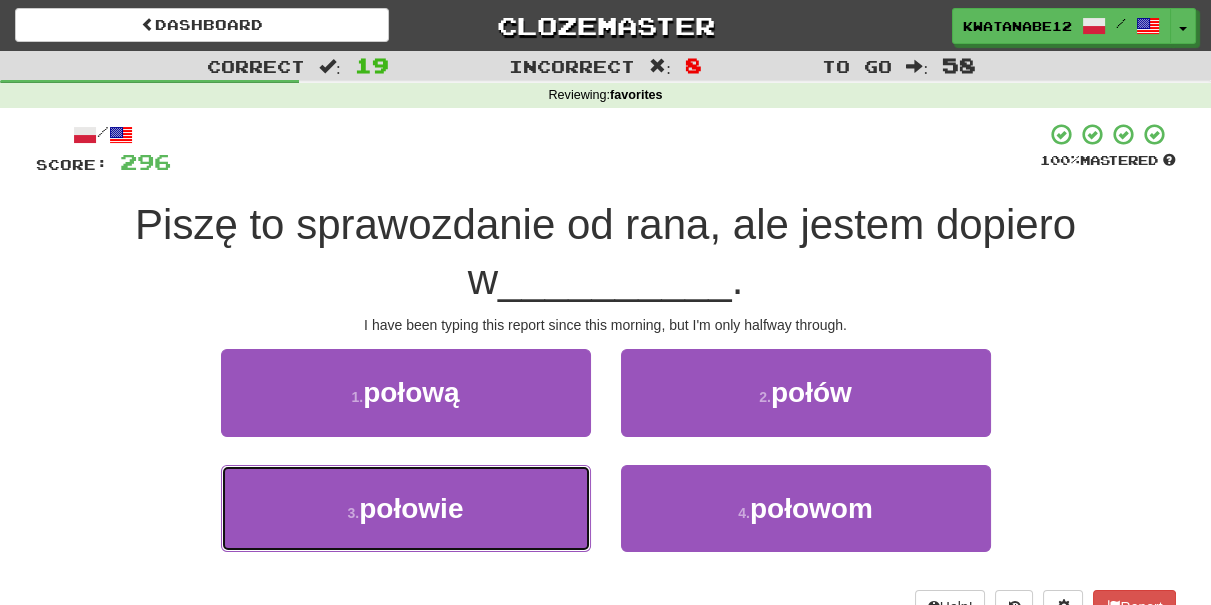 drag, startPoint x: 525, startPoint y: 500, endPoint x: 576, endPoint y: 460, distance: 64.815125 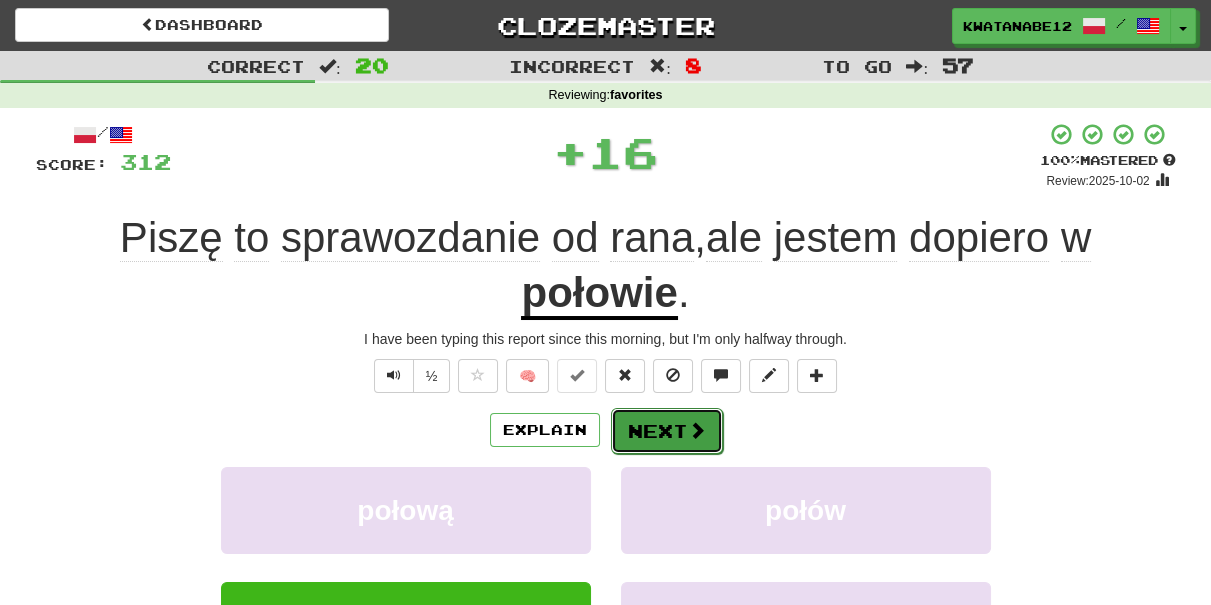 drag, startPoint x: 642, startPoint y: 417, endPoint x: 657, endPoint y: 426, distance: 17.492855 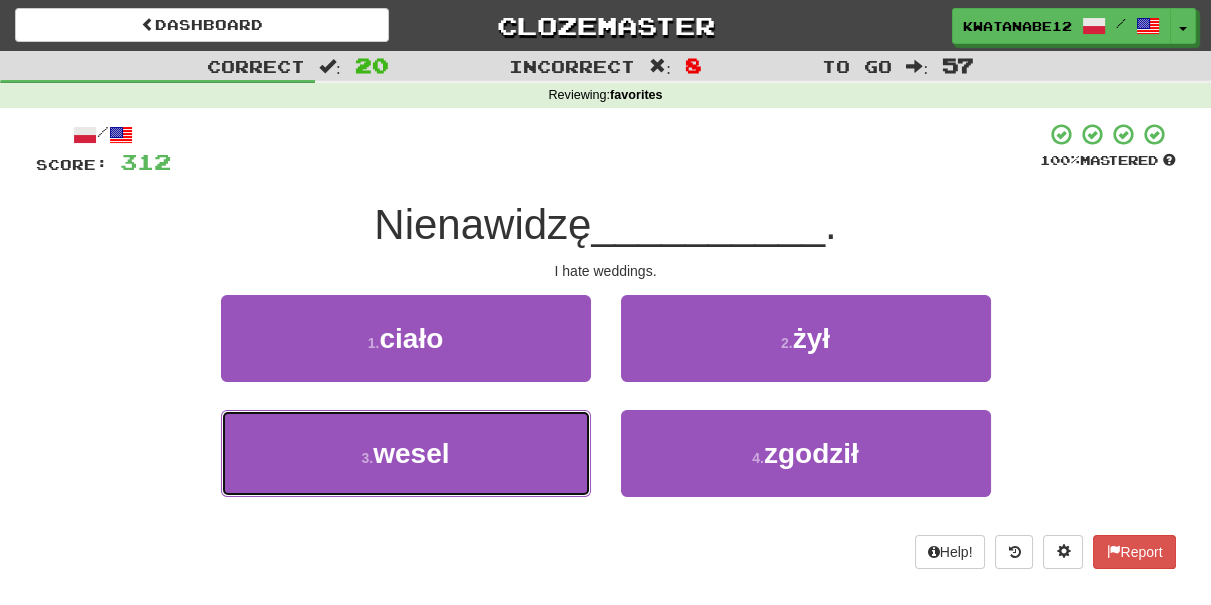 drag, startPoint x: 525, startPoint y: 431, endPoint x: 615, endPoint y: 416, distance: 91.24144 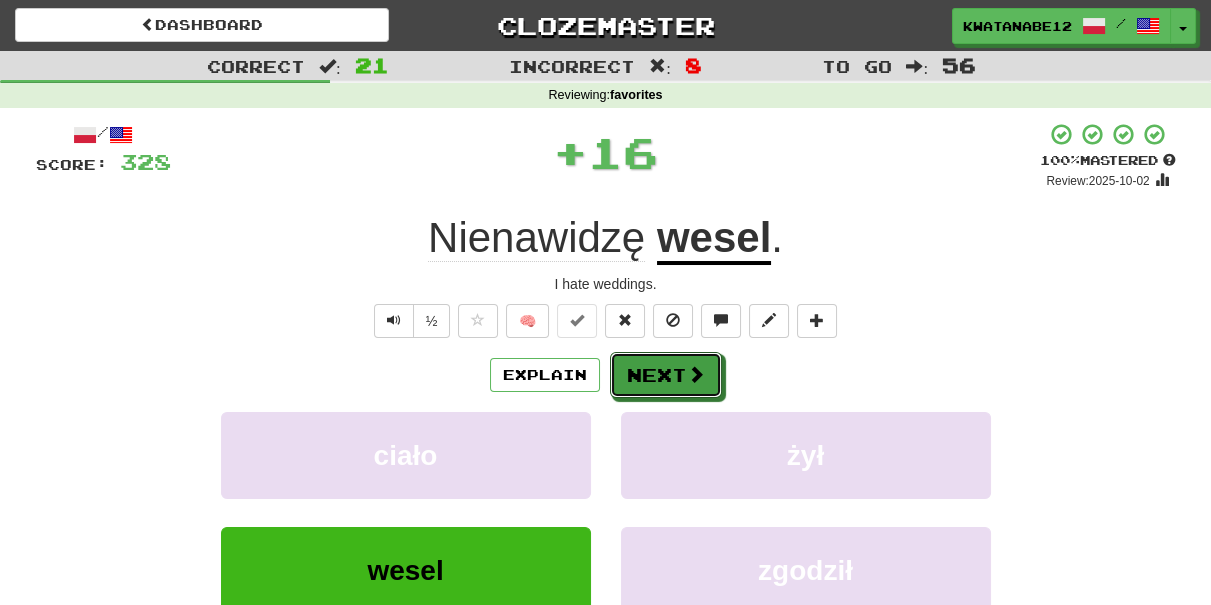 drag, startPoint x: 649, startPoint y: 382, endPoint x: 664, endPoint y: 361, distance: 25.806976 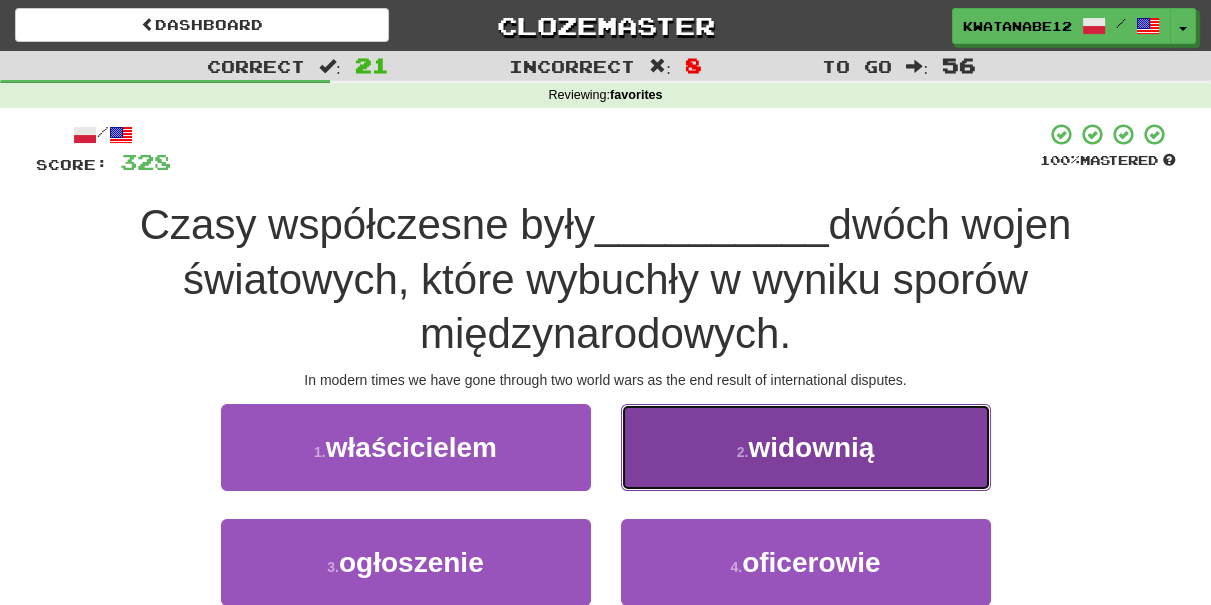 click on "2 .  widownią" at bounding box center [806, 447] 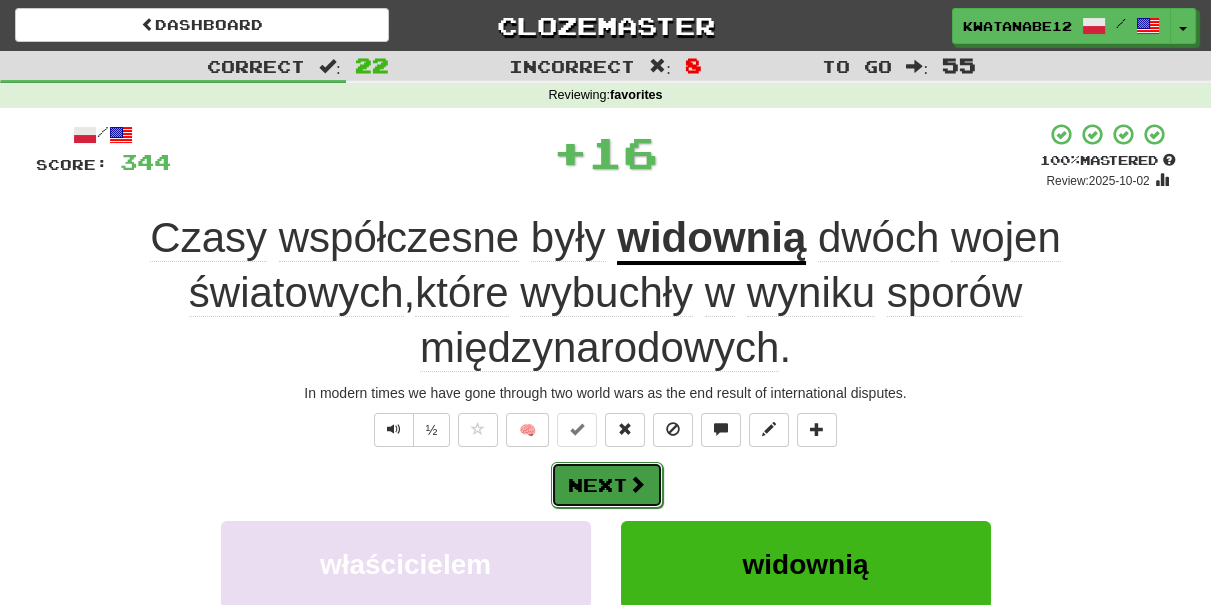 click on "Next" at bounding box center [607, 485] 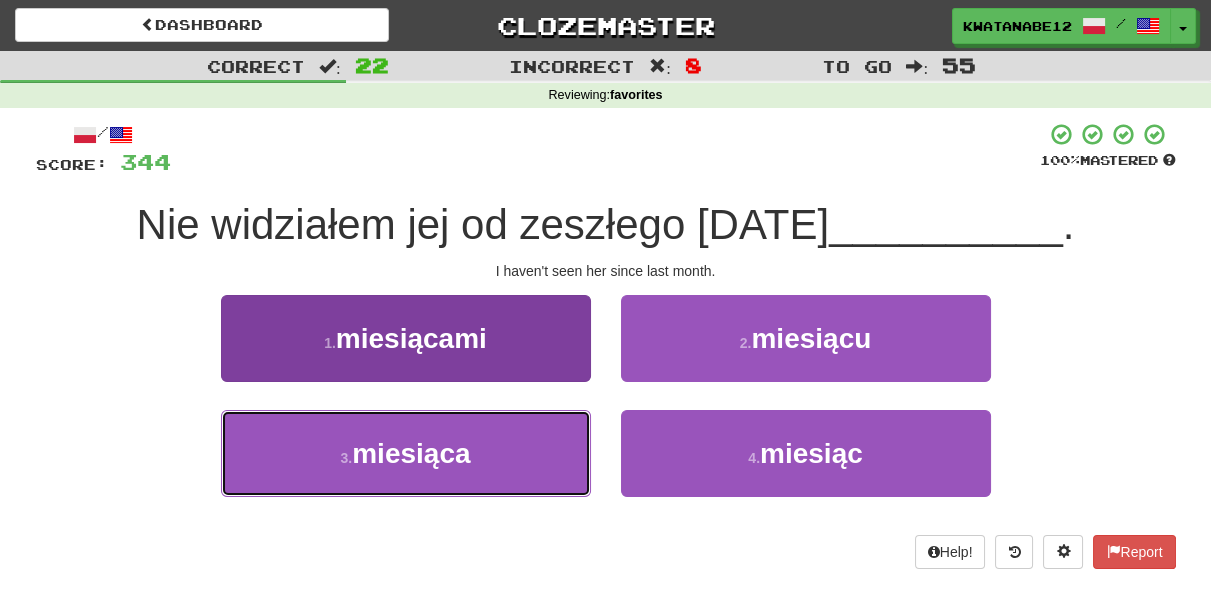 click on "3 .  miesiąca" at bounding box center (406, 453) 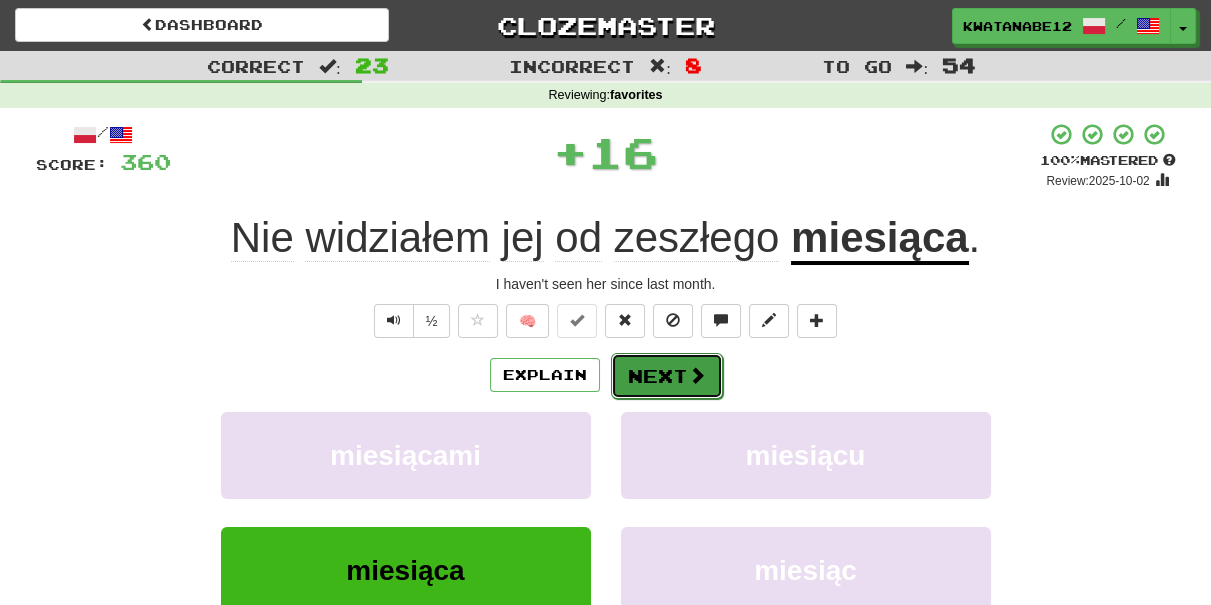 click on "Next" at bounding box center [667, 376] 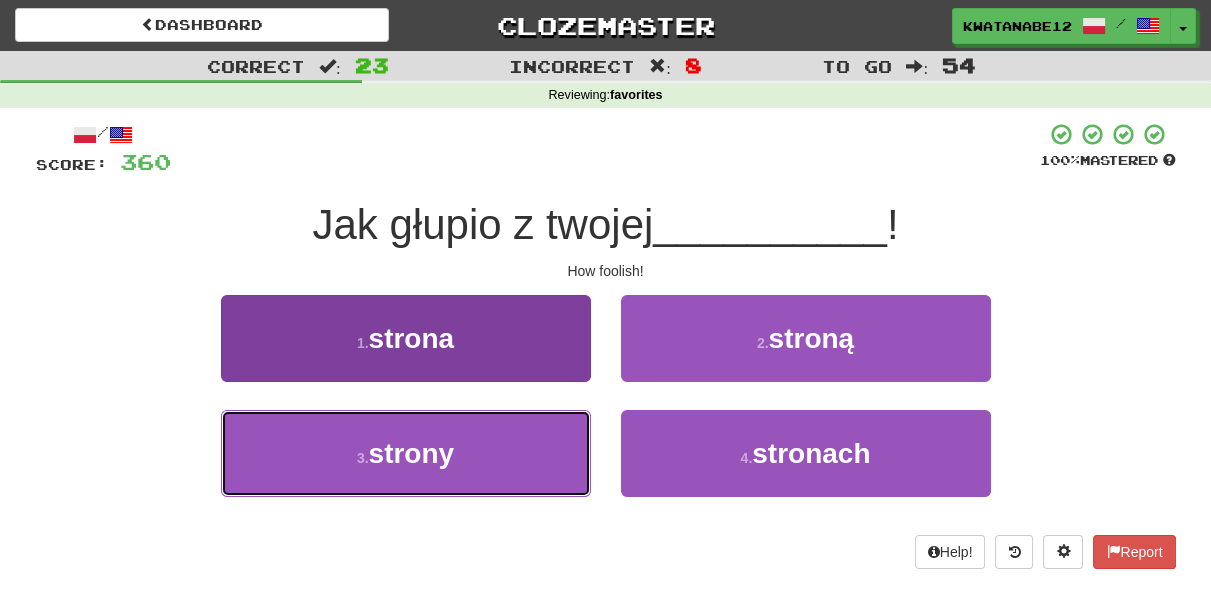 click on "3 .  strony" at bounding box center [406, 453] 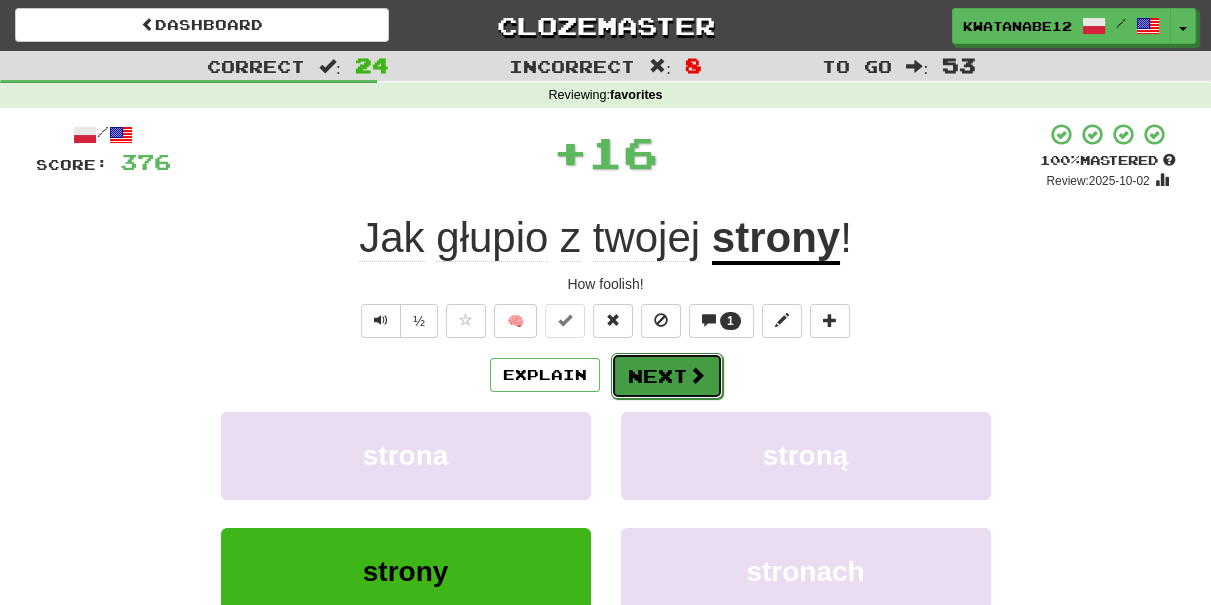 click on "Next" at bounding box center [667, 376] 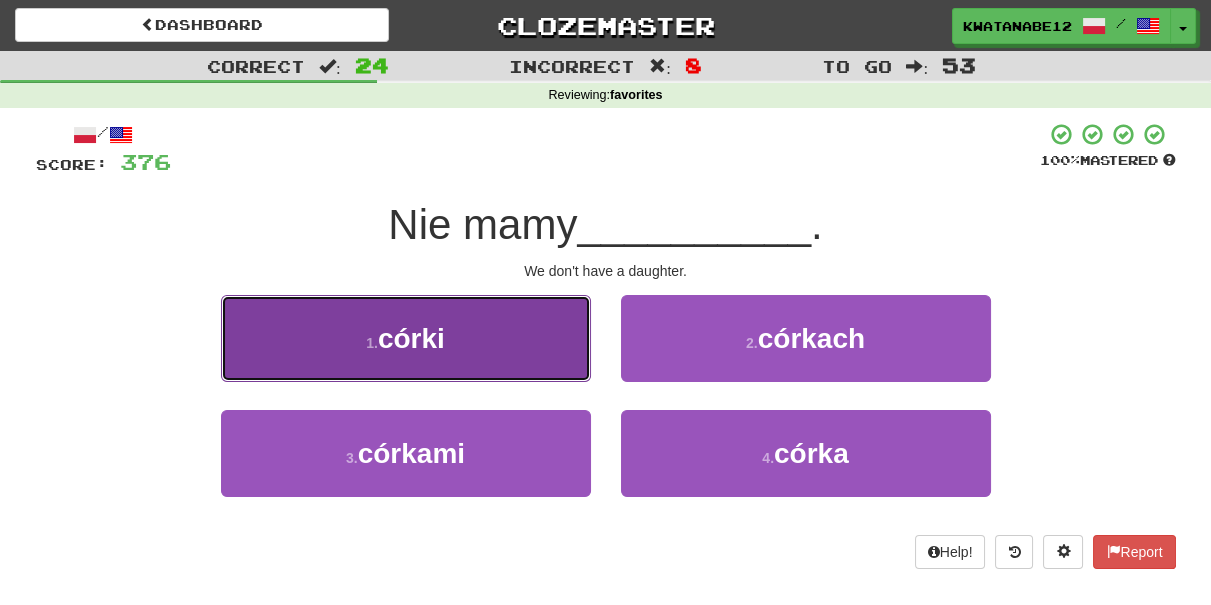 click on "1 .  córki" at bounding box center [406, 338] 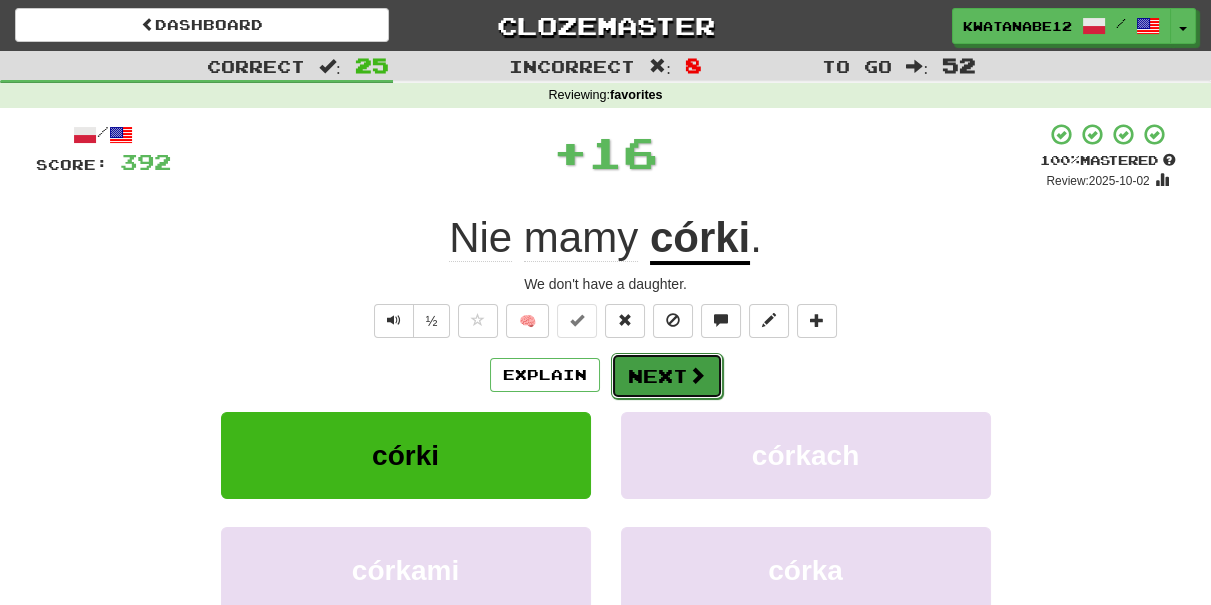 click on "Next" at bounding box center (667, 376) 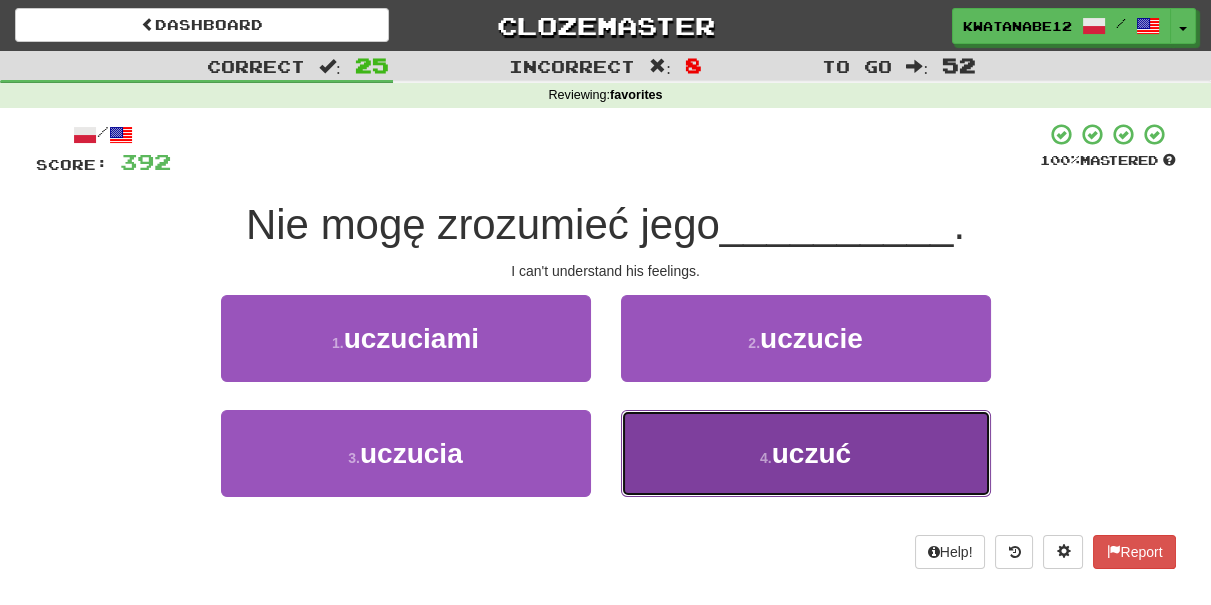 click on "4 .  uczuć" at bounding box center (806, 453) 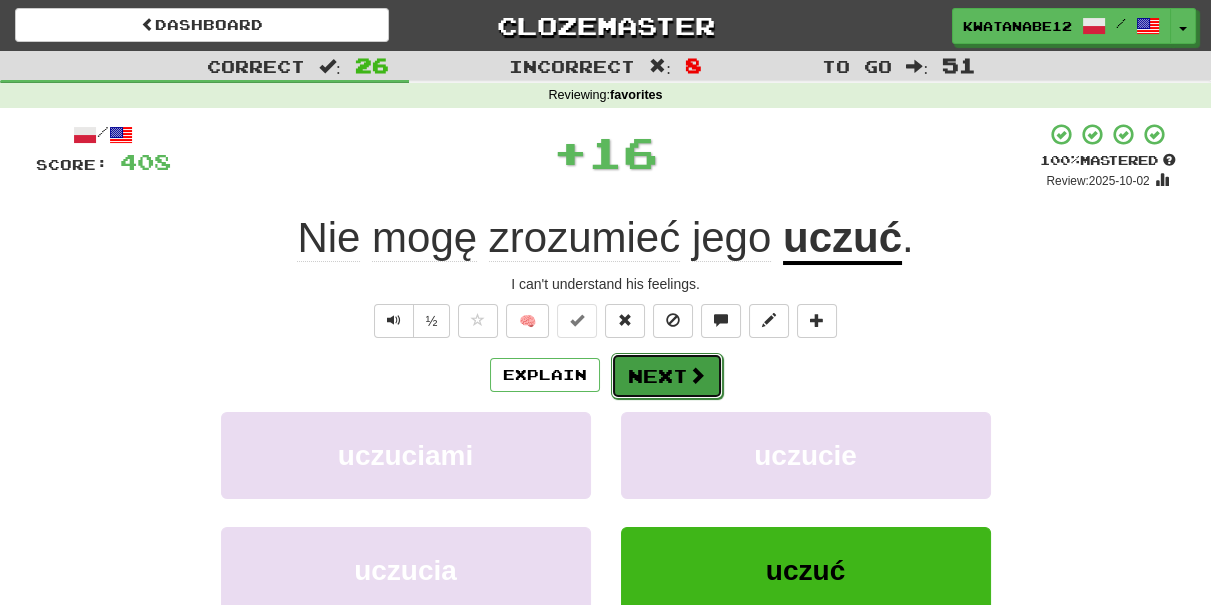 click on "Next" at bounding box center [667, 376] 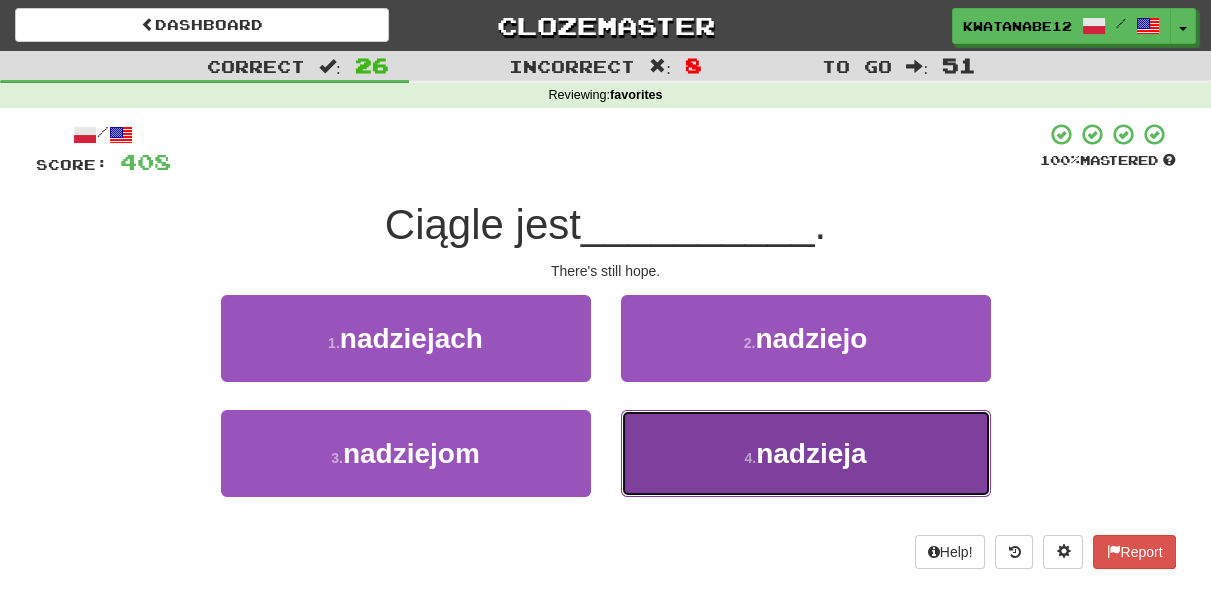 click on "4 .  nadzieja" at bounding box center [806, 453] 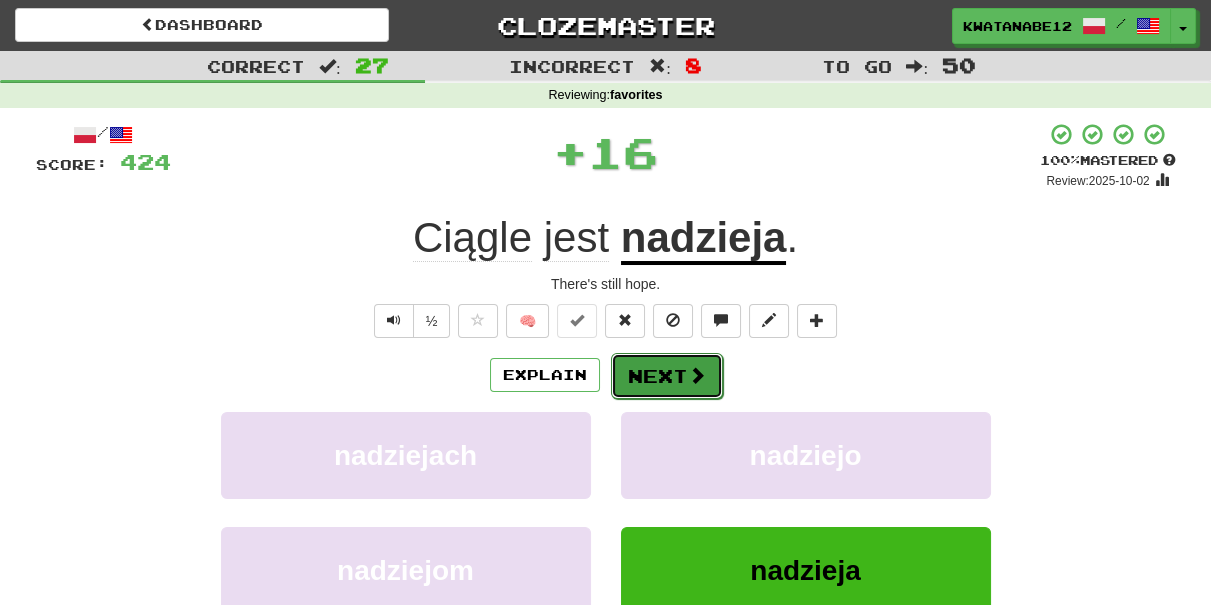 click on "Next" at bounding box center (667, 376) 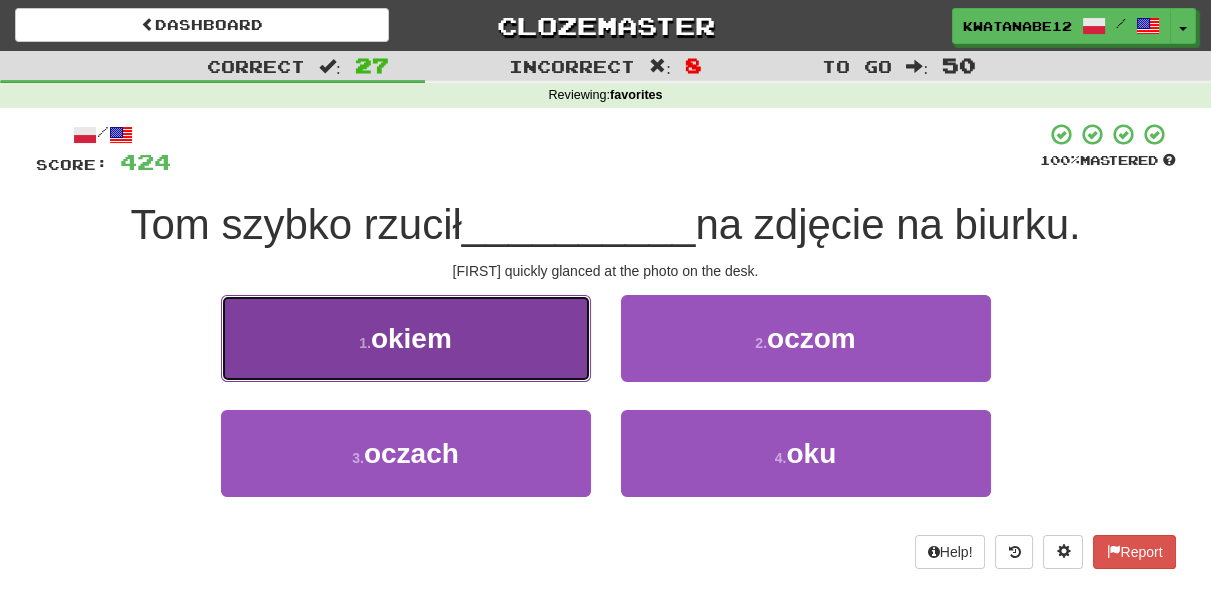 click on "1 .  okiem" at bounding box center [406, 338] 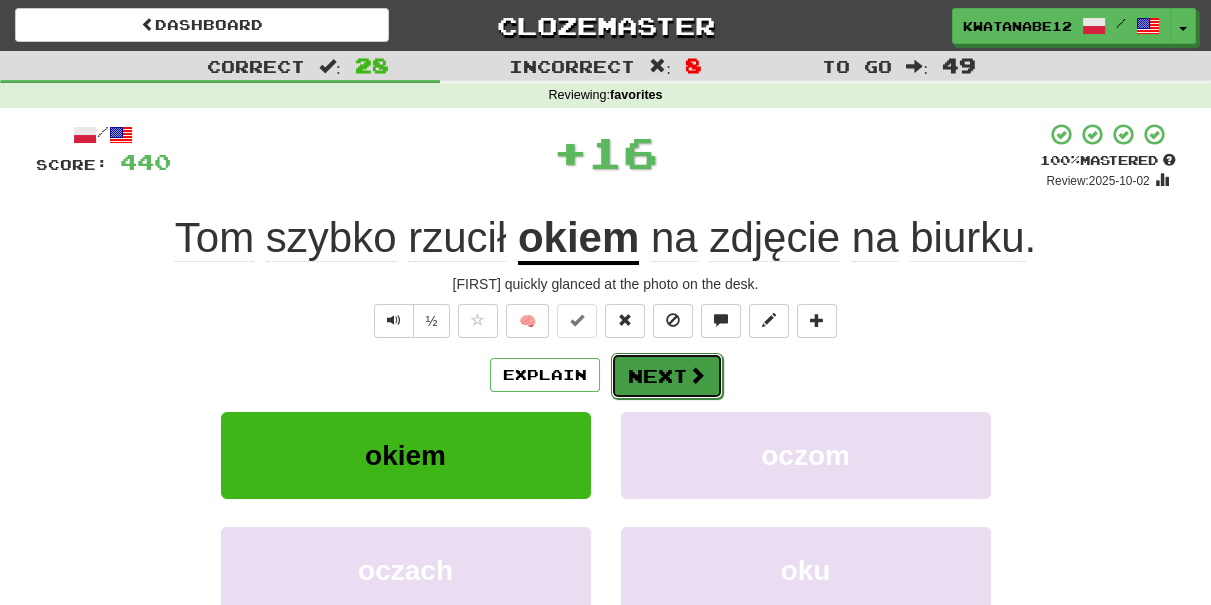 click on "Next" at bounding box center [667, 376] 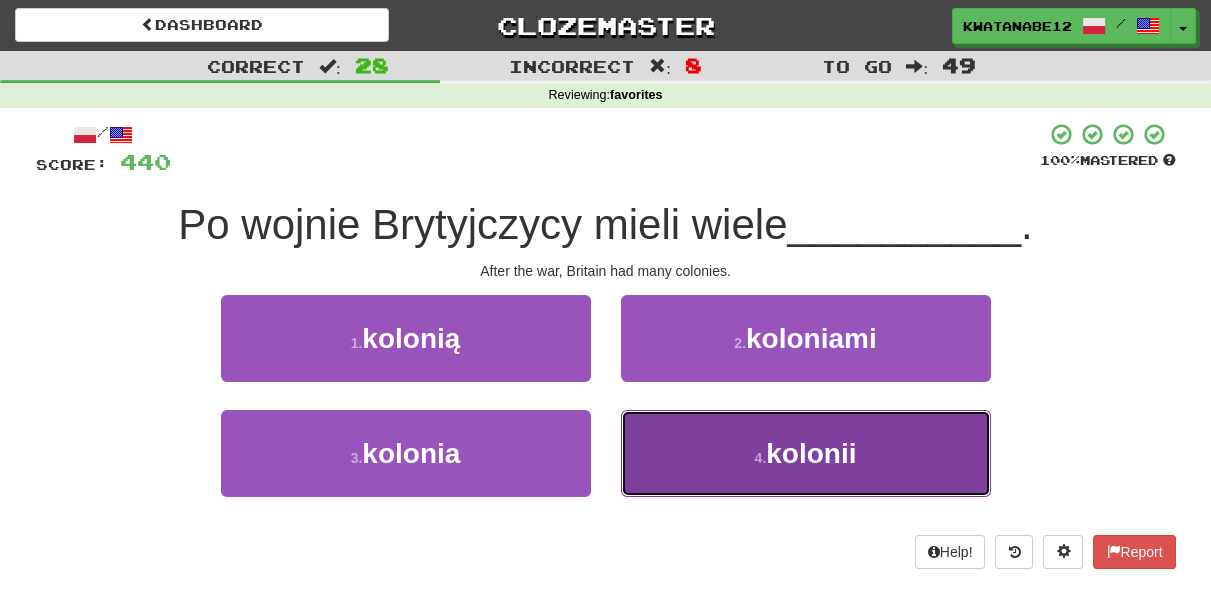 click on "4 .  kolonii" at bounding box center [806, 453] 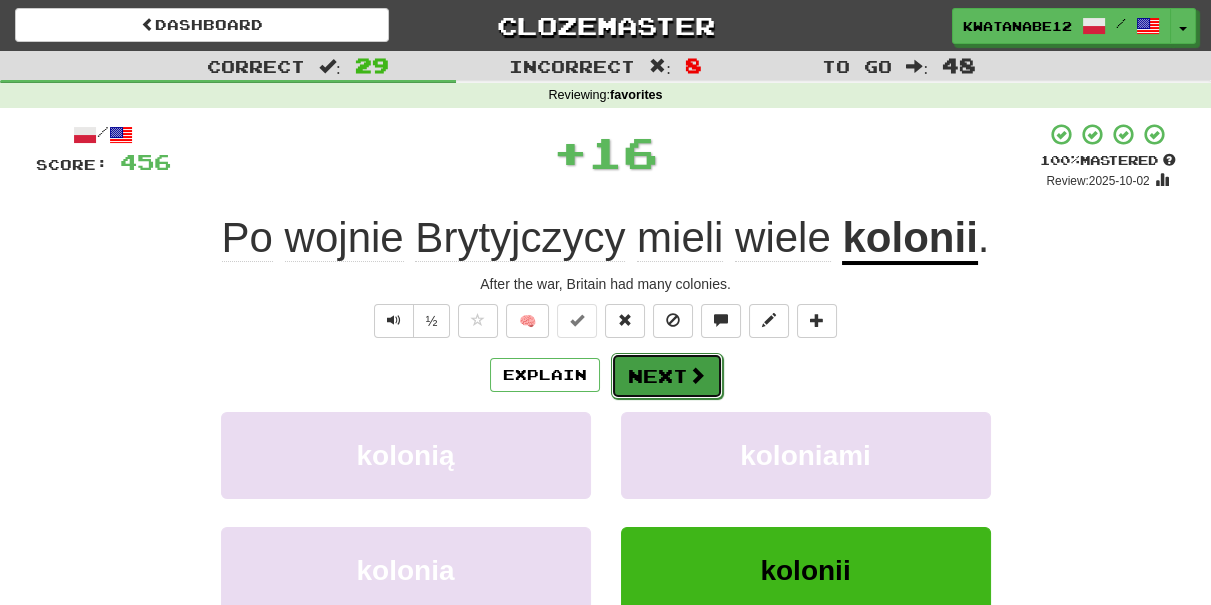 click on "Next" at bounding box center [667, 376] 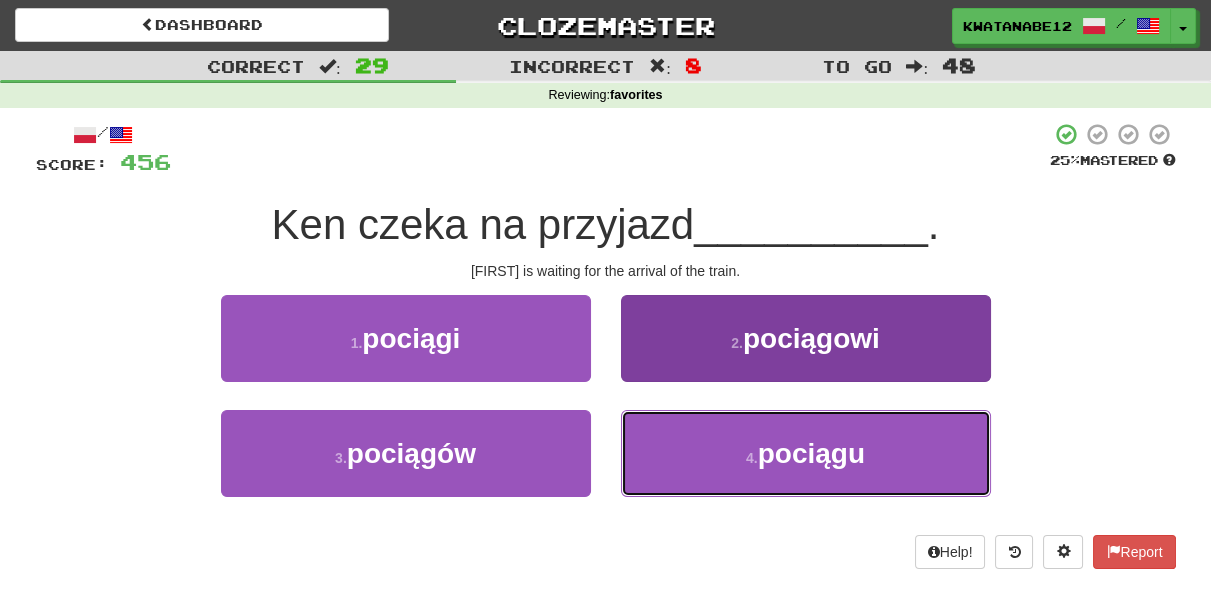 drag, startPoint x: 672, startPoint y: 458, endPoint x: 669, endPoint y: 447, distance: 11.401754 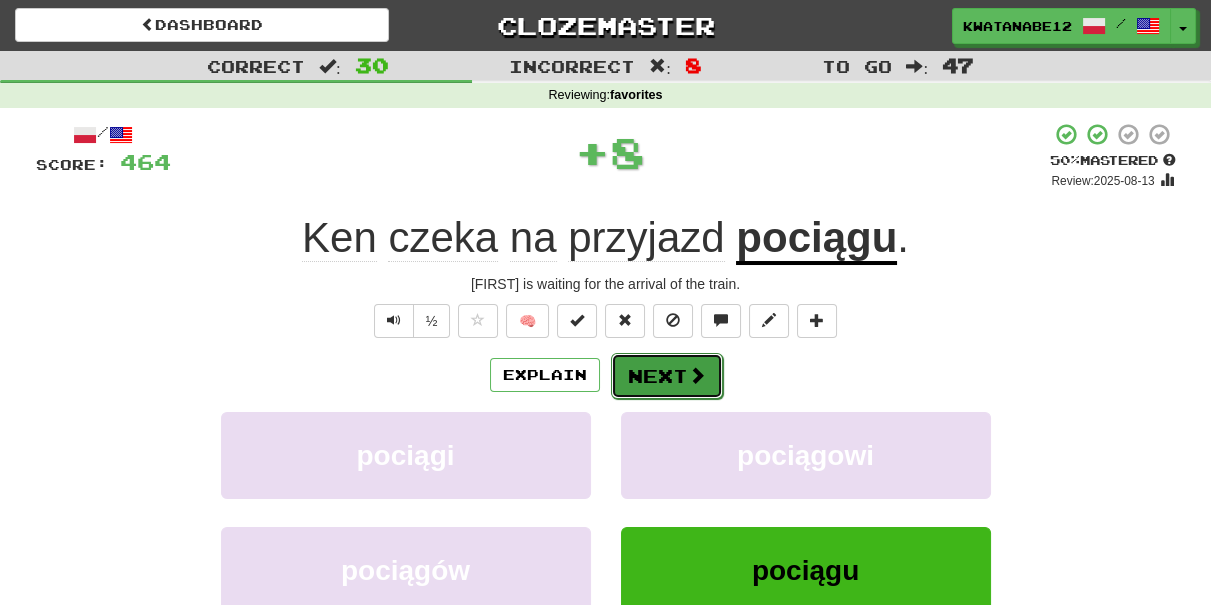 click on "Next" at bounding box center (667, 376) 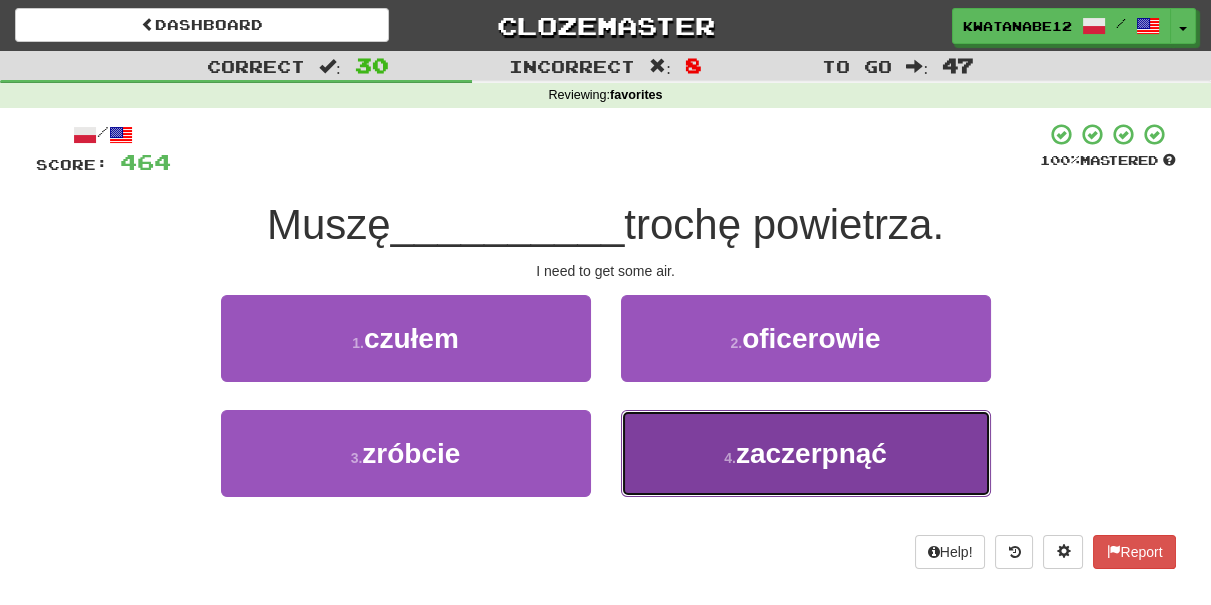 click on "4 ." at bounding box center [730, 458] 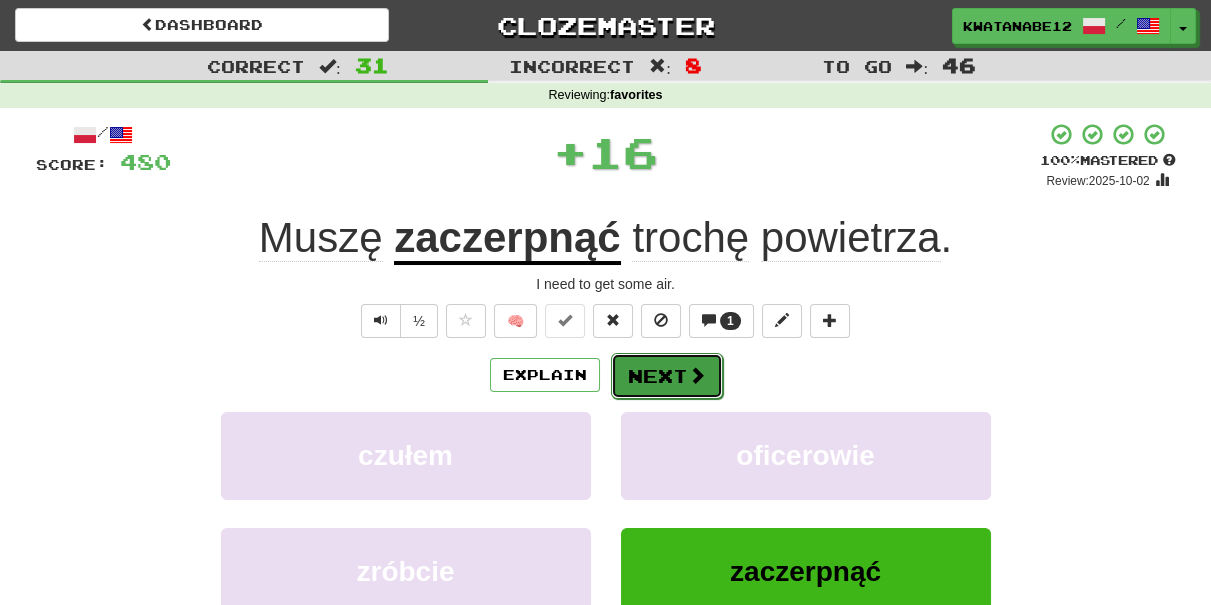 click at bounding box center (697, 375) 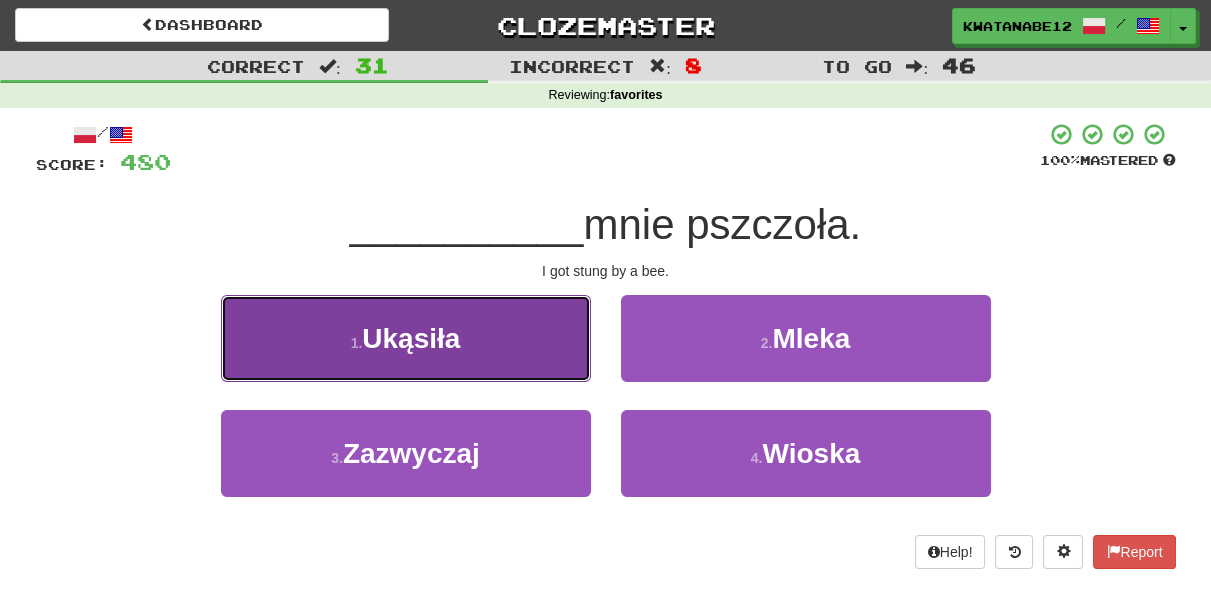 click on "1 .  Ukąsiła" at bounding box center [406, 338] 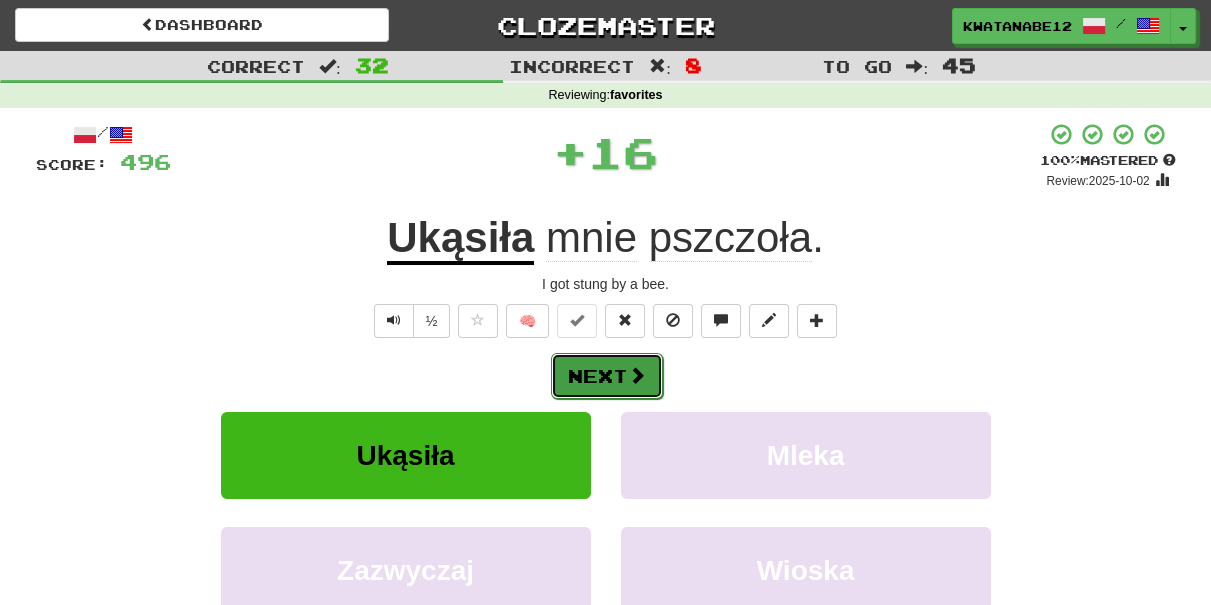 click at bounding box center [637, 375] 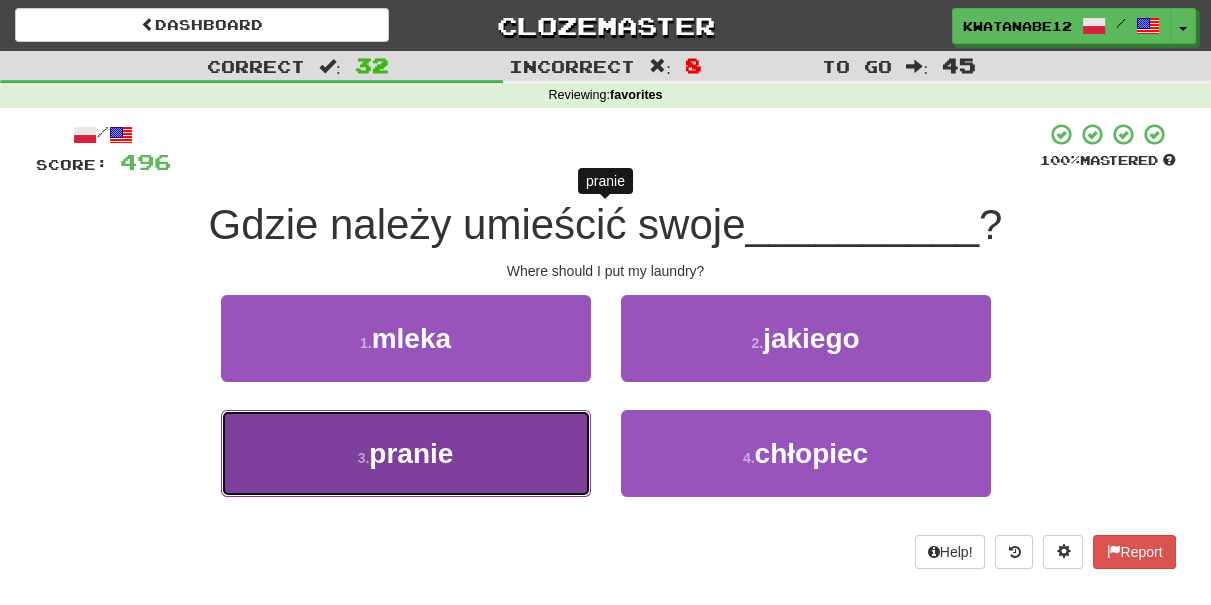 drag, startPoint x: 490, startPoint y: 431, endPoint x: 506, endPoint y: 423, distance: 17.888544 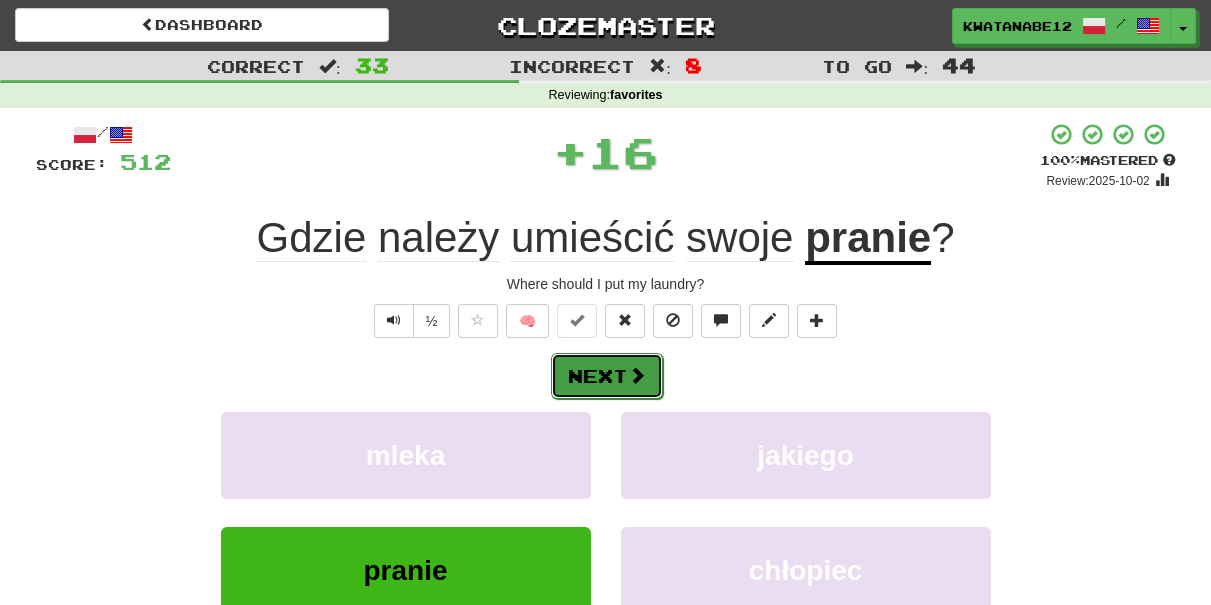 click on "Next" at bounding box center [607, 376] 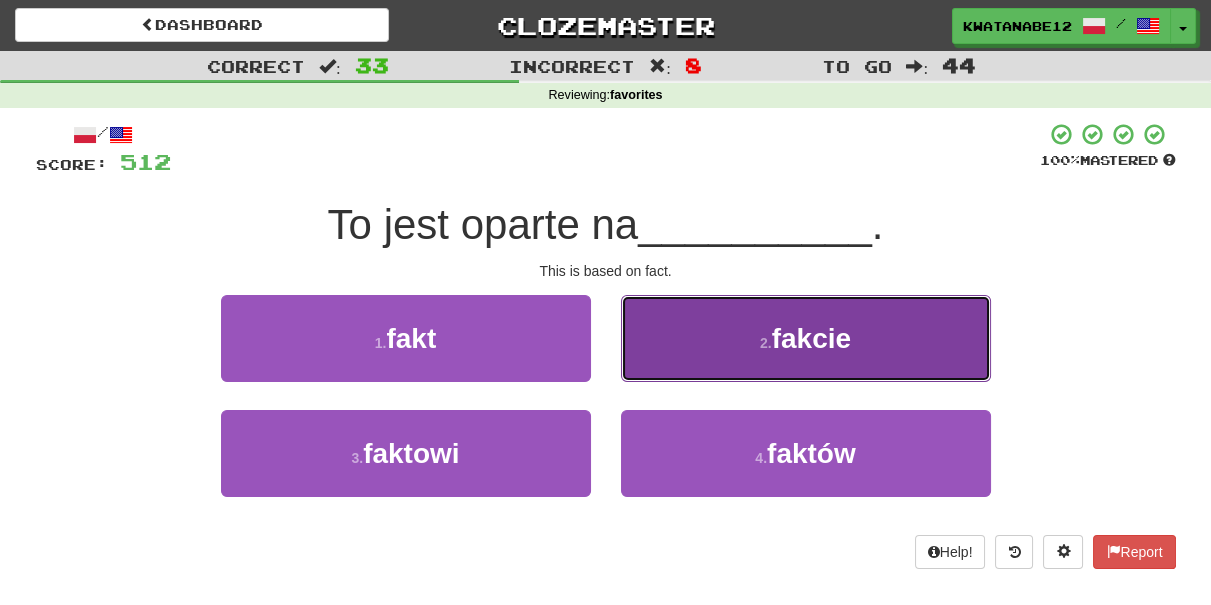 click on "2 .  fakcie" at bounding box center [806, 338] 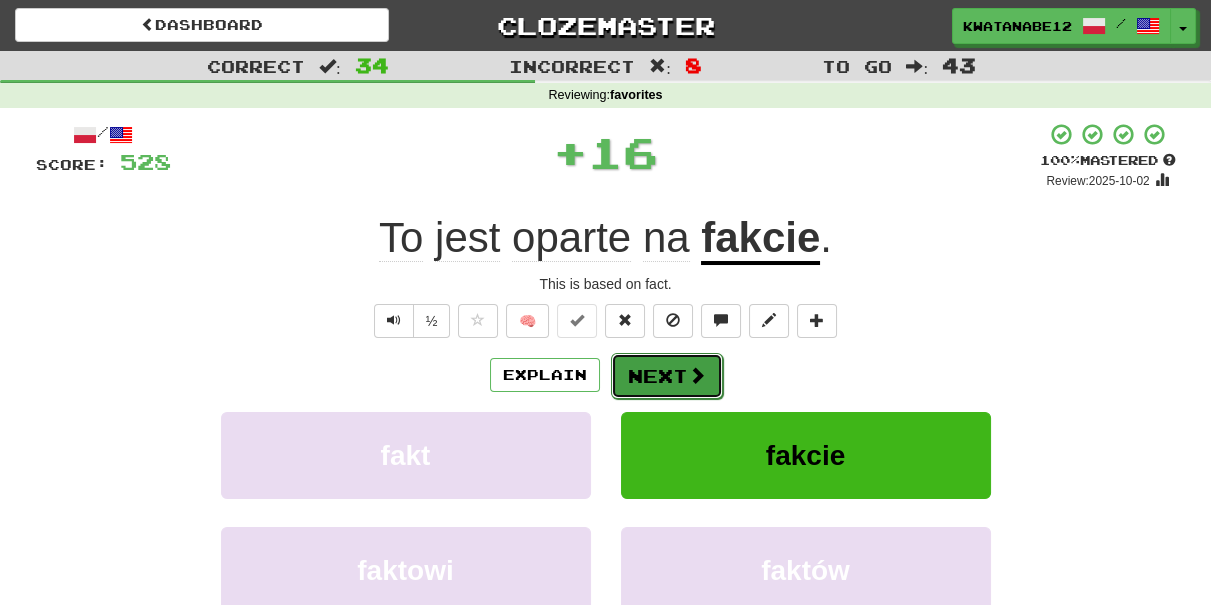 click on "Next" at bounding box center [667, 376] 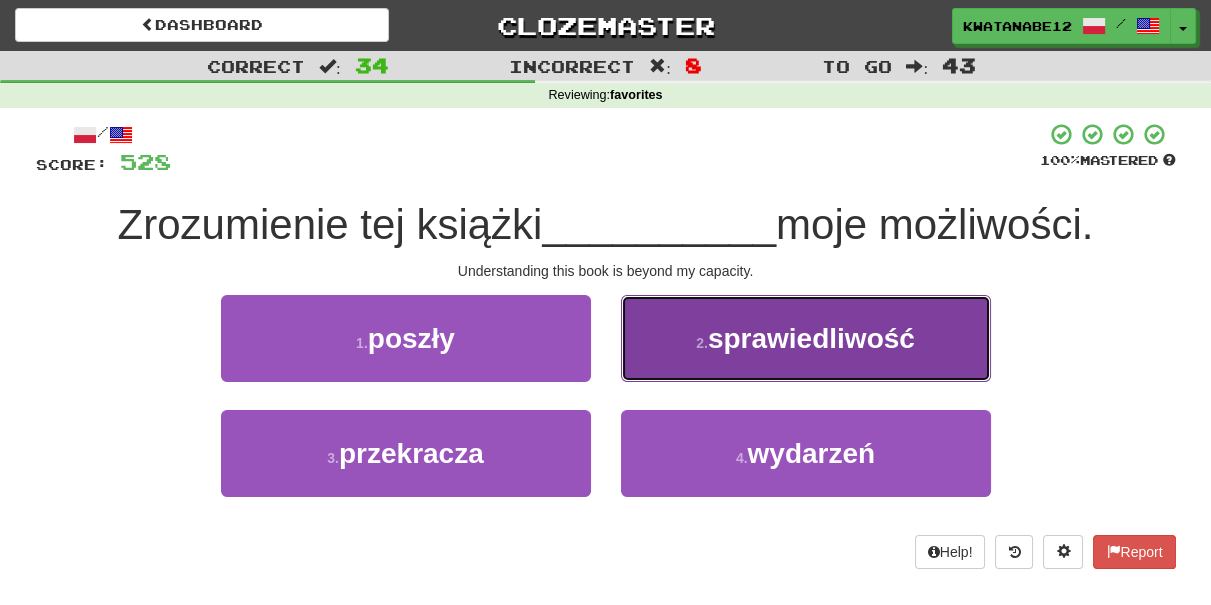 click on "2 .  sprawiedliwość" at bounding box center [806, 338] 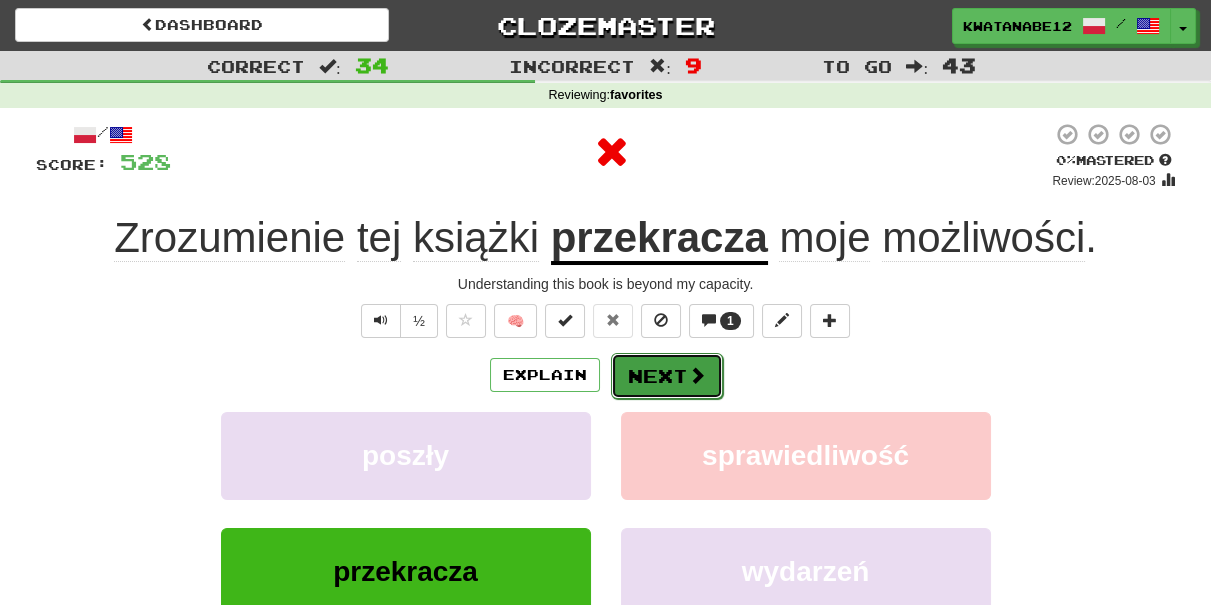 click on "Next" at bounding box center [667, 376] 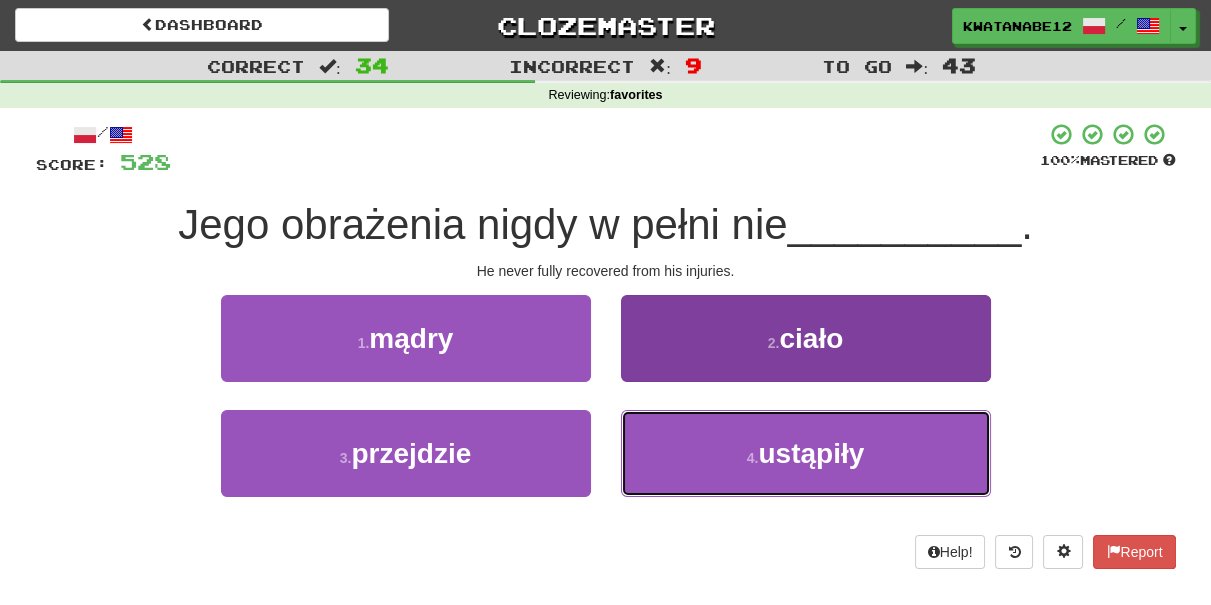 click on "4 .  ustąpiły" at bounding box center [806, 453] 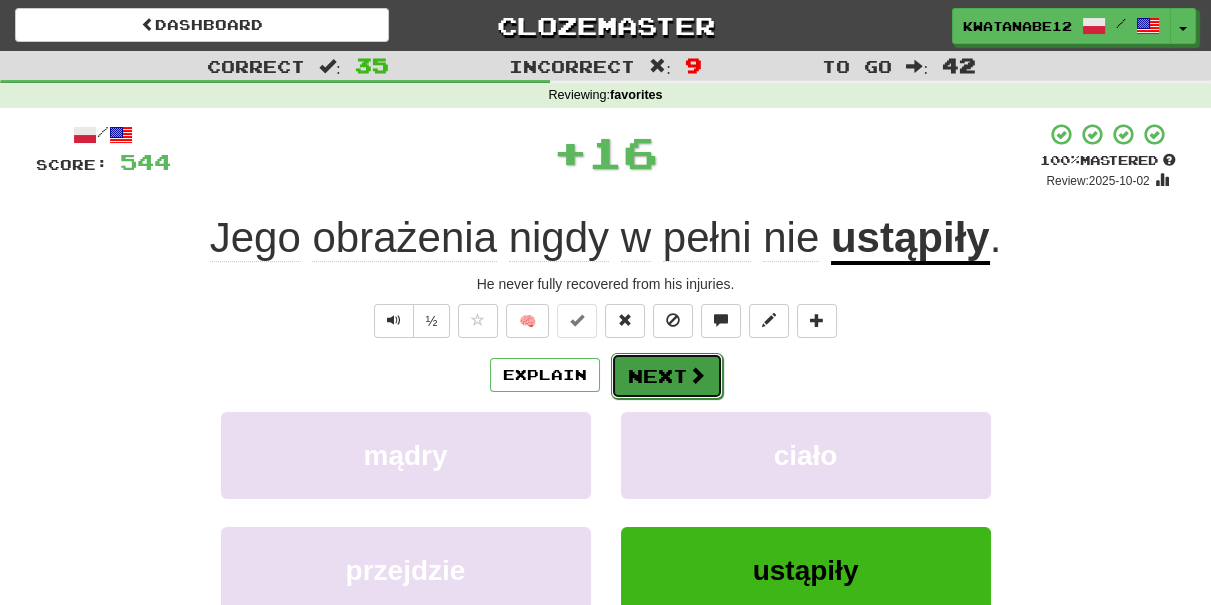 click on "Next" at bounding box center [667, 376] 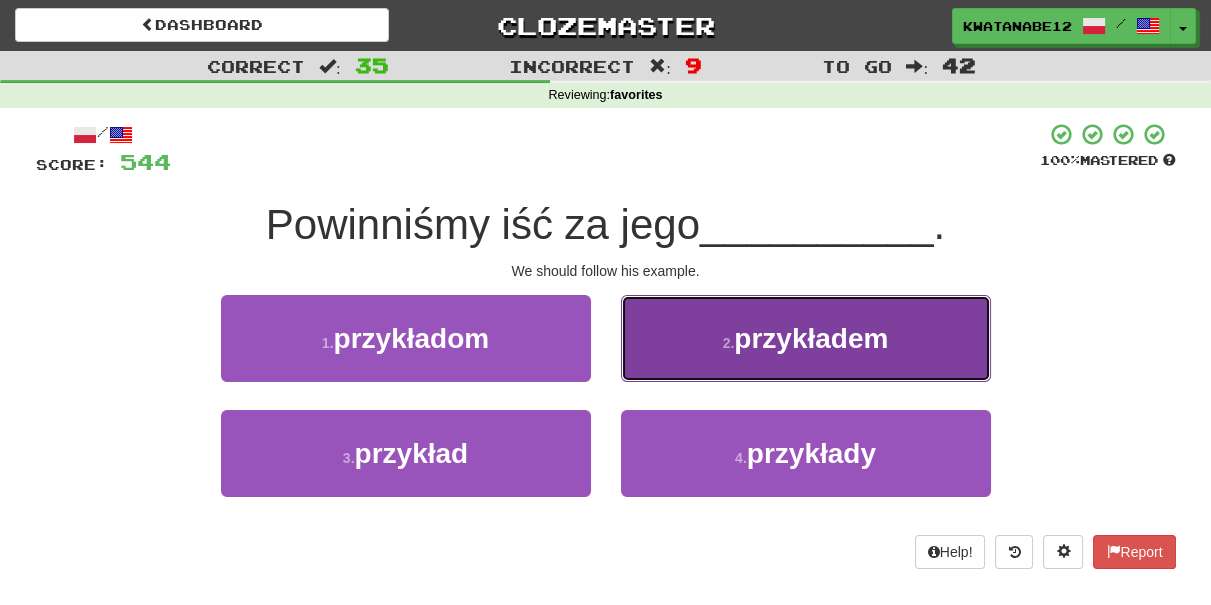 click on "2 .  przykładem" at bounding box center (806, 338) 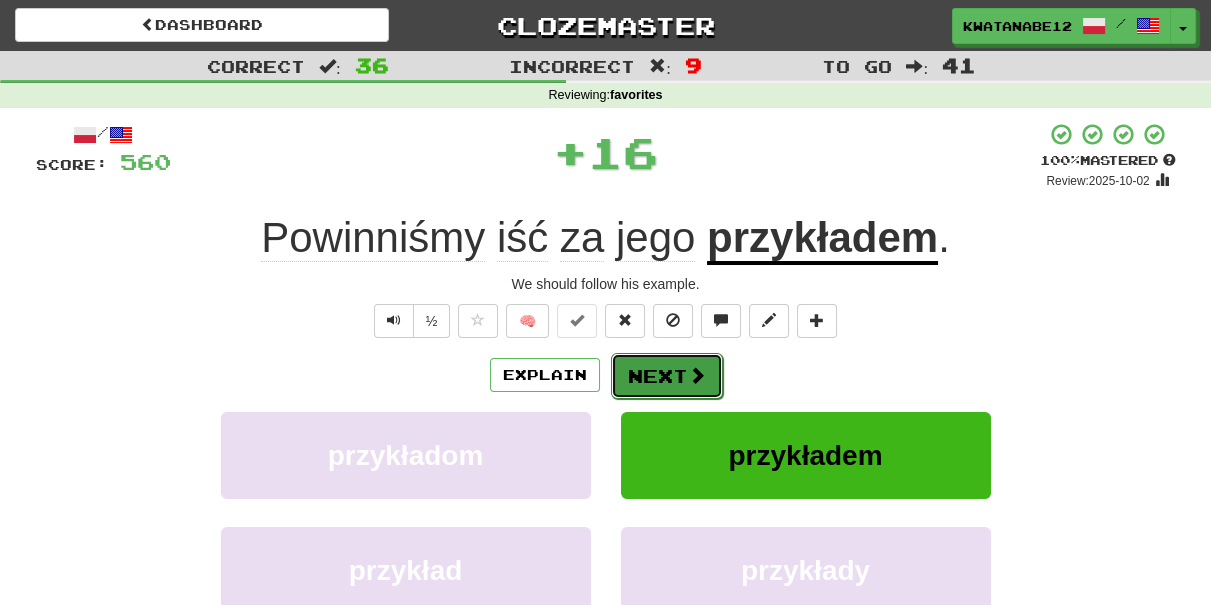 click on "Next" at bounding box center [667, 376] 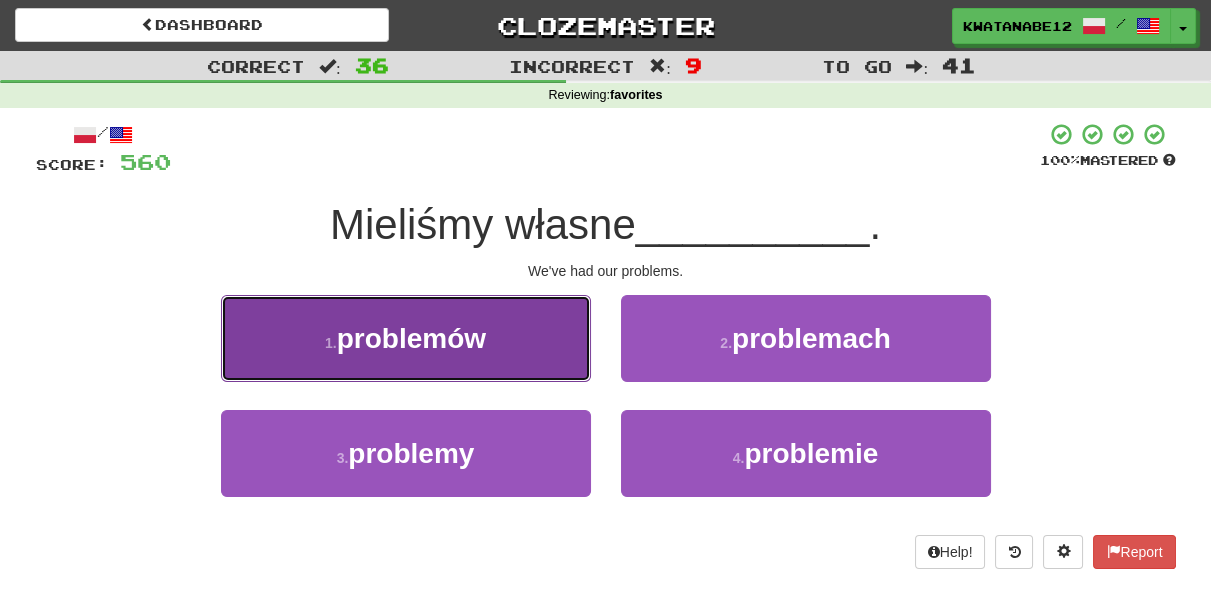 click on "1 .  problemów" at bounding box center [406, 338] 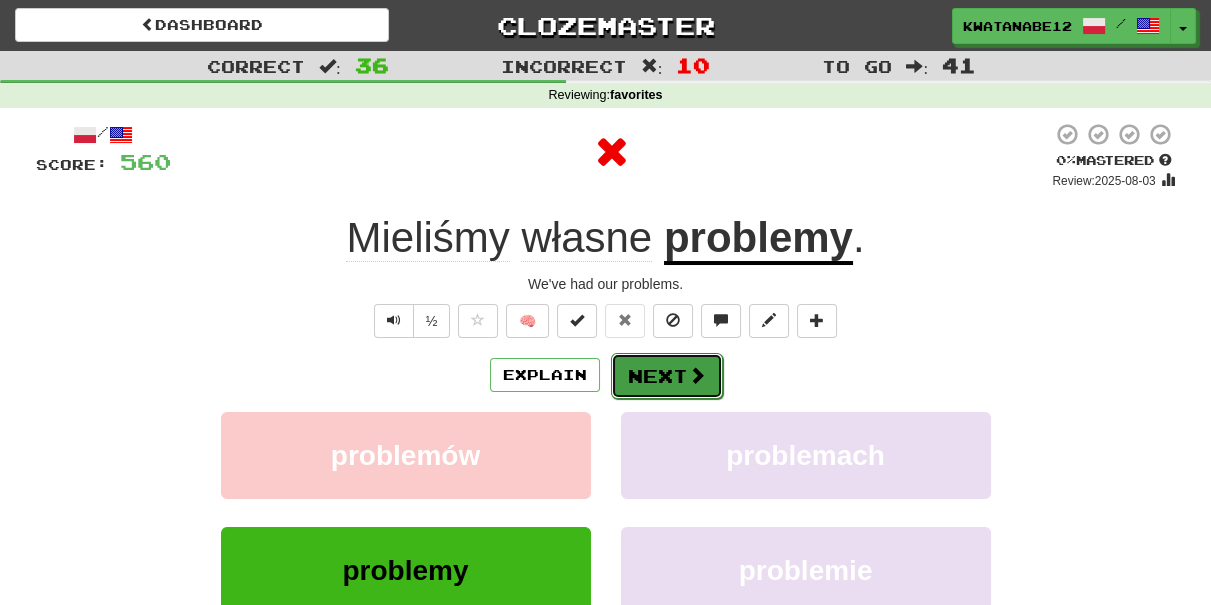 click on "Next" at bounding box center [667, 376] 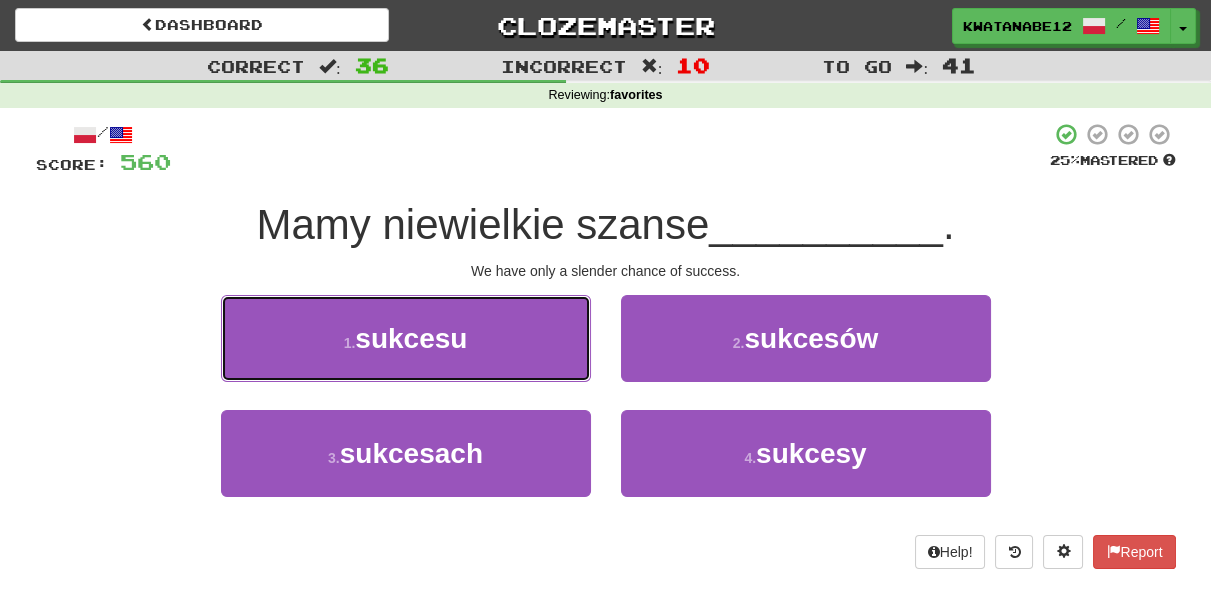 drag, startPoint x: 530, startPoint y: 343, endPoint x: 575, endPoint y: 343, distance: 45 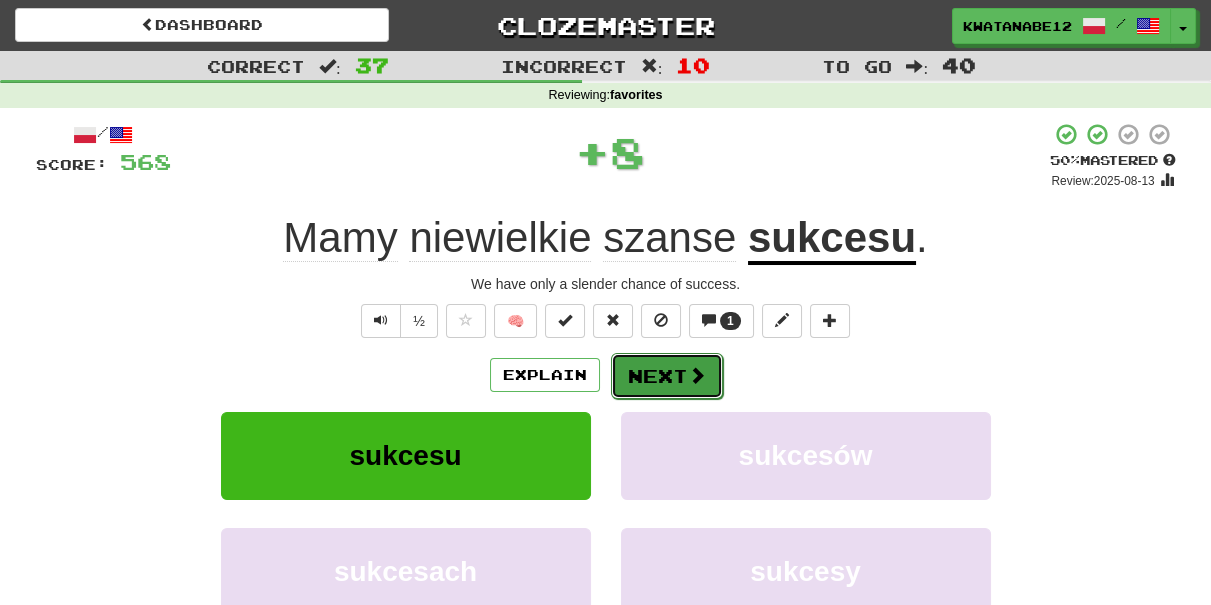 click on "Next" at bounding box center [667, 376] 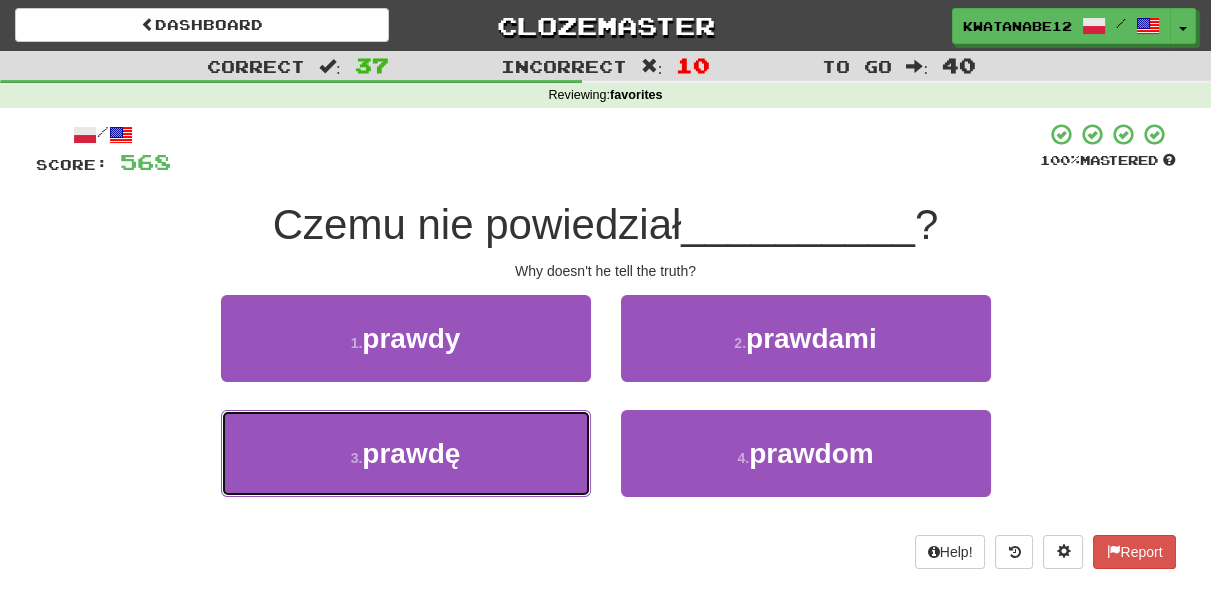 drag, startPoint x: 535, startPoint y: 428, endPoint x: 584, endPoint y: 402, distance: 55.470715 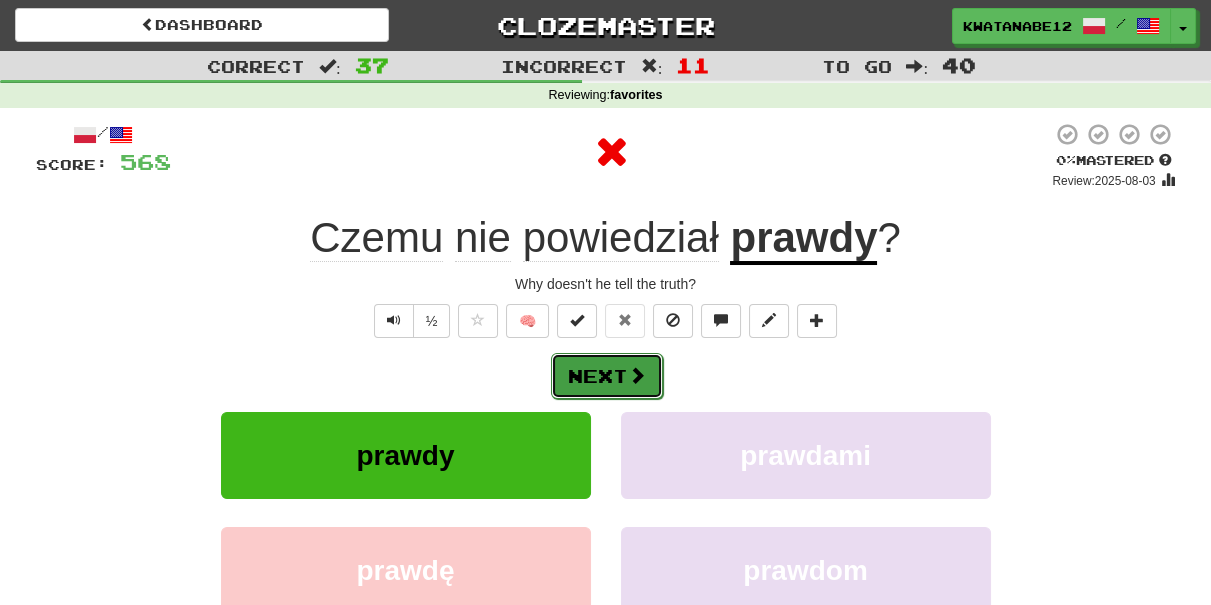 click on "Next" at bounding box center [607, 376] 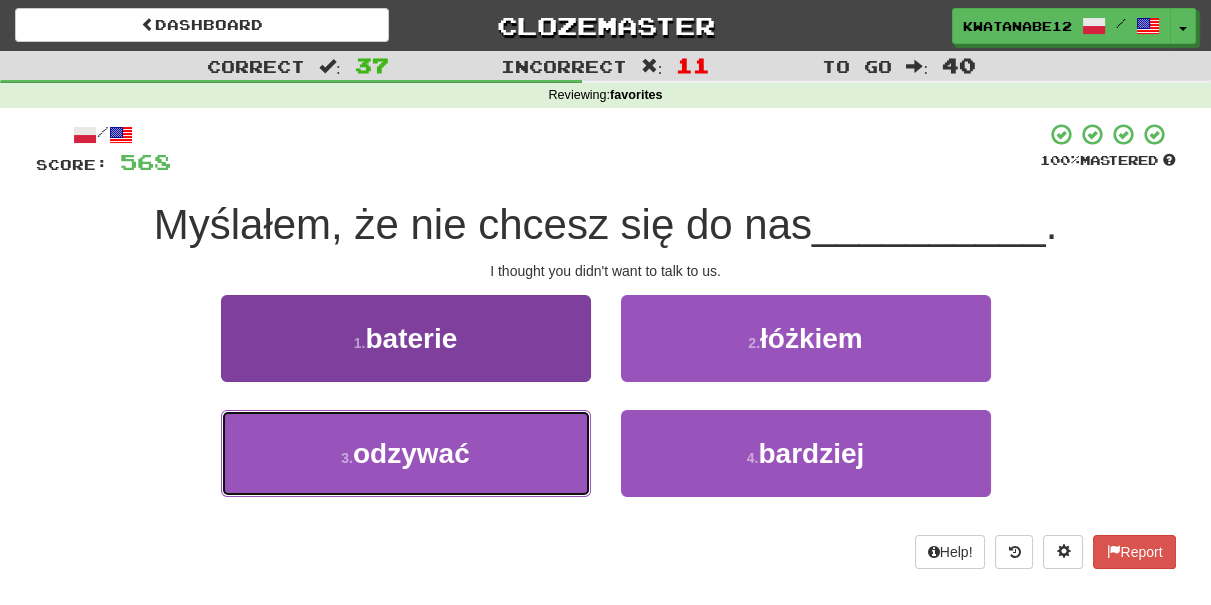 drag, startPoint x: 508, startPoint y: 453, endPoint x: 562, endPoint y: 428, distance: 59.5063 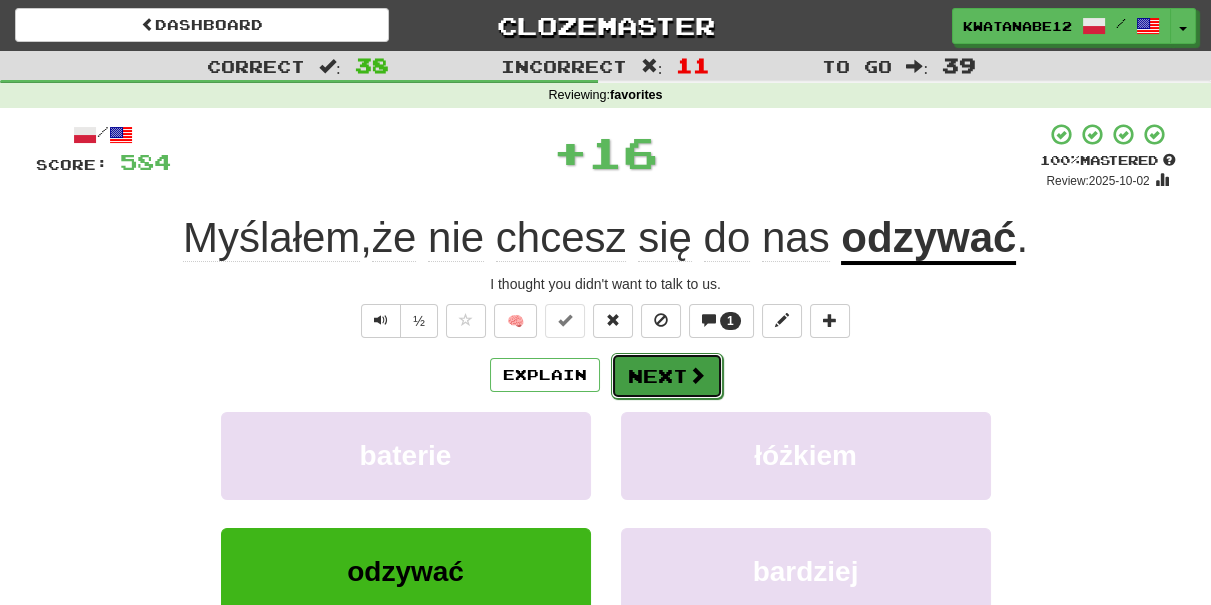 click on "Next" at bounding box center [667, 376] 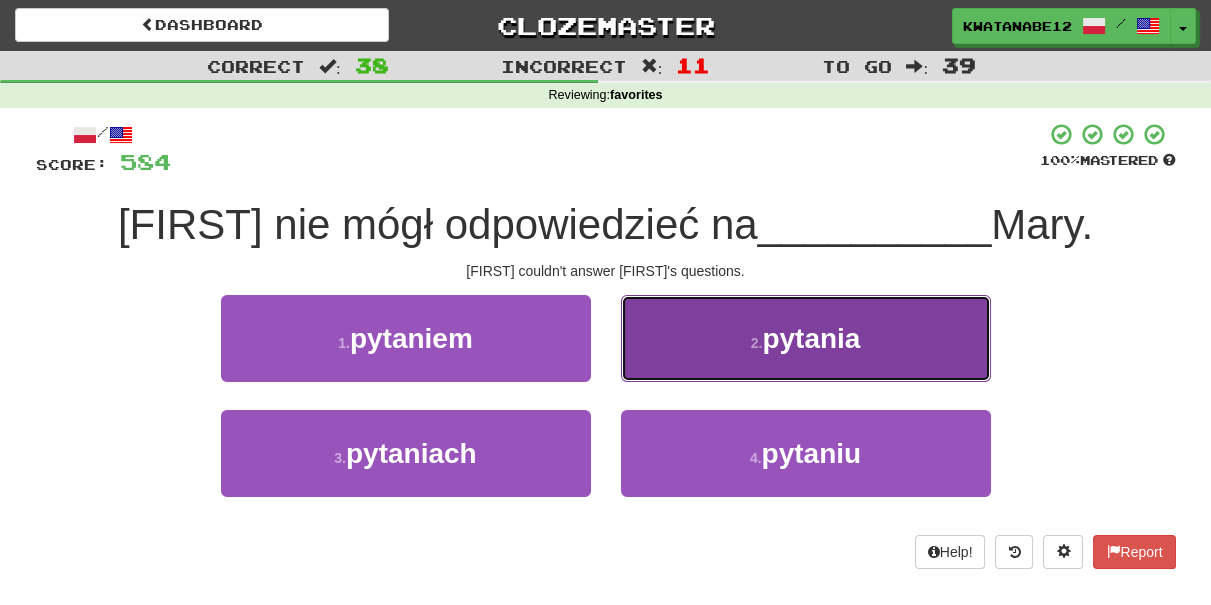 click on "2 .  pytania" at bounding box center (806, 338) 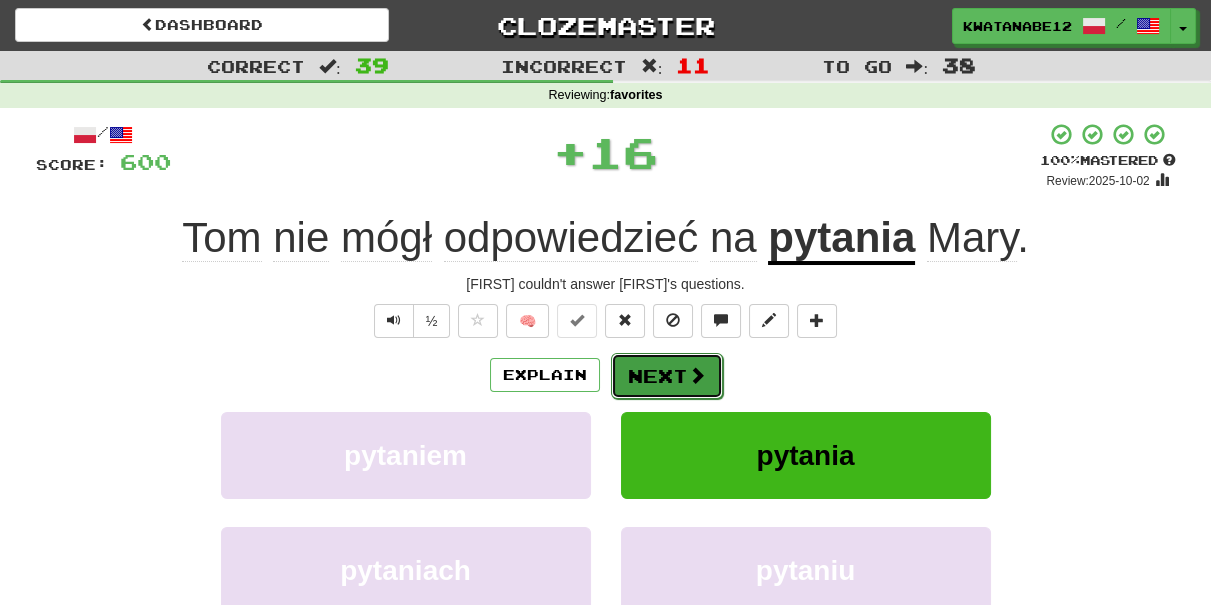 click on "Next" at bounding box center [667, 376] 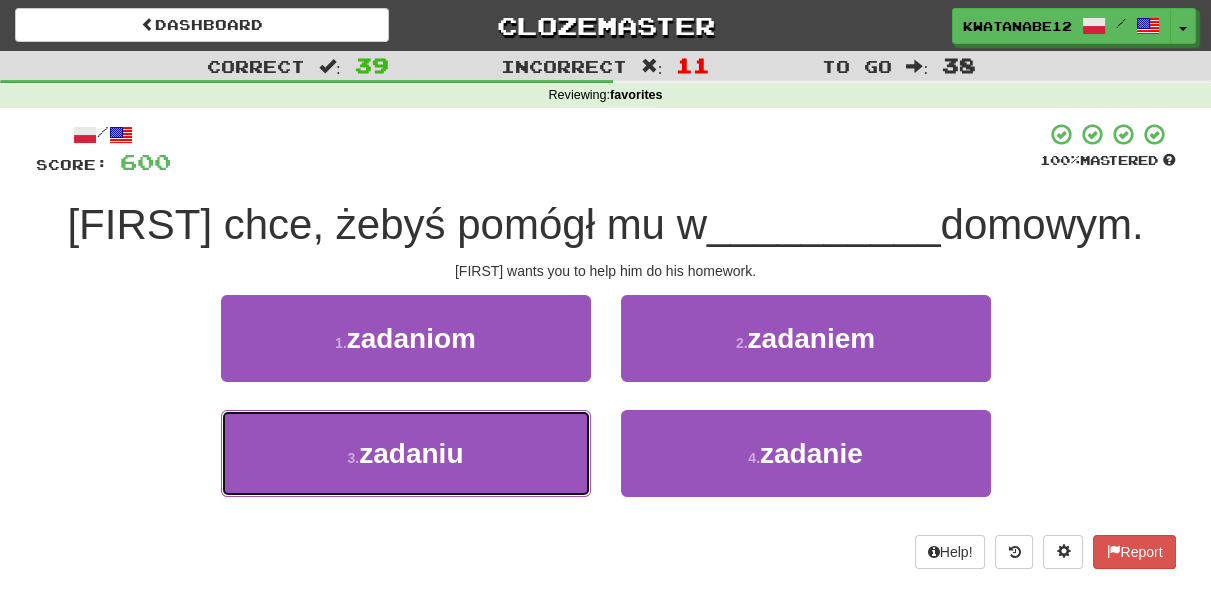 drag, startPoint x: 481, startPoint y: 459, endPoint x: 599, endPoint y: 400, distance: 131.92801 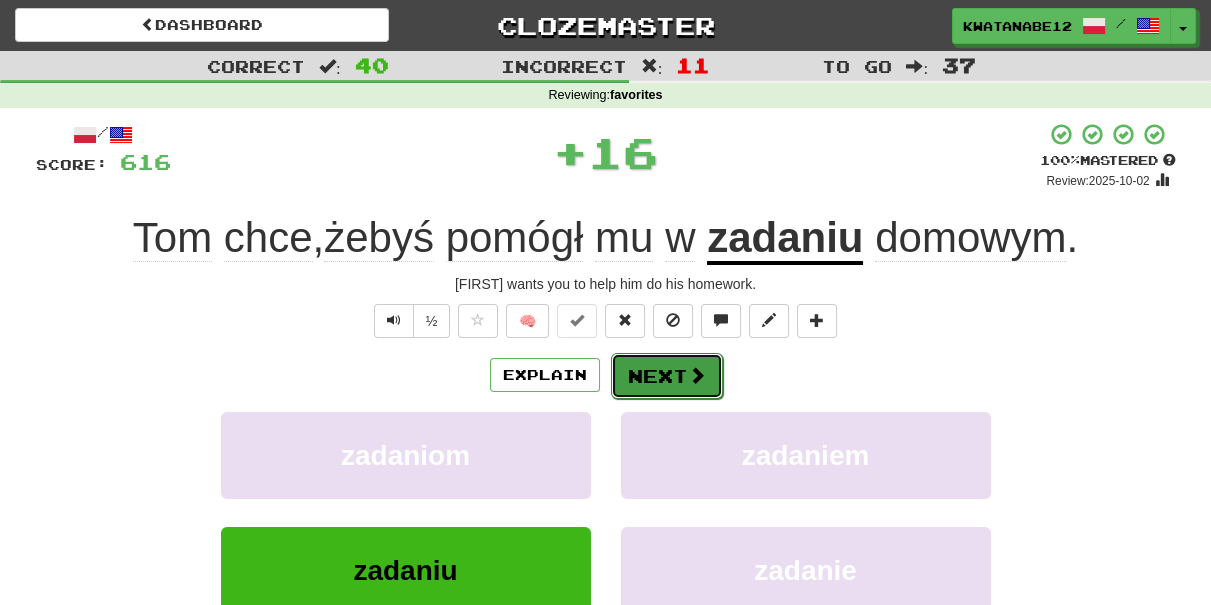 click on "Next" at bounding box center [667, 376] 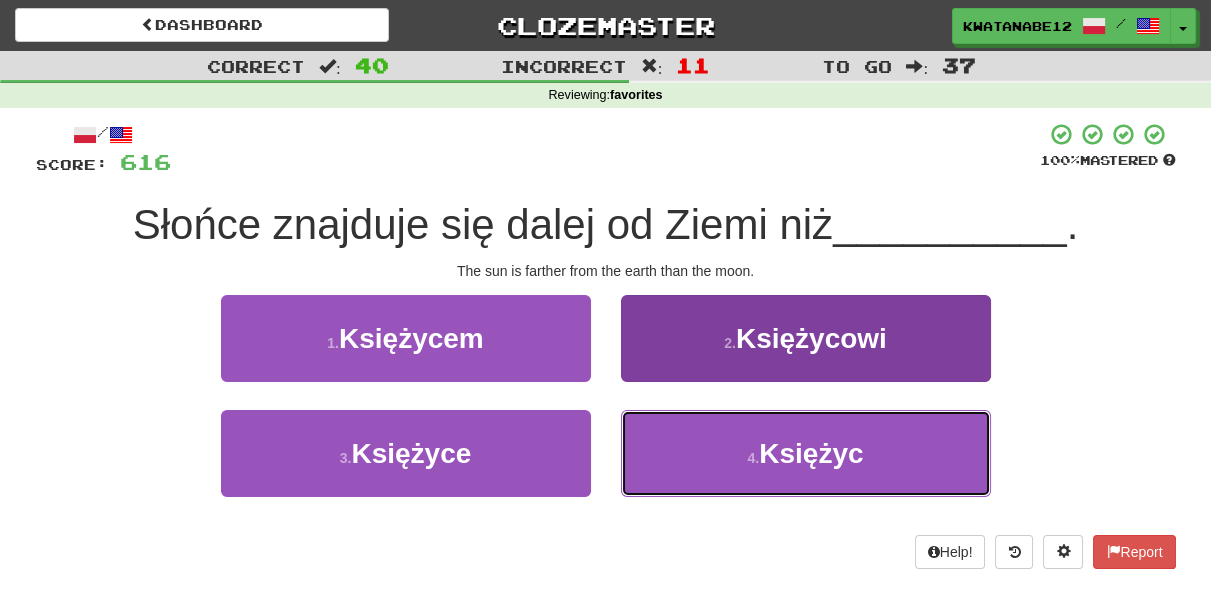 click on "4 .  Księżyc" at bounding box center (806, 453) 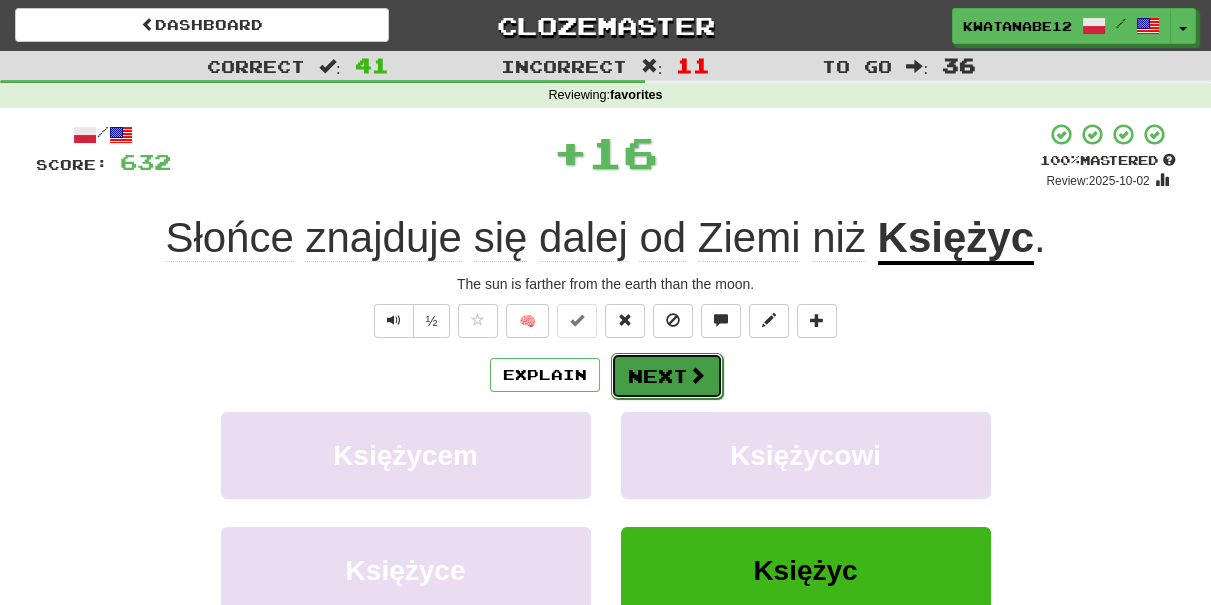 click on "Next" at bounding box center (667, 376) 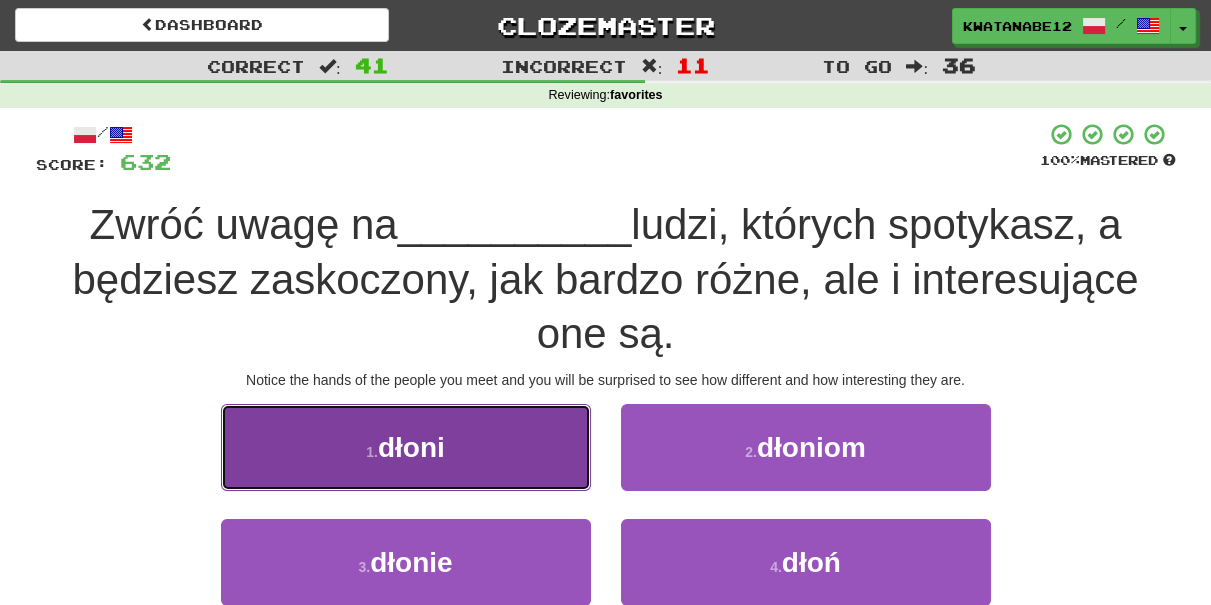 drag, startPoint x: 524, startPoint y: 431, endPoint x: 531, endPoint y: 439, distance: 10.630146 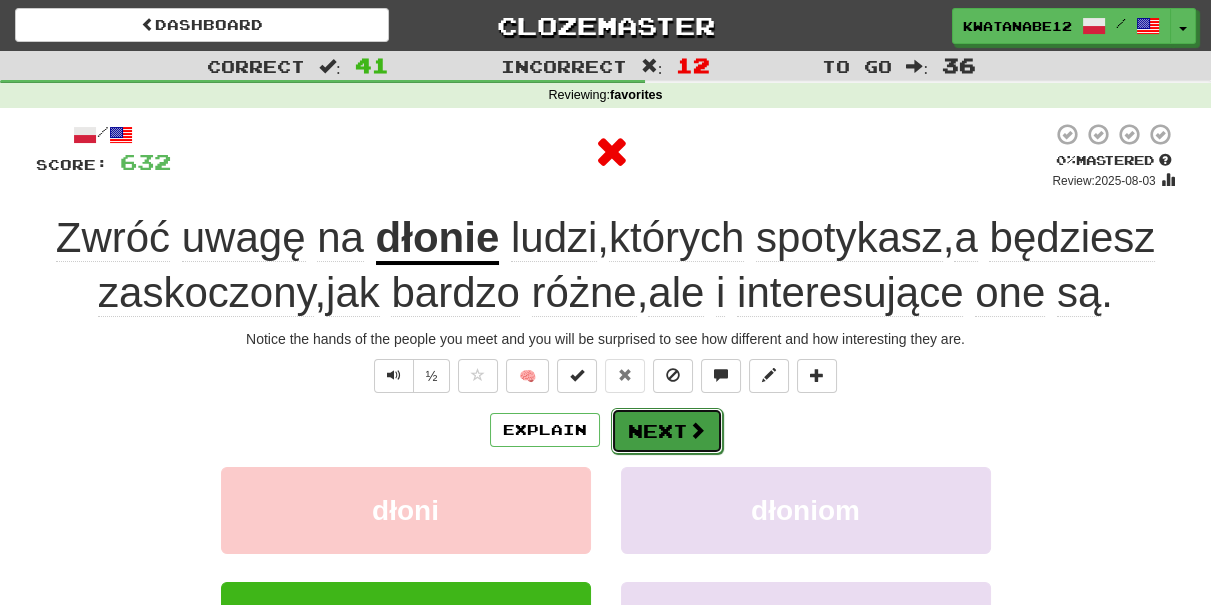 click on "Next" at bounding box center [667, 431] 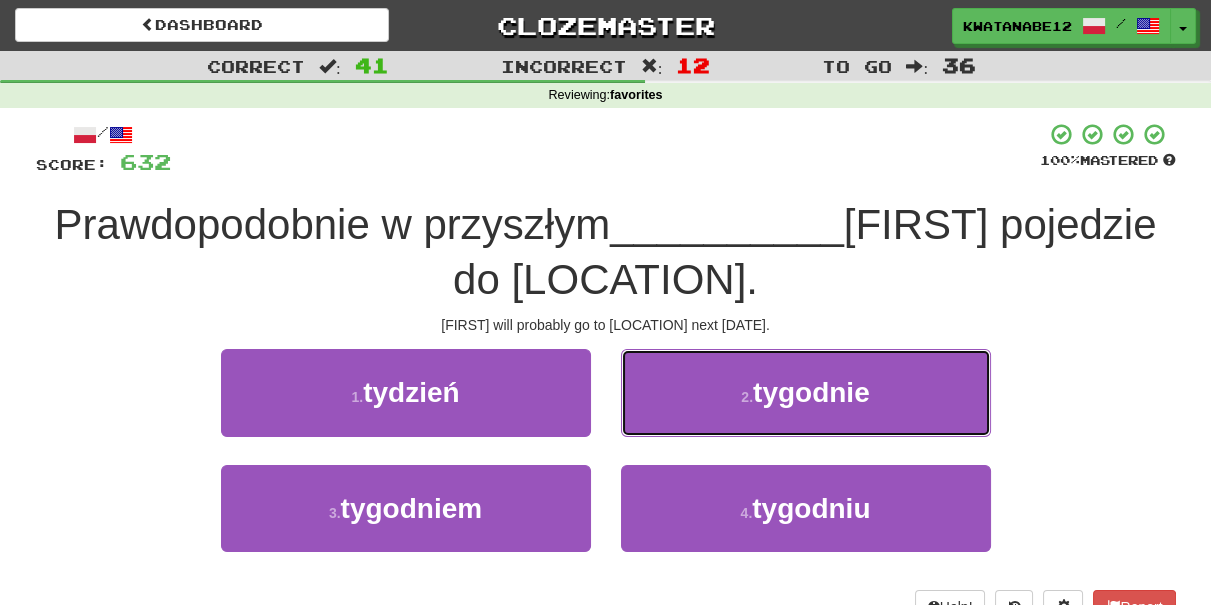 click on "2 .  tygodnie" at bounding box center [806, 392] 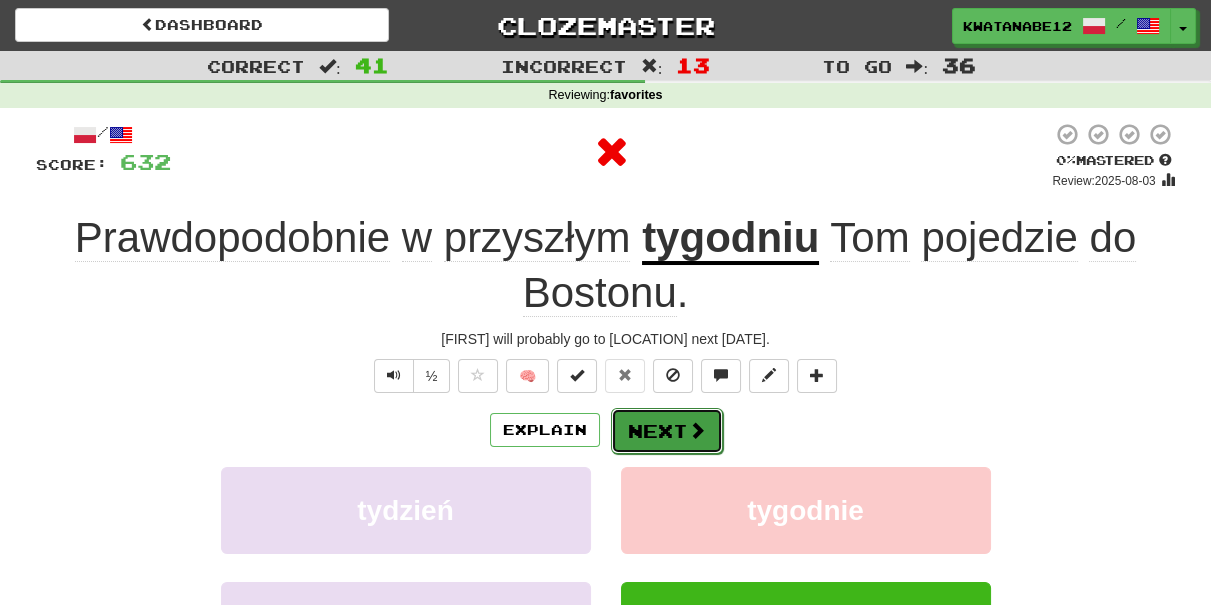 click on "Next" at bounding box center [667, 431] 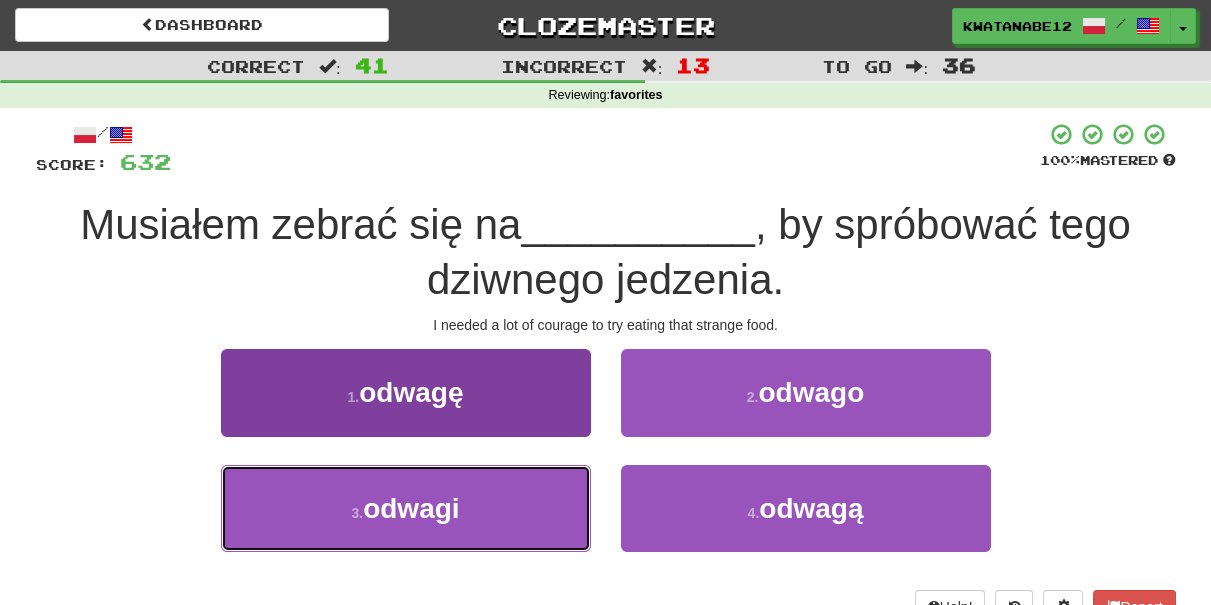 click on "3 .  odwagi" at bounding box center [406, 508] 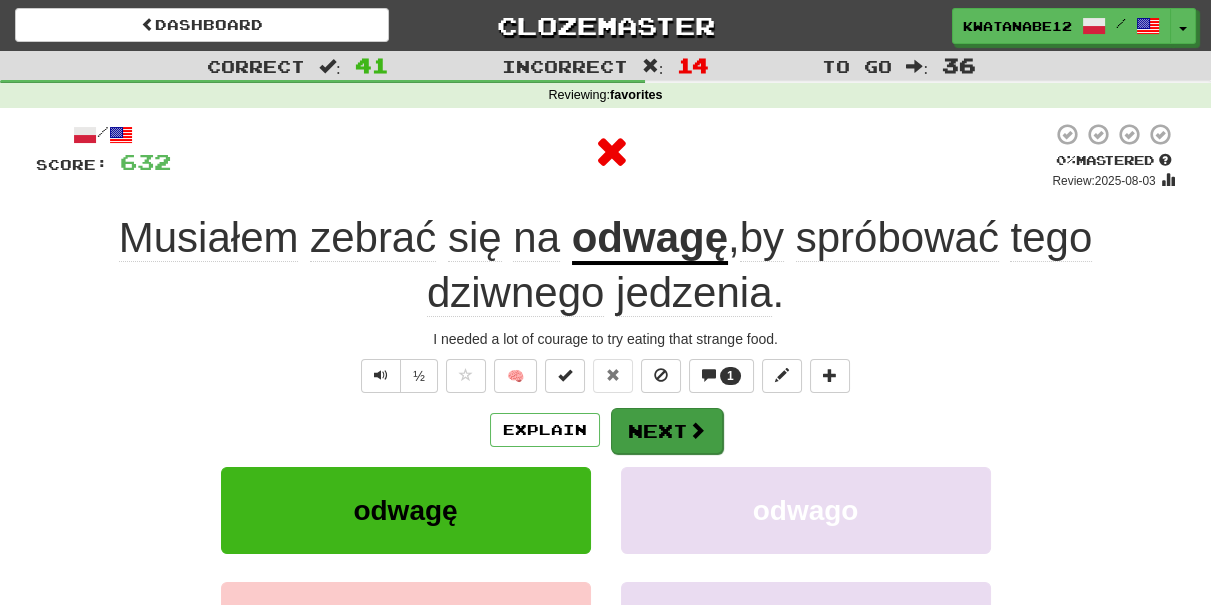 click on "/  Score:   632 0 %  Mastered Review:  2025-08-03 Musiałem   zebrać   się   na   odwagę ,  by   spróbować   tego   dziwnego   jedzenia . I needed a lot of courage to try eating that strange food. ½ 🧠 1 Explain Next odwagę odwago odwagi odwagą Learn more: odwagę odwago odwagi odwagą  Help!  Report Sentence Source" at bounding box center [606, 462] 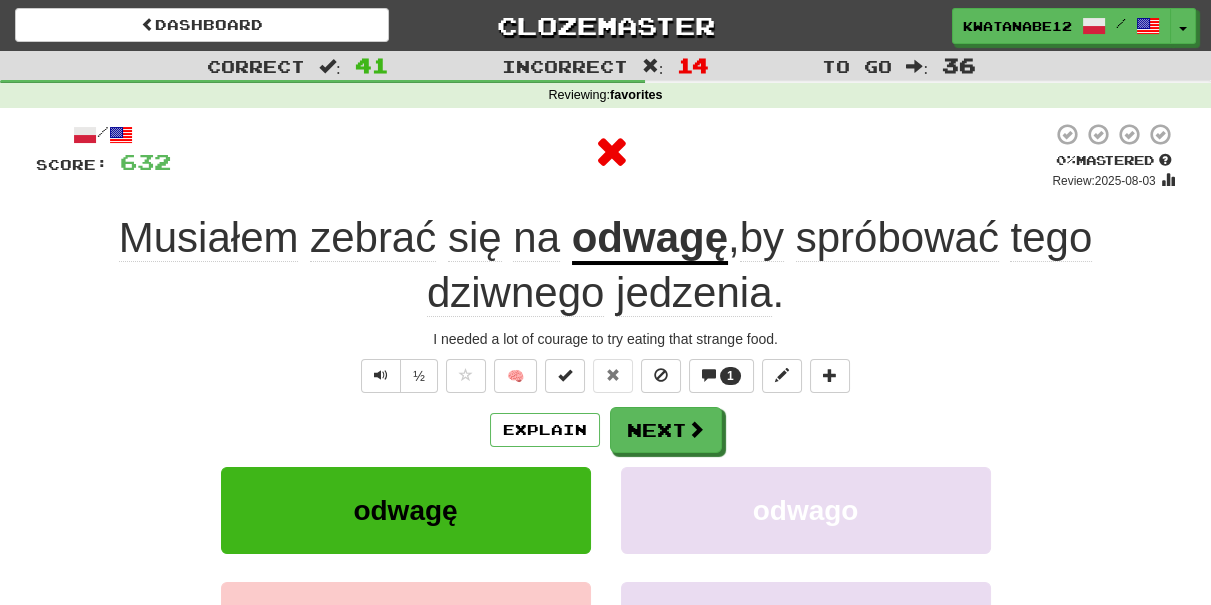 drag, startPoint x: 606, startPoint y: 418, endPoint x: 688, endPoint y: 402, distance: 83.546394 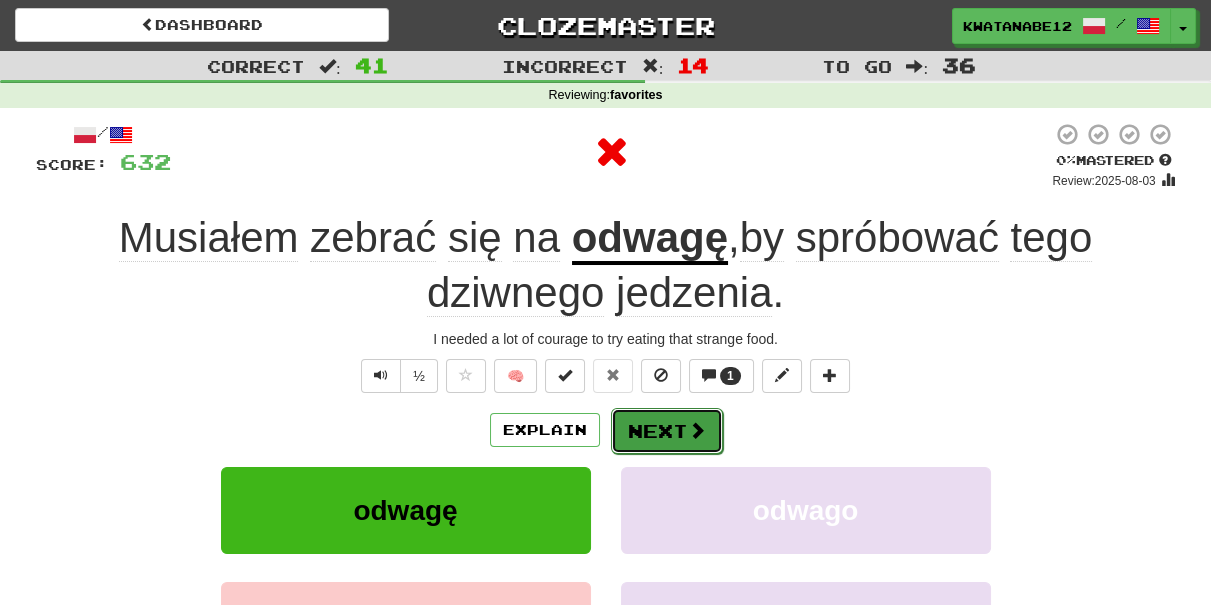 click on "Next" at bounding box center [667, 431] 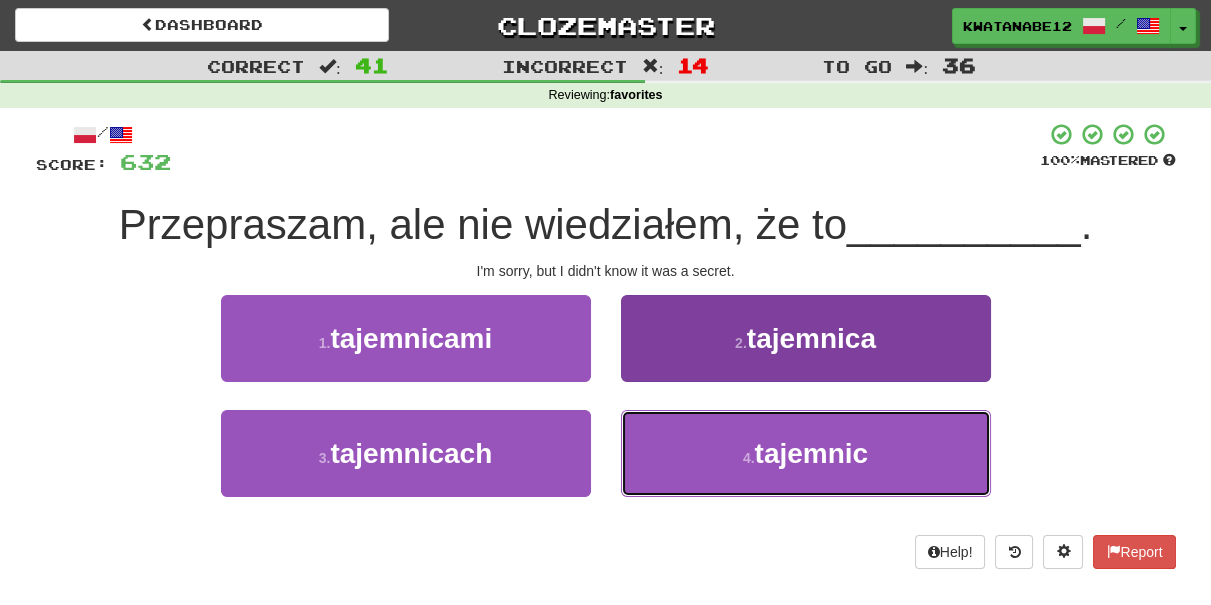 drag, startPoint x: 695, startPoint y: 474, endPoint x: 691, endPoint y: 459, distance: 15.524175 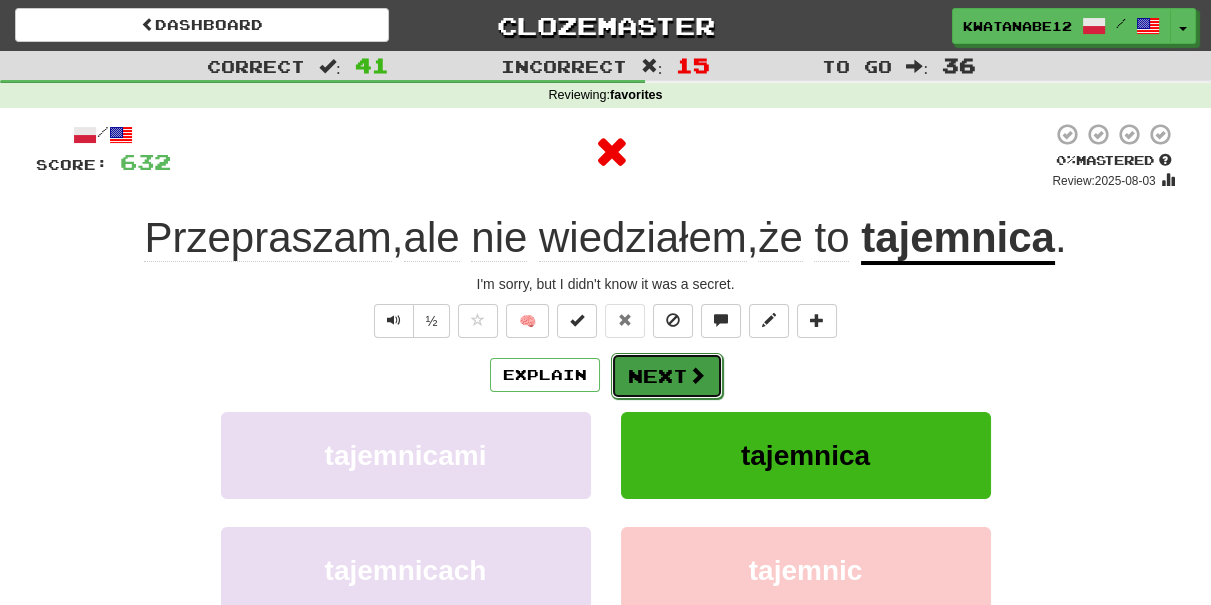 click on "Next" at bounding box center (667, 376) 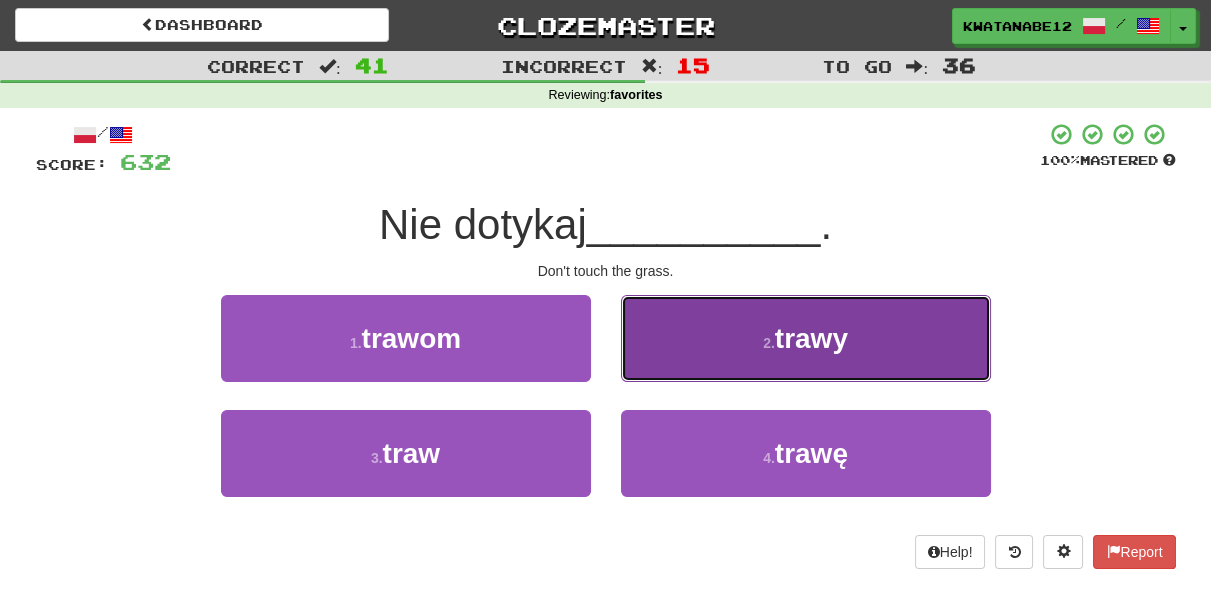 click on "2 .  trawy" at bounding box center (806, 338) 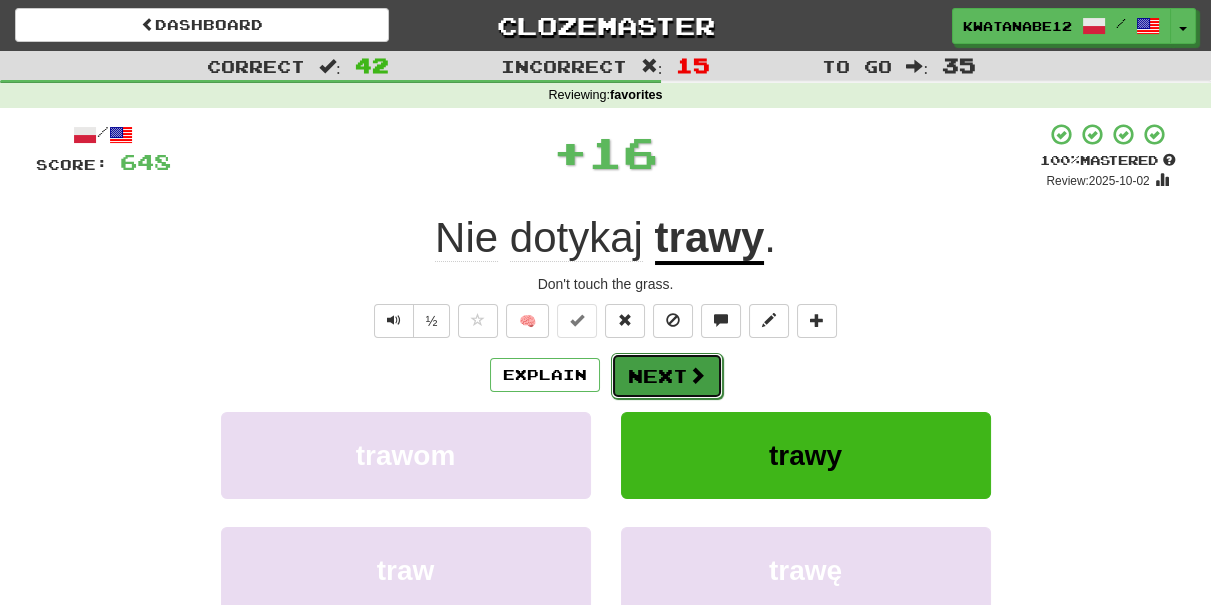 click on "Next" at bounding box center [667, 376] 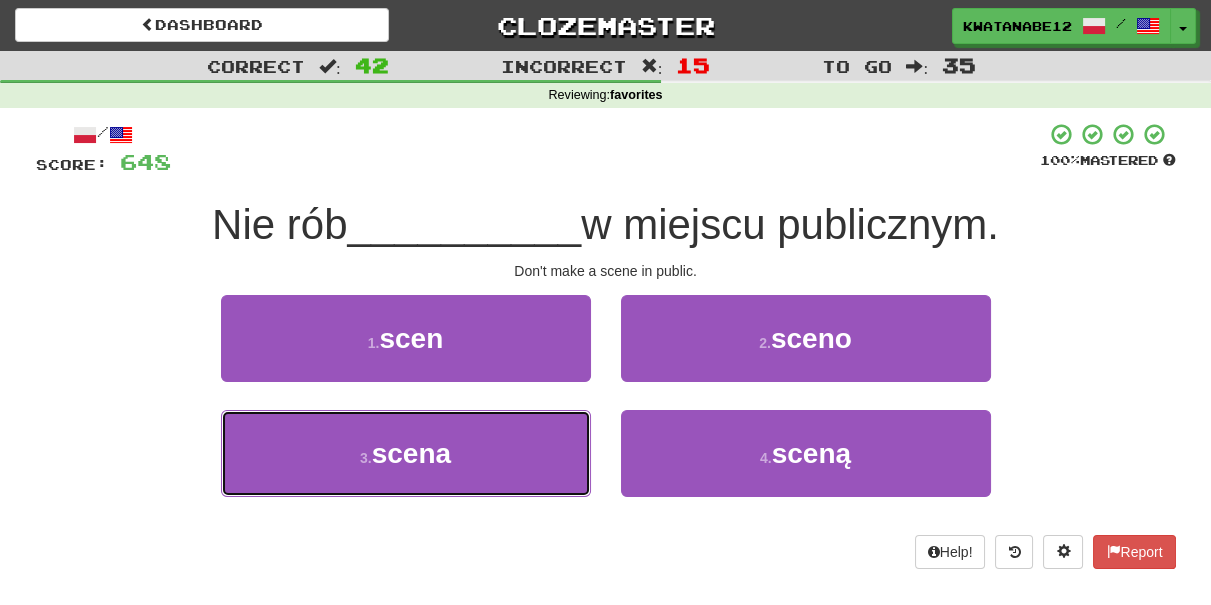 drag, startPoint x: 528, startPoint y: 458, endPoint x: 570, endPoint y: 408, distance: 65.29931 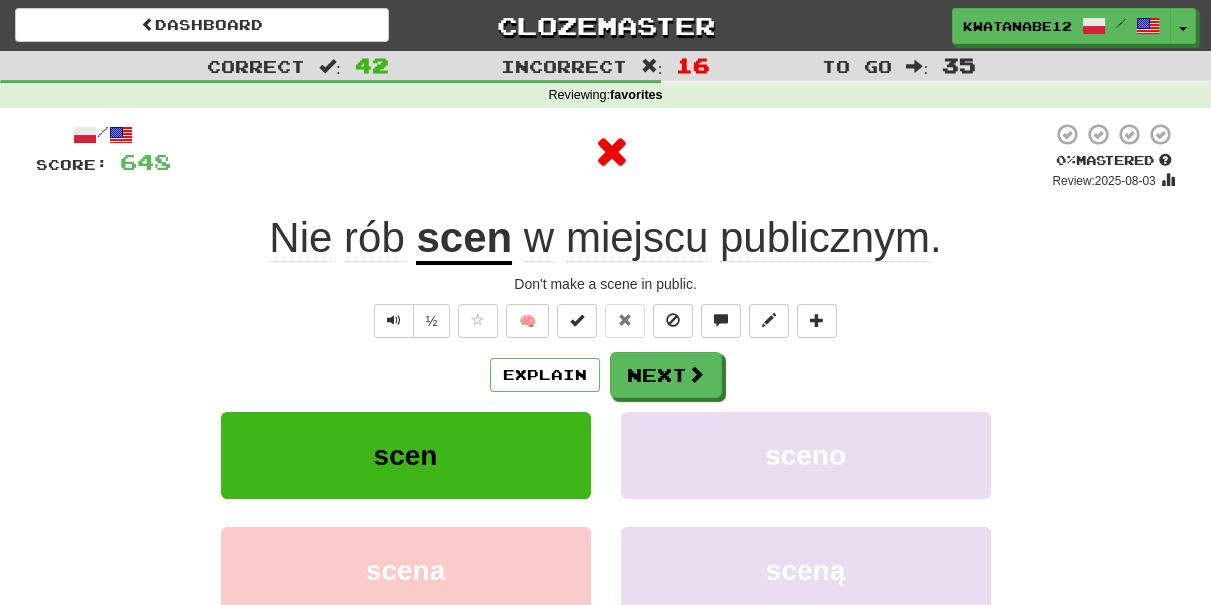 click on "/  Score:   648 0 %  Mastered Review:  2025-08-03 Nie   rób   scen   w   miejscu   publicznym . Don't make a scene in public. ½ 🧠 Explain Next scen sceno scena sceną Learn more: scen sceno scena sceną  Help!  Report Sentence Source" at bounding box center (606, 435) 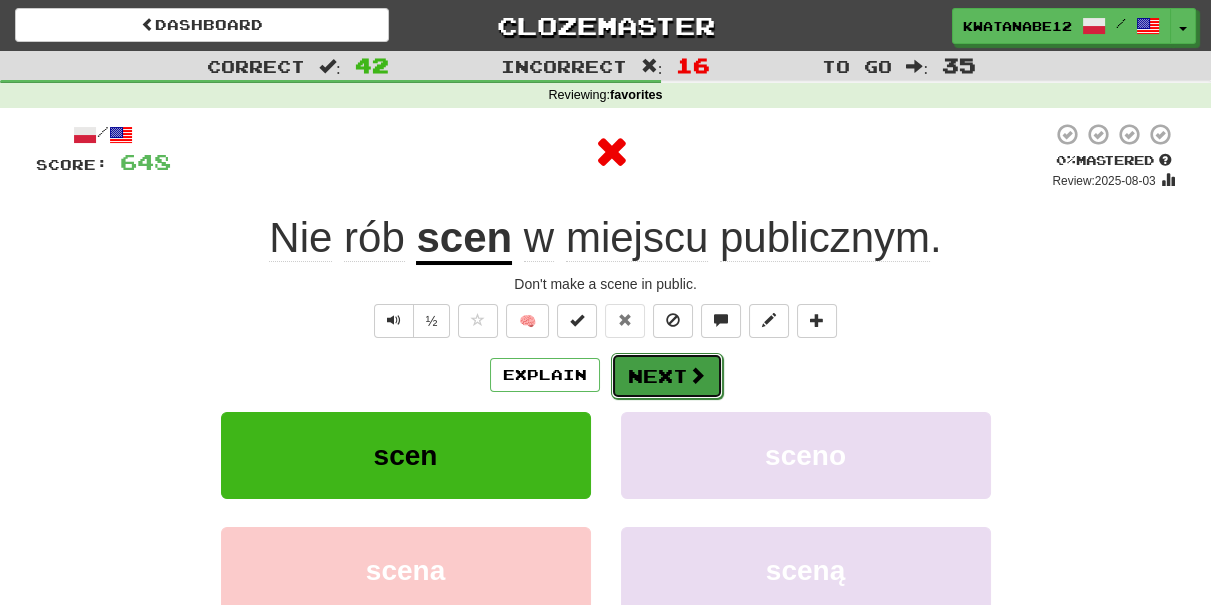 click on "Next" at bounding box center (667, 376) 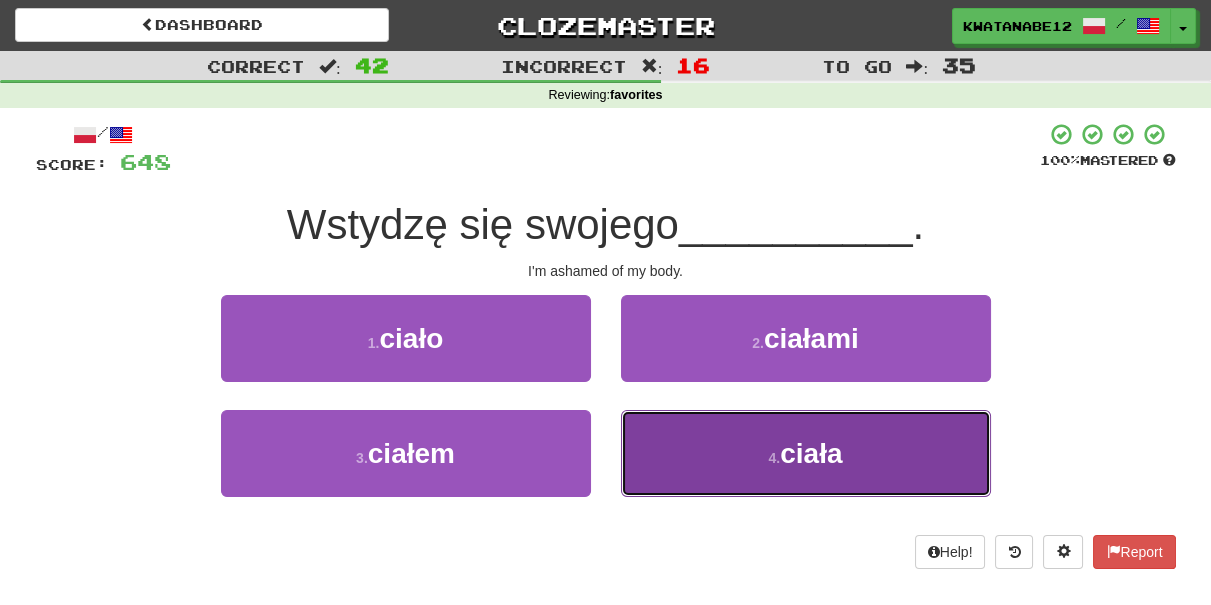 click on "4 .  ciała" at bounding box center [806, 453] 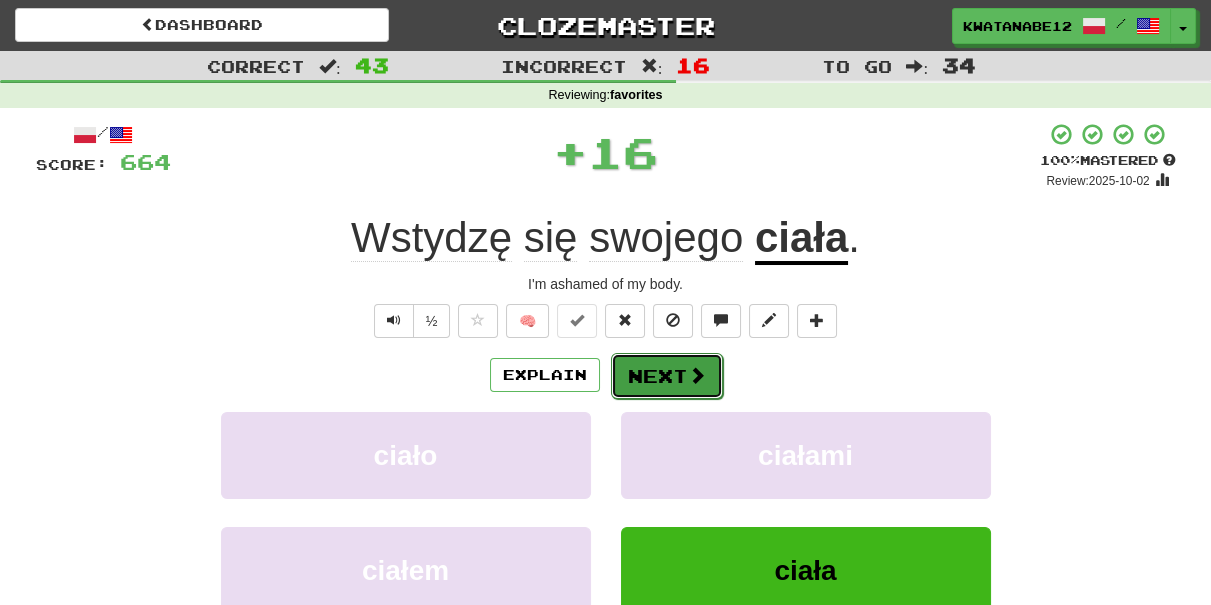 click on "Next" at bounding box center (667, 376) 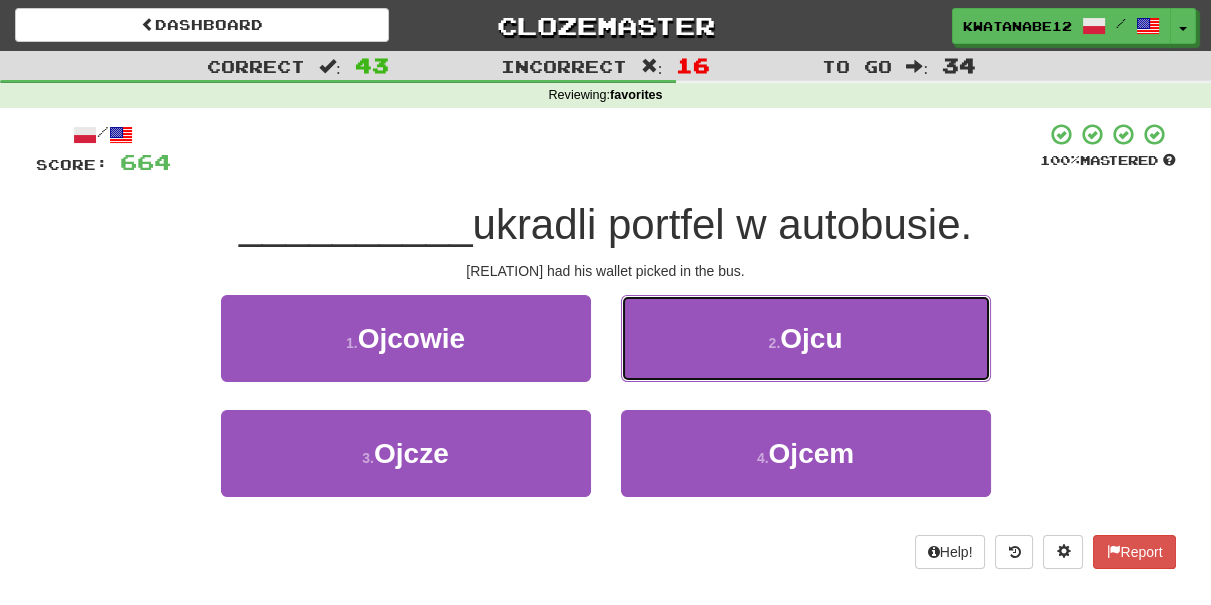 click on "2 .  Ojcu" at bounding box center [806, 338] 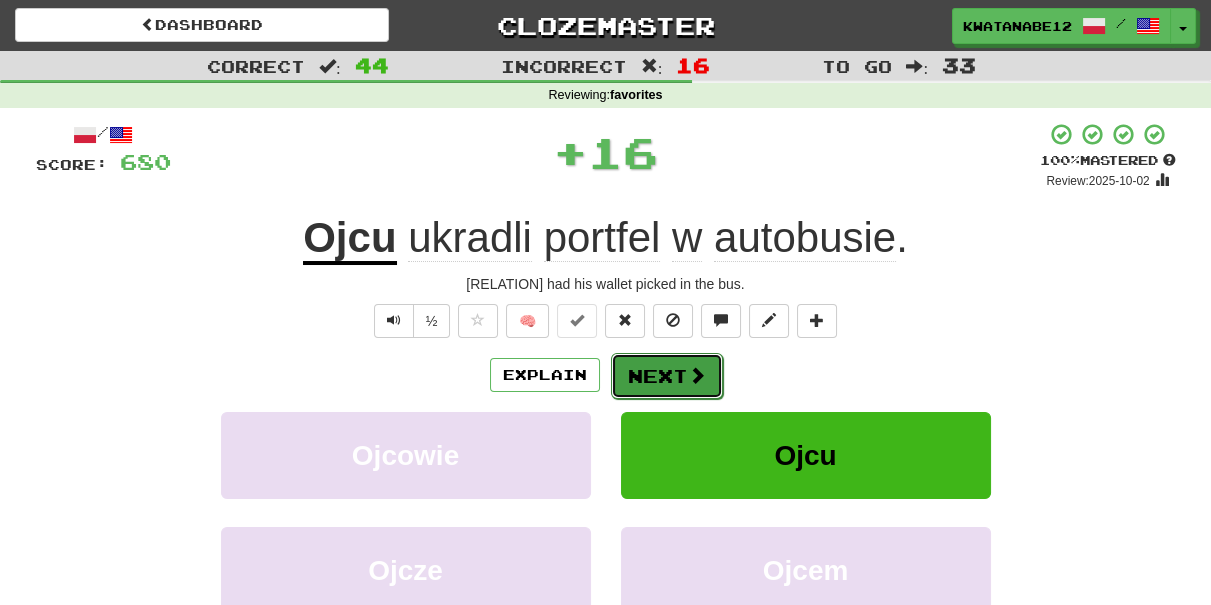 click on "Next" at bounding box center [667, 376] 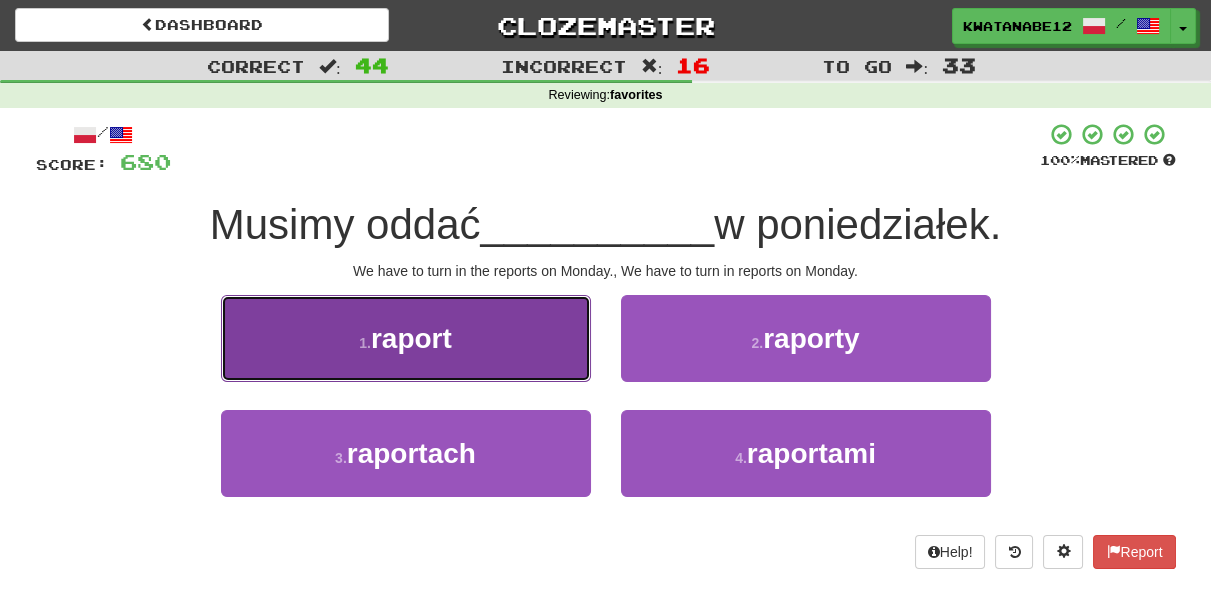 drag, startPoint x: 537, startPoint y: 328, endPoint x: 562, endPoint y: 346, distance: 30.805843 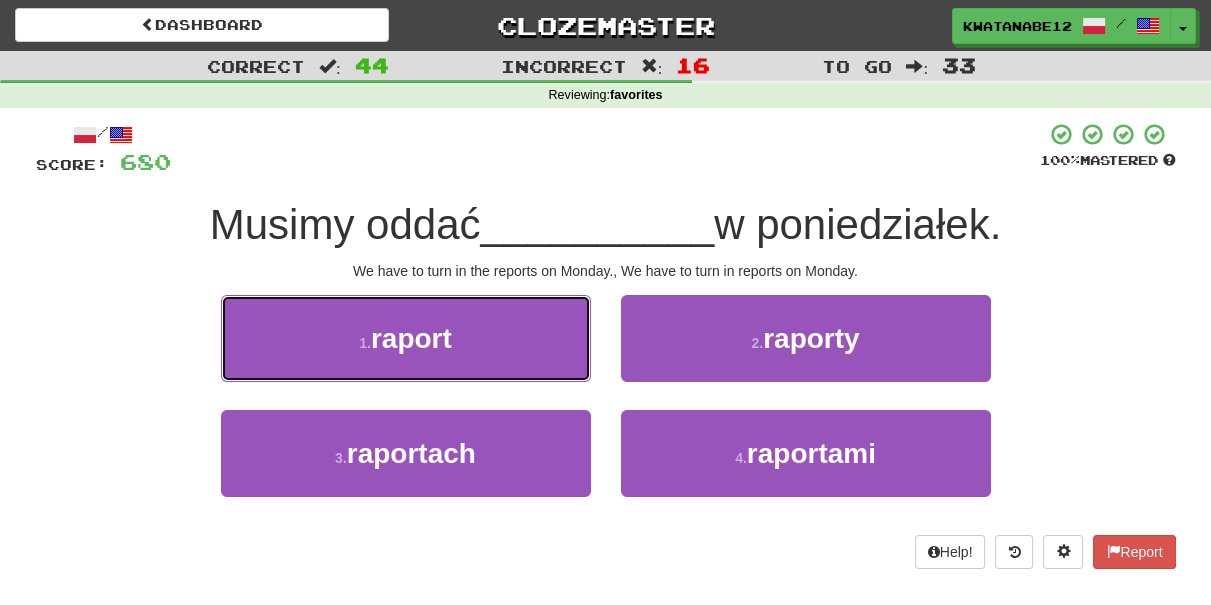 click on "1 .  raport" at bounding box center [406, 338] 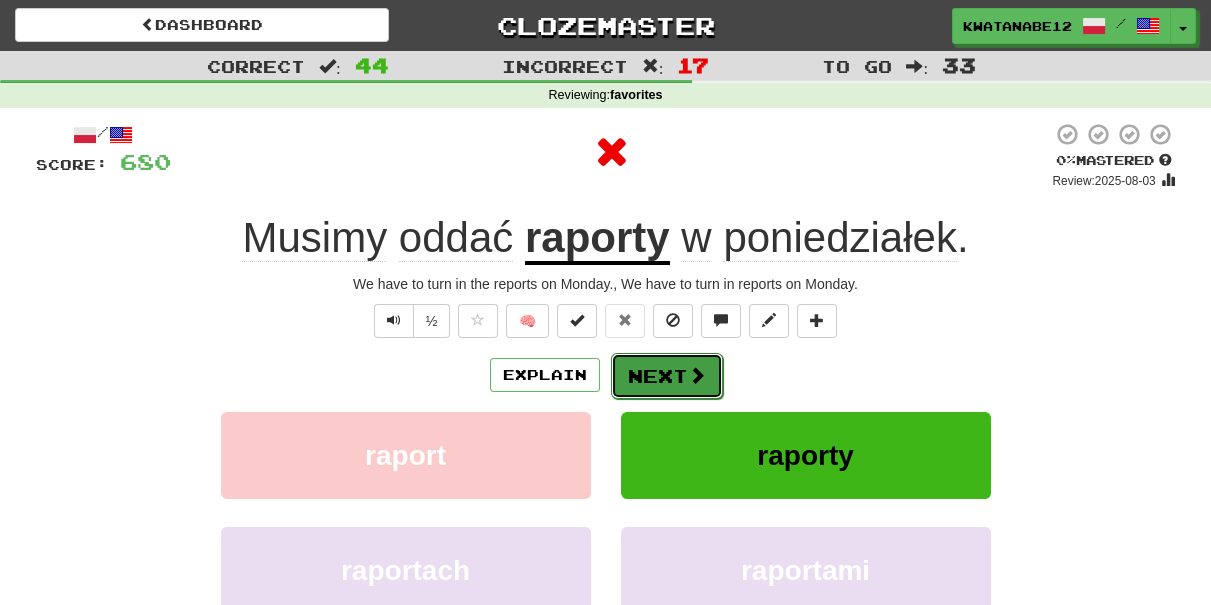 click on "Next" at bounding box center (667, 376) 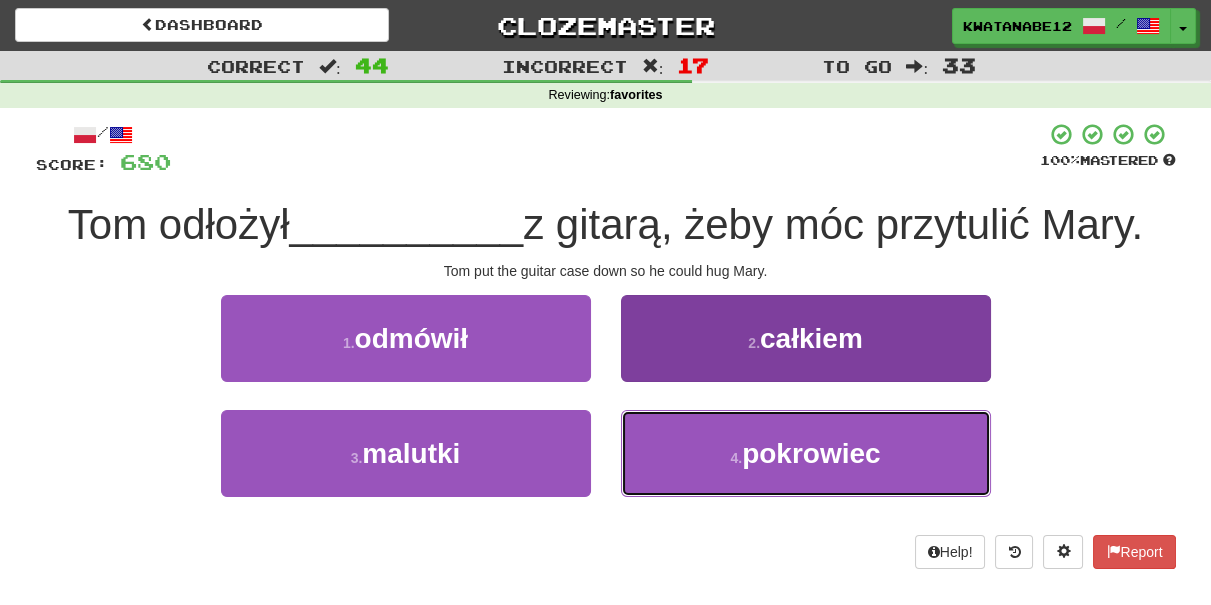 drag, startPoint x: 700, startPoint y: 459, endPoint x: 700, endPoint y: 428, distance: 31 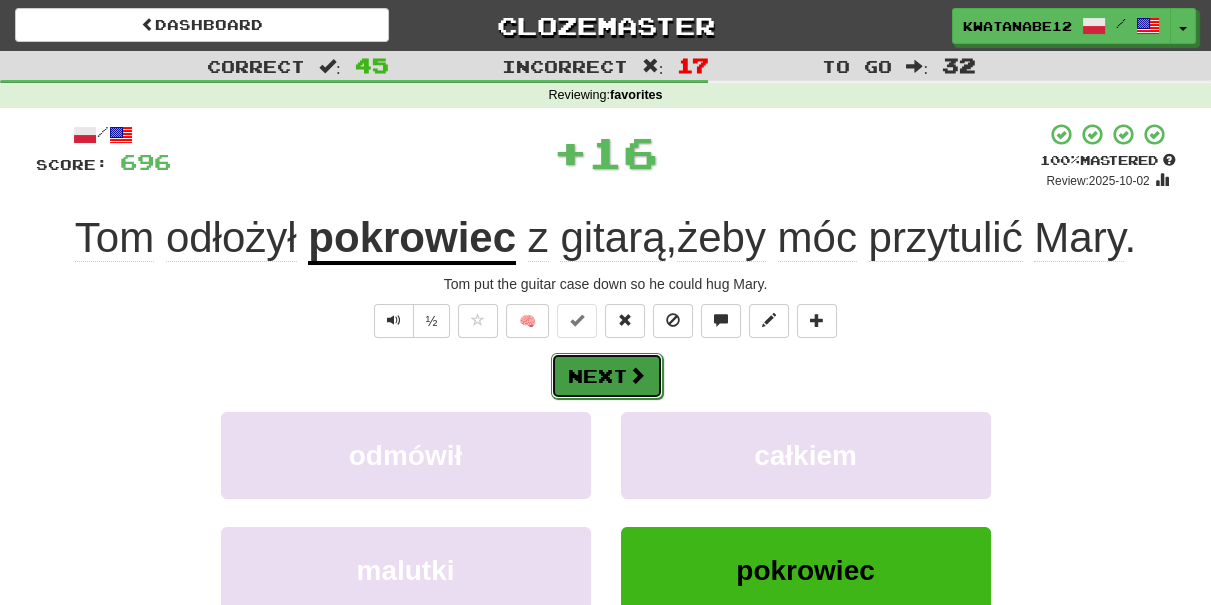 click on "Next" at bounding box center [607, 376] 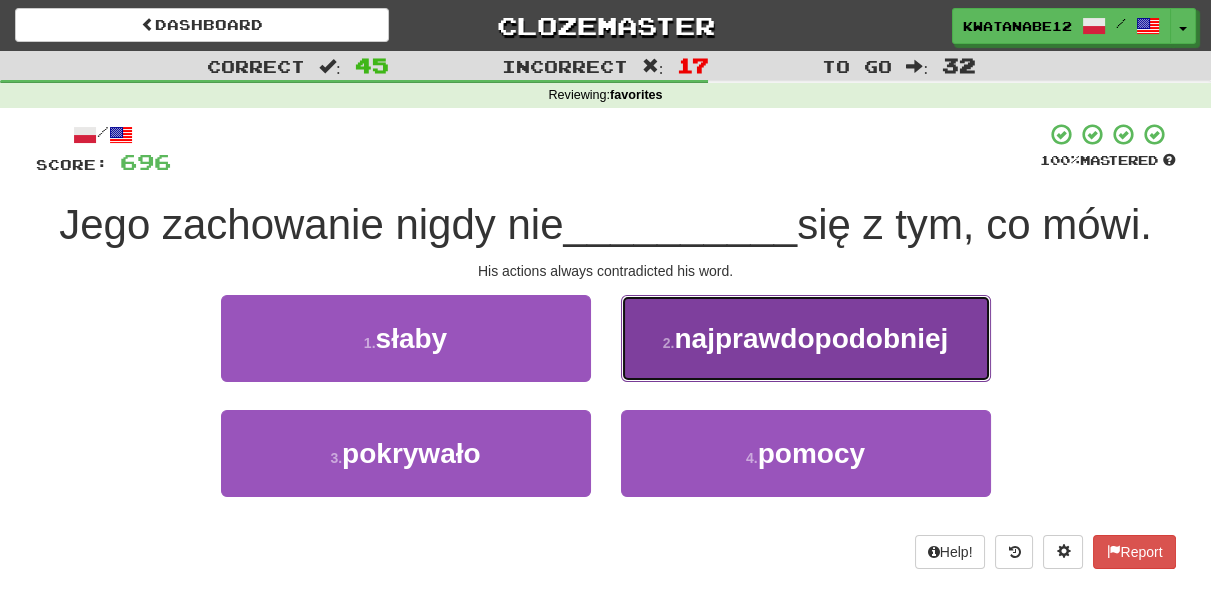 click on "2 .  najprawdopodobniej" at bounding box center [806, 338] 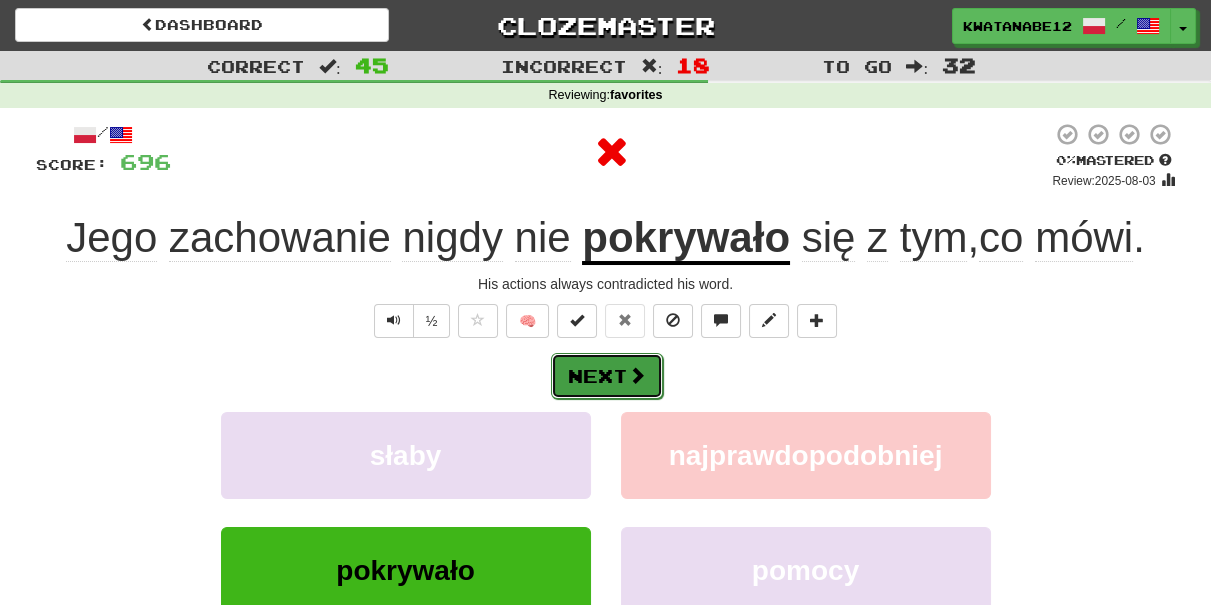 click on "Next" at bounding box center [607, 376] 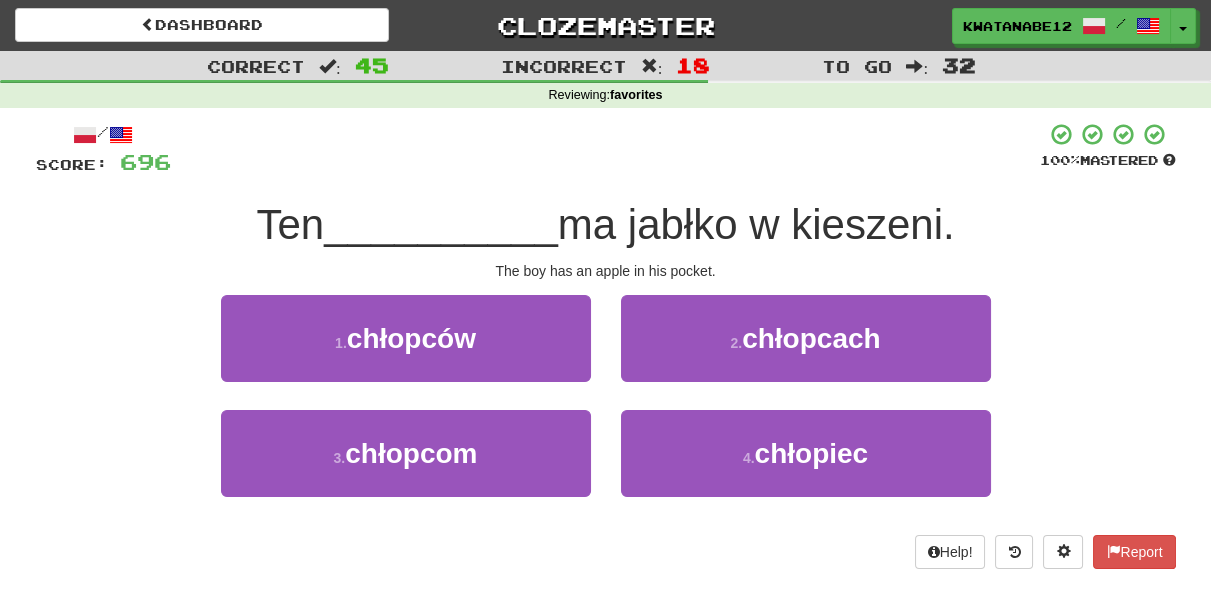 click on "1 .  chłopców" at bounding box center [406, 352] 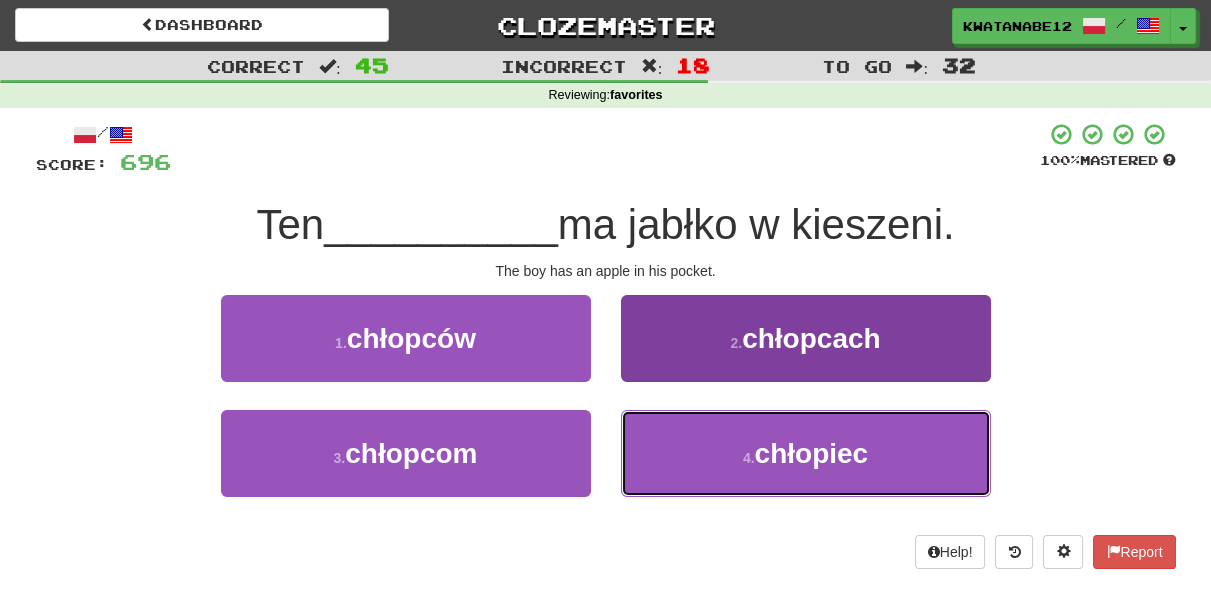 drag, startPoint x: 729, startPoint y: 492, endPoint x: 680, endPoint y: 428, distance: 80.60397 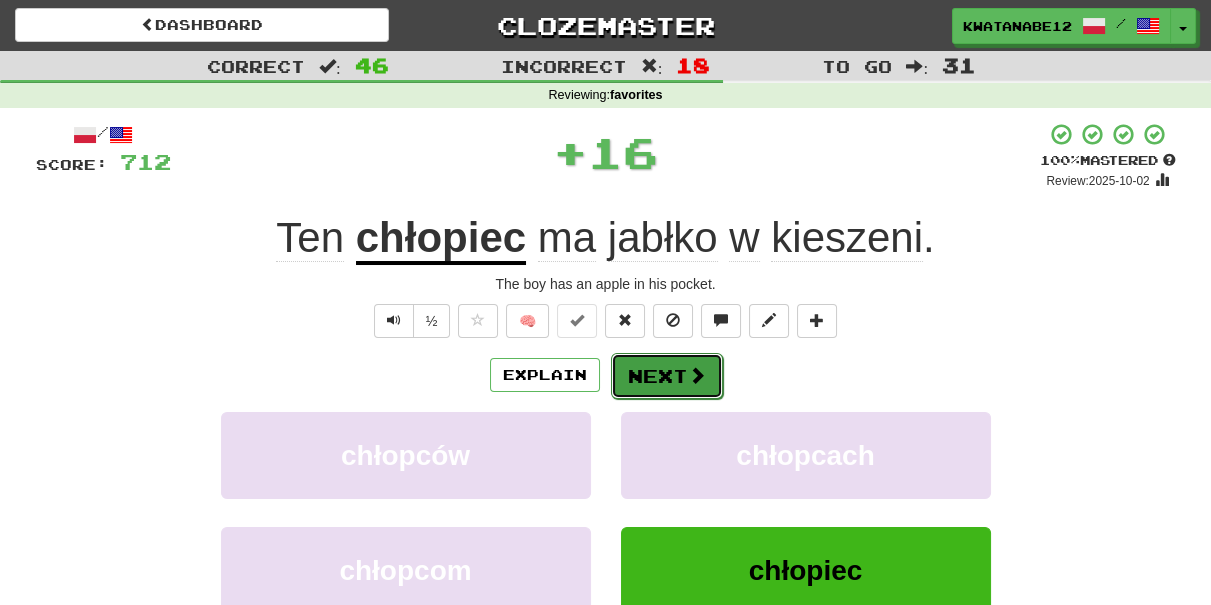 click on "Next" at bounding box center [667, 376] 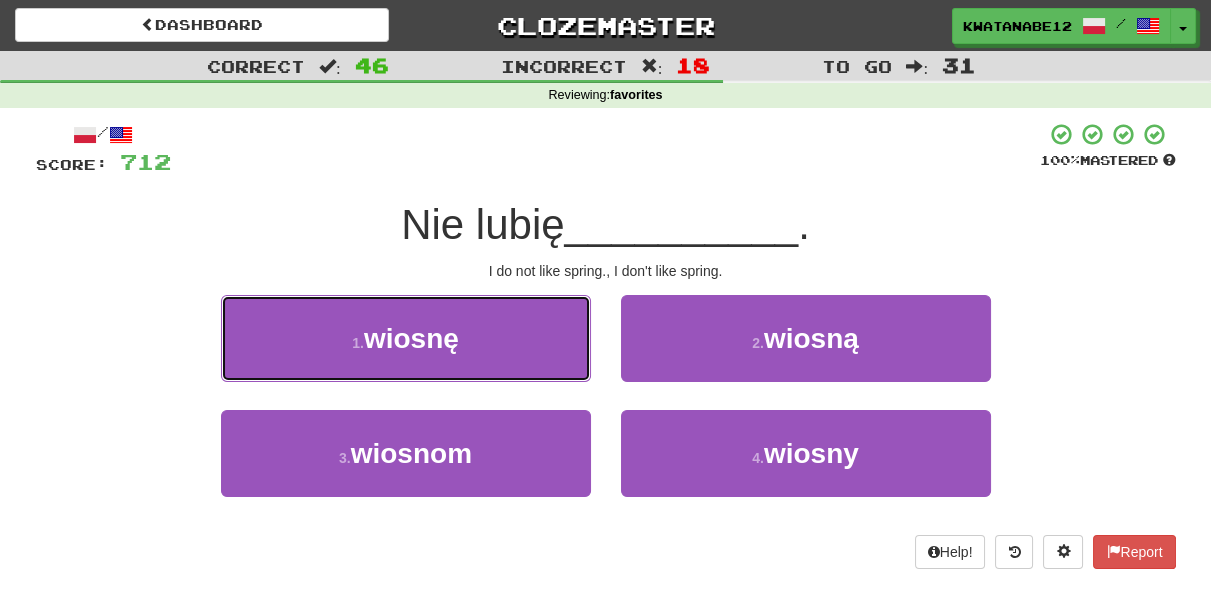 click on "1 .  wiosnę" at bounding box center (406, 338) 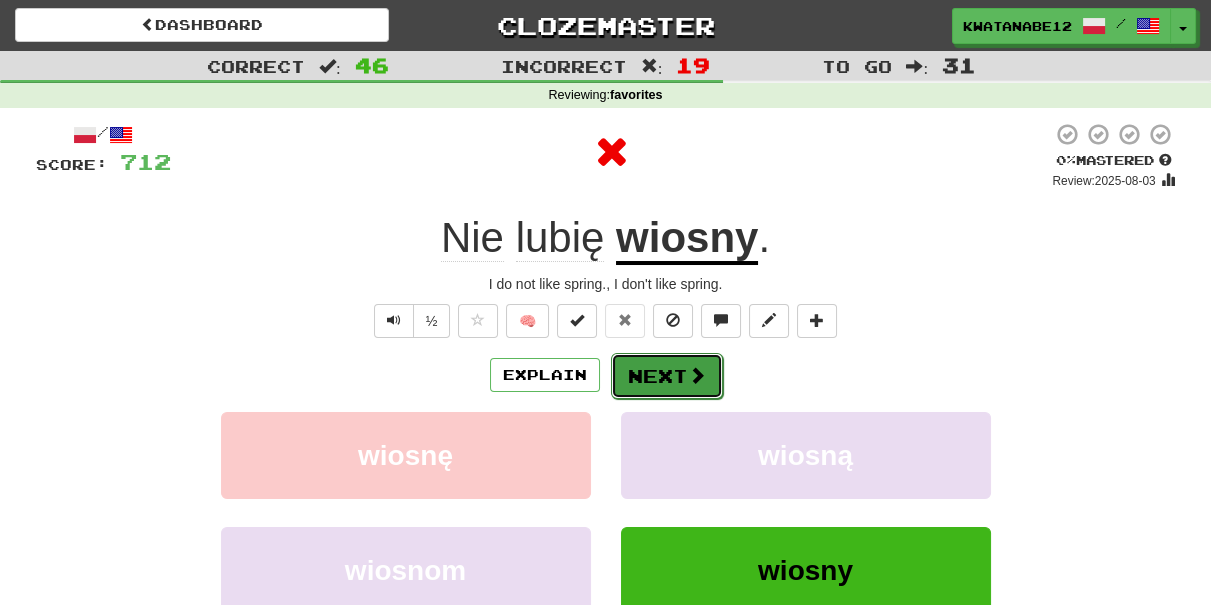 click on "Next" at bounding box center [667, 376] 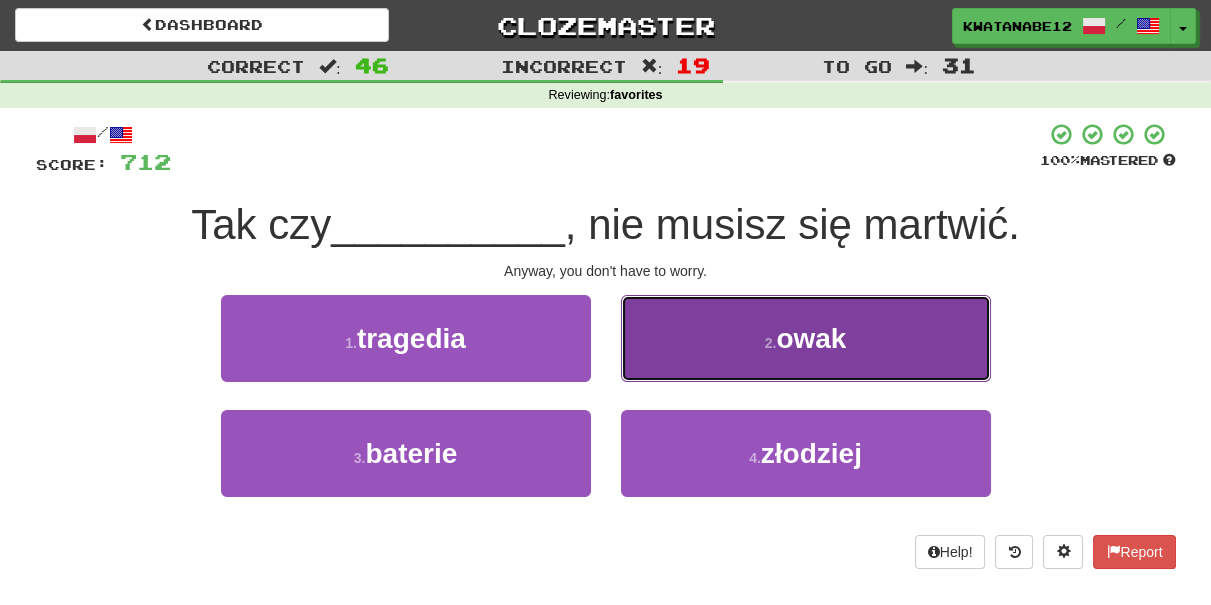 click on "2 .  owak" at bounding box center [806, 338] 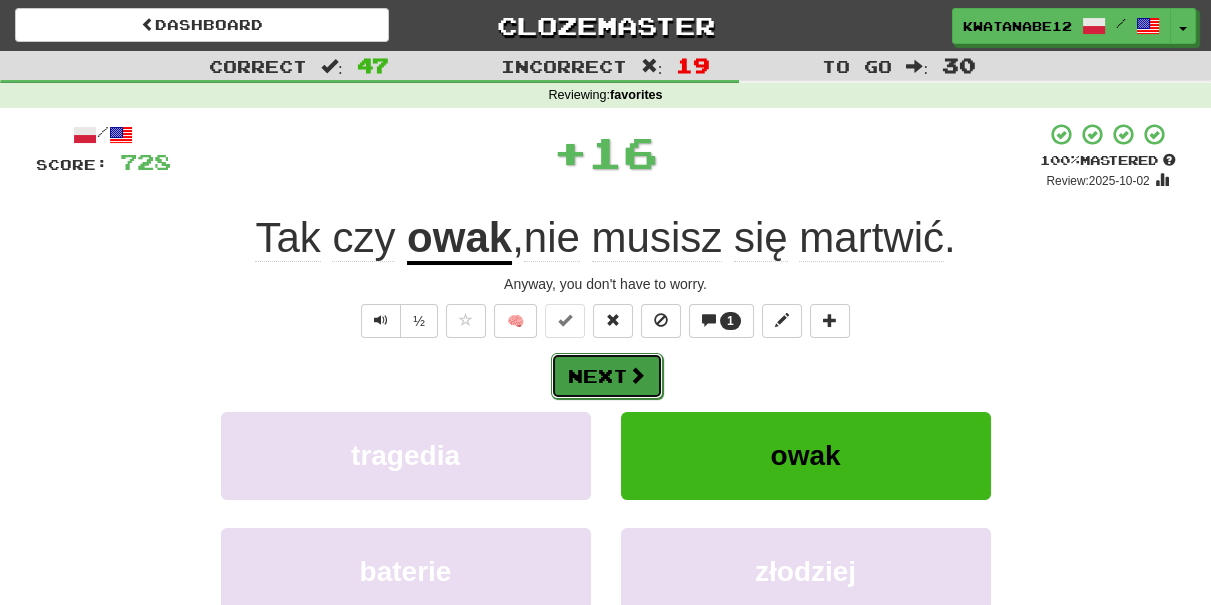 click on "Next" at bounding box center (607, 376) 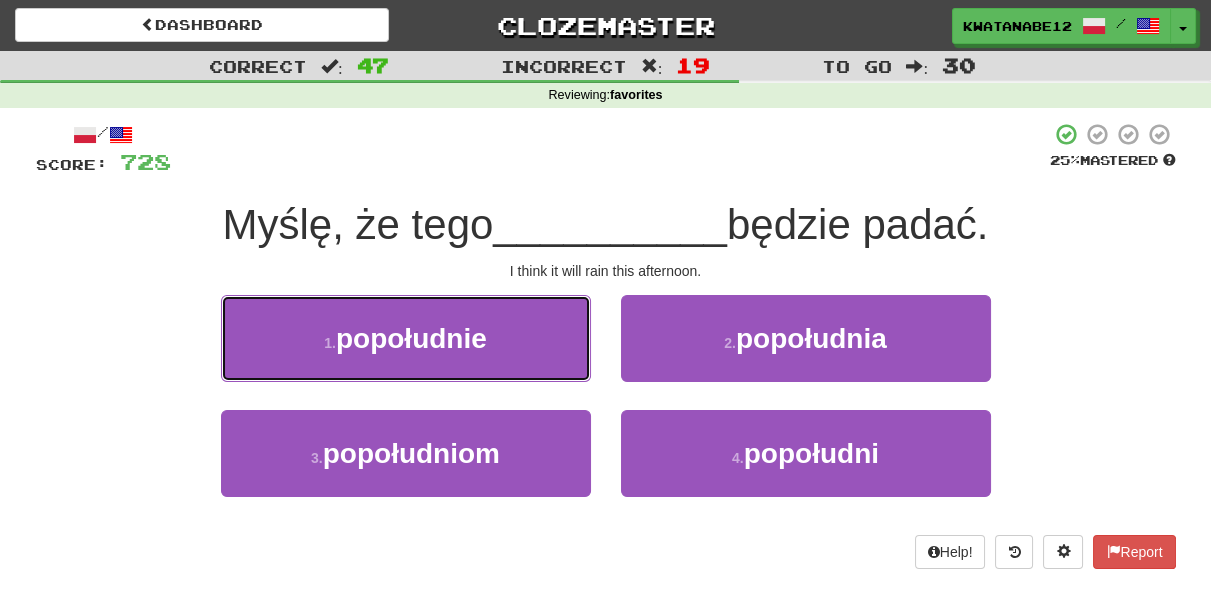 drag, startPoint x: 524, startPoint y: 333, endPoint x: 584, endPoint y: 349, distance: 62.0967 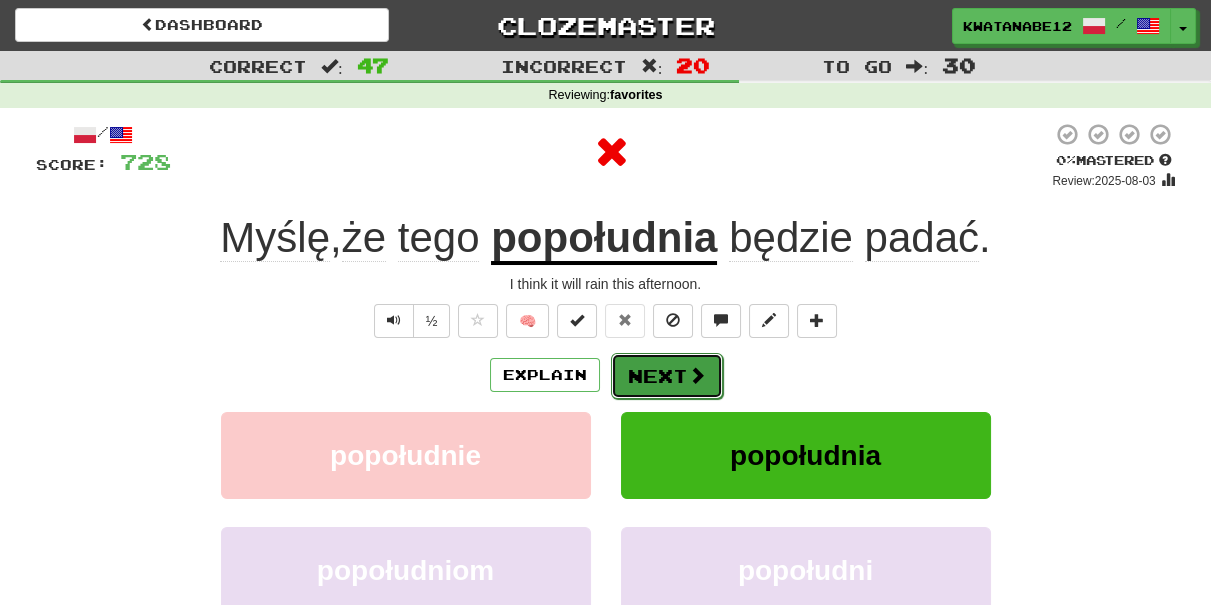 click on "Next" at bounding box center (667, 376) 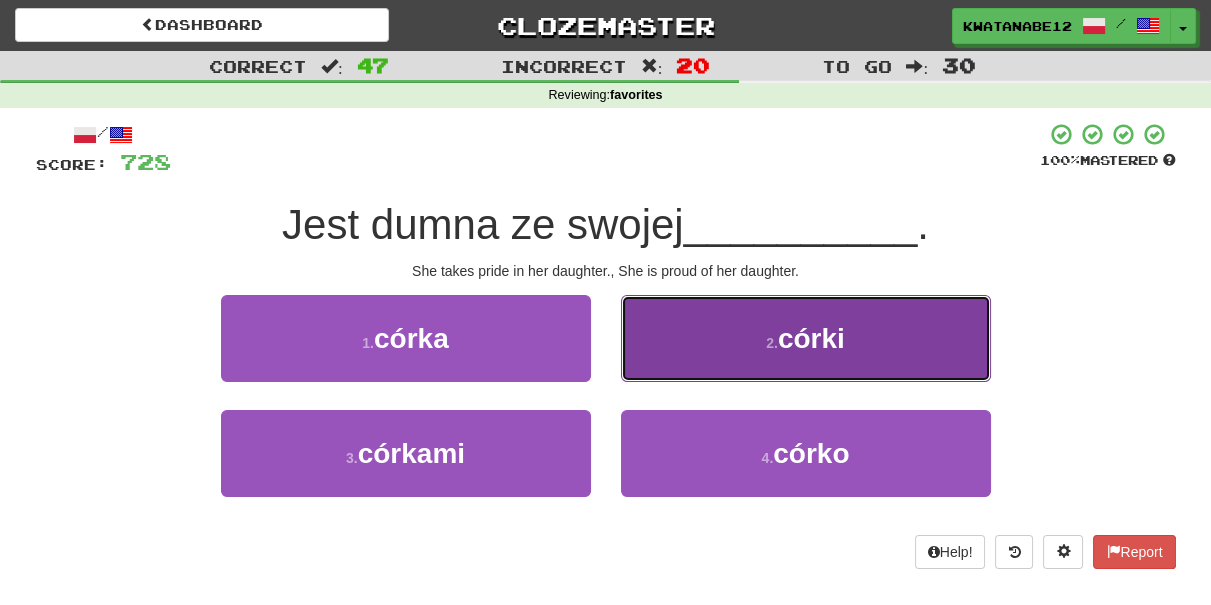 drag, startPoint x: 708, startPoint y: 328, endPoint x: 683, endPoint y: 328, distance: 25 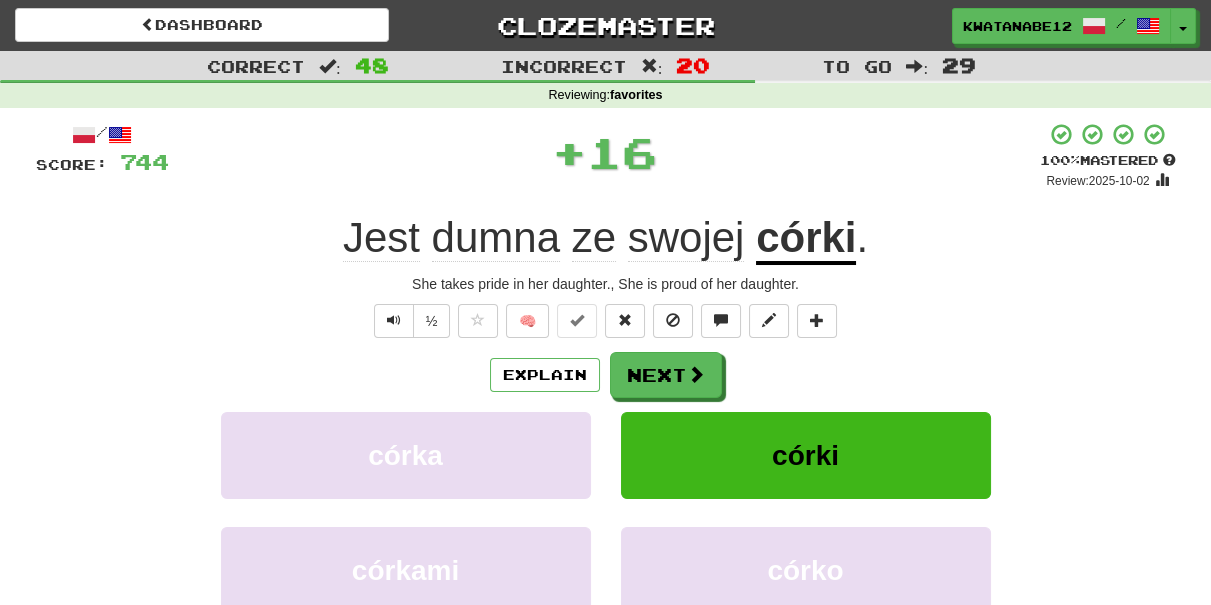 click on "/  Score:   744 + 16 100 %  Mastered Review:  2025-10-02 Jest   dumna   ze   swojej   córki . She takes pride in her daughter., She is proud of her daughter. ½ 🧠 Explain Next córka córki córkami córko Learn more: córka córki córkami córko  Help!  Report Sentence Source" at bounding box center [606, 435] 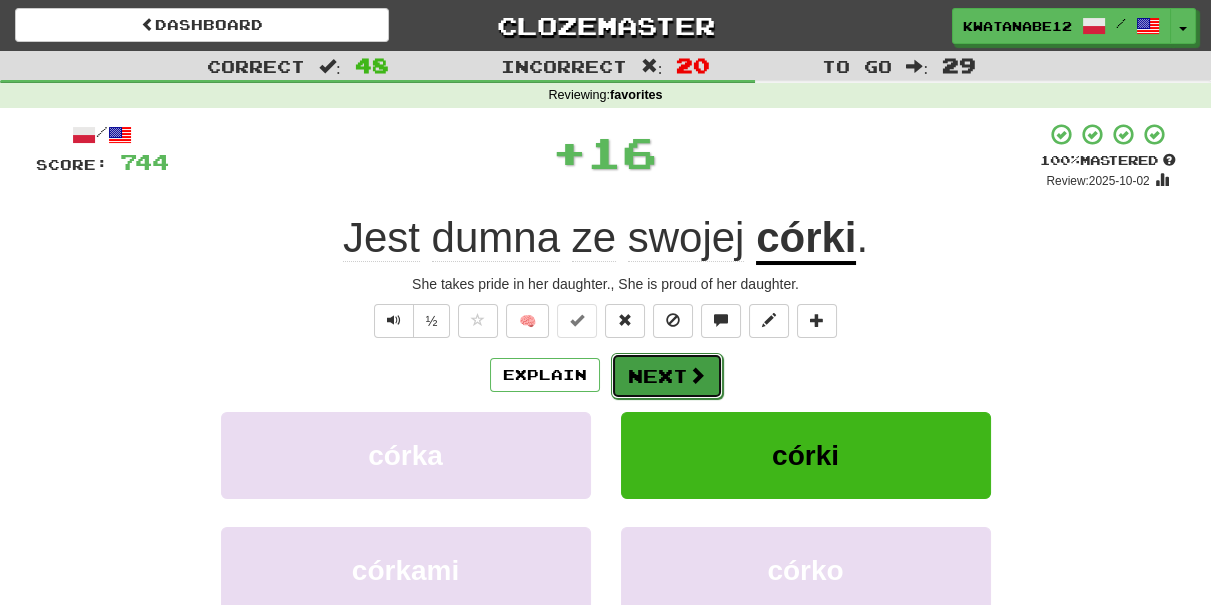 click on "Next" at bounding box center (667, 376) 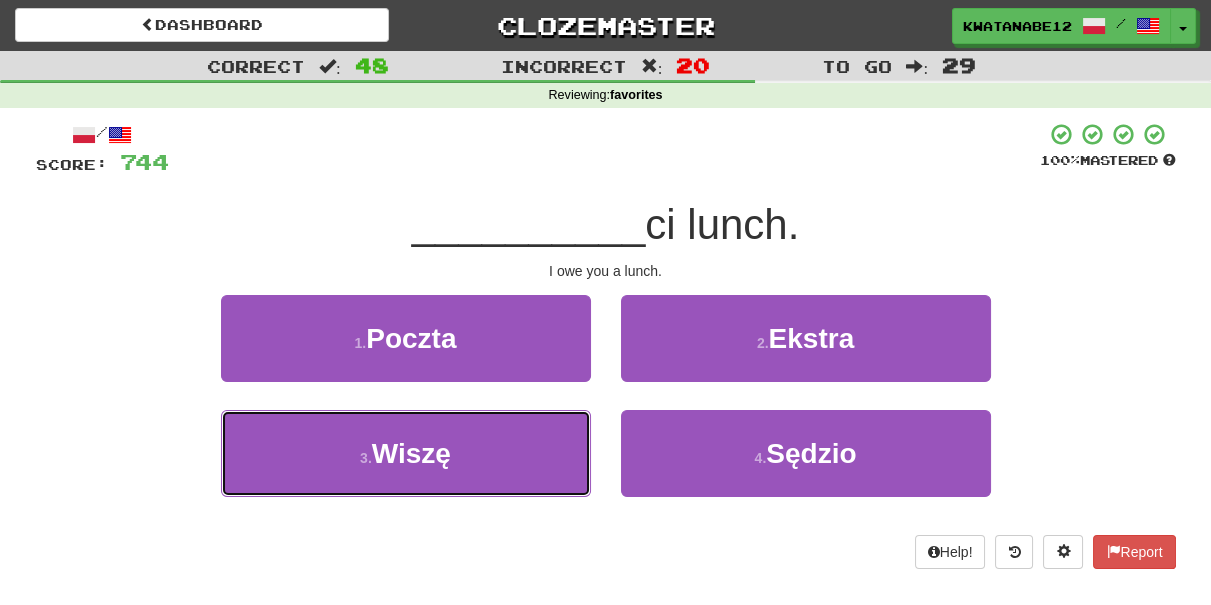 drag, startPoint x: 508, startPoint y: 446, endPoint x: 617, endPoint y: 415, distance: 113.32255 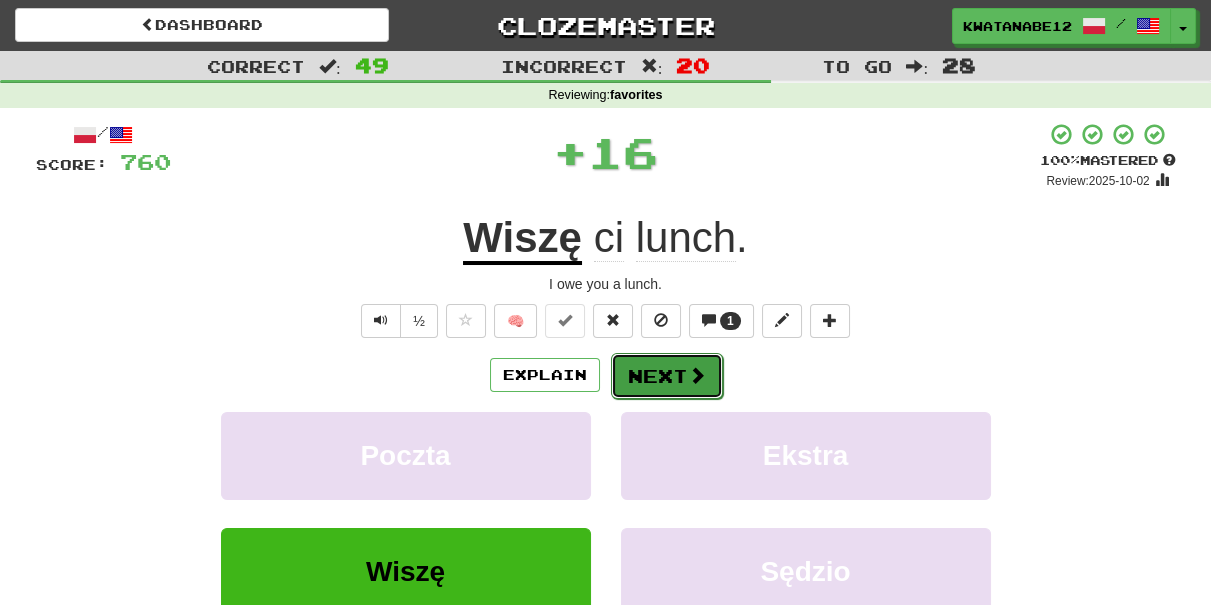 click on "Next" at bounding box center [667, 376] 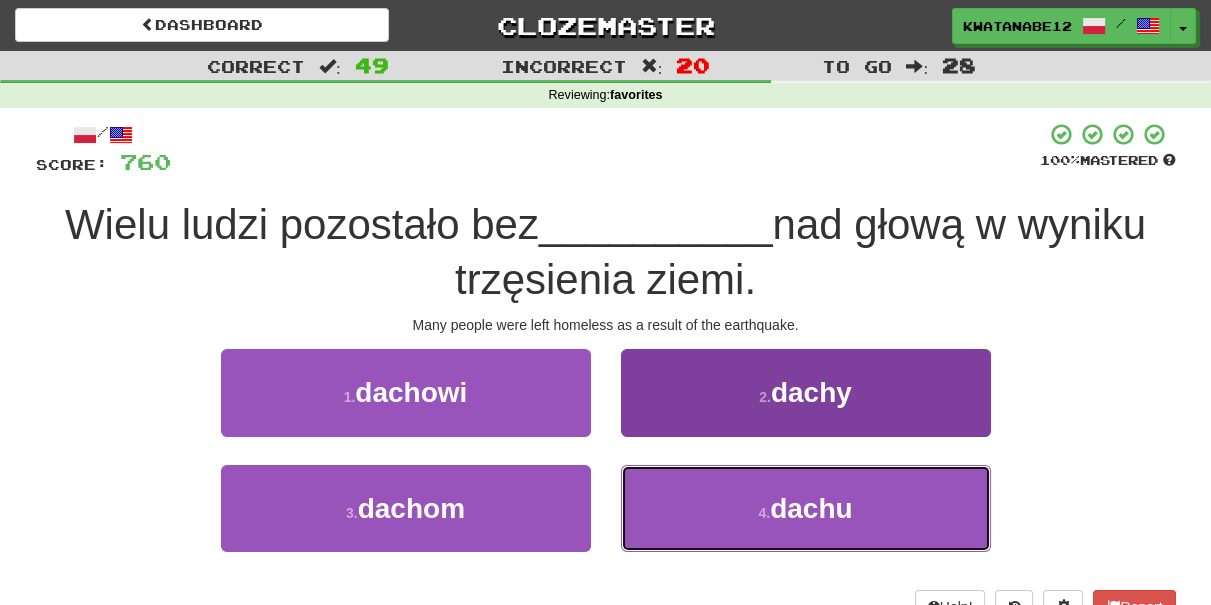 click on "4 .  dachu" at bounding box center (806, 508) 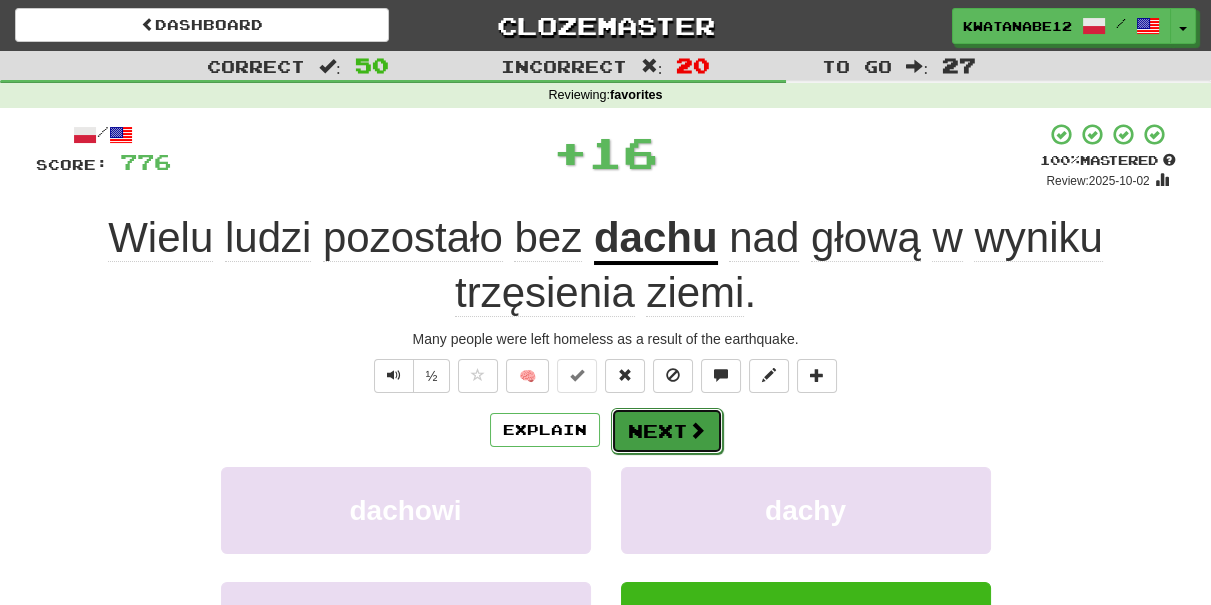 click on "Next" at bounding box center [667, 431] 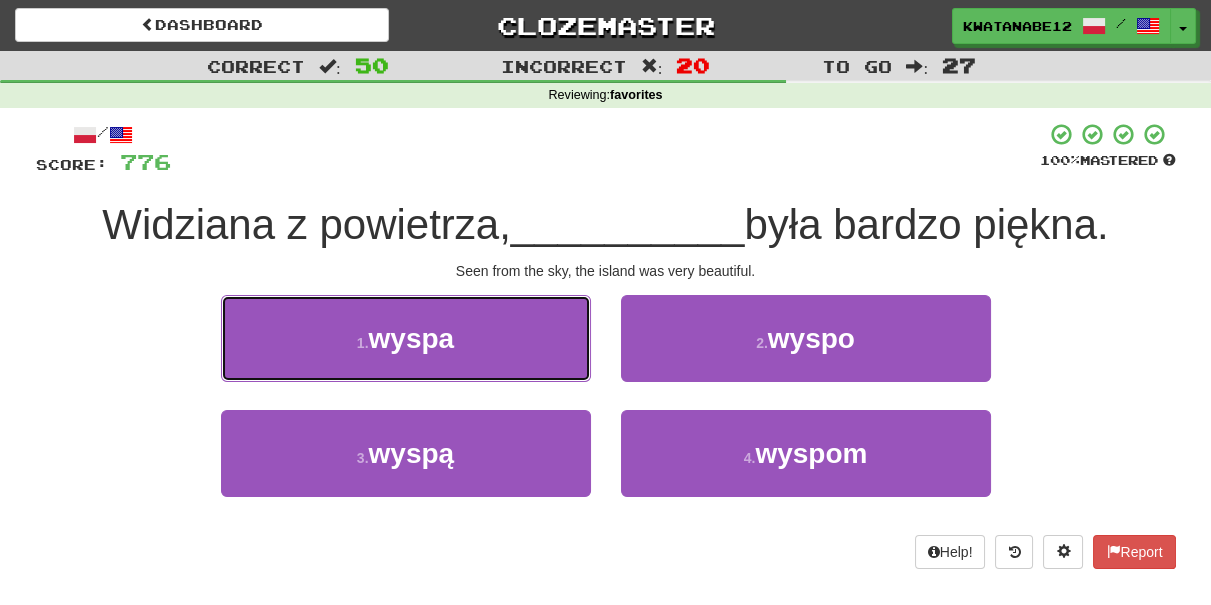 drag, startPoint x: 527, startPoint y: 343, endPoint x: 609, endPoint y: 350, distance: 82.29824 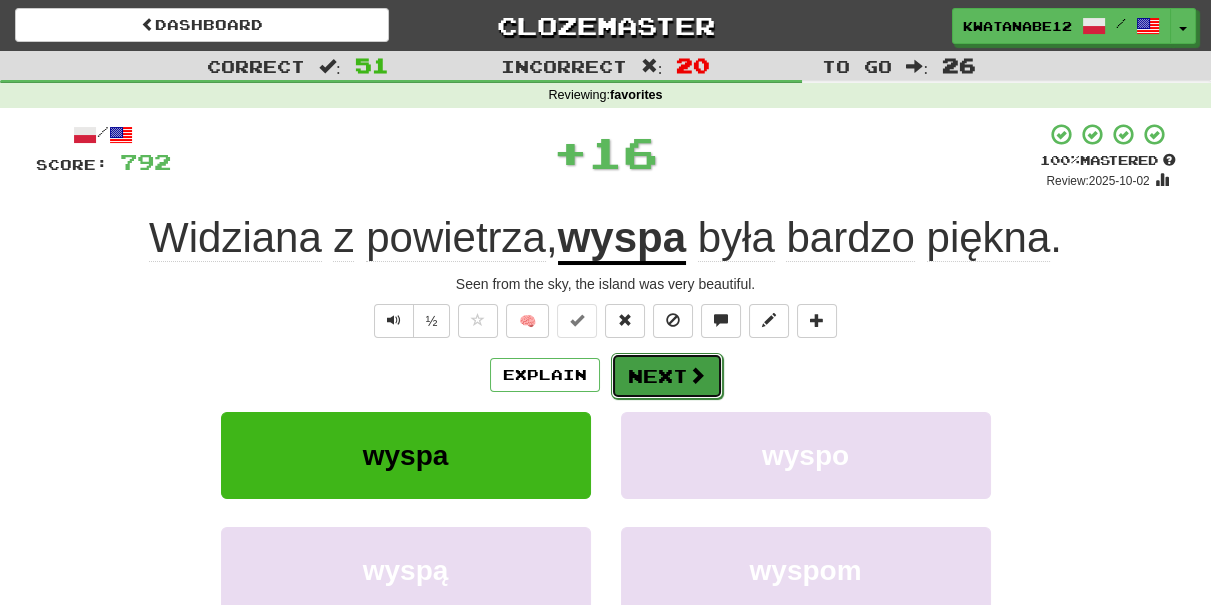 click at bounding box center [697, 375] 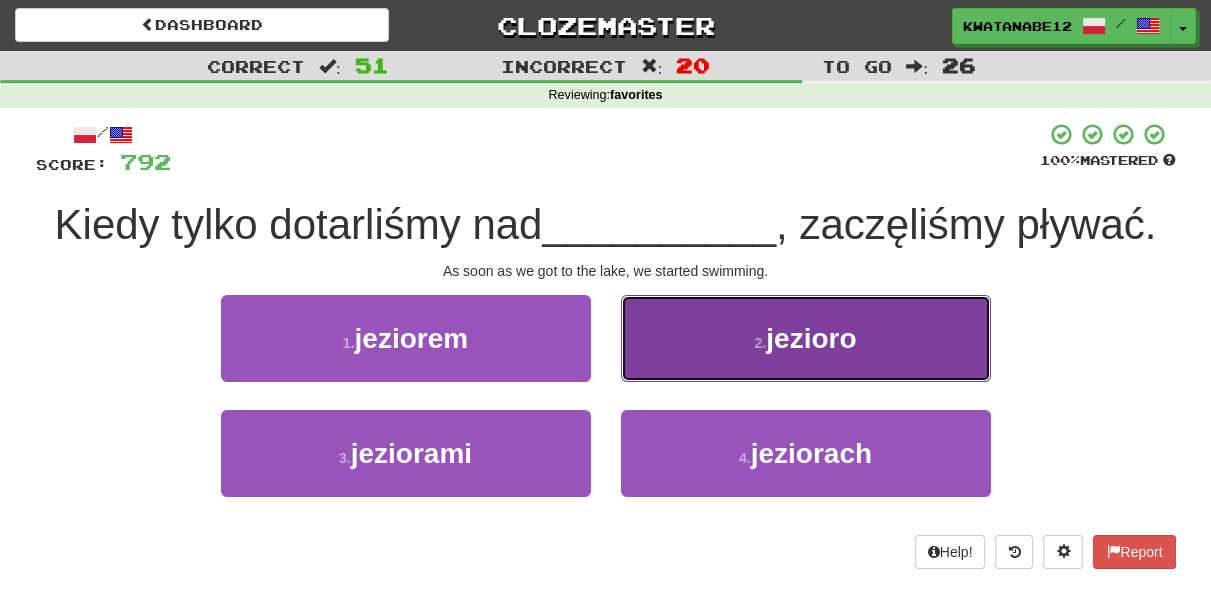 click on "2 .  jezioro" at bounding box center [806, 338] 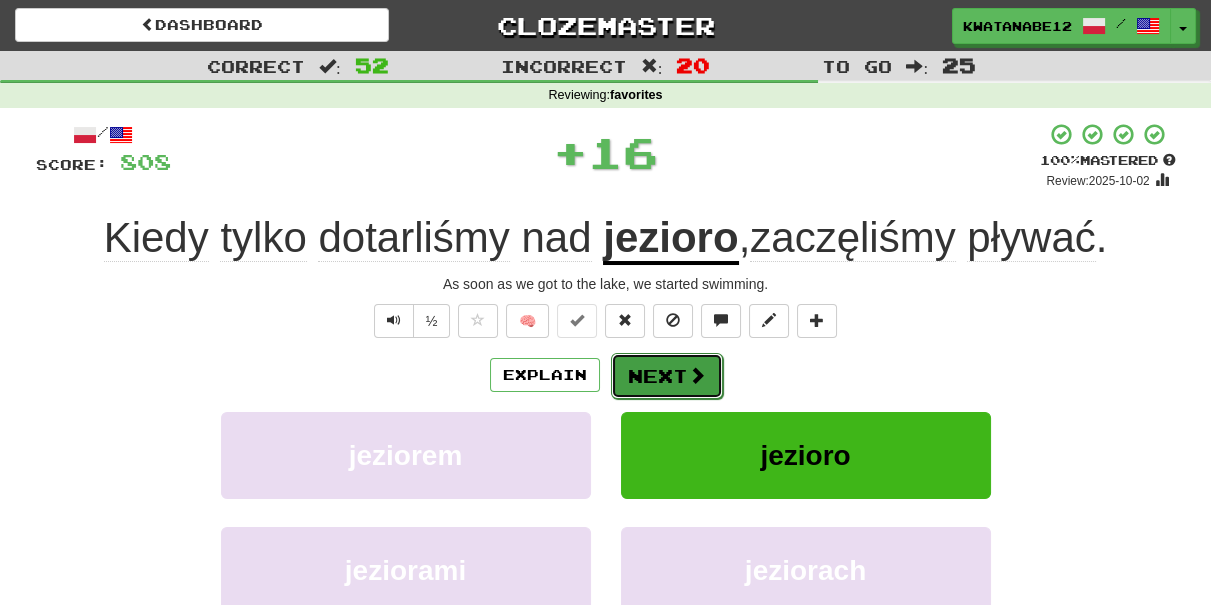 click on "Next" at bounding box center [667, 376] 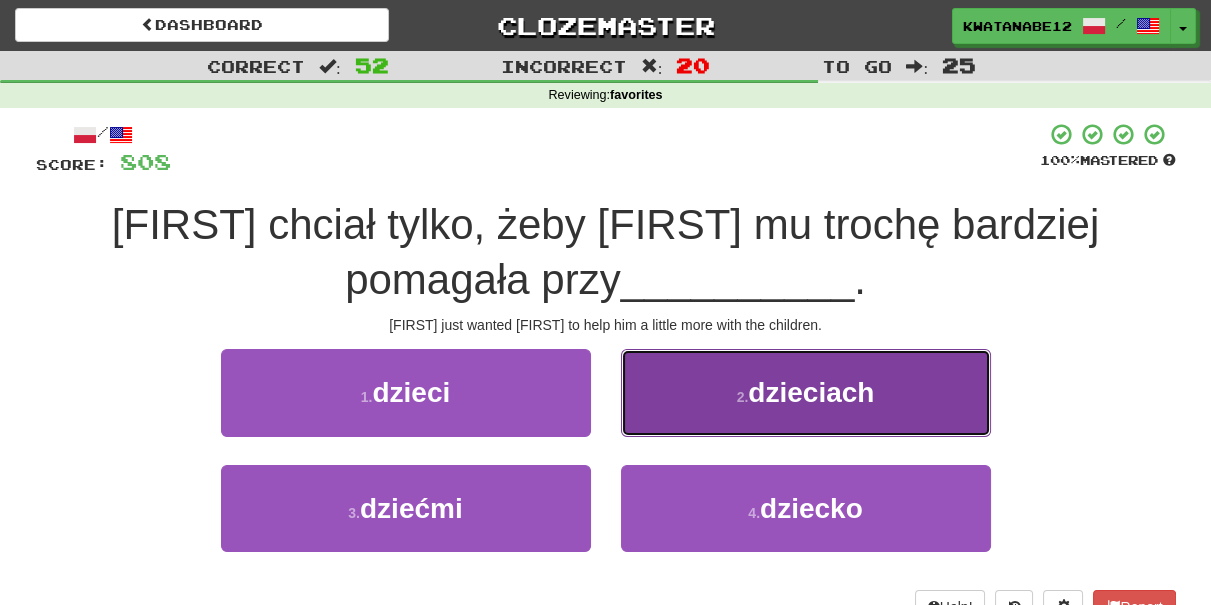 click on "2 .  dzieciach" at bounding box center (806, 392) 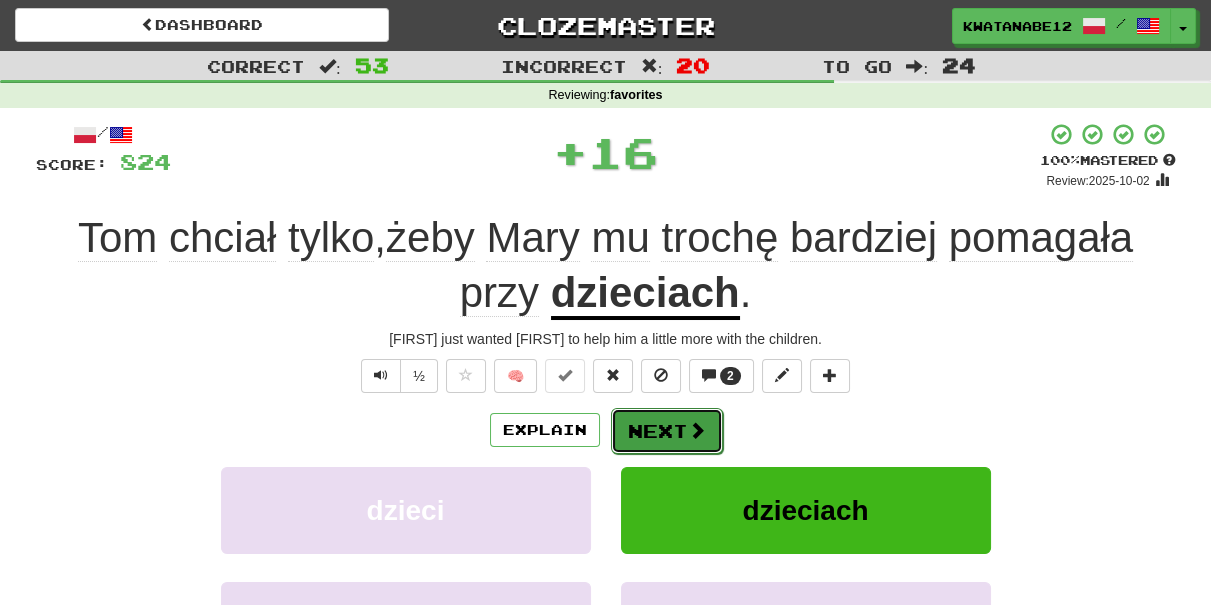 click on "Next" at bounding box center [667, 431] 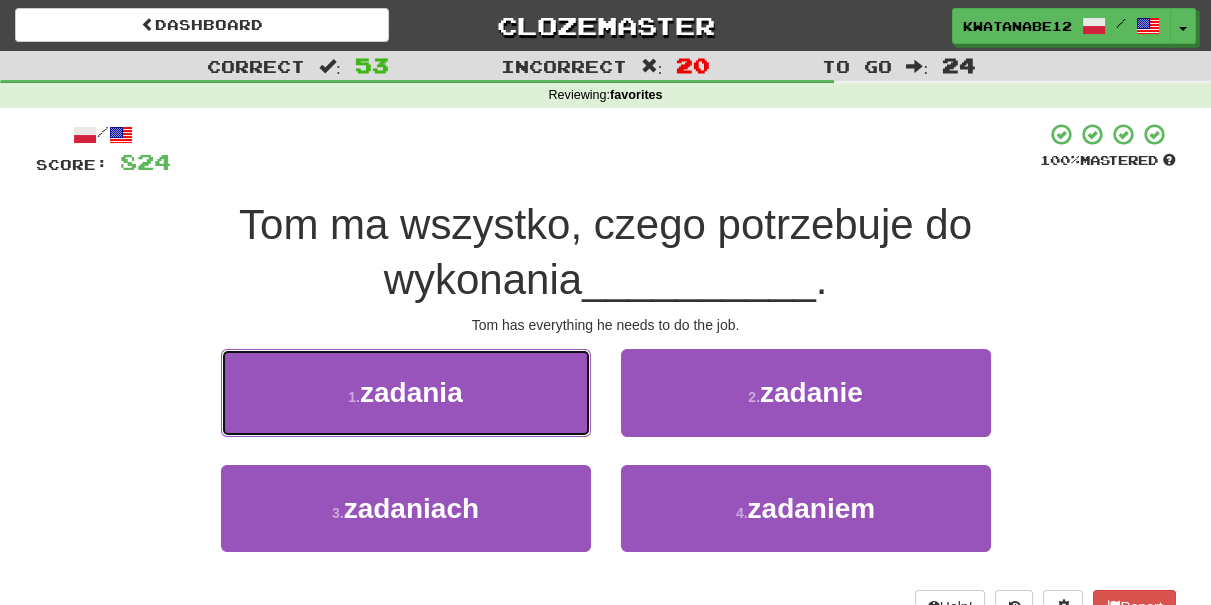 drag, startPoint x: 517, startPoint y: 383, endPoint x: 575, endPoint y: 401, distance: 60.728905 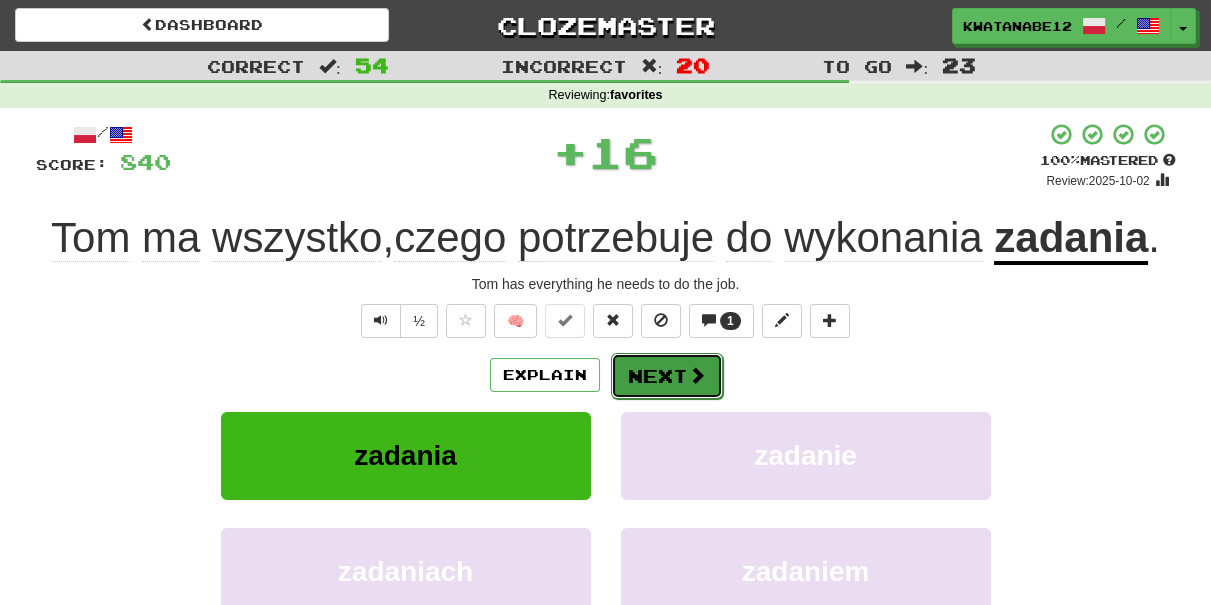 click on "Next" at bounding box center [667, 376] 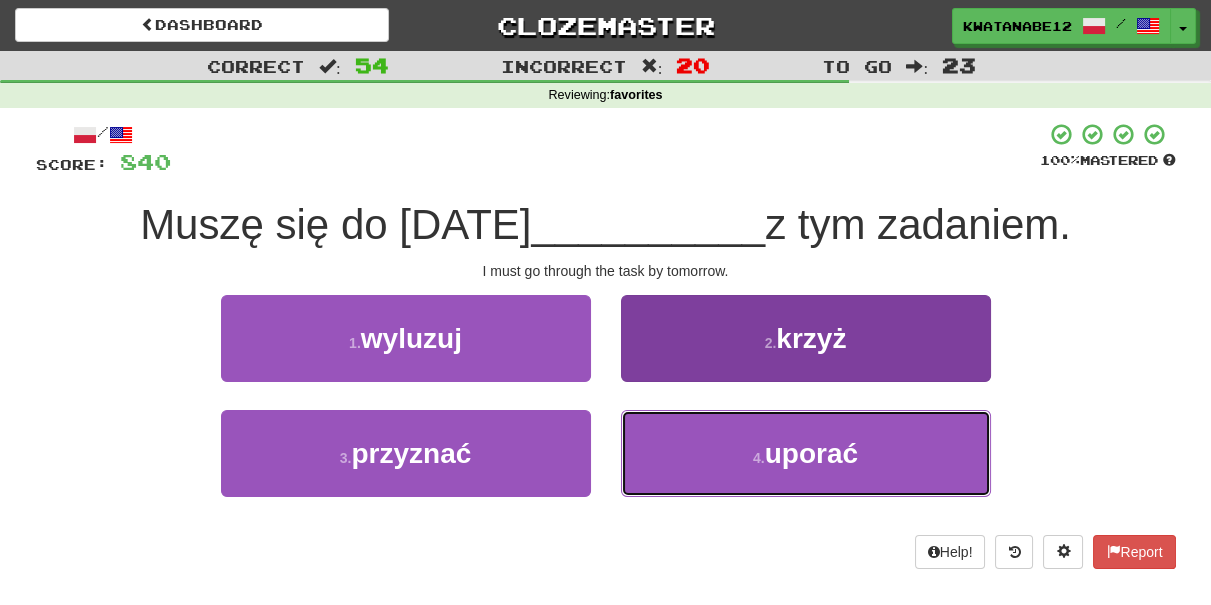 click on "4 .  uporać" at bounding box center [806, 453] 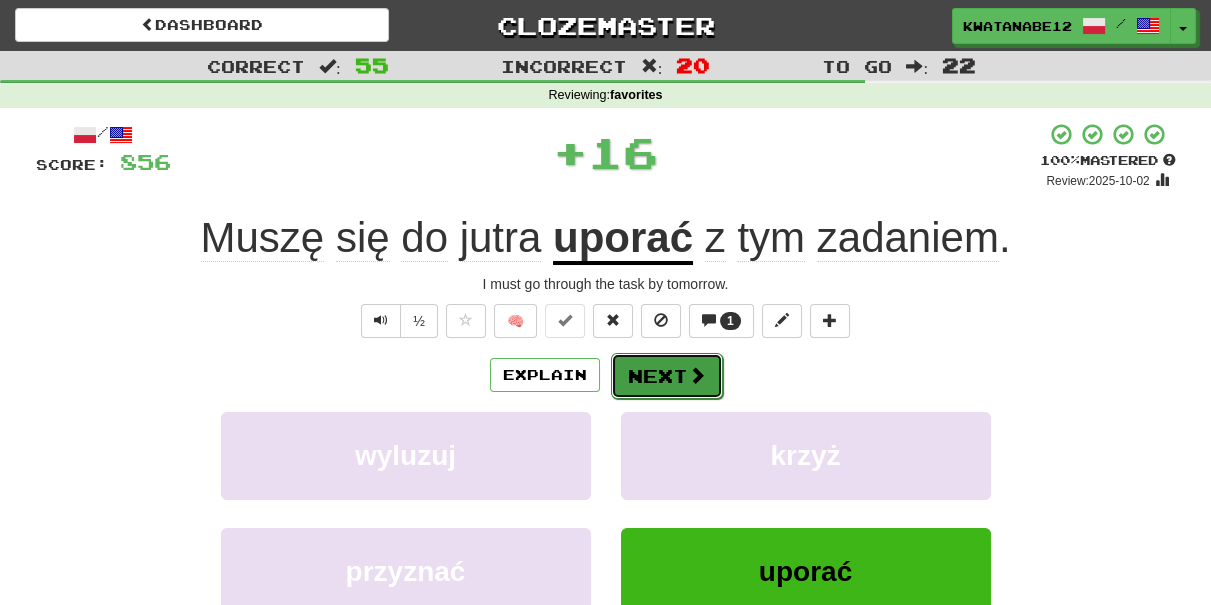 click on "Next" at bounding box center (667, 376) 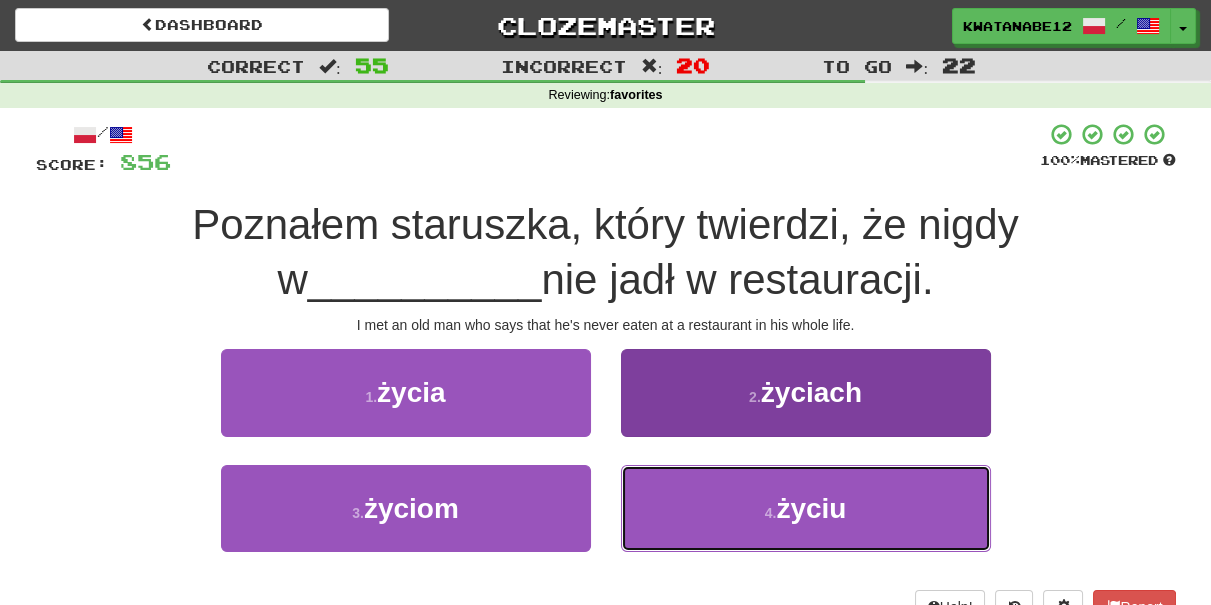 drag, startPoint x: 659, startPoint y: 466, endPoint x: 684, endPoint y: 475, distance: 26.57066 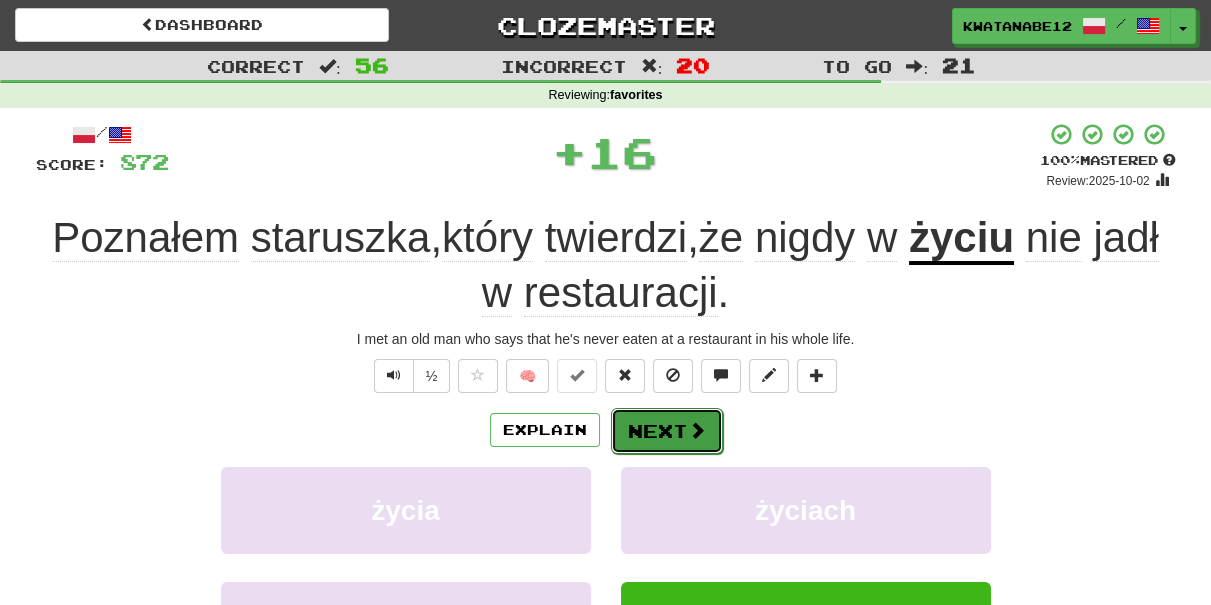 click on "Next" at bounding box center (667, 431) 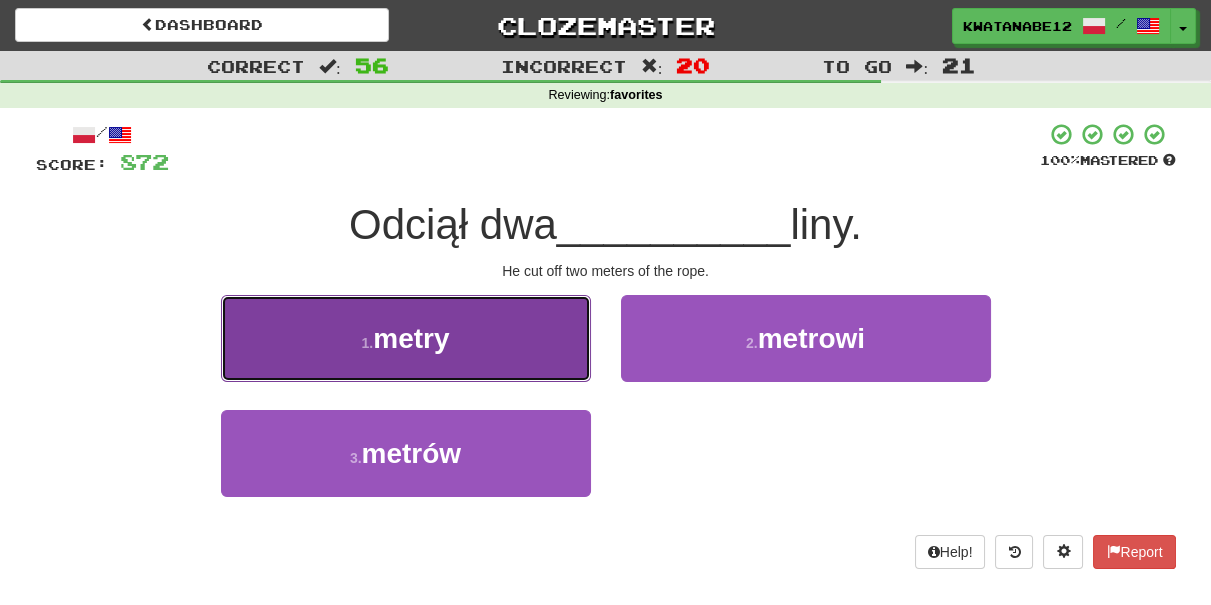 drag, startPoint x: 531, startPoint y: 370, endPoint x: 547, endPoint y: 374, distance: 16.492422 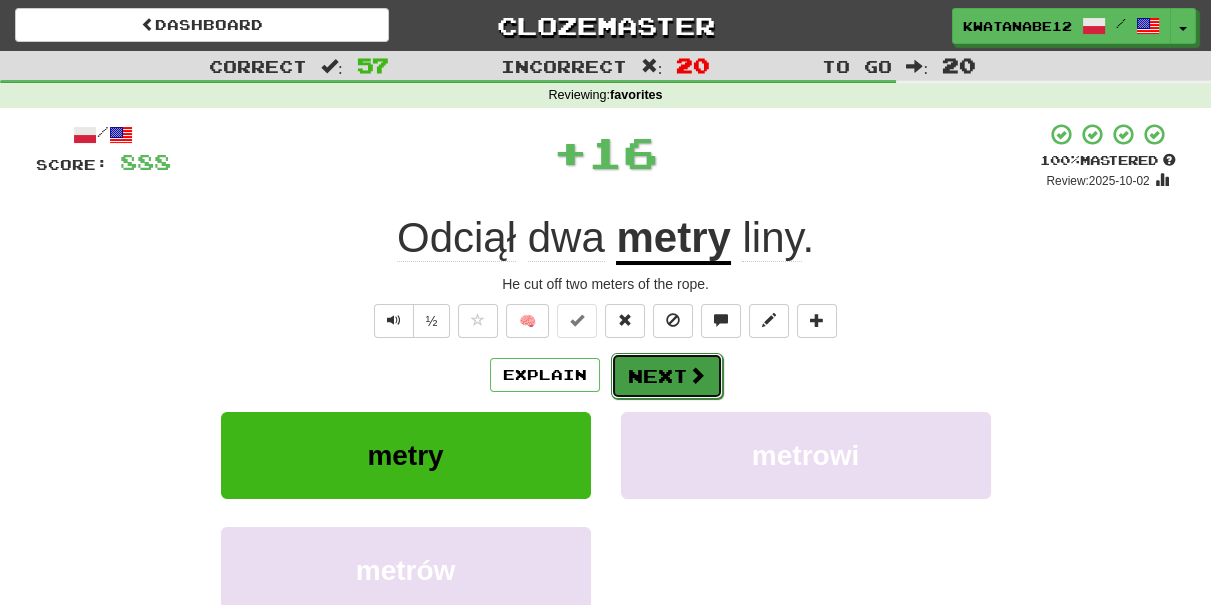 click on "Next" at bounding box center [667, 376] 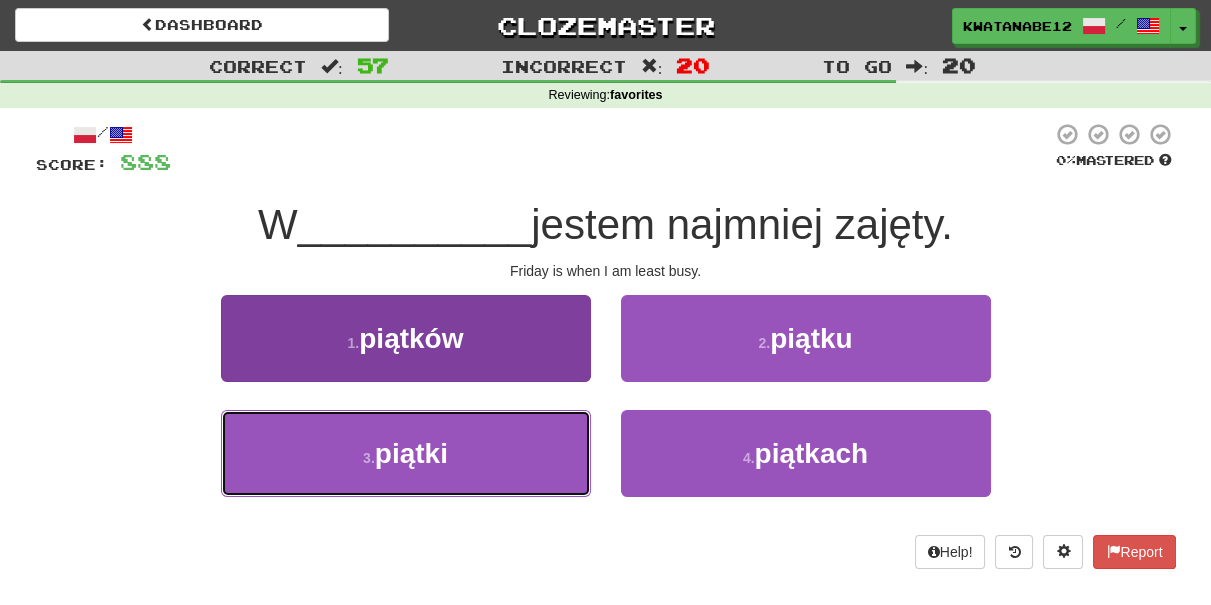 click on "3 .  piątki" at bounding box center [406, 453] 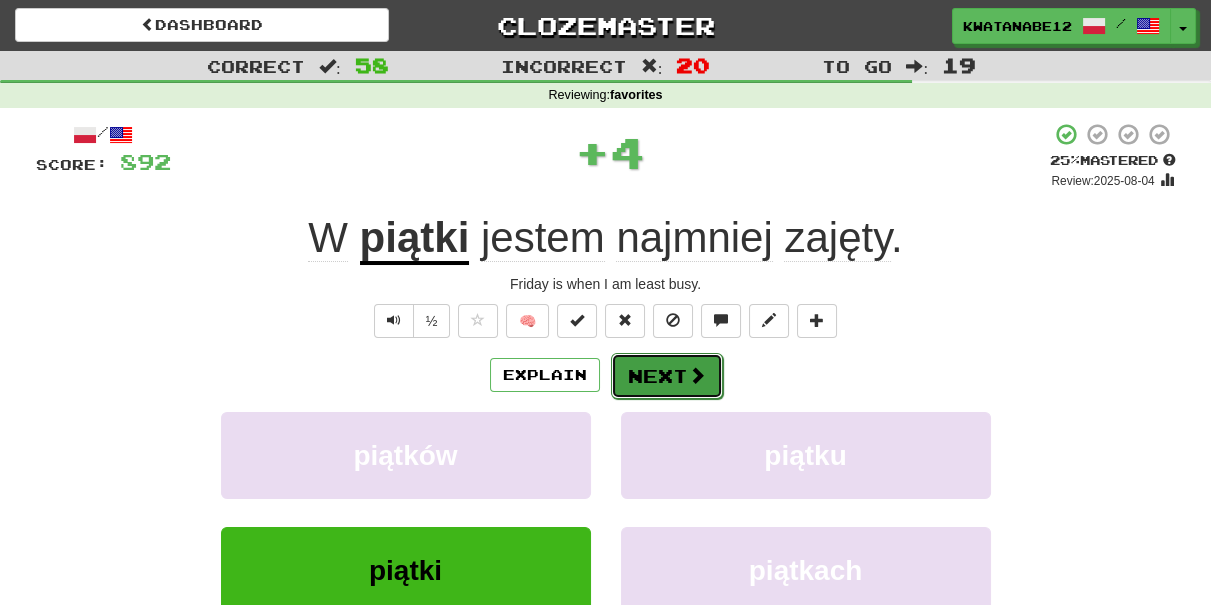 click on "Next" at bounding box center (667, 376) 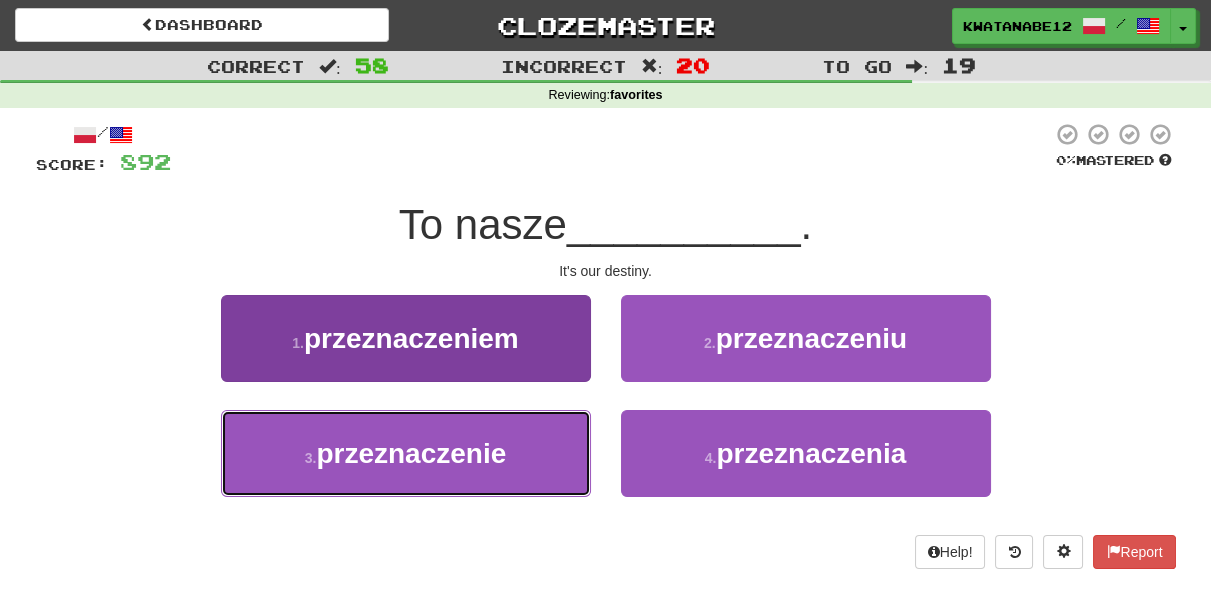 click on "3 .  przeznaczenie" at bounding box center [406, 453] 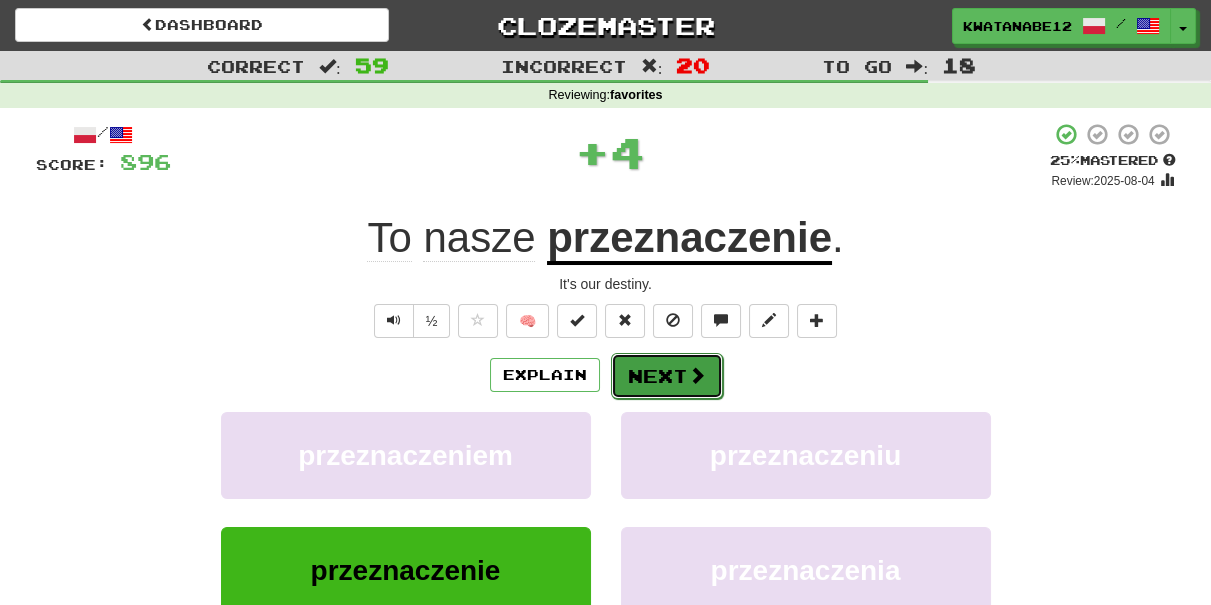 drag, startPoint x: 625, startPoint y: 380, endPoint x: 649, endPoint y: 372, distance: 25.298222 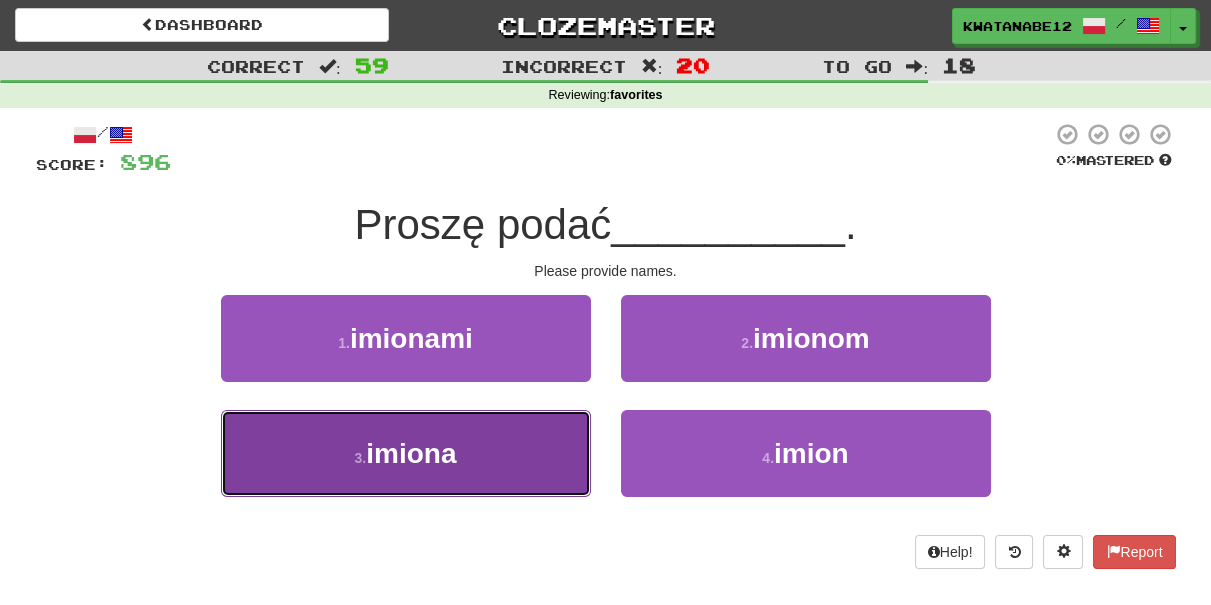 drag, startPoint x: 526, startPoint y: 415, endPoint x: 562, endPoint y: 398, distance: 39.812057 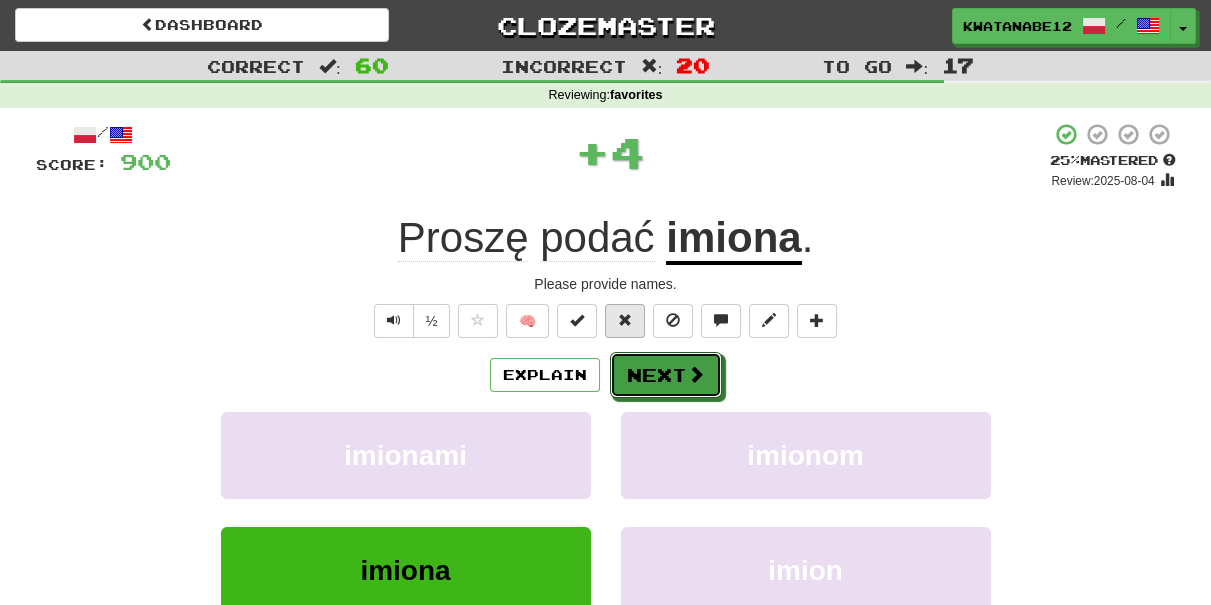drag, startPoint x: 636, startPoint y: 353, endPoint x: 645, endPoint y: 324, distance: 30.364452 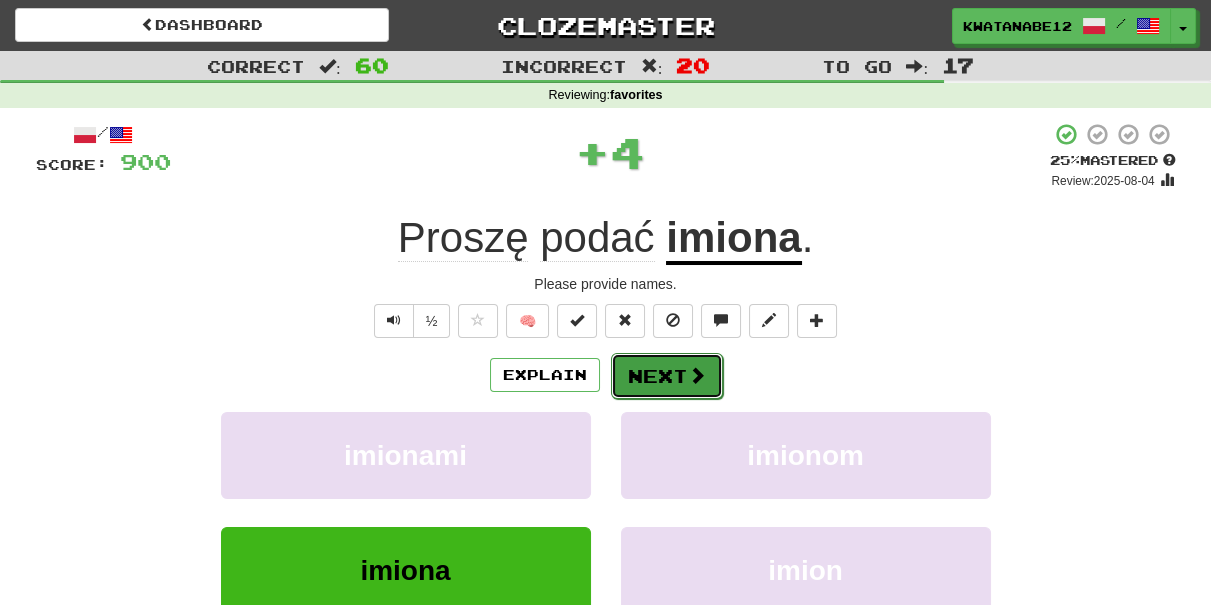 click on "Next" at bounding box center (667, 376) 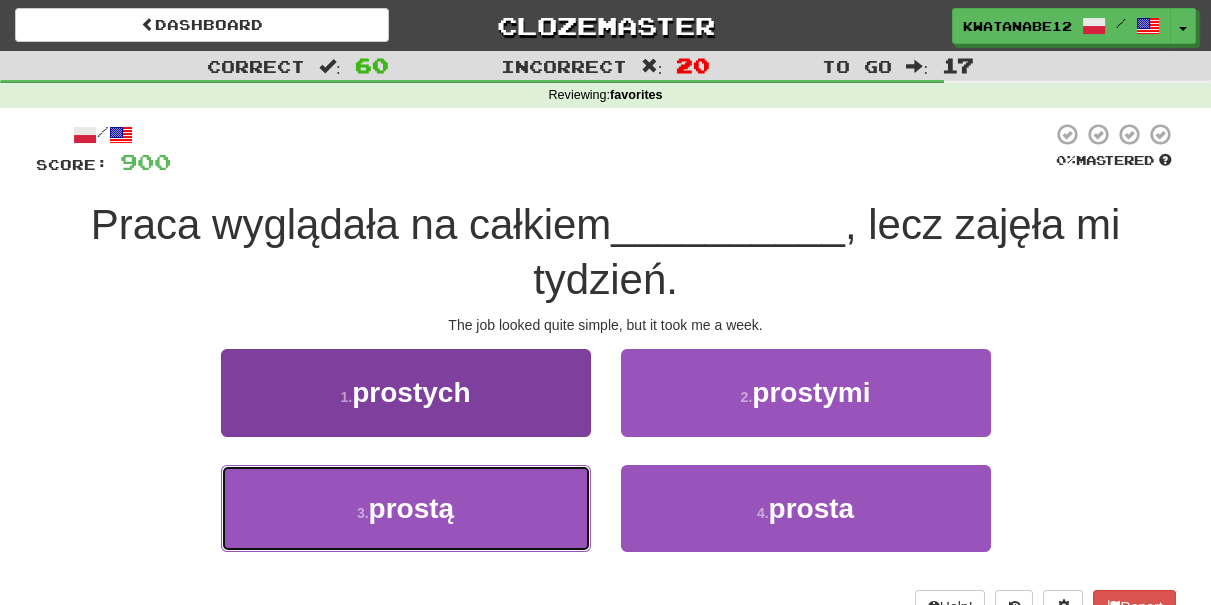 drag, startPoint x: 498, startPoint y: 483, endPoint x: 515, endPoint y: 486, distance: 17.262676 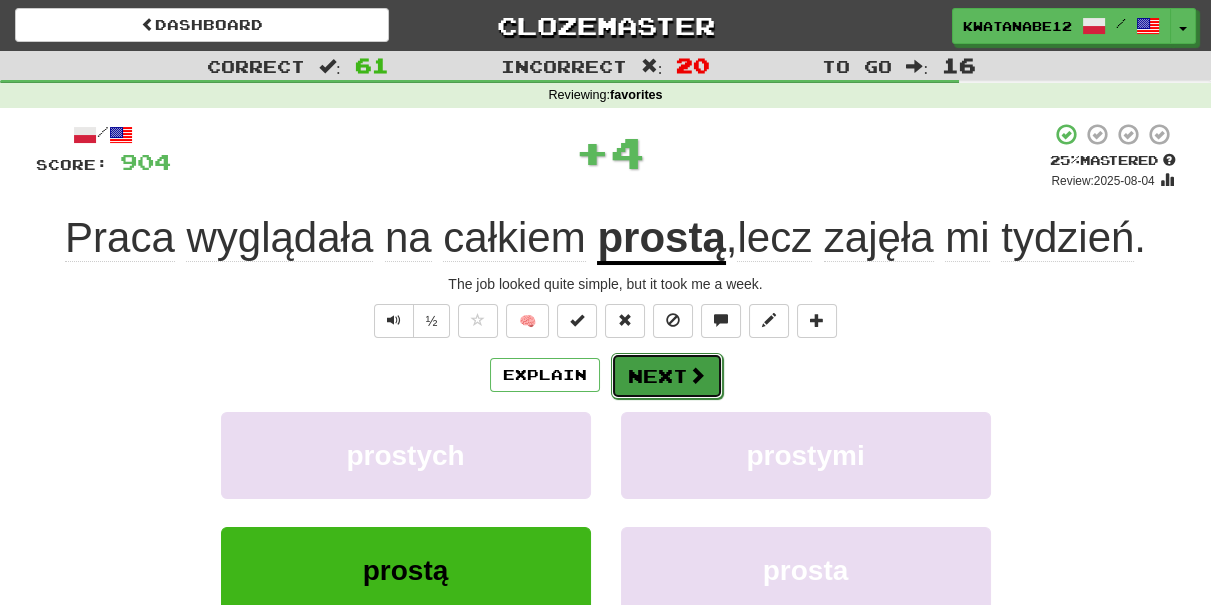 click on "Next" at bounding box center [667, 376] 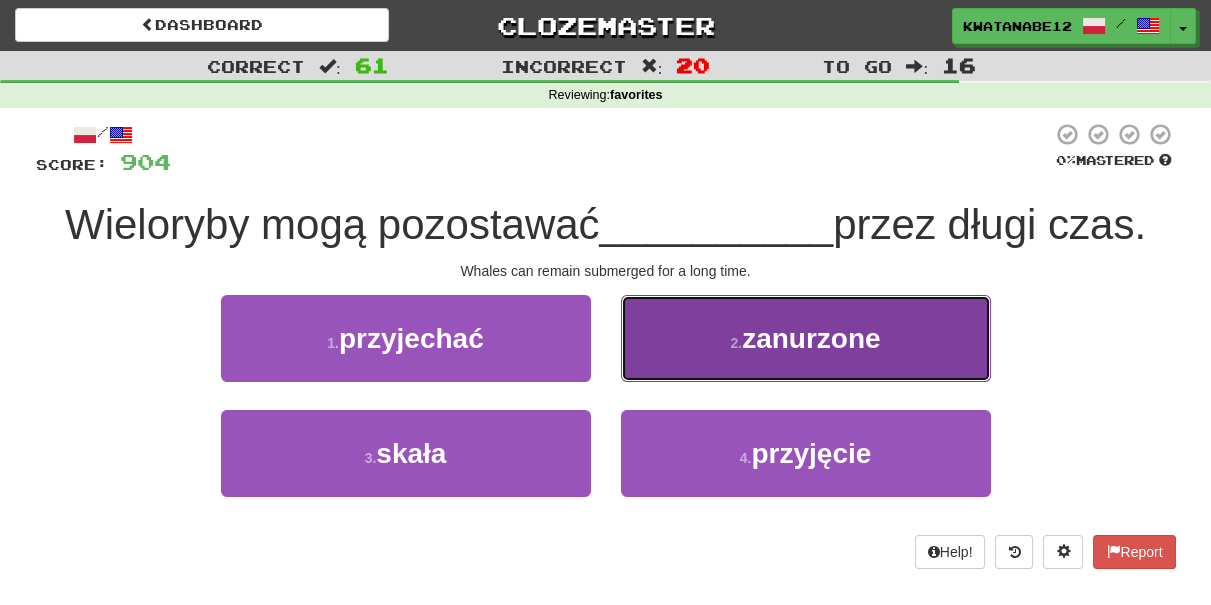 click on "2 .  zanurzone" at bounding box center (806, 338) 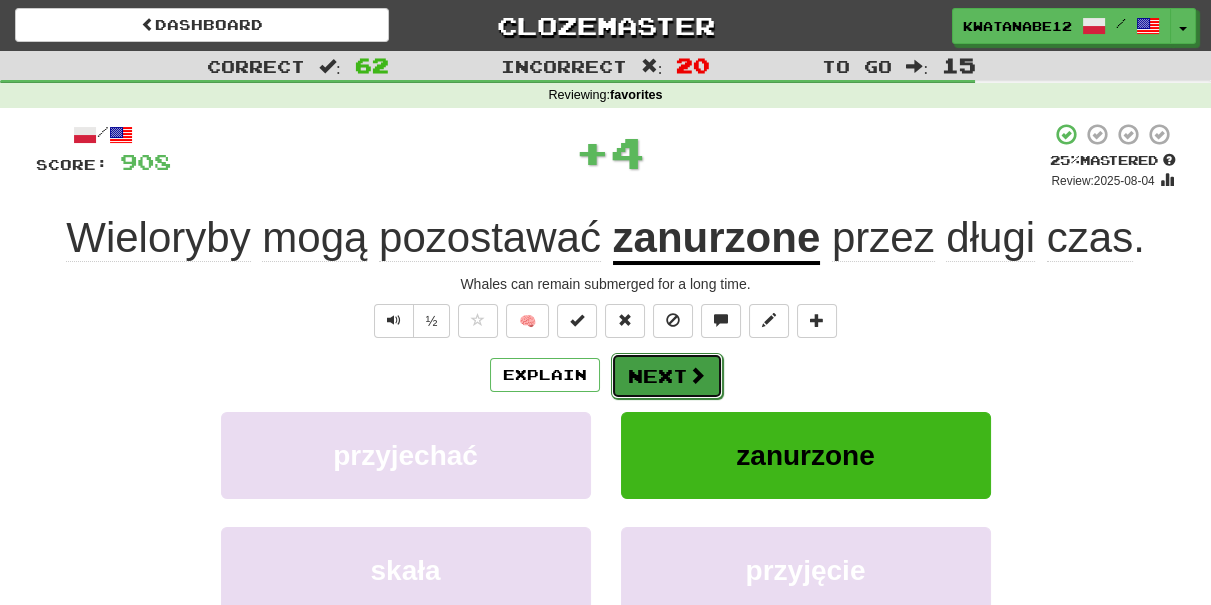click on "Next" at bounding box center (667, 376) 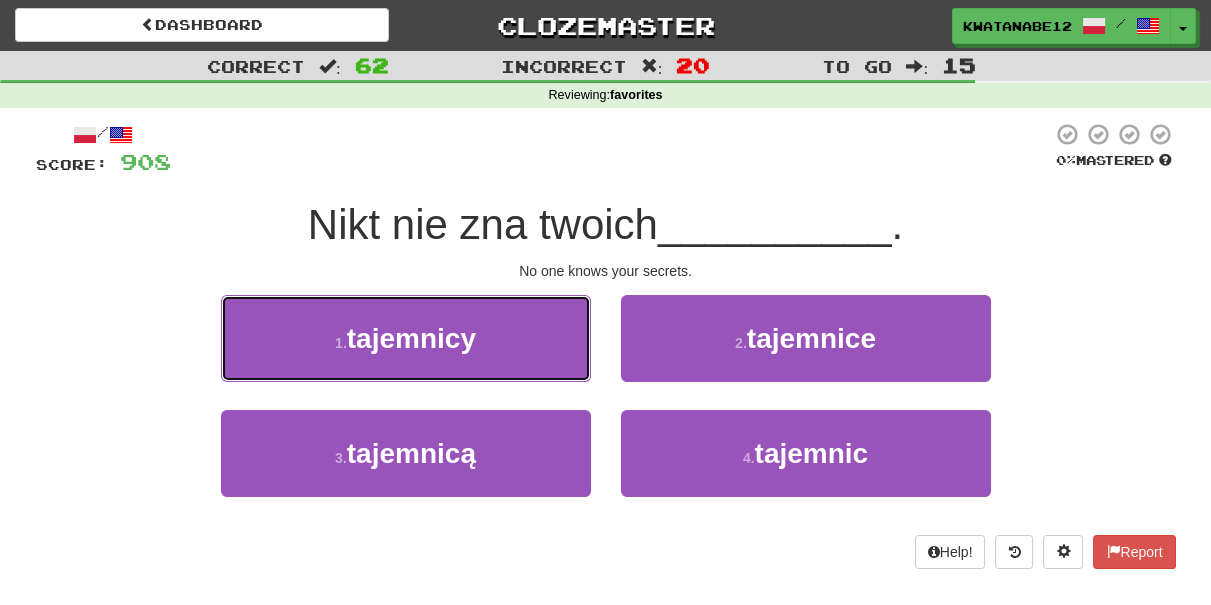 click on "1 .  tajemnicy" at bounding box center [406, 338] 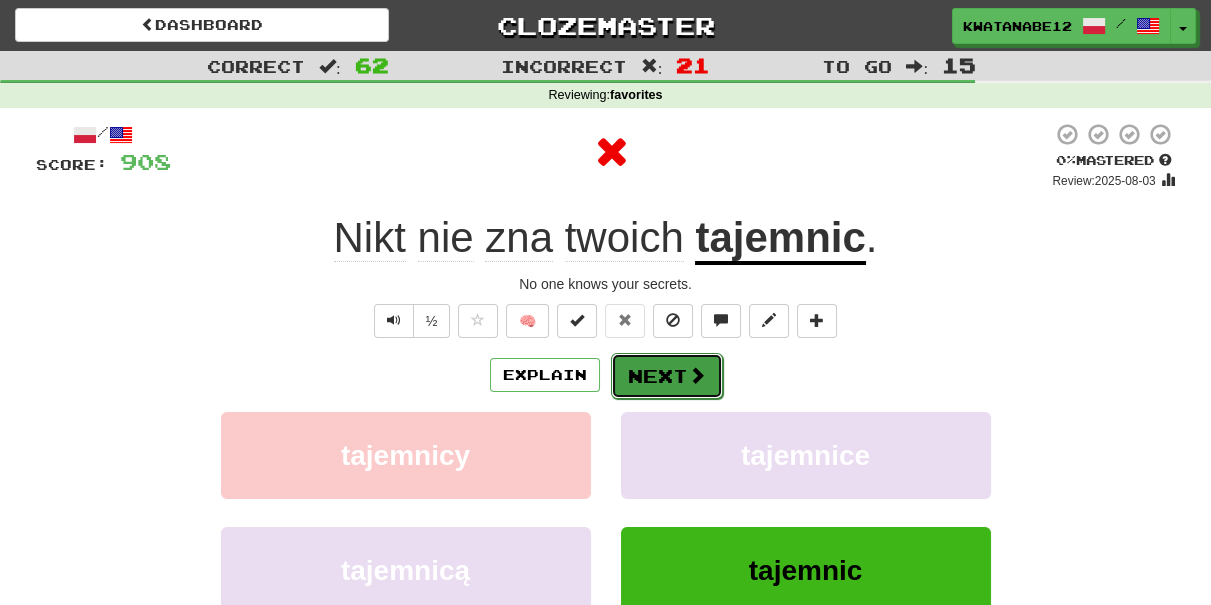 click on "Next" at bounding box center [667, 376] 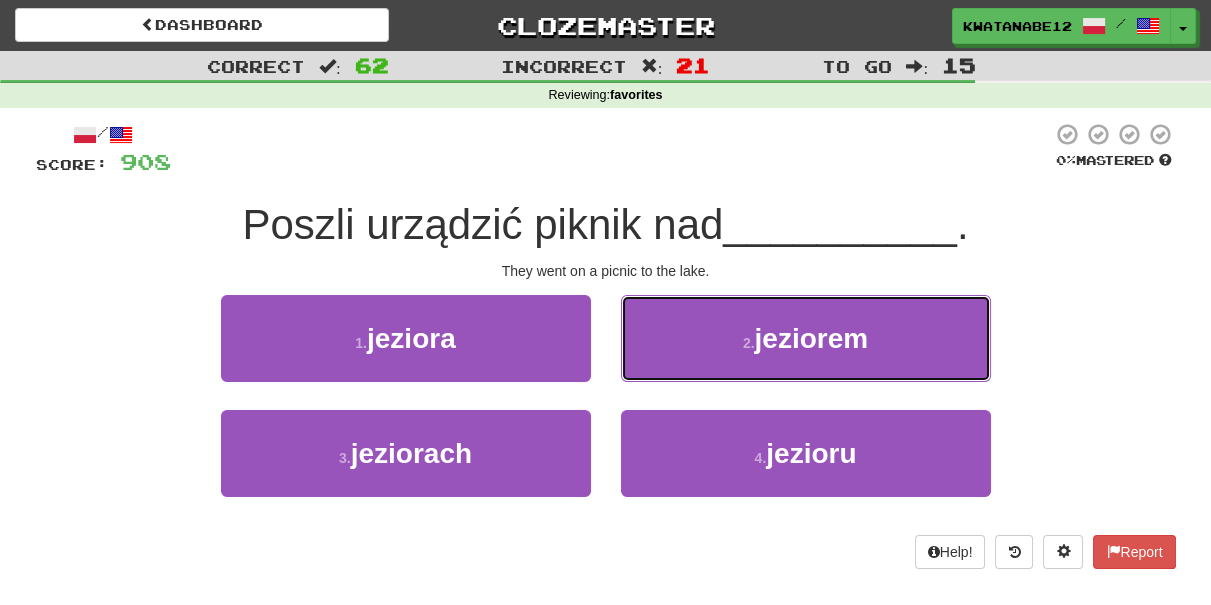 click on "2 .  jeziorem" at bounding box center (806, 338) 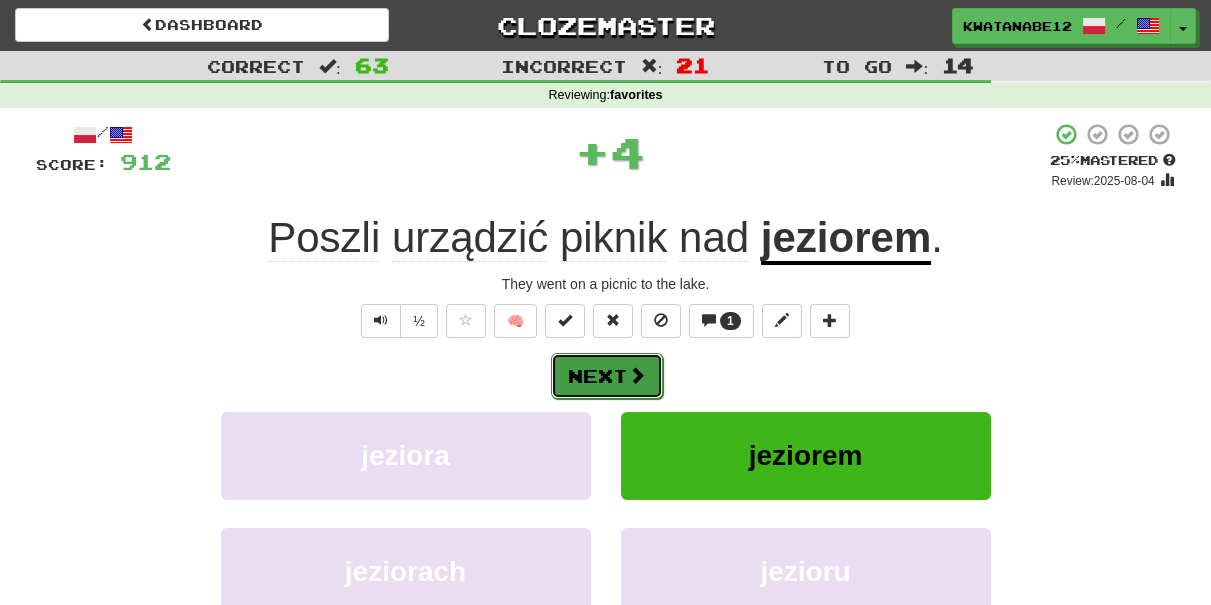 click on "Next" at bounding box center [607, 376] 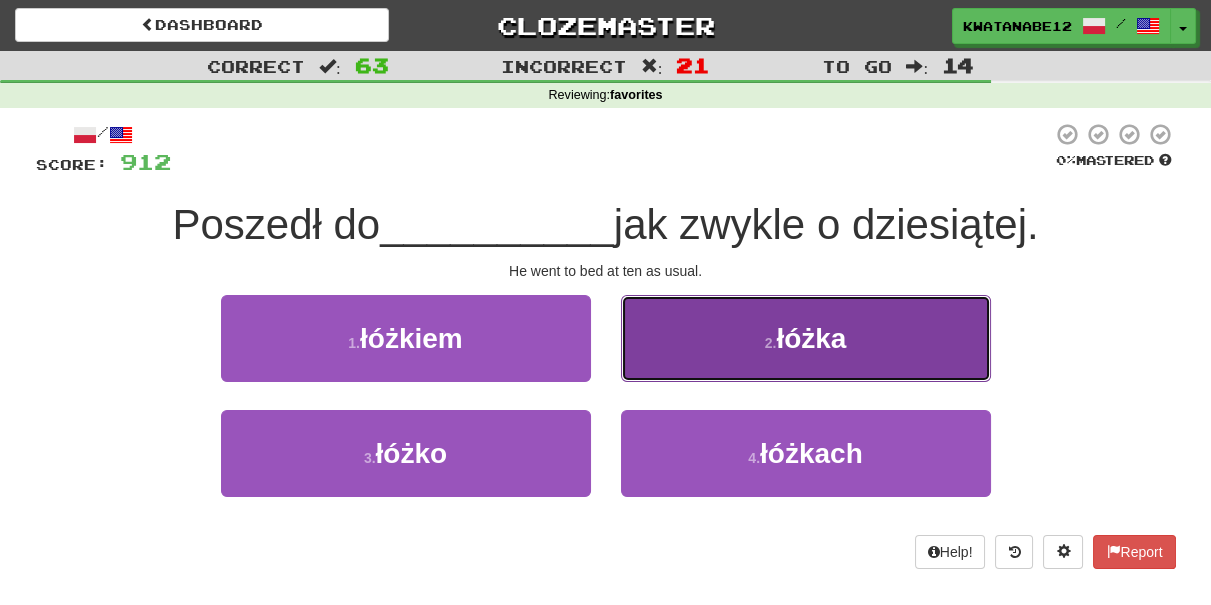 click on "2 .  łóżka" at bounding box center (806, 338) 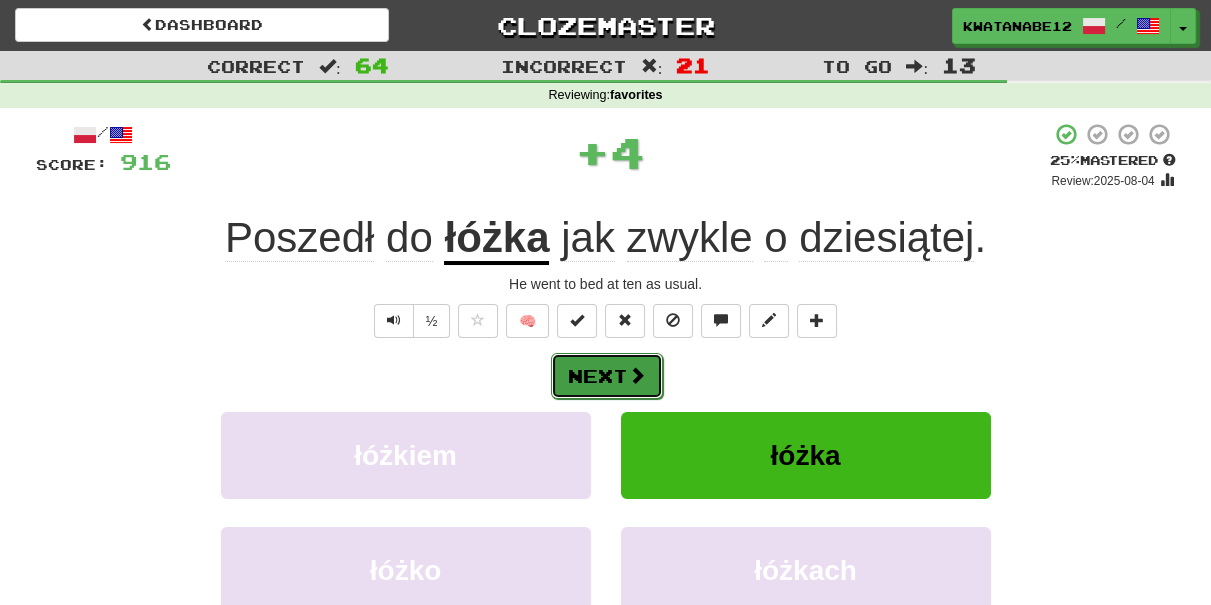 click on "Next" at bounding box center (607, 376) 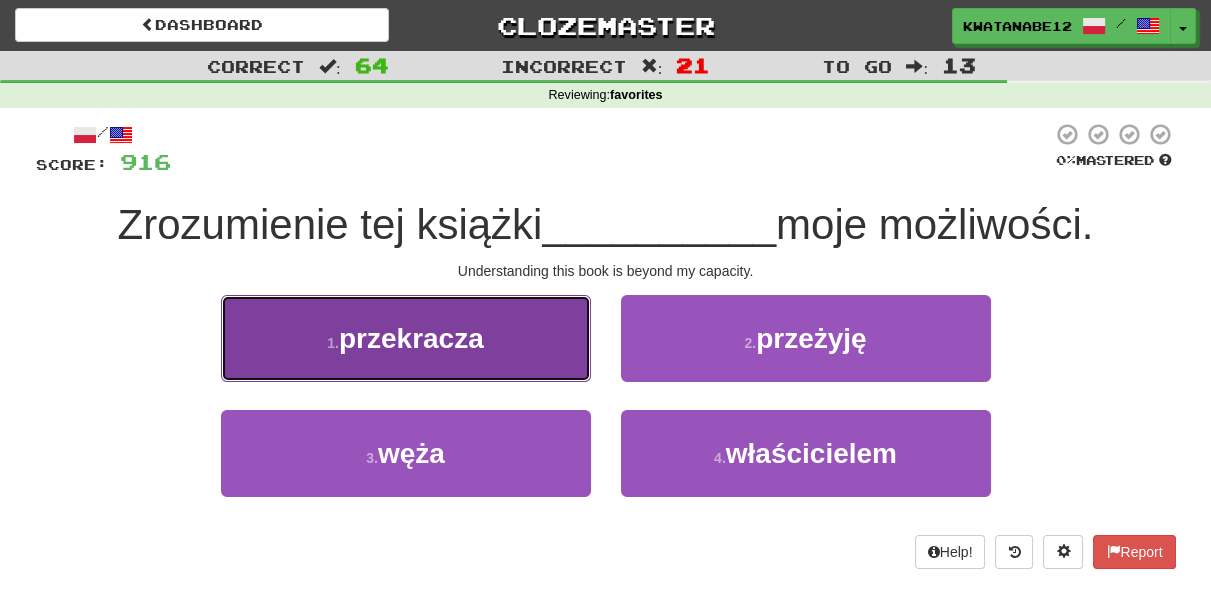 click on "1 .  przekracza" at bounding box center [406, 338] 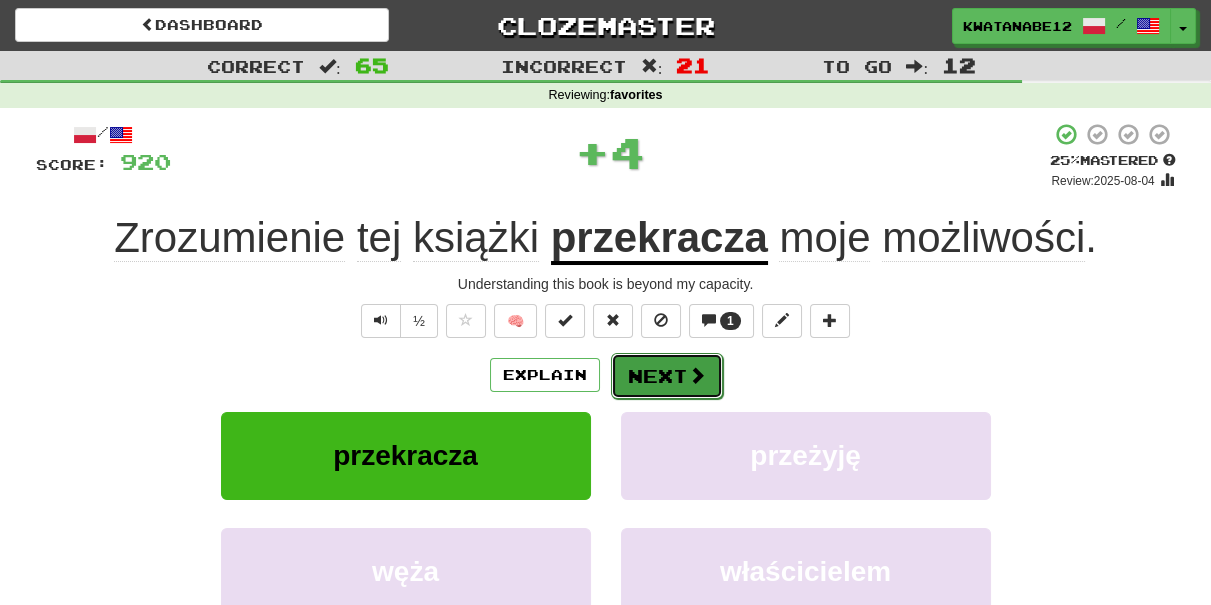 click on "Next" at bounding box center (667, 376) 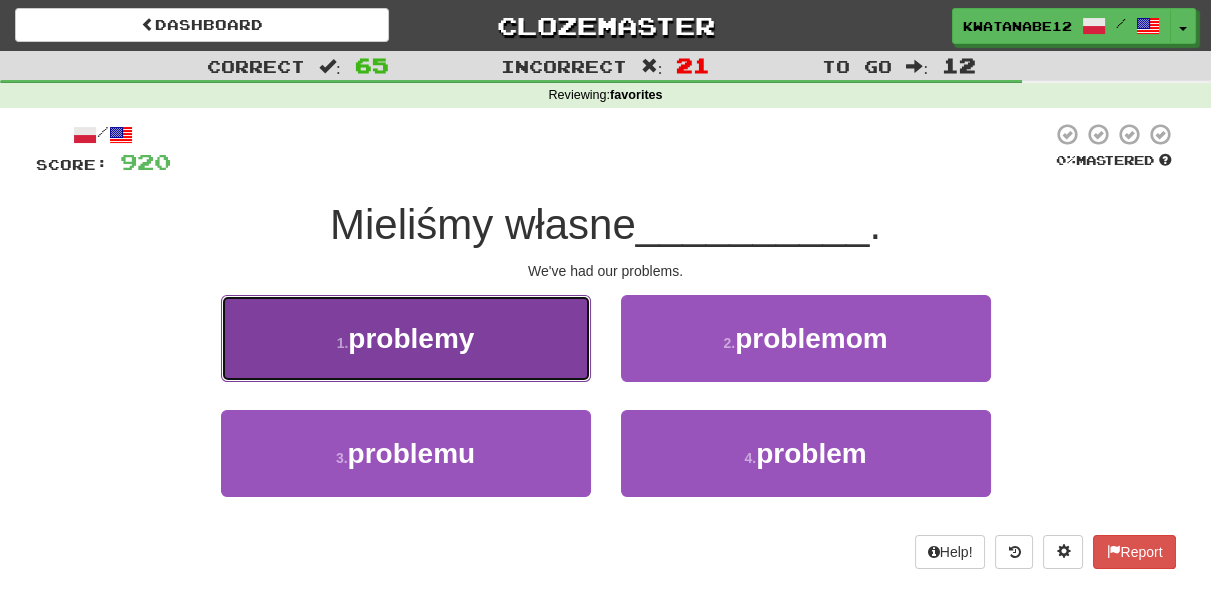 click on "1 .  problemy" at bounding box center [406, 338] 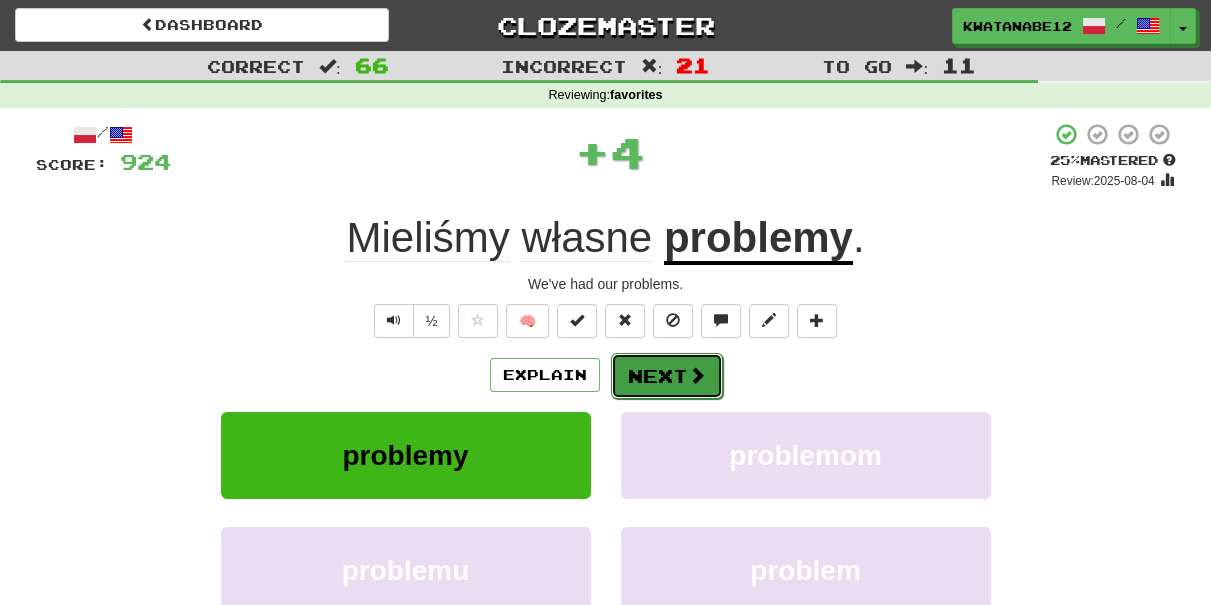 click on "Next" at bounding box center [667, 376] 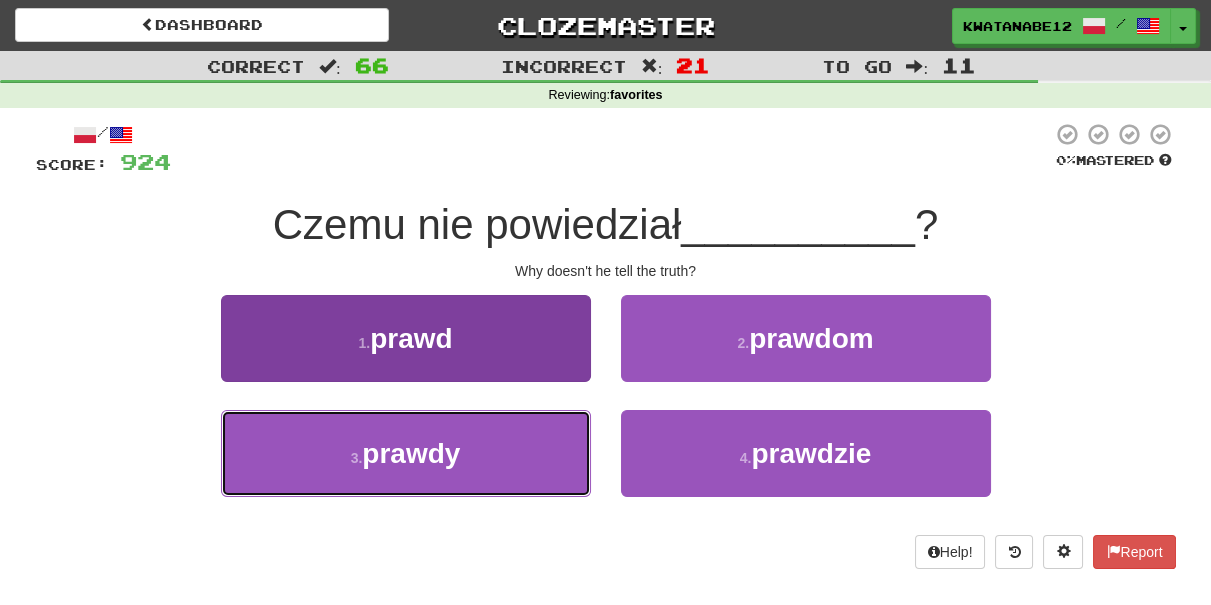 drag, startPoint x: 548, startPoint y: 422, endPoint x: 581, endPoint y: 431, distance: 34.20526 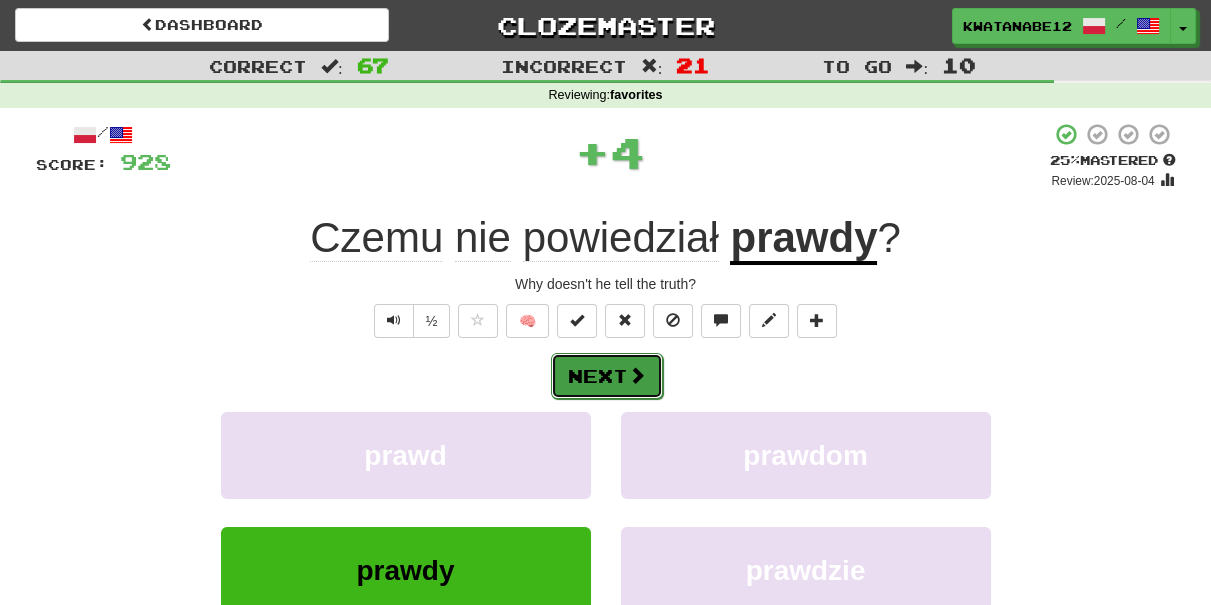 click on "Next" at bounding box center (607, 376) 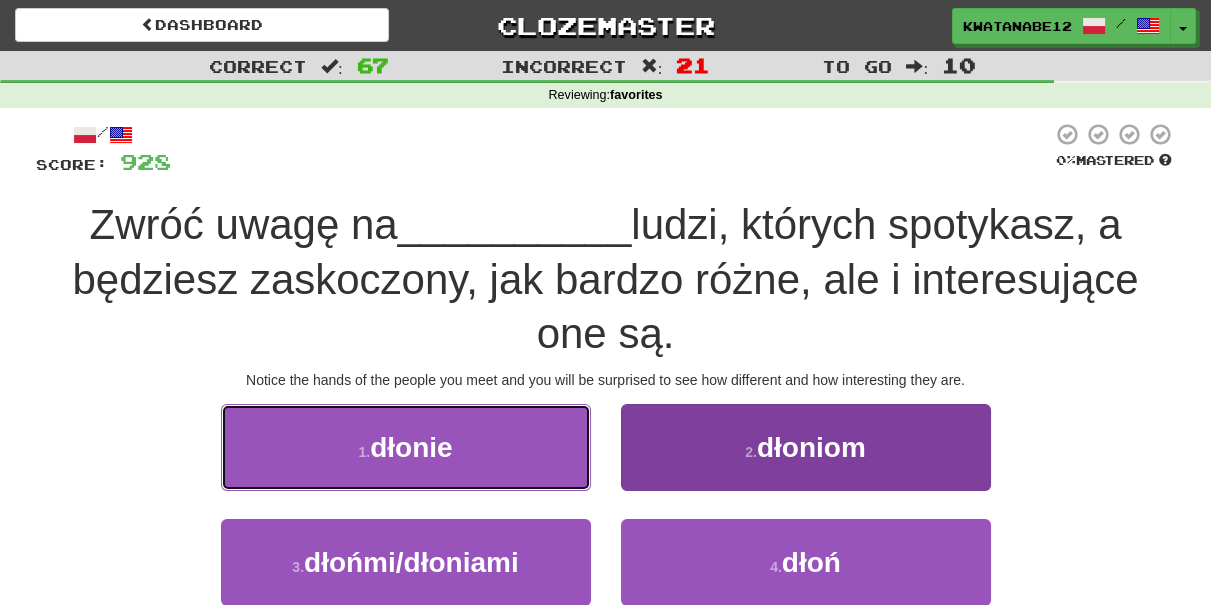 drag, startPoint x: 493, startPoint y: 431, endPoint x: 648, endPoint y: 506, distance: 172.19176 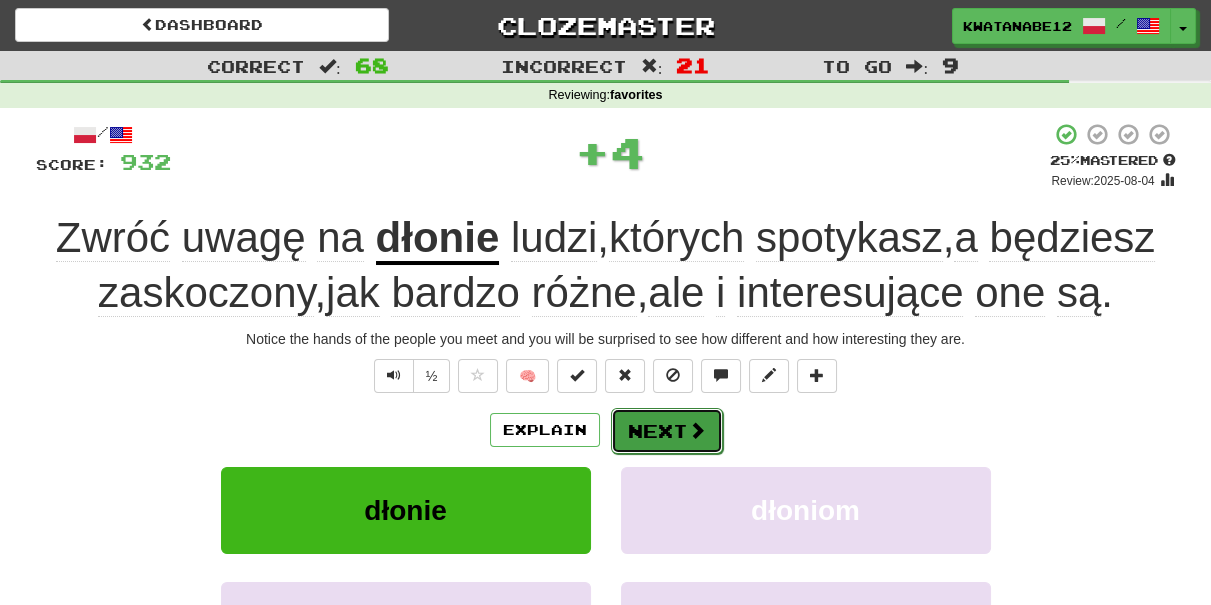 click on "Next" at bounding box center [667, 431] 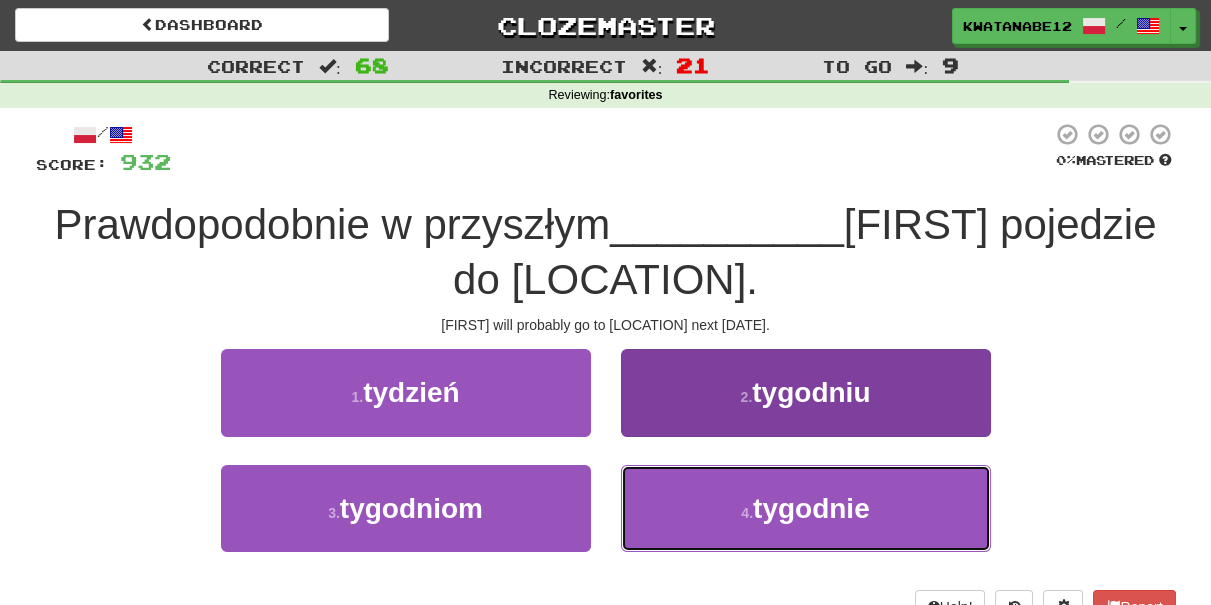 drag, startPoint x: 709, startPoint y: 507, endPoint x: 699, endPoint y: 476, distance: 32.572994 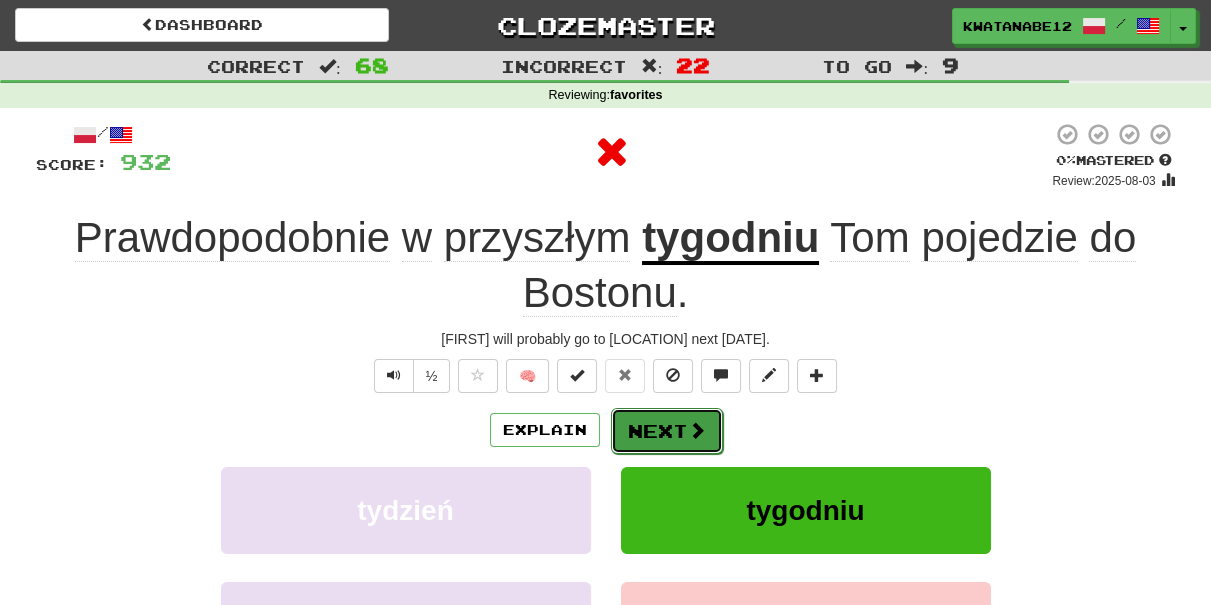 click on "Next" at bounding box center [667, 431] 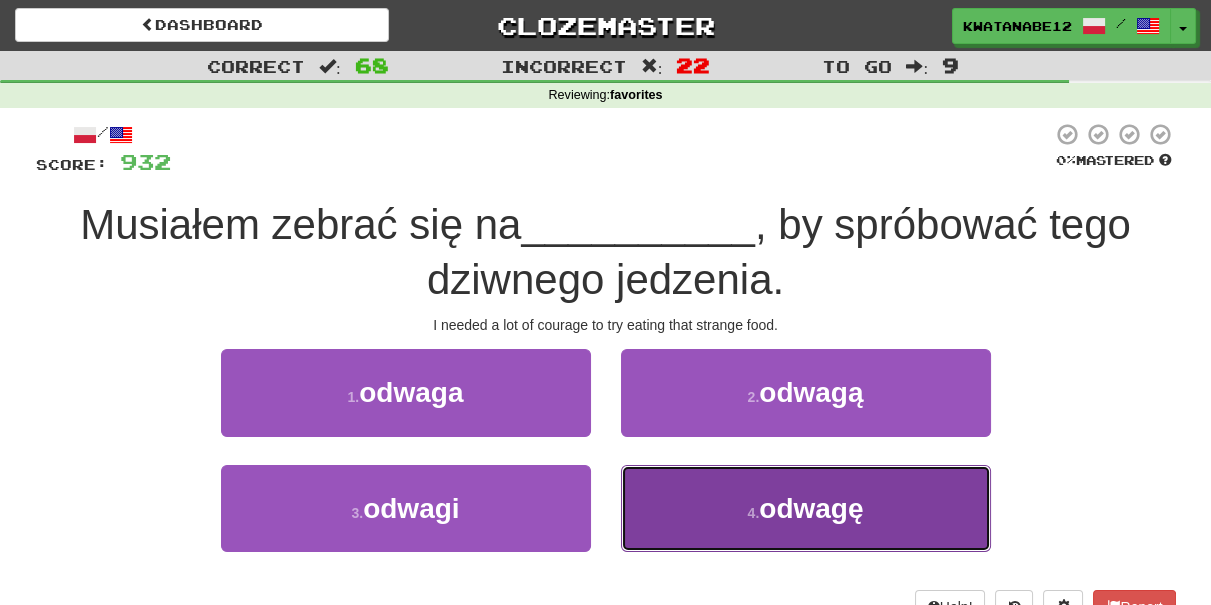 click on "4 .  odwagę" at bounding box center [806, 508] 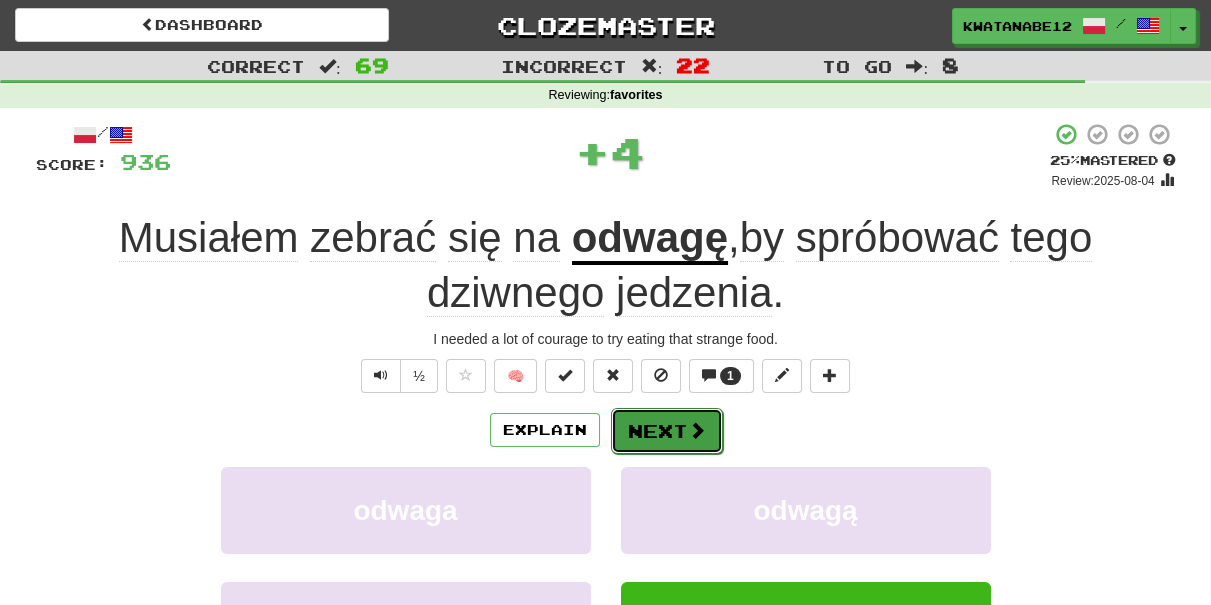drag, startPoint x: 645, startPoint y: 463, endPoint x: 642, endPoint y: 427, distance: 36.124783 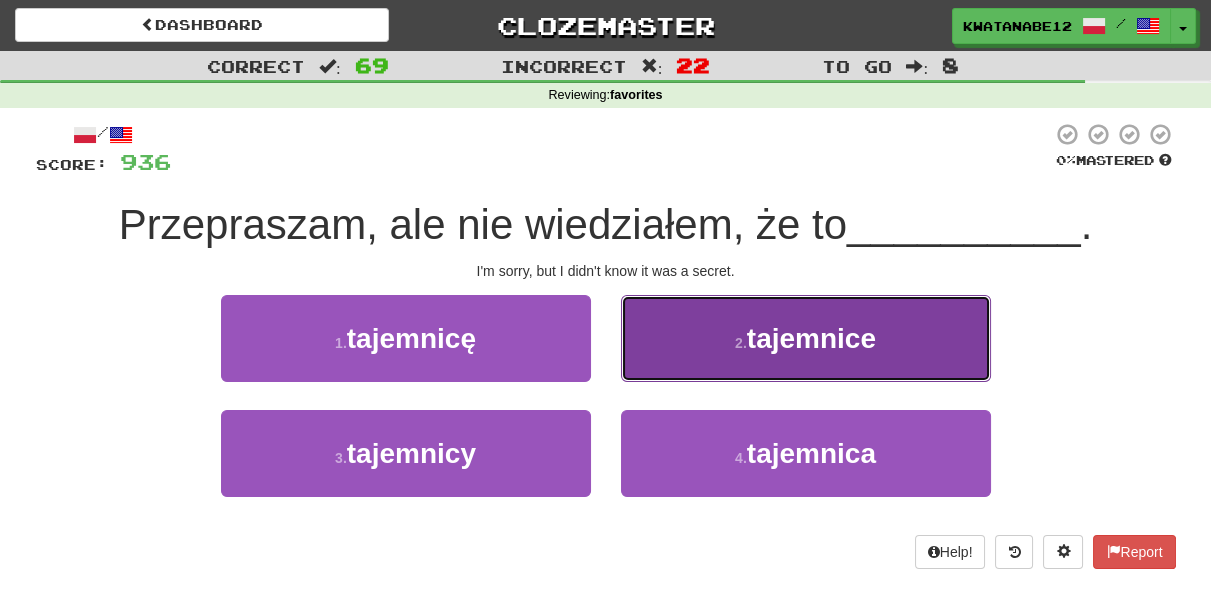 click on "2 .  tajemnice" at bounding box center [806, 338] 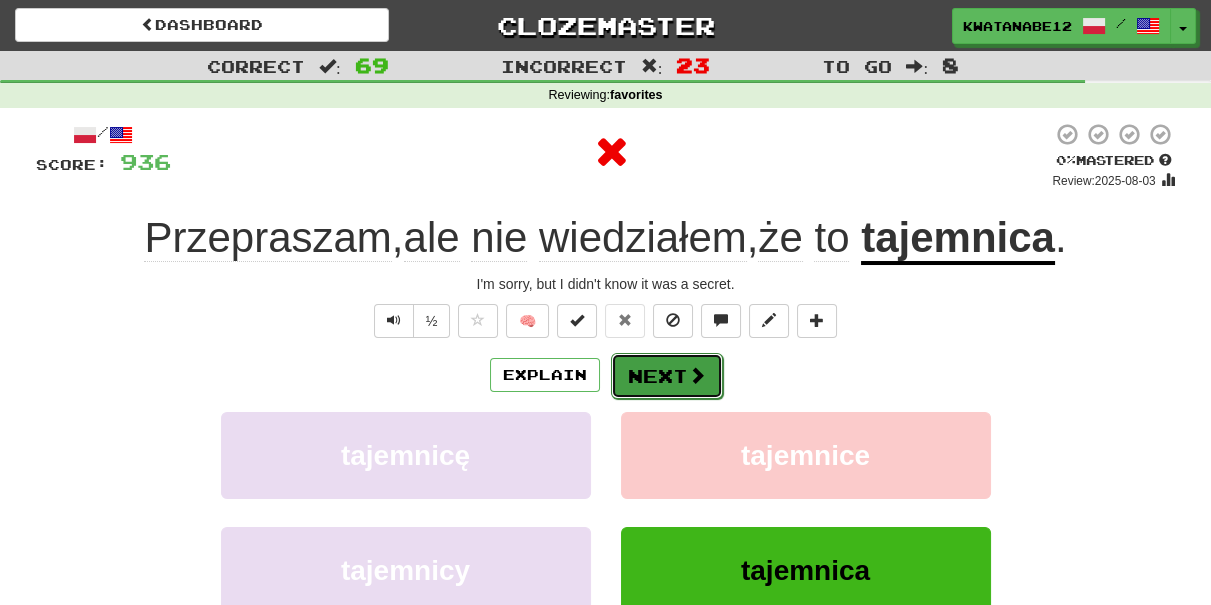 click on "Next" at bounding box center [667, 376] 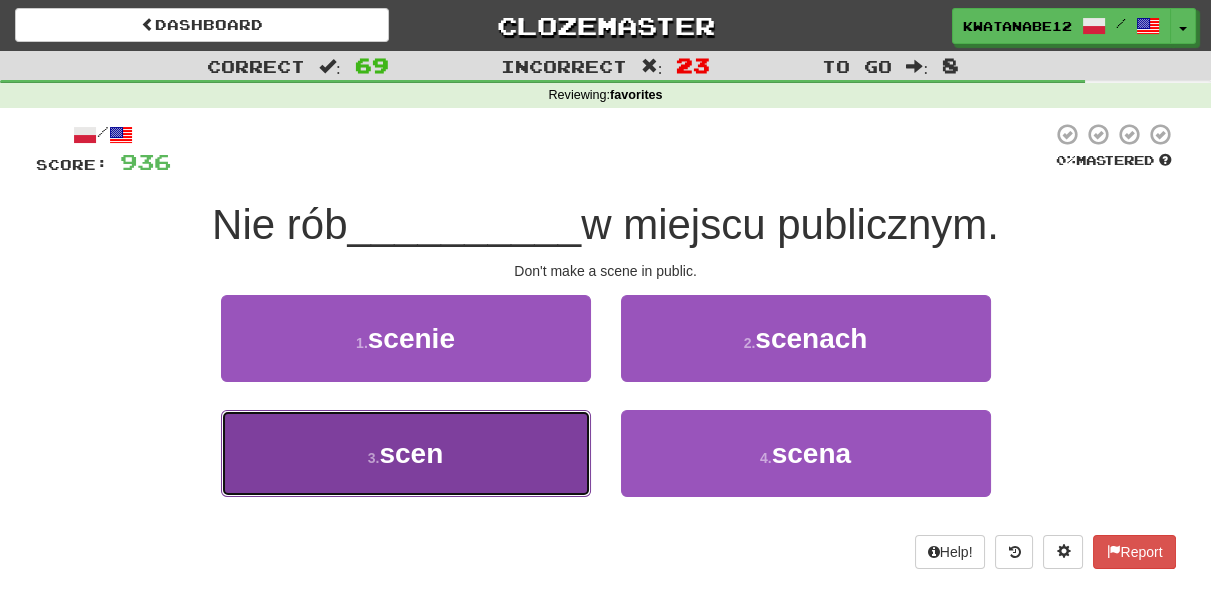 drag, startPoint x: 482, startPoint y: 441, endPoint x: 554, endPoint y: 436, distance: 72.1734 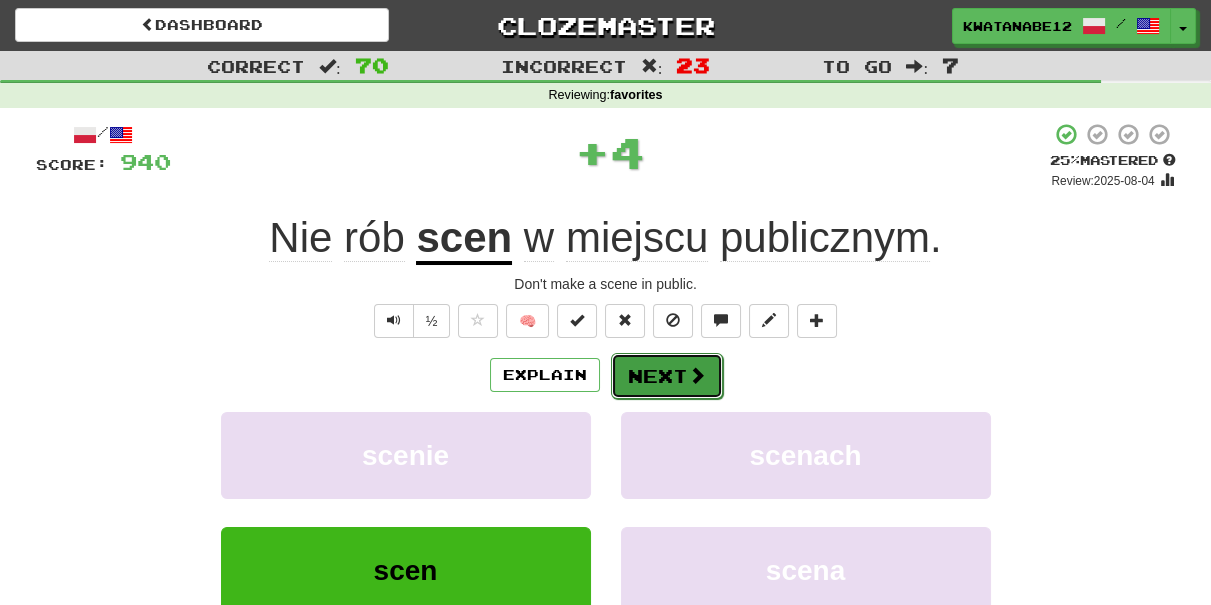 click on "Next" at bounding box center [667, 376] 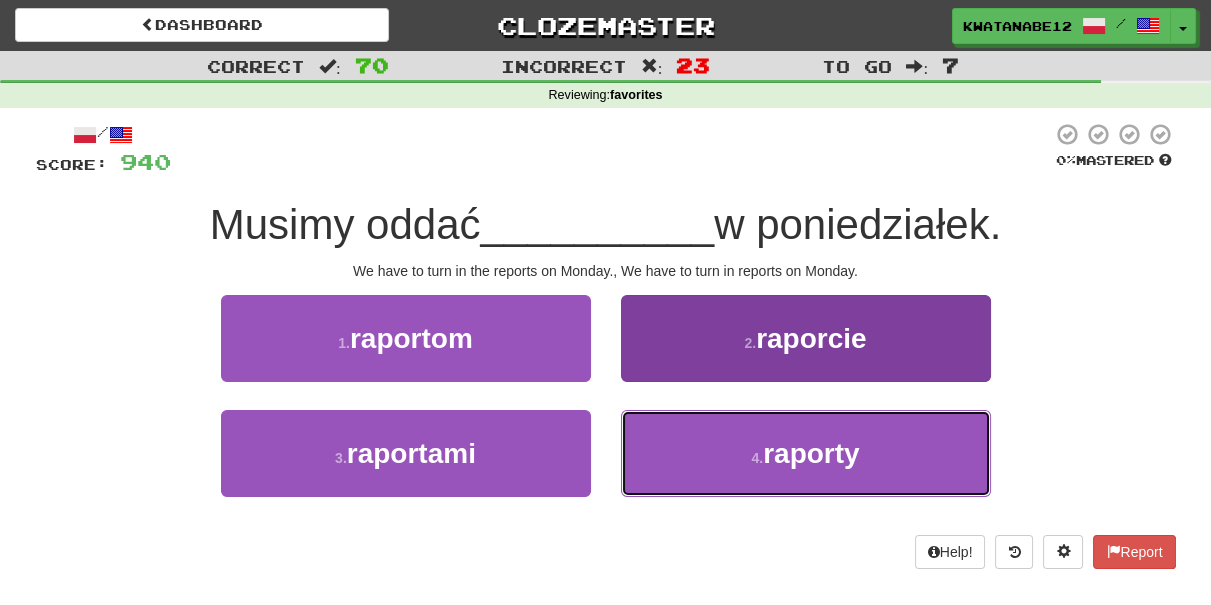 drag, startPoint x: 717, startPoint y: 438, endPoint x: 713, endPoint y: 419, distance: 19.416489 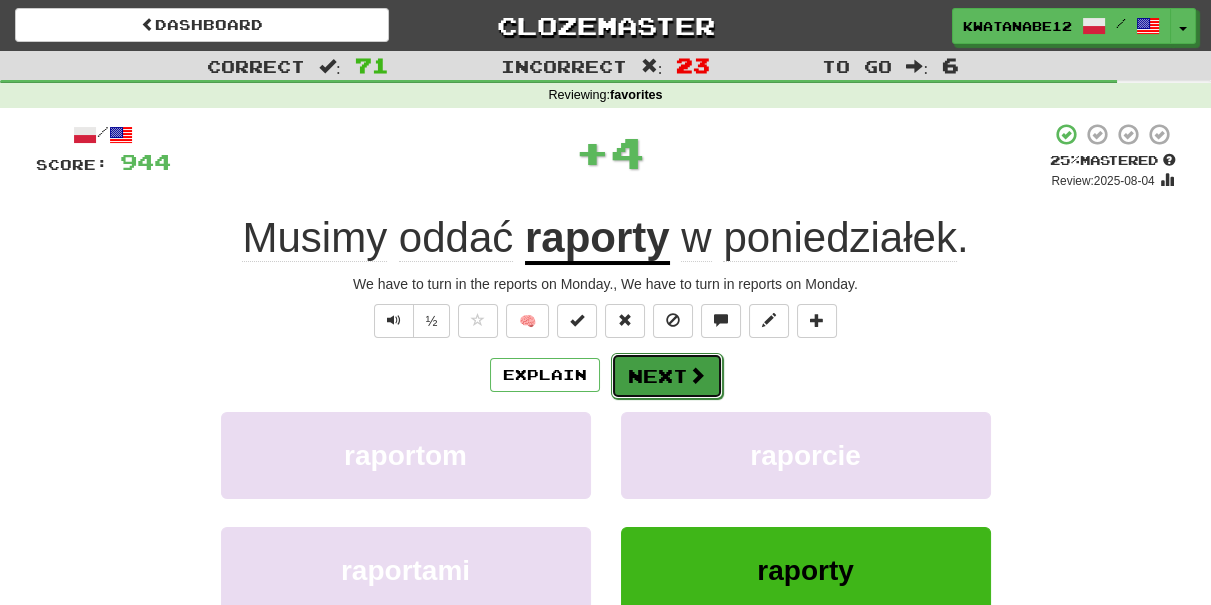 click on "Next" at bounding box center (667, 376) 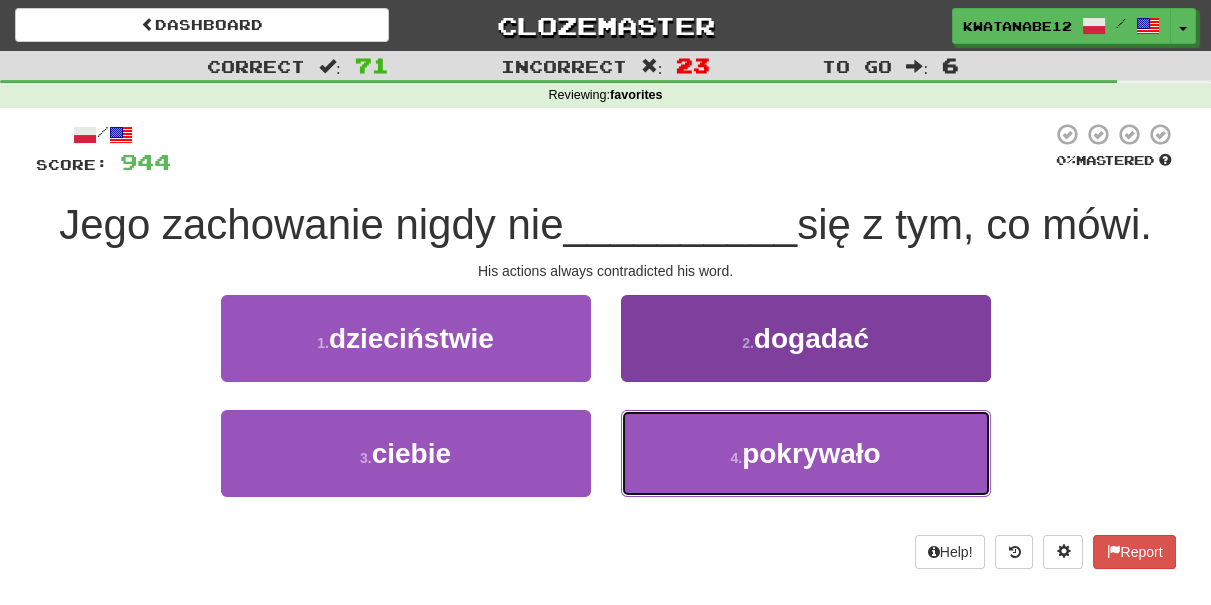 click on "4 .  pokrywało" at bounding box center (806, 453) 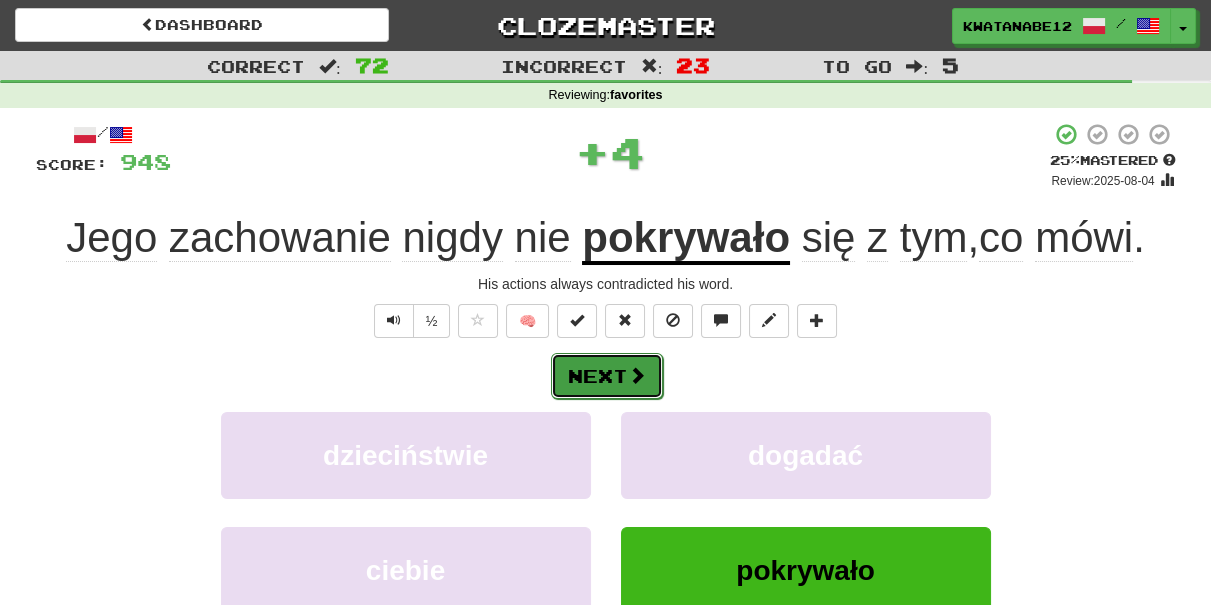 click on "Next" at bounding box center [607, 376] 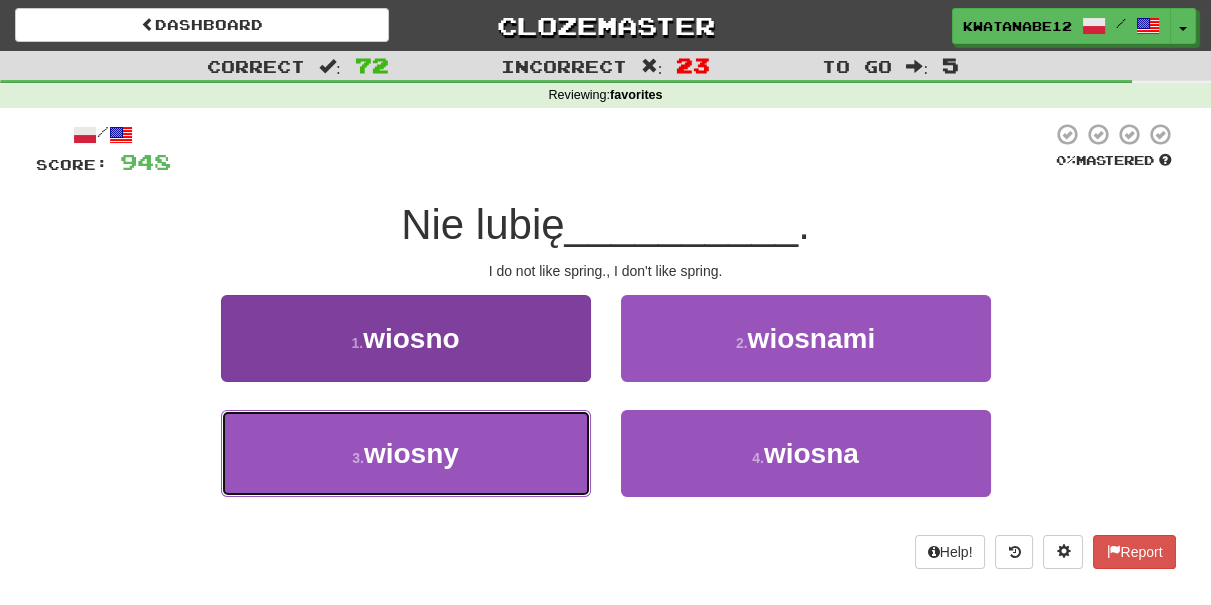 click on "3 .  wiosny" at bounding box center (406, 453) 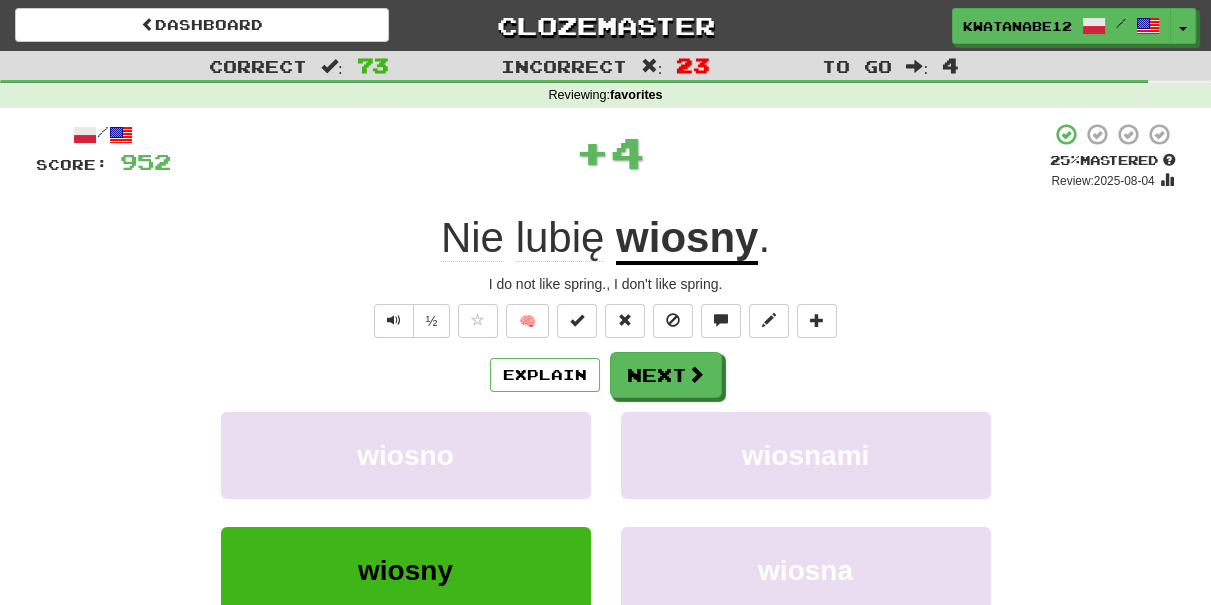 click on "/  Score:   952 + 4 25 %  Mastered Review:  2025-08-04 Nie   lubię   wiosny . I do not like spring., I don't like spring. ½ 🧠 Explain Next wiosno wiosnami wiosny wiosna Learn more: wiosno wiosnami wiosny wiosna  Help!  Report Sentence Source" at bounding box center (606, 435) 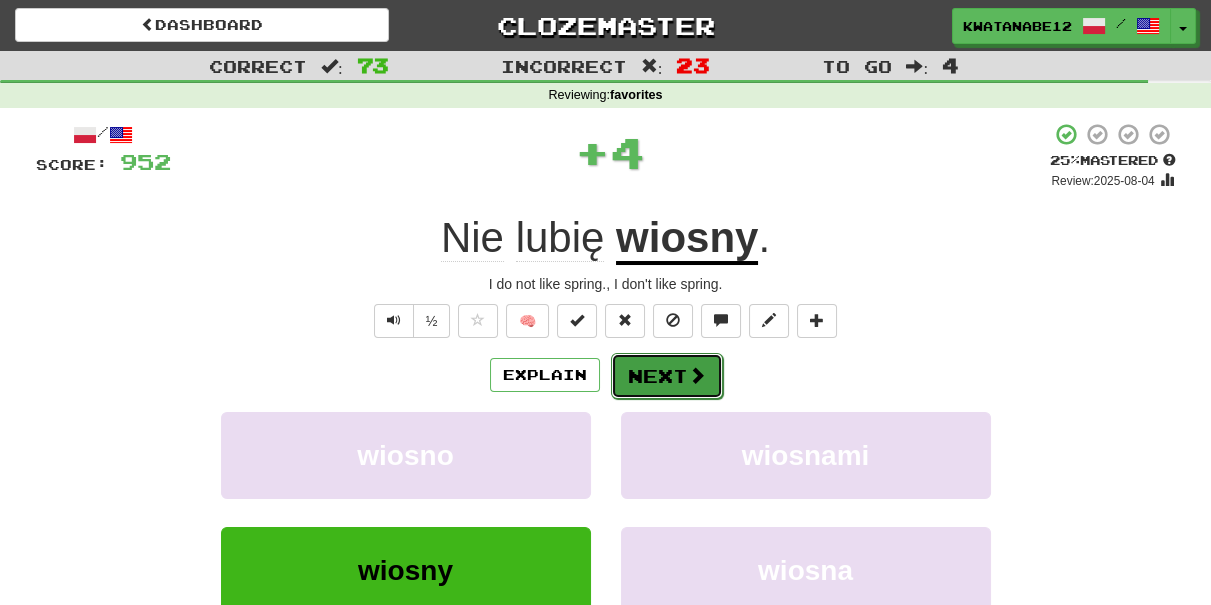 click at bounding box center [697, 375] 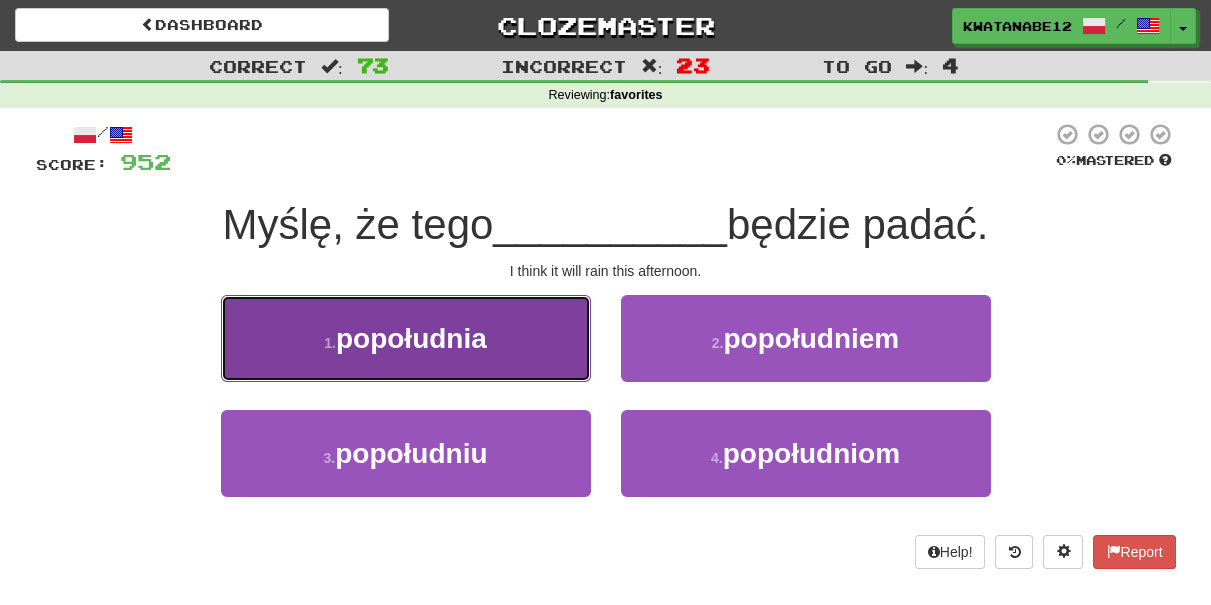 click on "1 .  popołudnia" at bounding box center (406, 338) 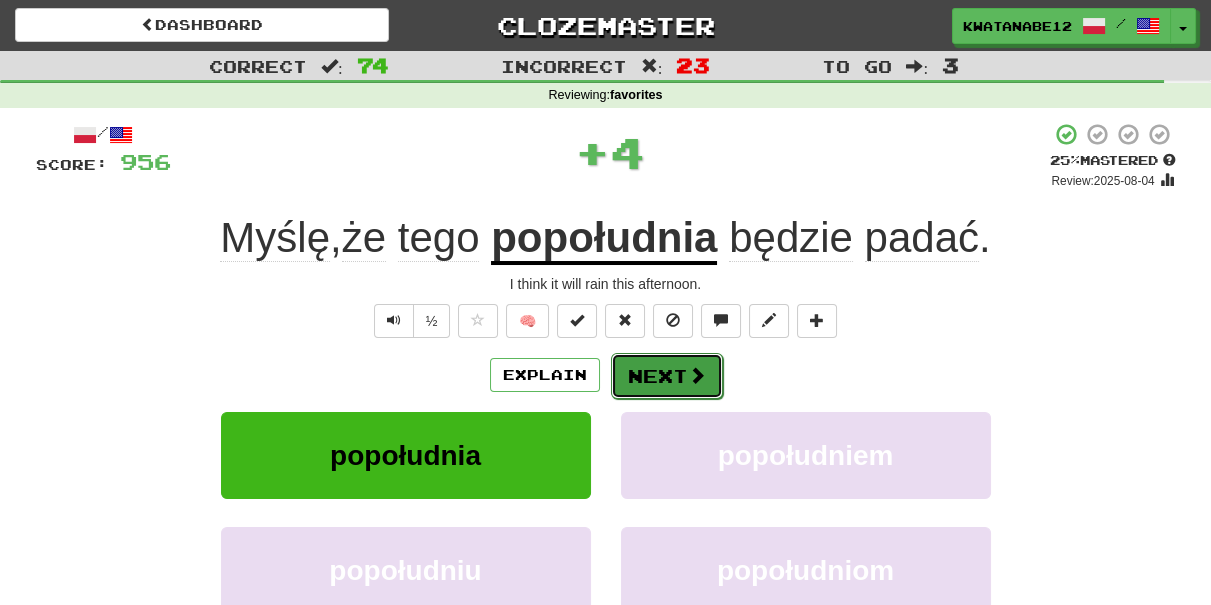 click on "Next" at bounding box center (667, 376) 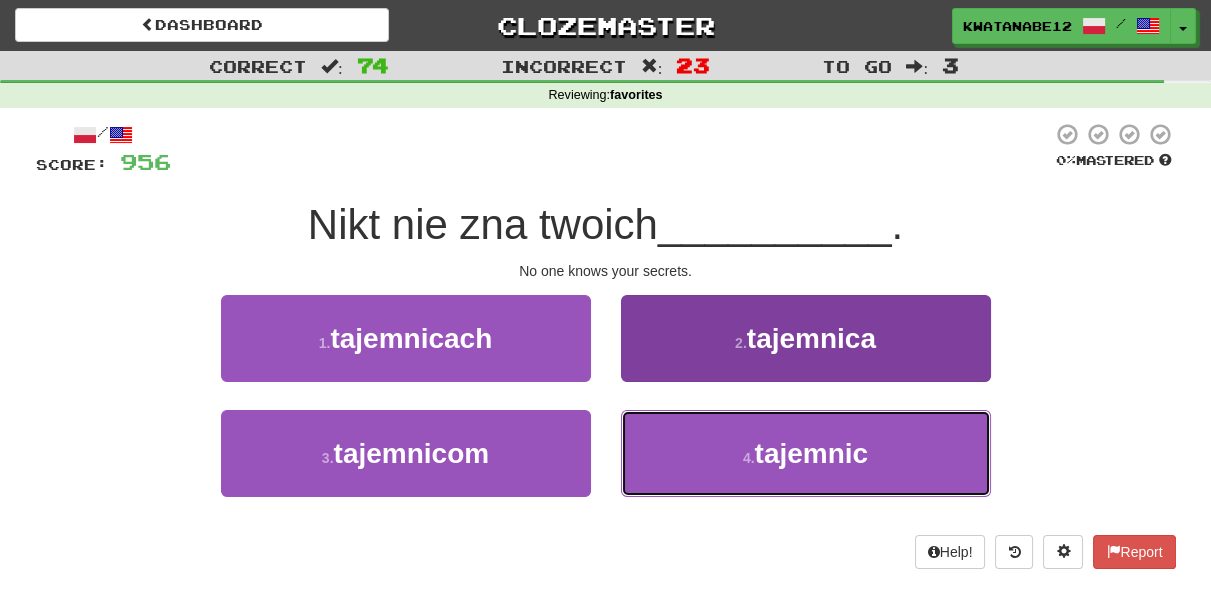 drag, startPoint x: 726, startPoint y: 445, endPoint x: 721, endPoint y: 436, distance: 10.29563 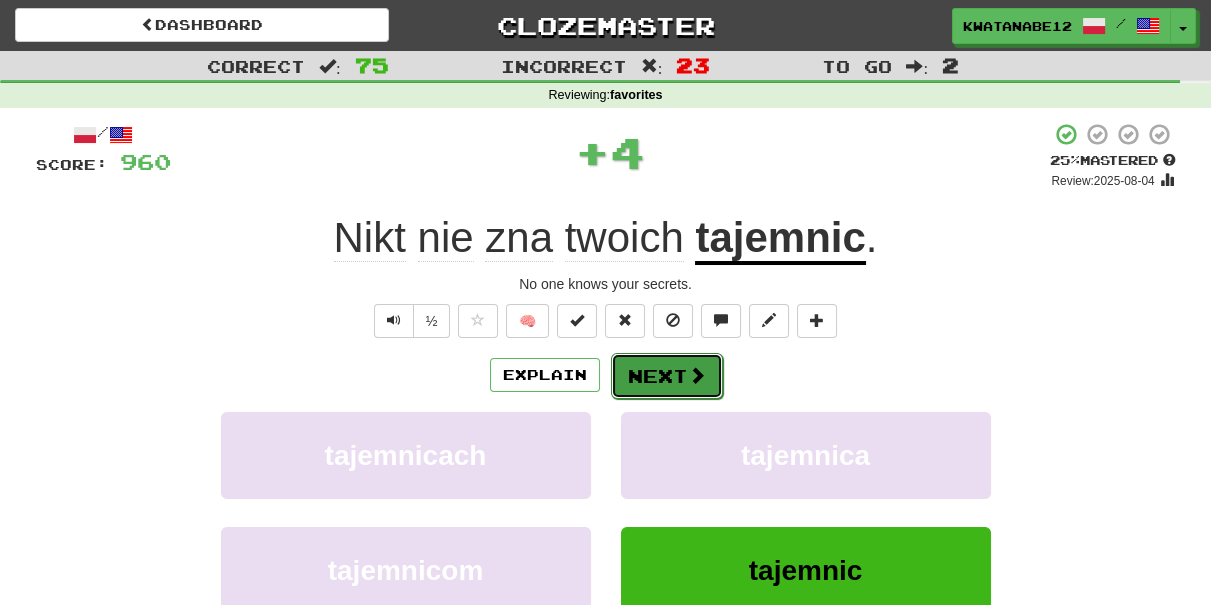 click on "Next" at bounding box center (667, 376) 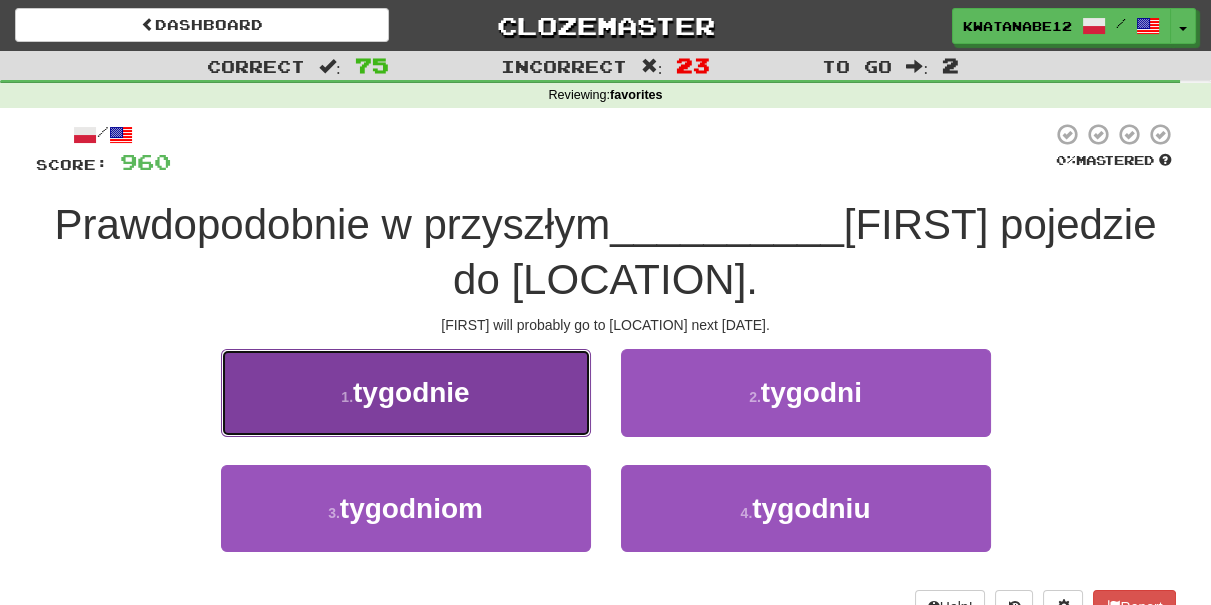 click on "1 .  tygodnie" at bounding box center [406, 392] 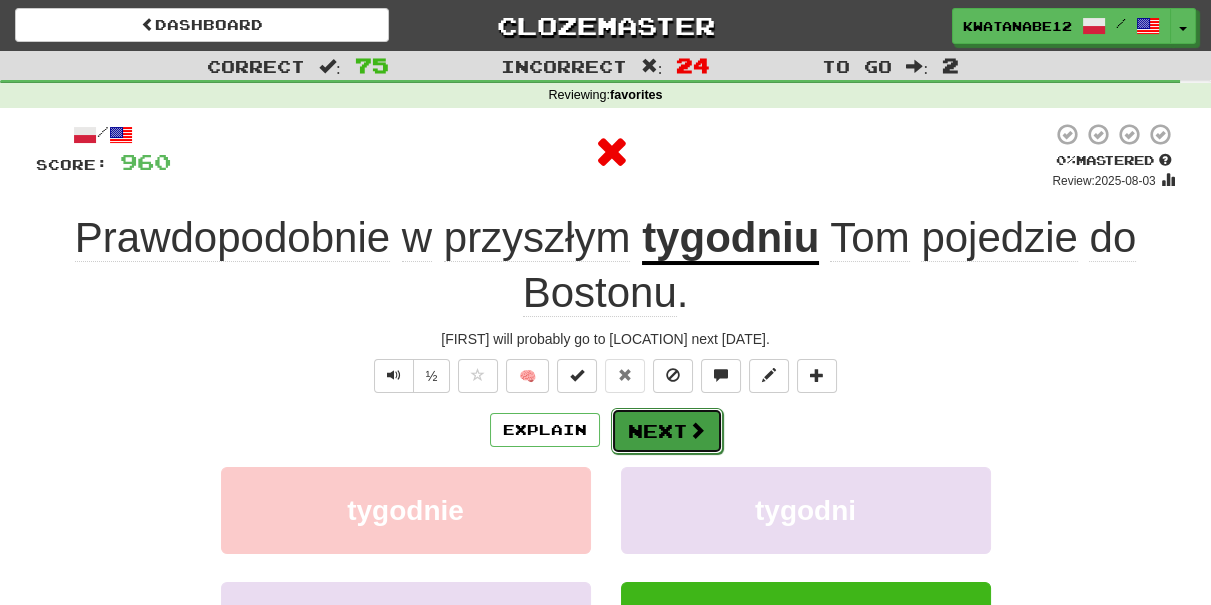 click on "Next" at bounding box center [667, 431] 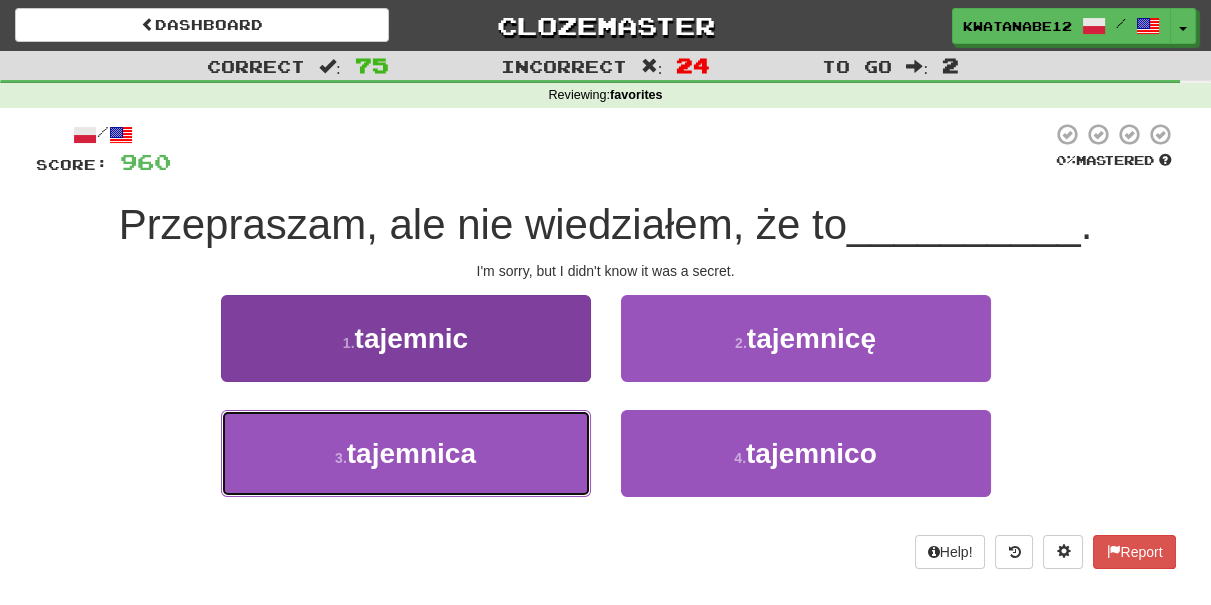 drag, startPoint x: 509, startPoint y: 468, endPoint x: 509, endPoint y: 455, distance: 13 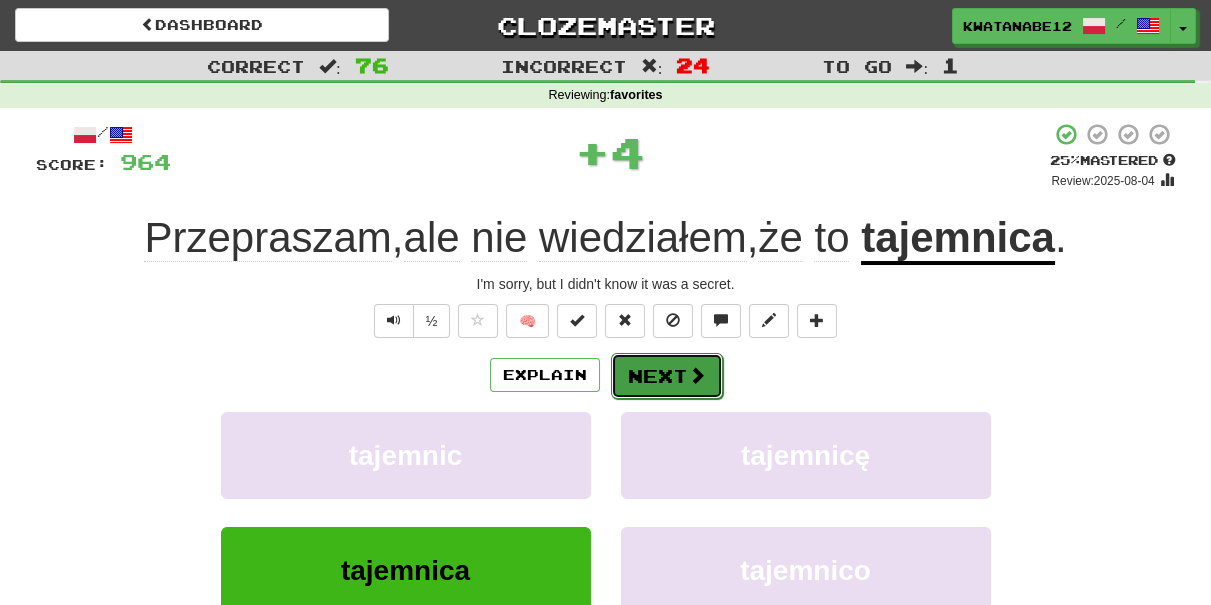 drag, startPoint x: 652, startPoint y: 378, endPoint x: 664, endPoint y: 370, distance: 14.422205 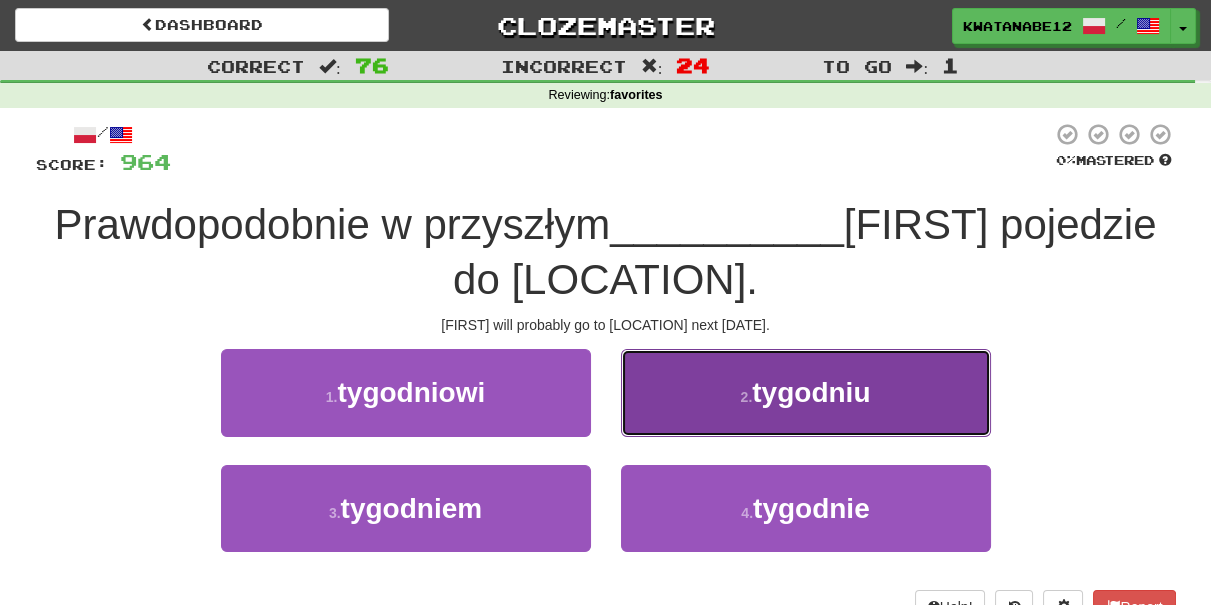 click on "2 .  tygodniu" at bounding box center [806, 392] 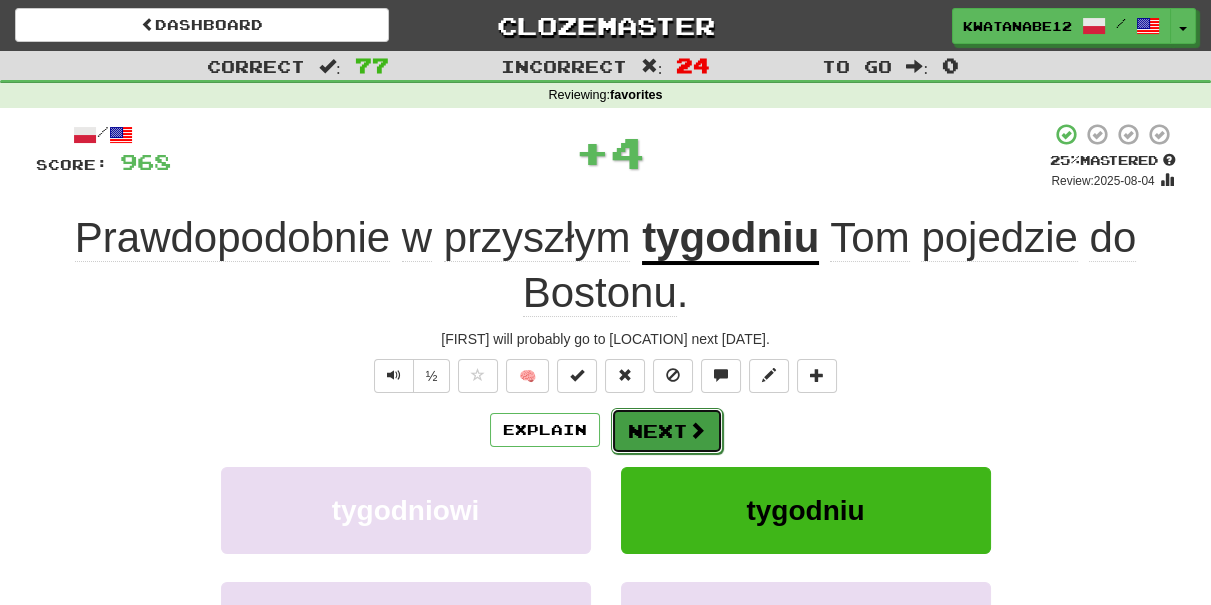 drag, startPoint x: 661, startPoint y: 412, endPoint x: 686, endPoint y: 436, distance: 34.655445 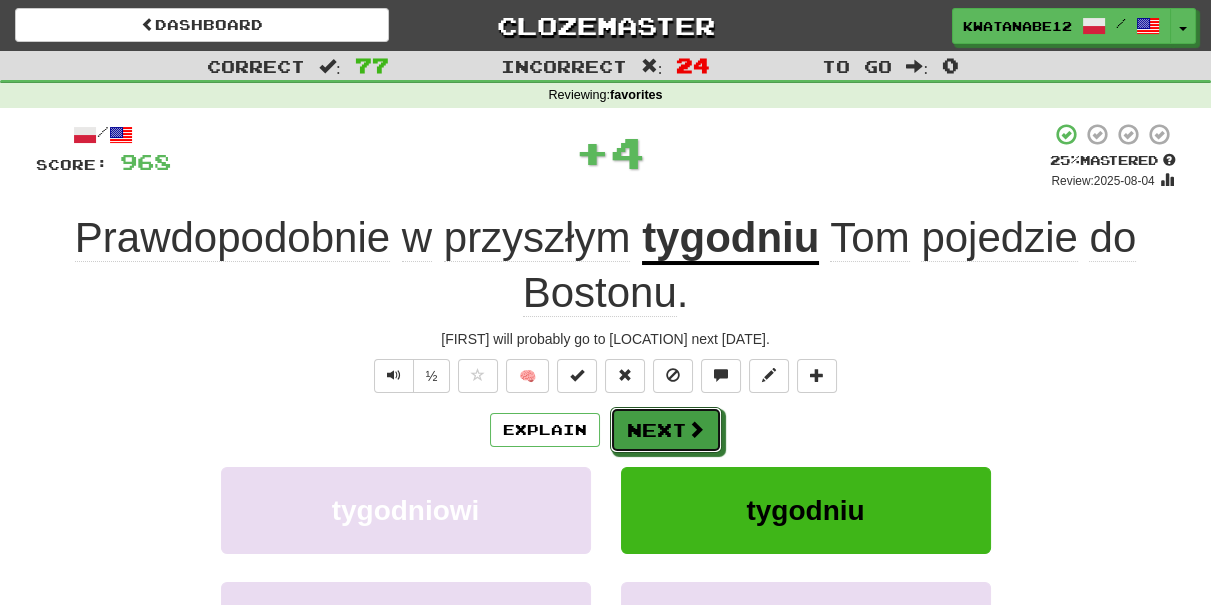 click on "Next" at bounding box center [666, 430] 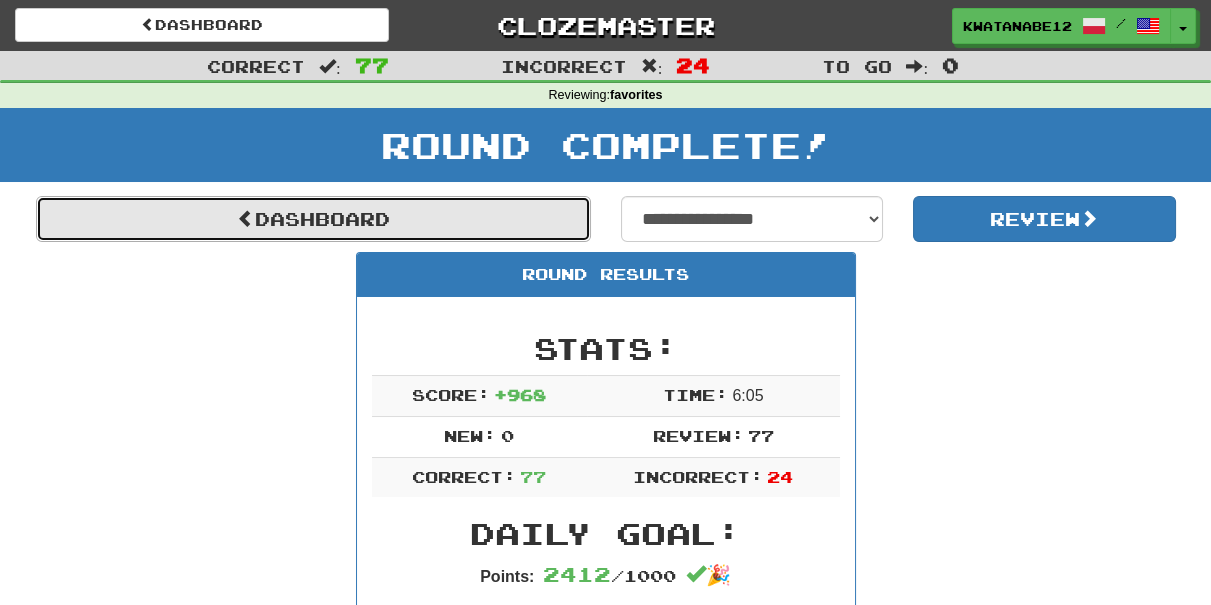 click on "Dashboard" at bounding box center (313, 219) 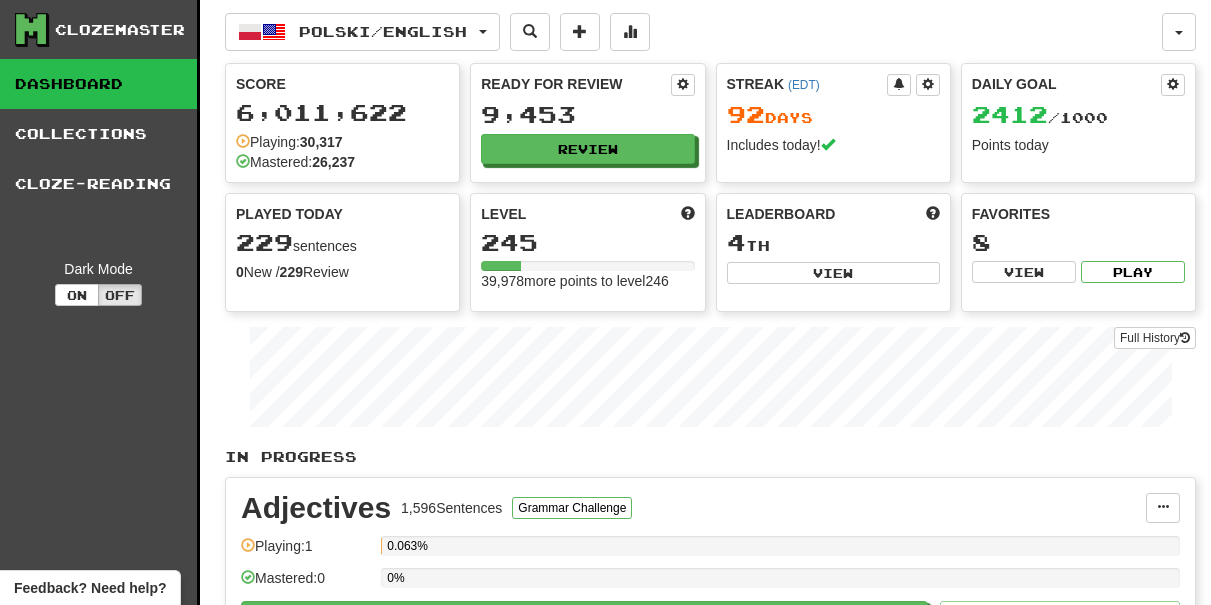 scroll, scrollTop: 0, scrollLeft: 0, axis: both 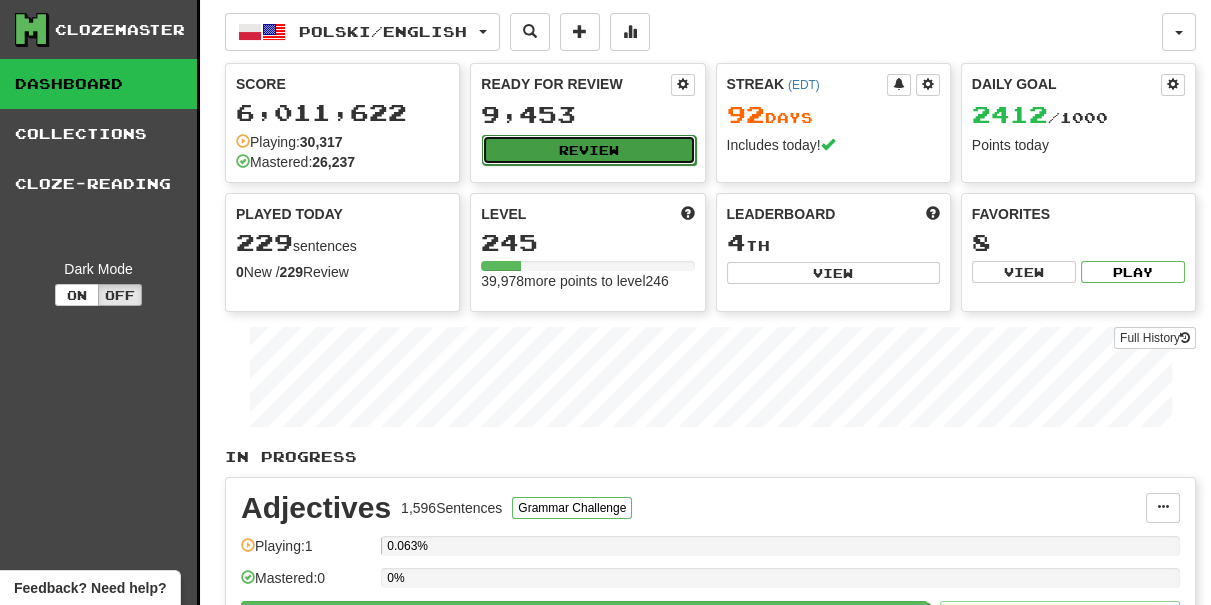 click on "Review" at bounding box center (588, 150) 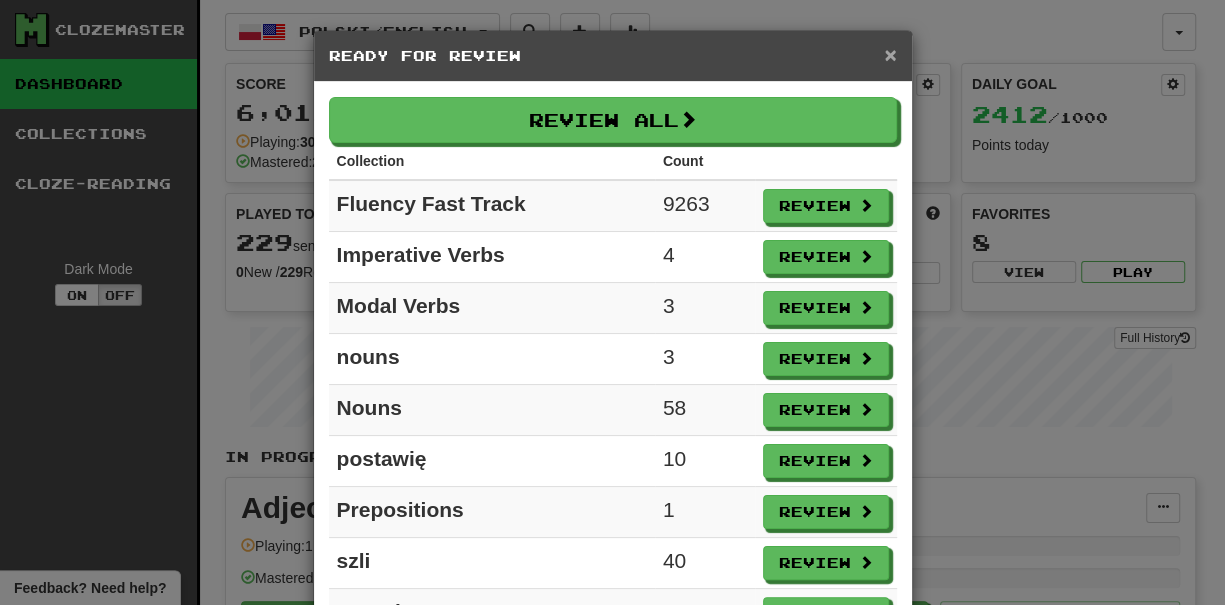 click on "×" at bounding box center (890, 54) 